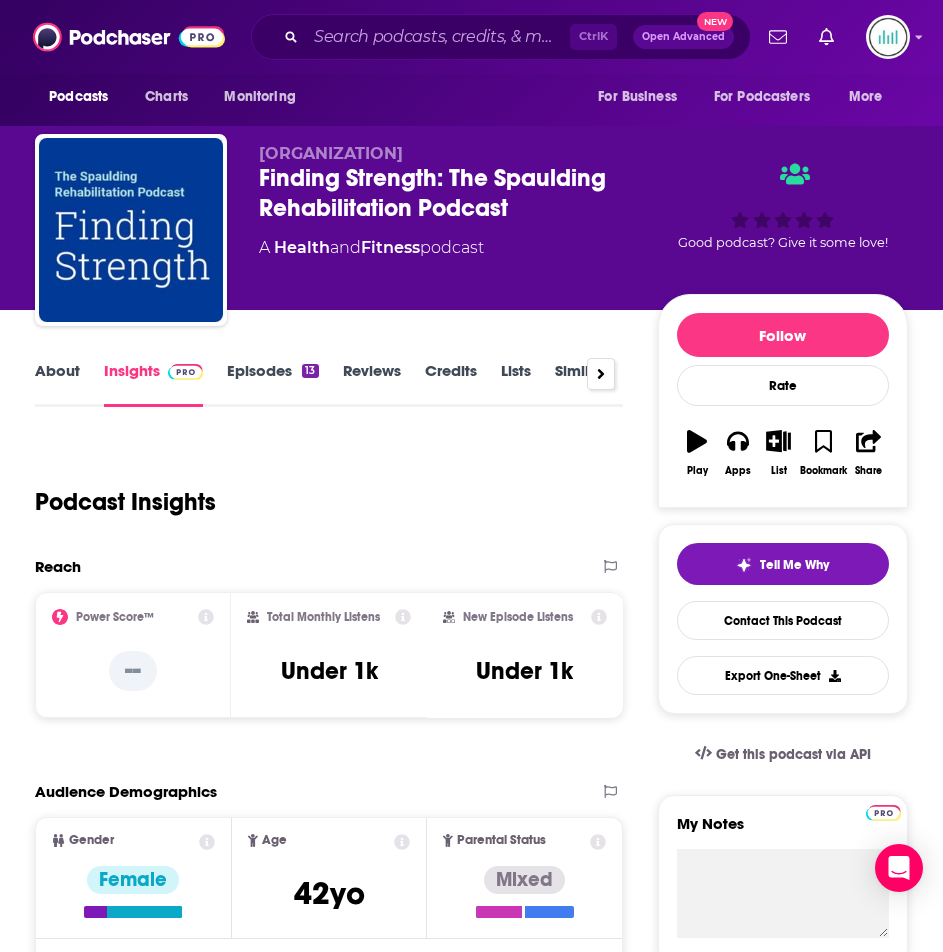 scroll, scrollTop: 2600, scrollLeft: 0, axis: vertical 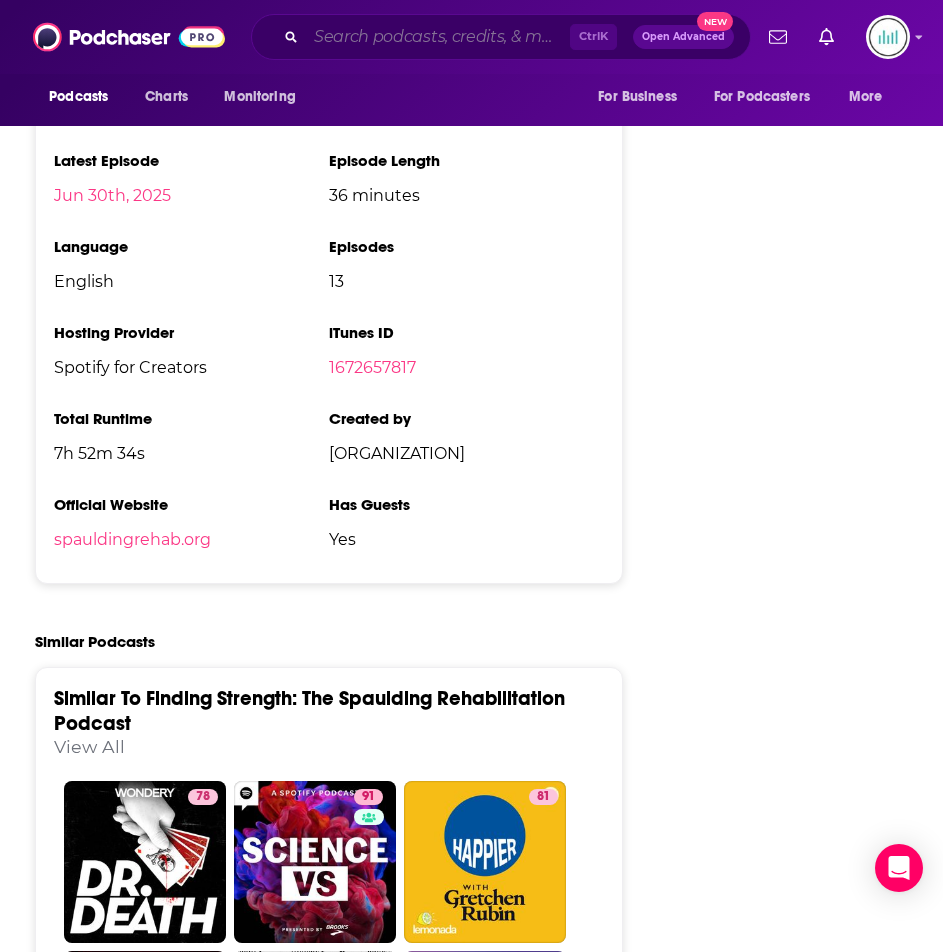 click at bounding box center (438, 37) 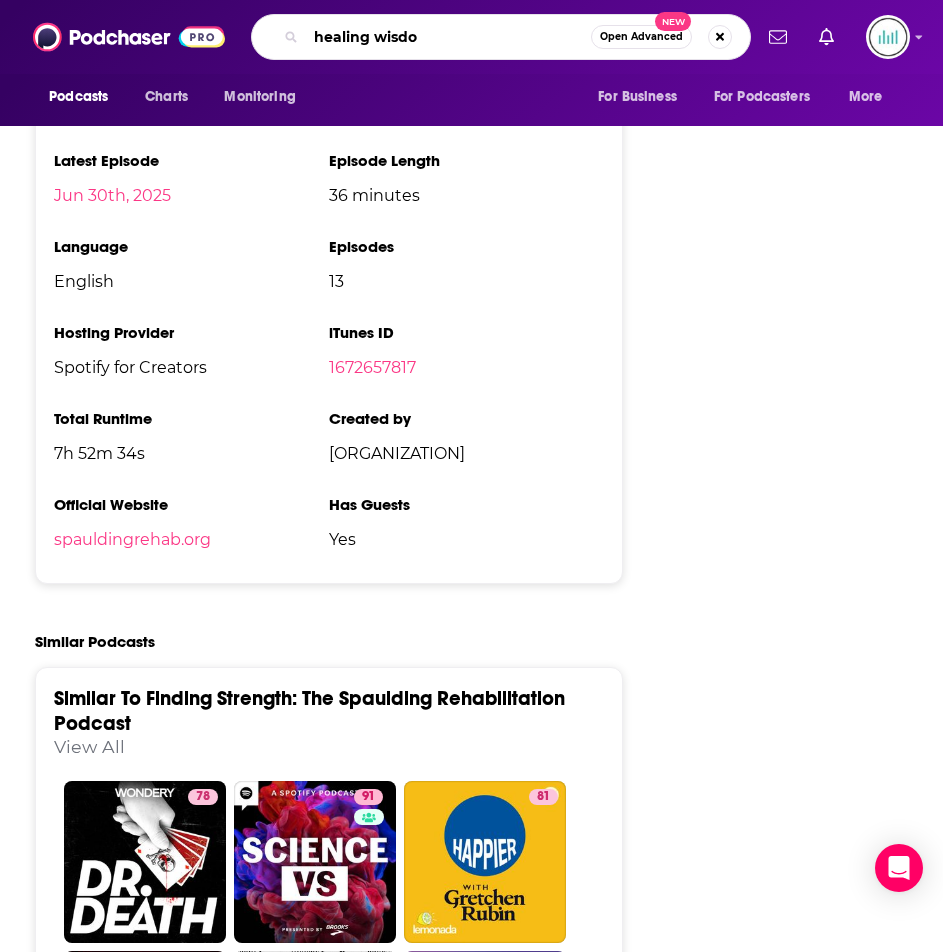 type on "healing wisdom" 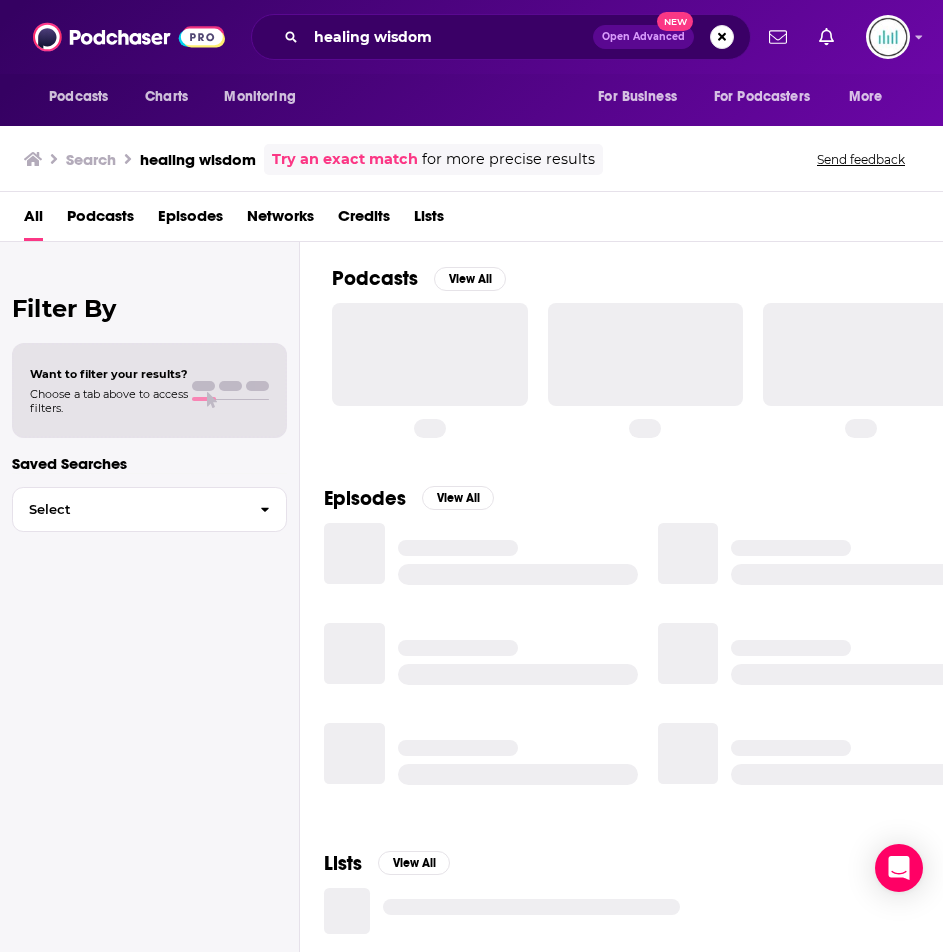 scroll, scrollTop: 0, scrollLeft: 0, axis: both 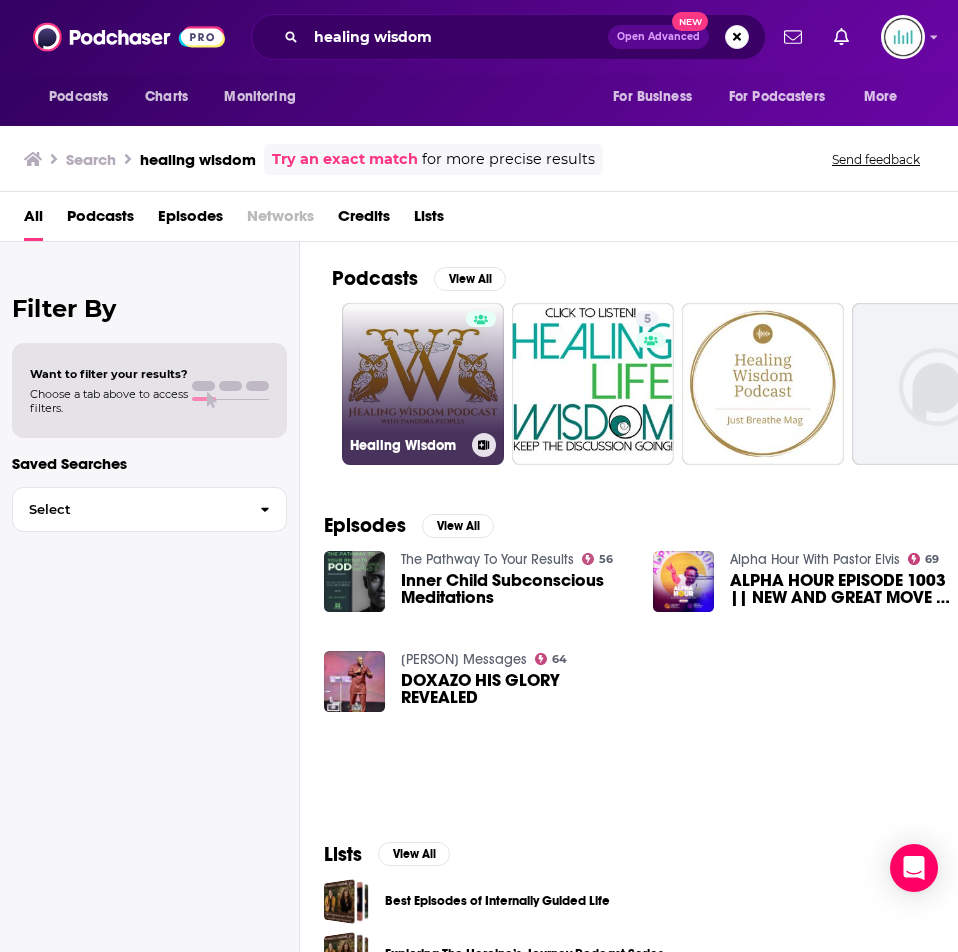 click on "Healing Wisdom" at bounding box center (423, 384) 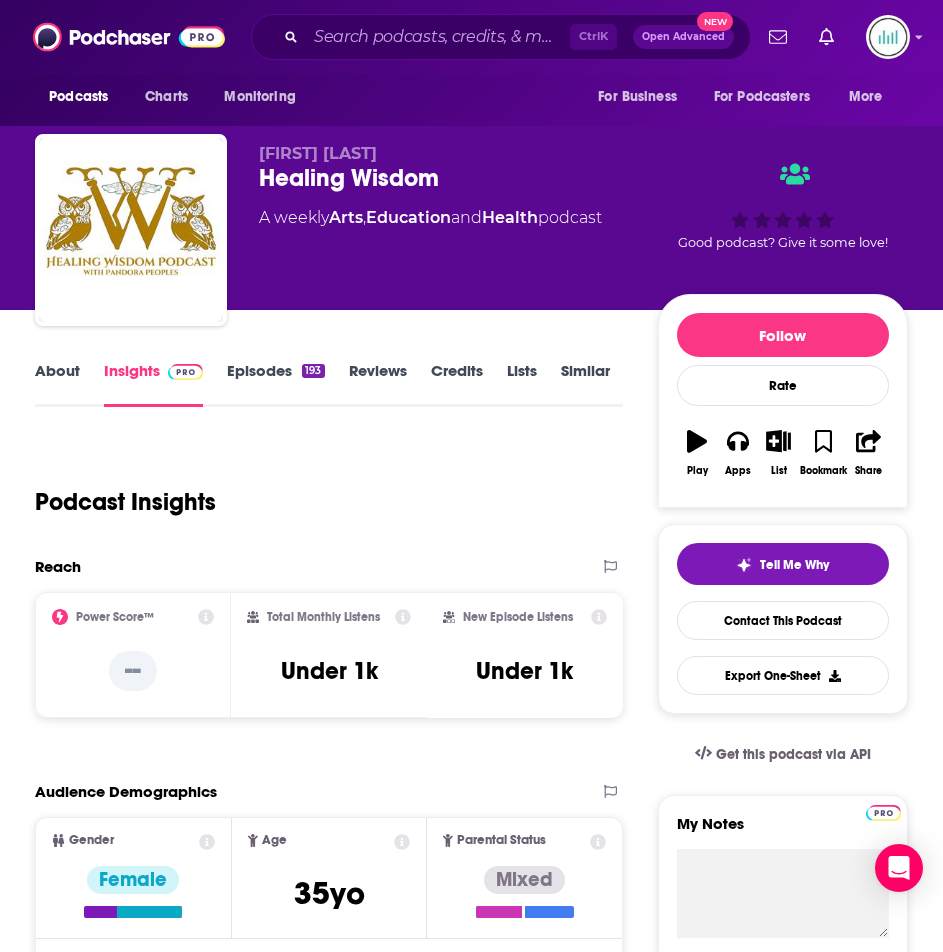 click on "About" at bounding box center (57, 384) 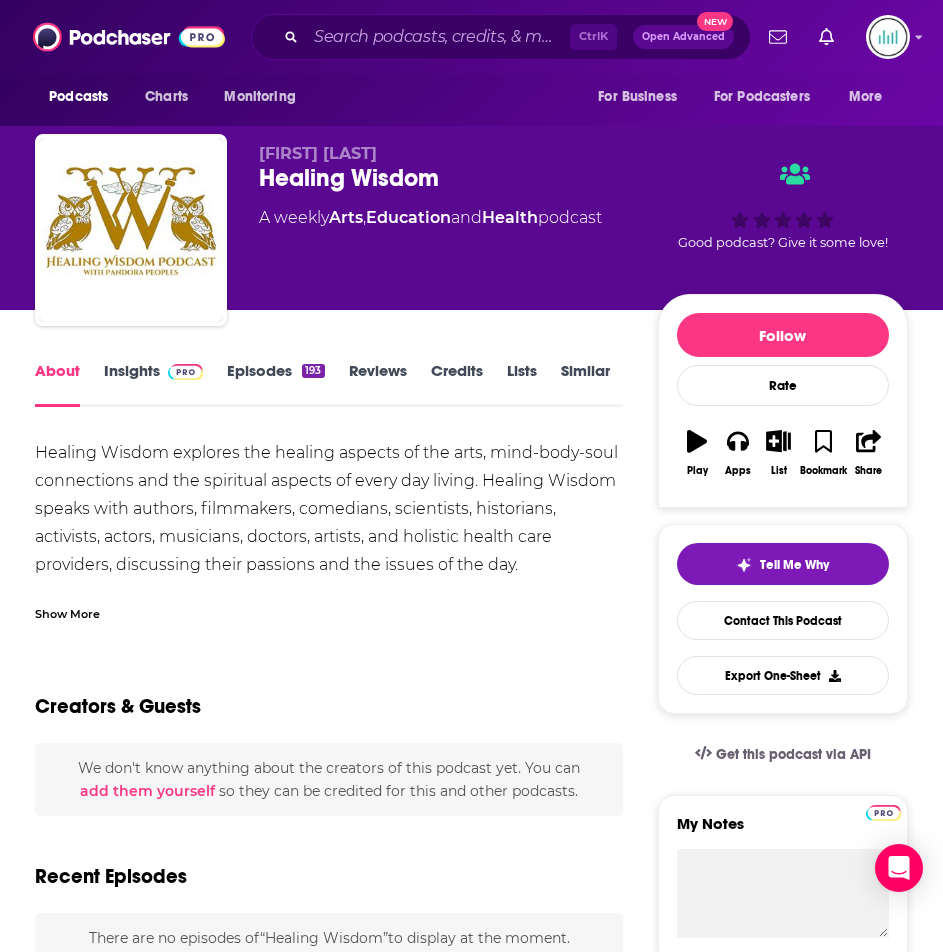 click on "Show More" at bounding box center (67, 612) 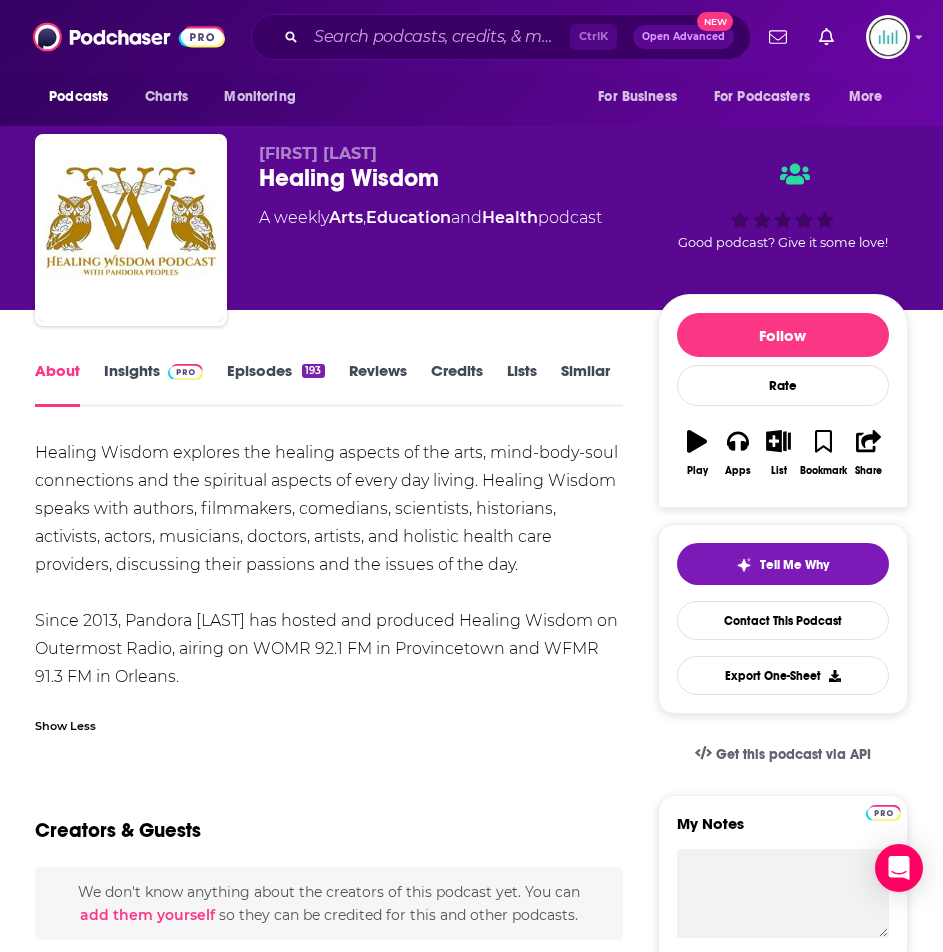 drag, startPoint x: 219, startPoint y: 682, endPoint x: 29, endPoint y: 453, distance: 297.5584 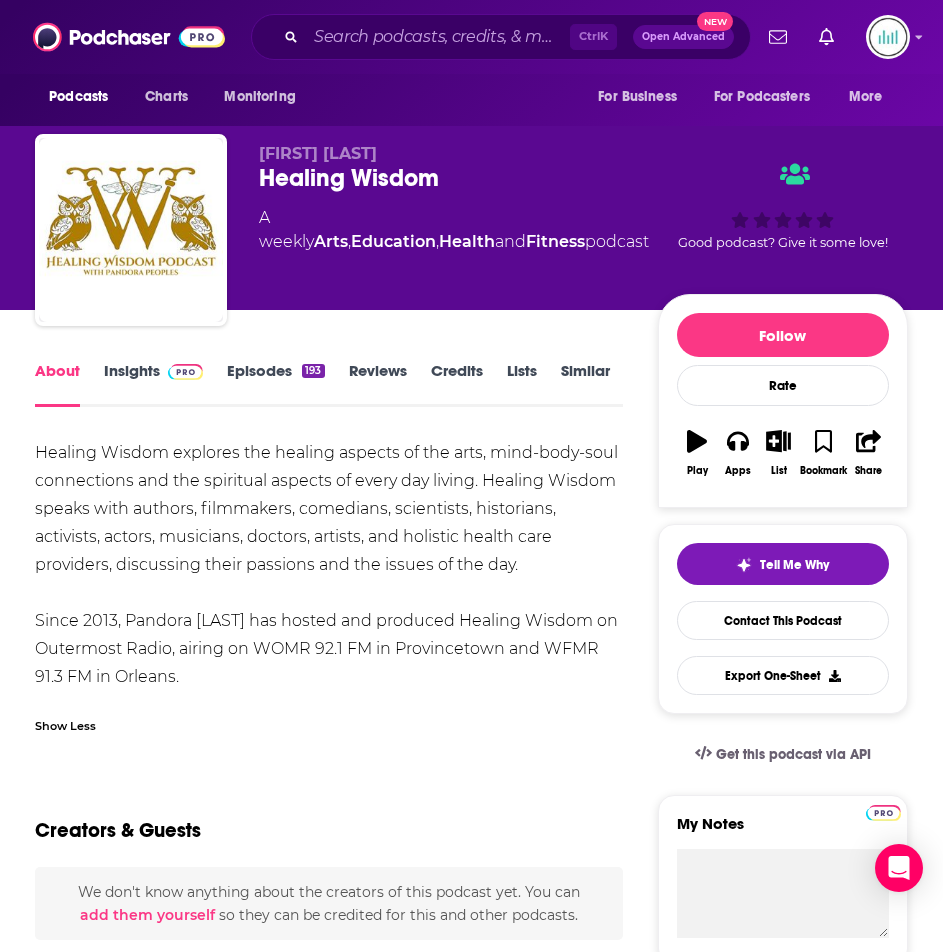 copy on "[ORGANIZATION] explores the healing aspects of the arts, mind-body-soul connections and the spiritual aspects of every day living. [ORGANIZATION] speaks with authors, filmmakers, comedians, scientists, historians, activists, actors, musicians, doctors, artists, and holistic health care providers, discussing their passions and the issues of the day.
Since [YEAR], [PERSON] has hosted and produced [ORGANIZATION] on Outermost Radio, airing on WOMR [NUMBER] FM in Provincetown and WFMR [NUMBER] FM in Orleans." 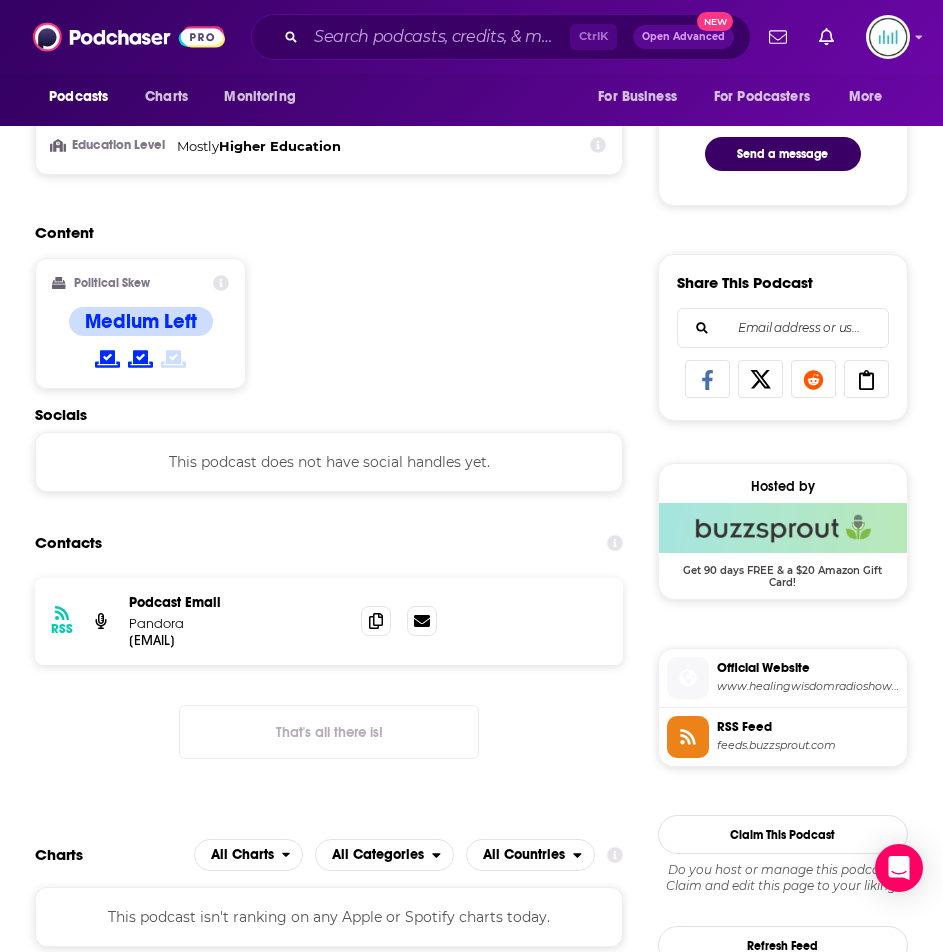 scroll, scrollTop: 1100, scrollLeft: 0, axis: vertical 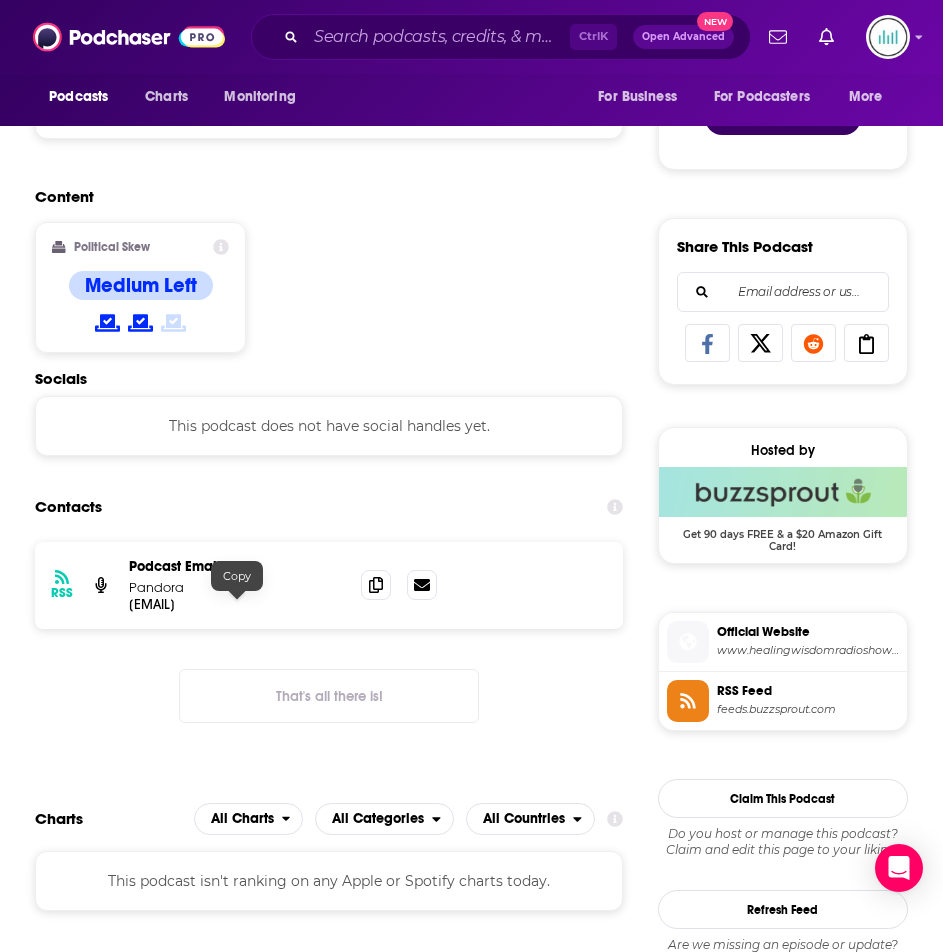 click on "[EMAIL]" at bounding box center [237, 604] 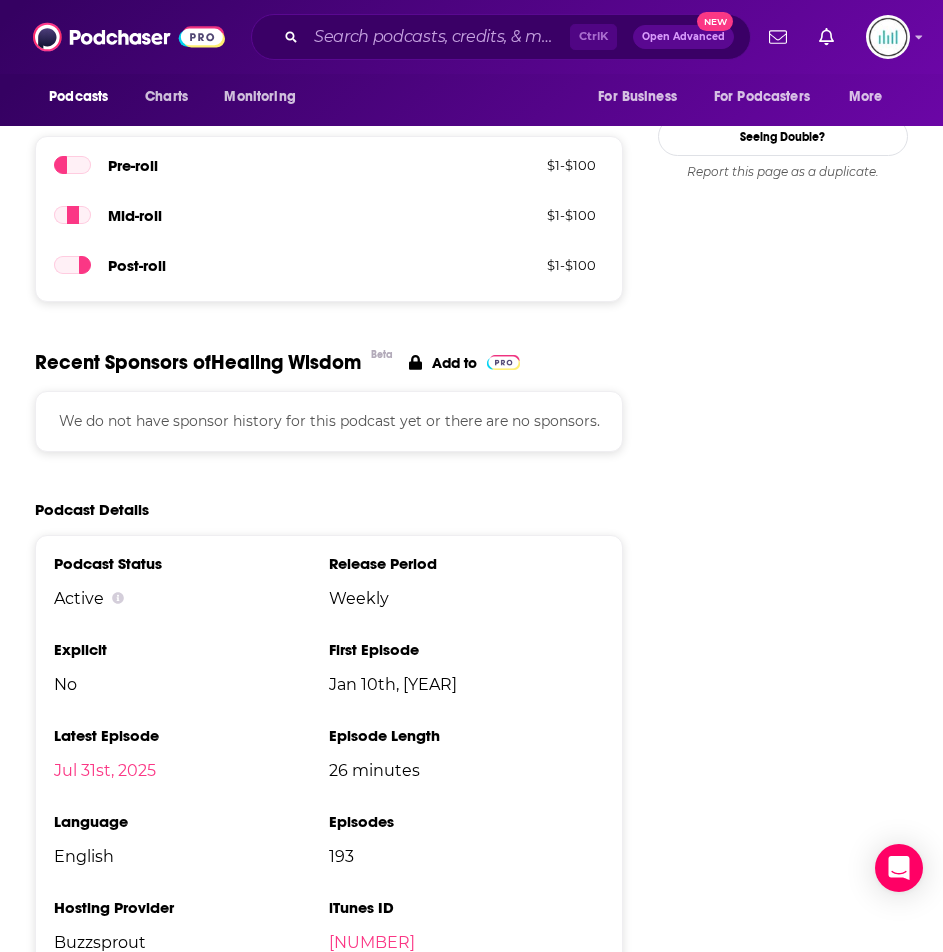 scroll, scrollTop: 2900, scrollLeft: 0, axis: vertical 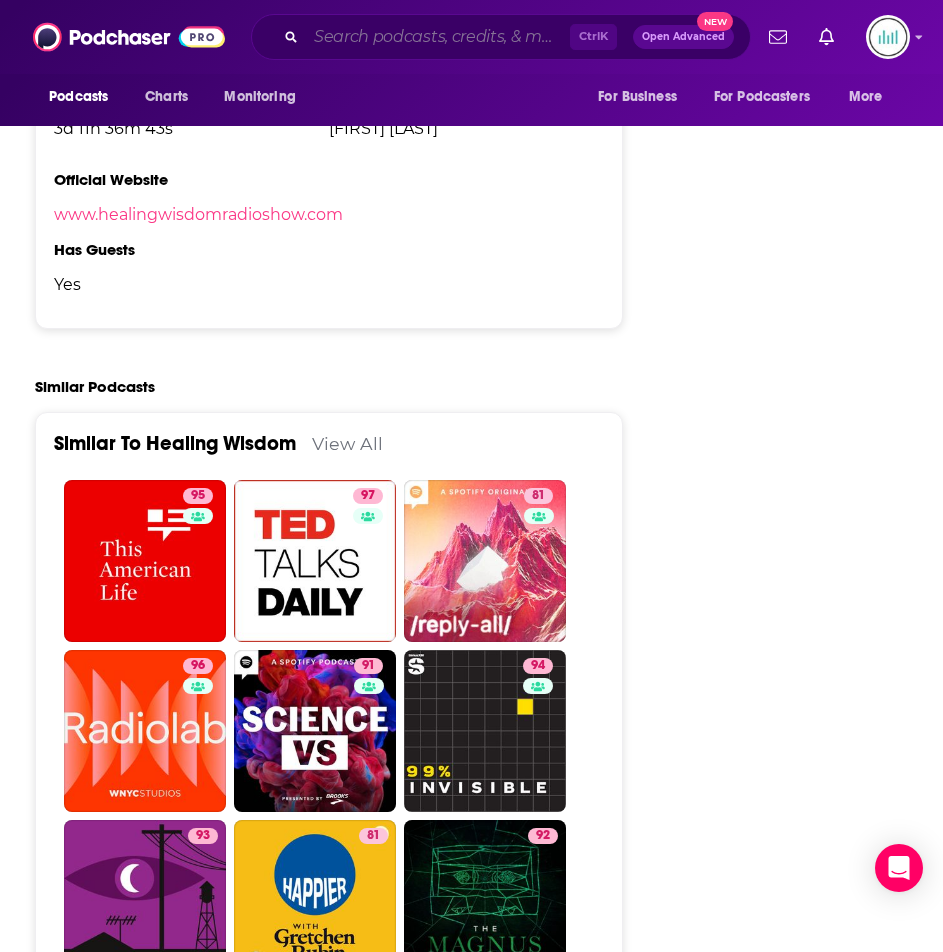 click at bounding box center (438, 37) 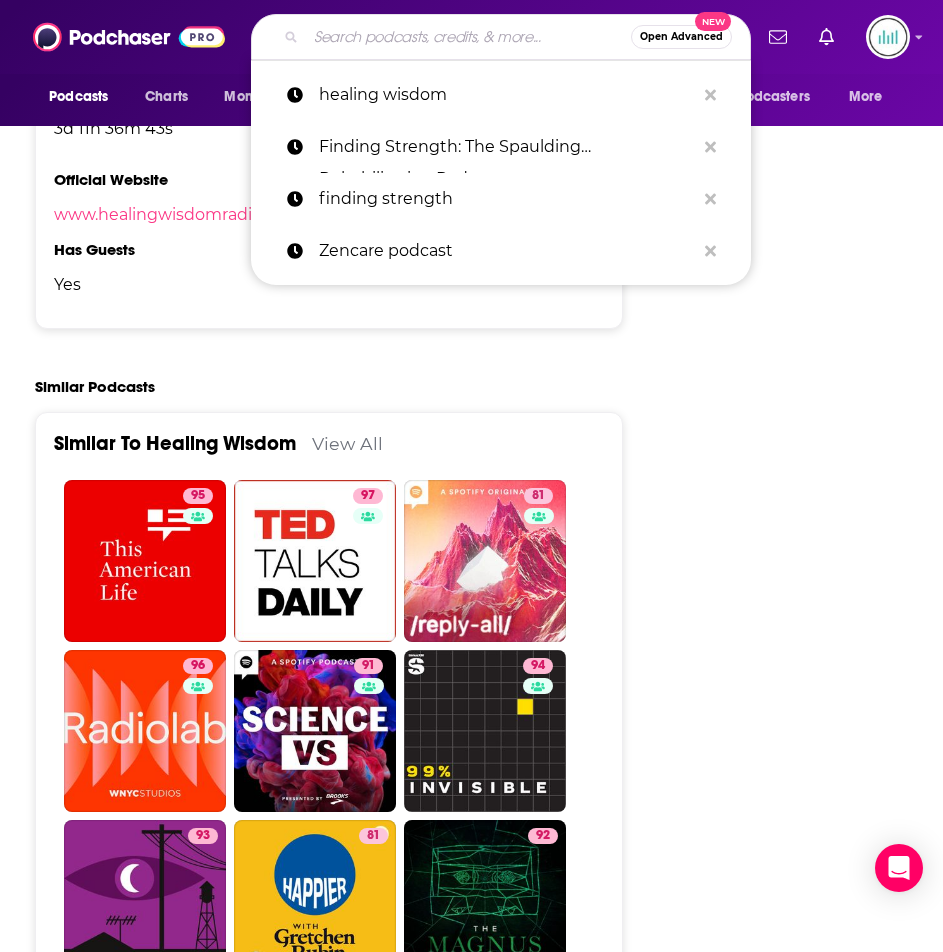 click at bounding box center [468, 37] 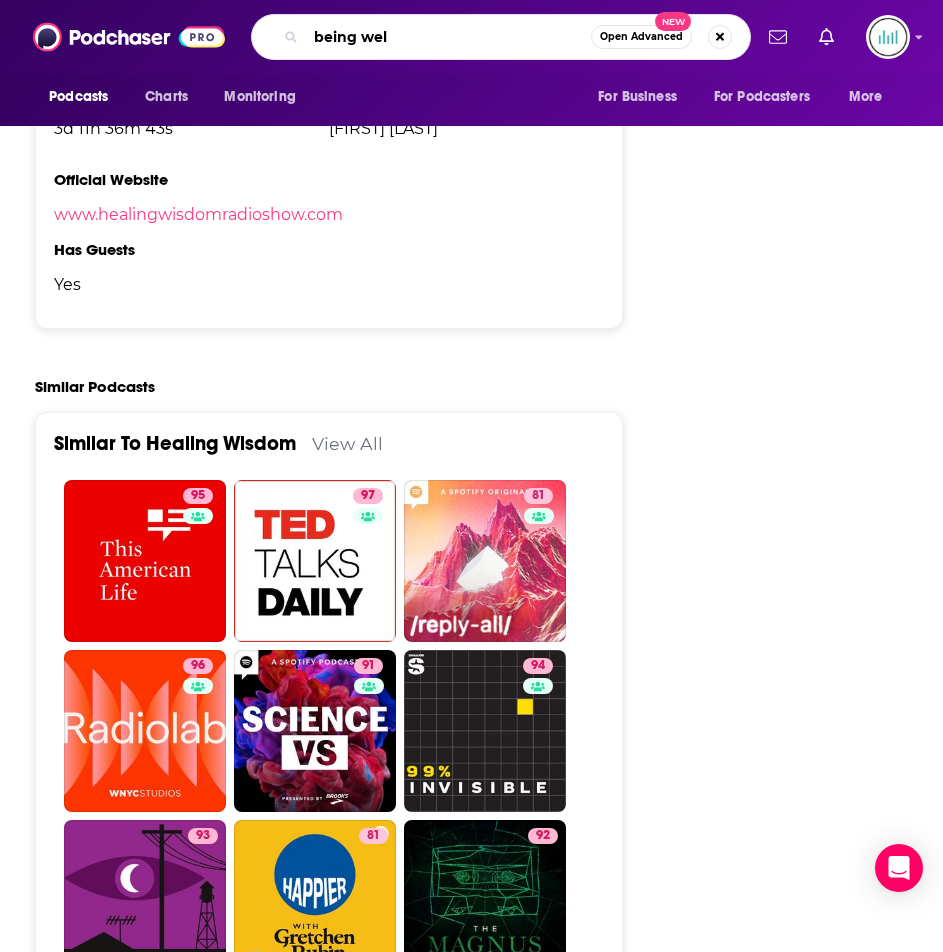 type on "being well" 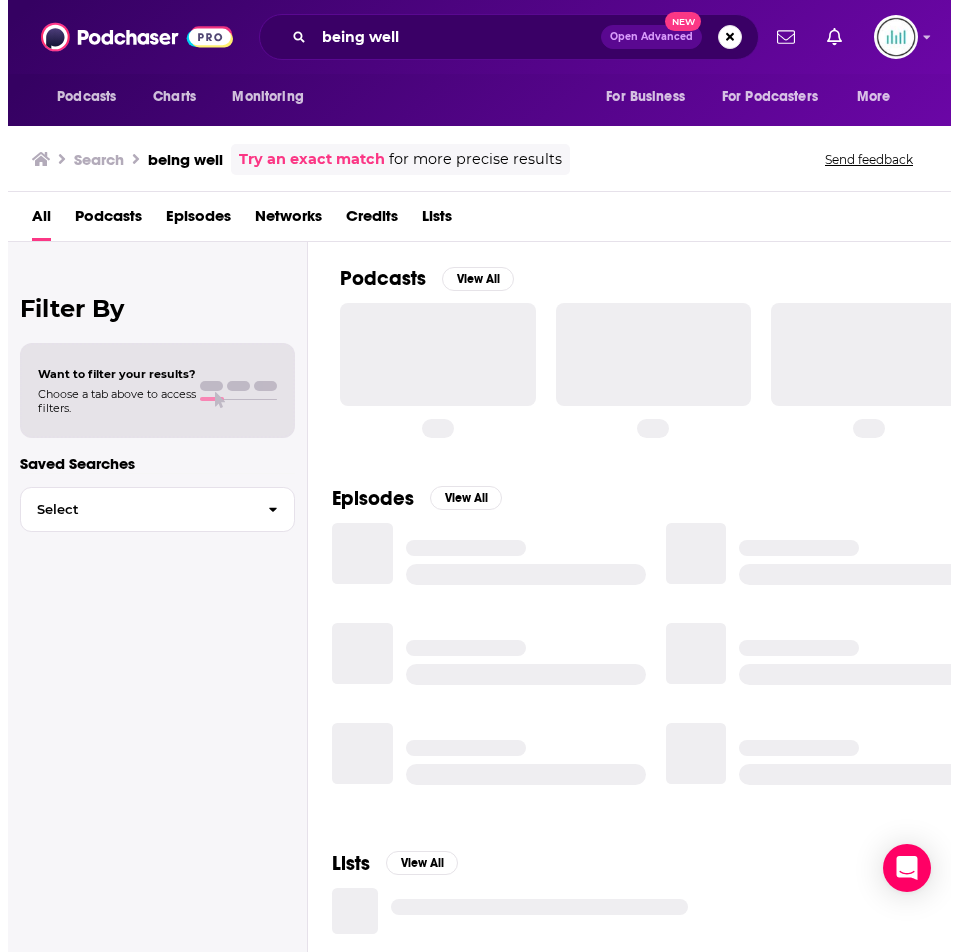 scroll, scrollTop: 0, scrollLeft: 0, axis: both 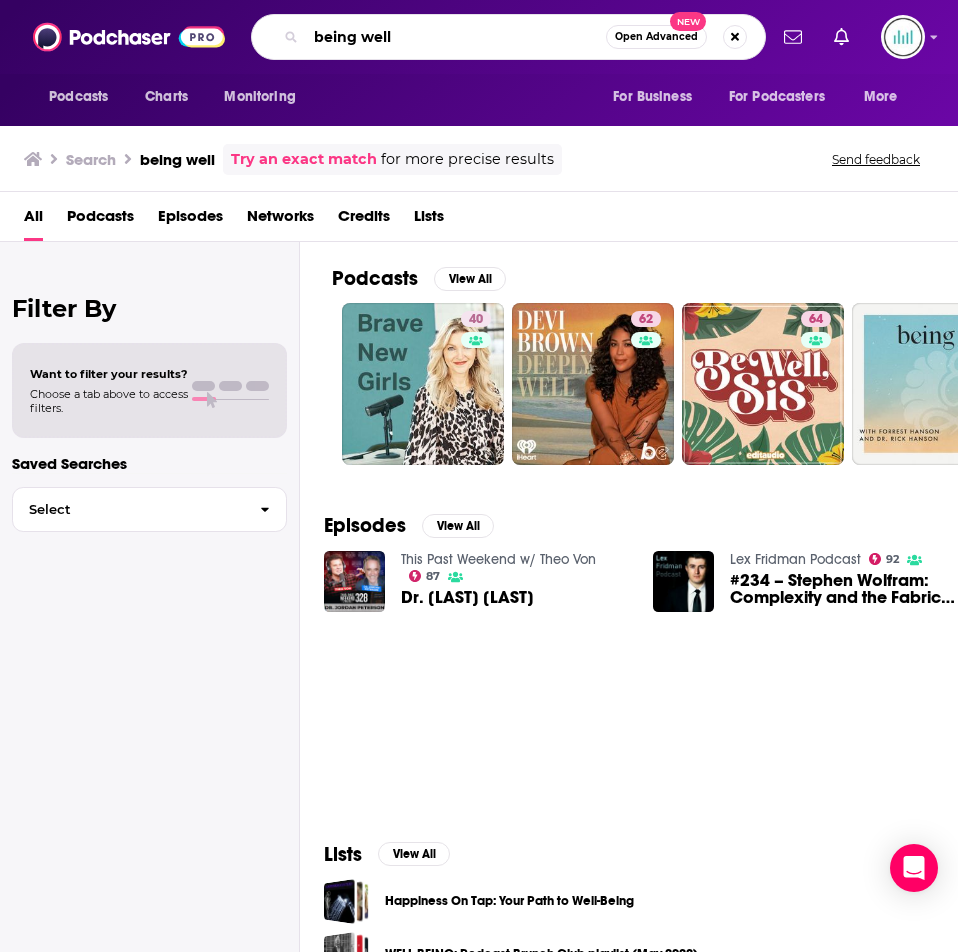 click on "being well" at bounding box center (456, 37) 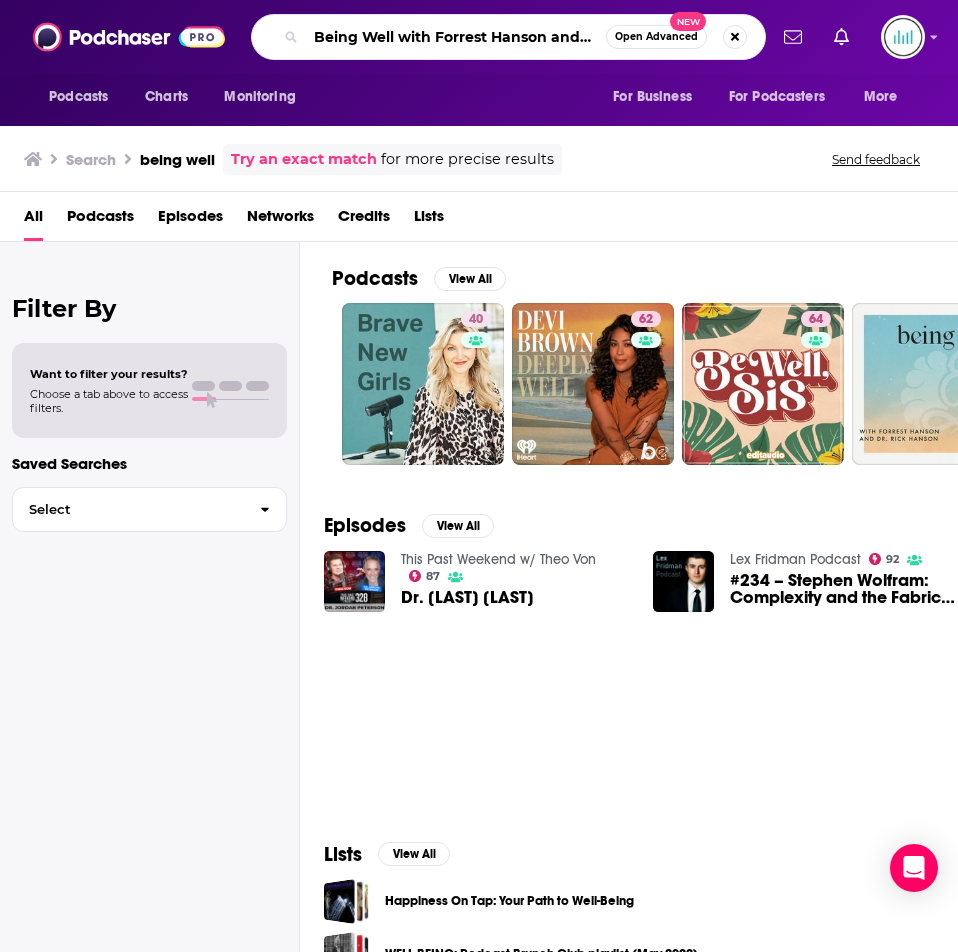 scroll, scrollTop: 0, scrollLeft: 103, axis: horizontal 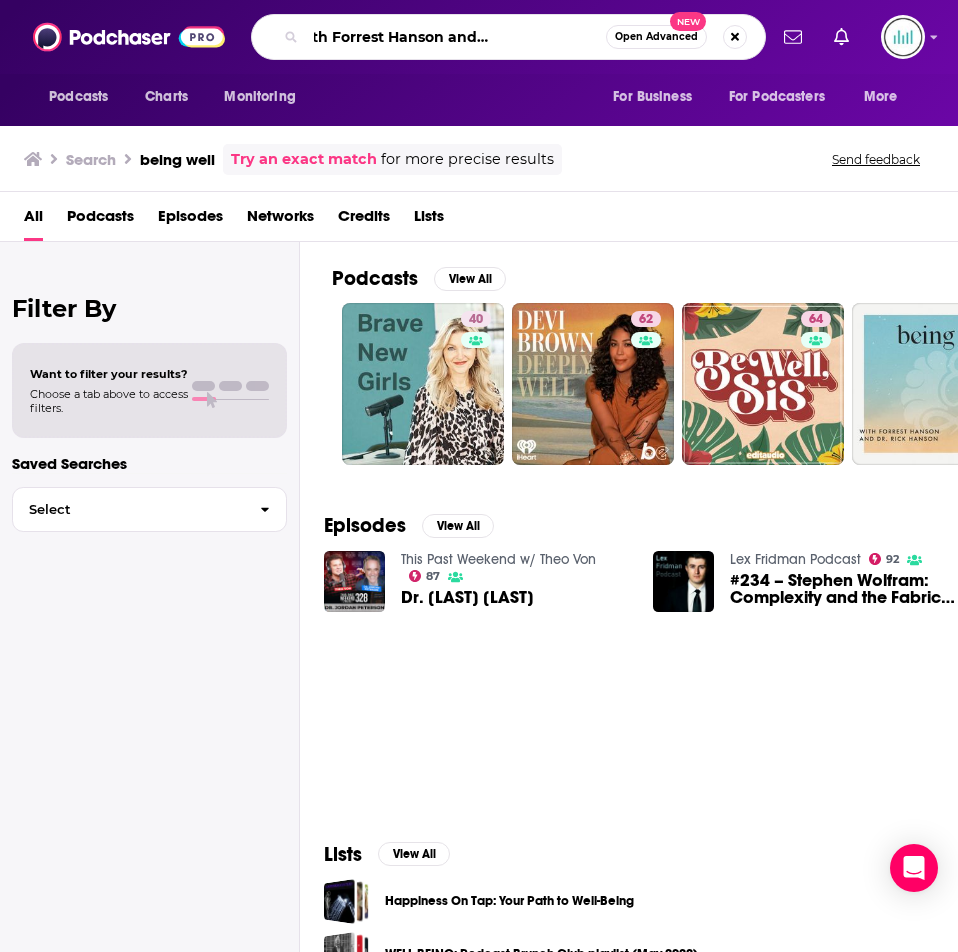 type on "Being Well with Forrest Hanson and Dr. Rick Hanson" 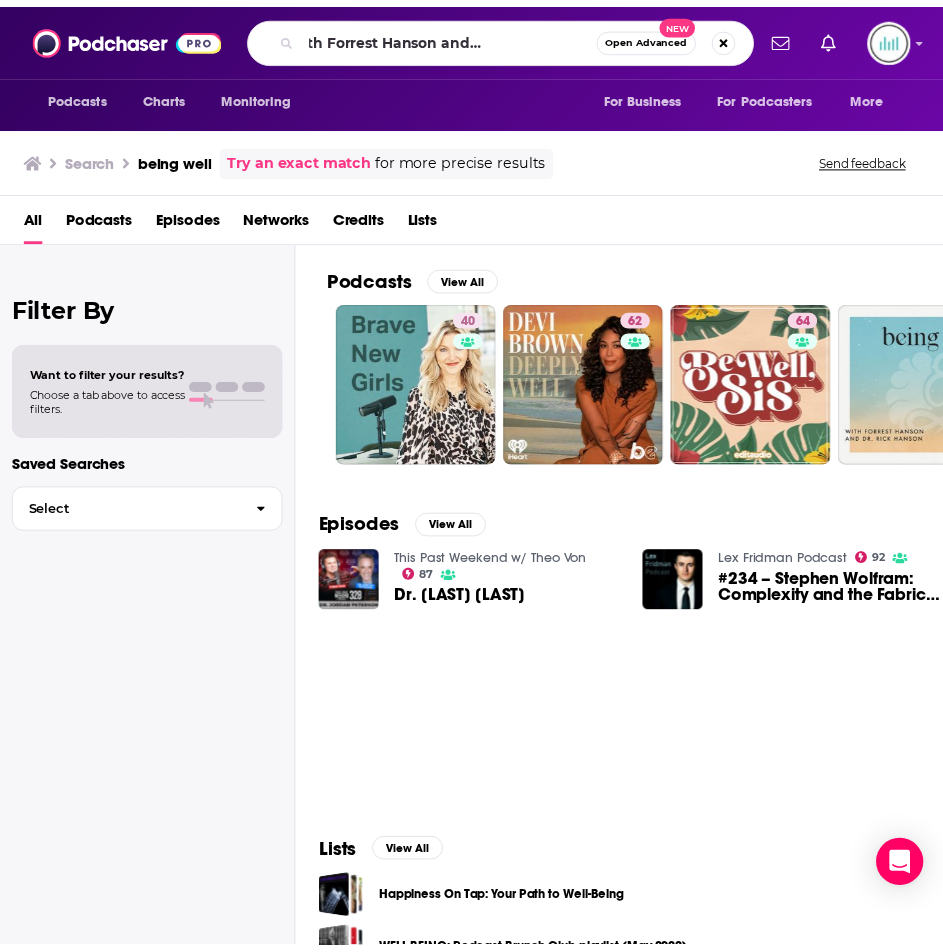 scroll, scrollTop: 0, scrollLeft: 0, axis: both 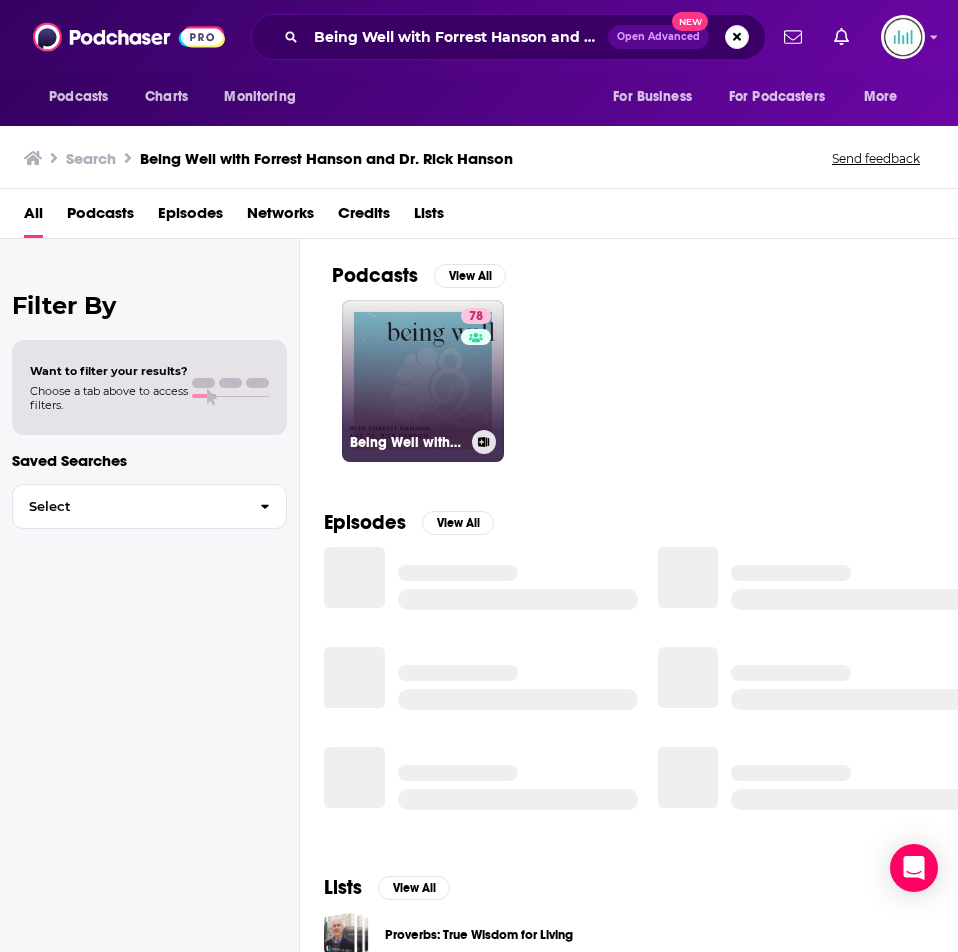 click on "[NUMBER] Being Well with [FIRST] [LAST] and Dr. [LAST]" at bounding box center [423, 381] 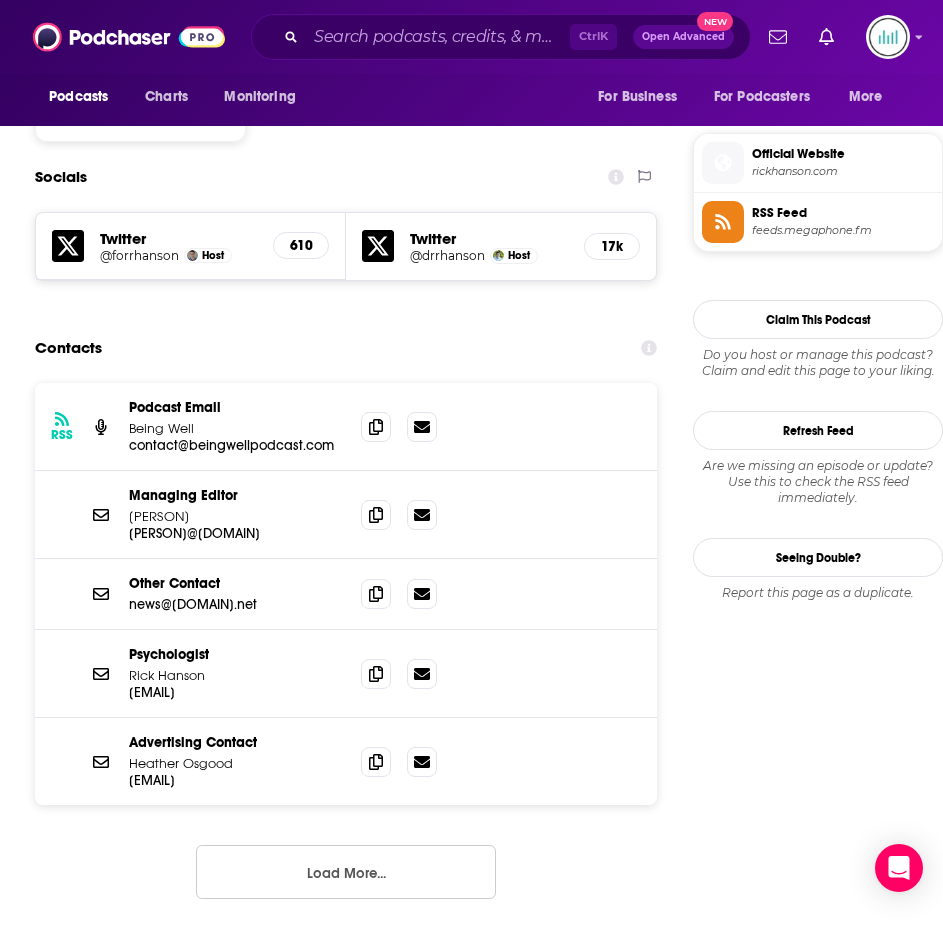 scroll, scrollTop: 1600, scrollLeft: 0, axis: vertical 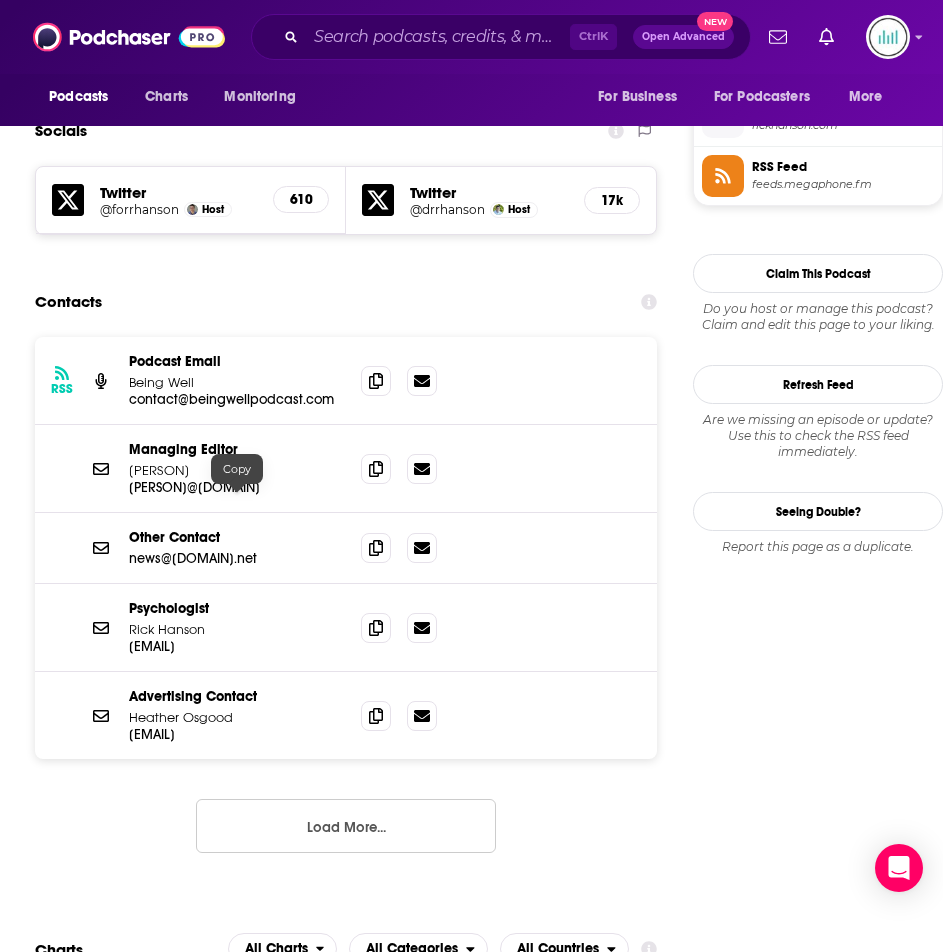 click on "[PERSON]@[DOMAIN]" at bounding box center (237, 487) 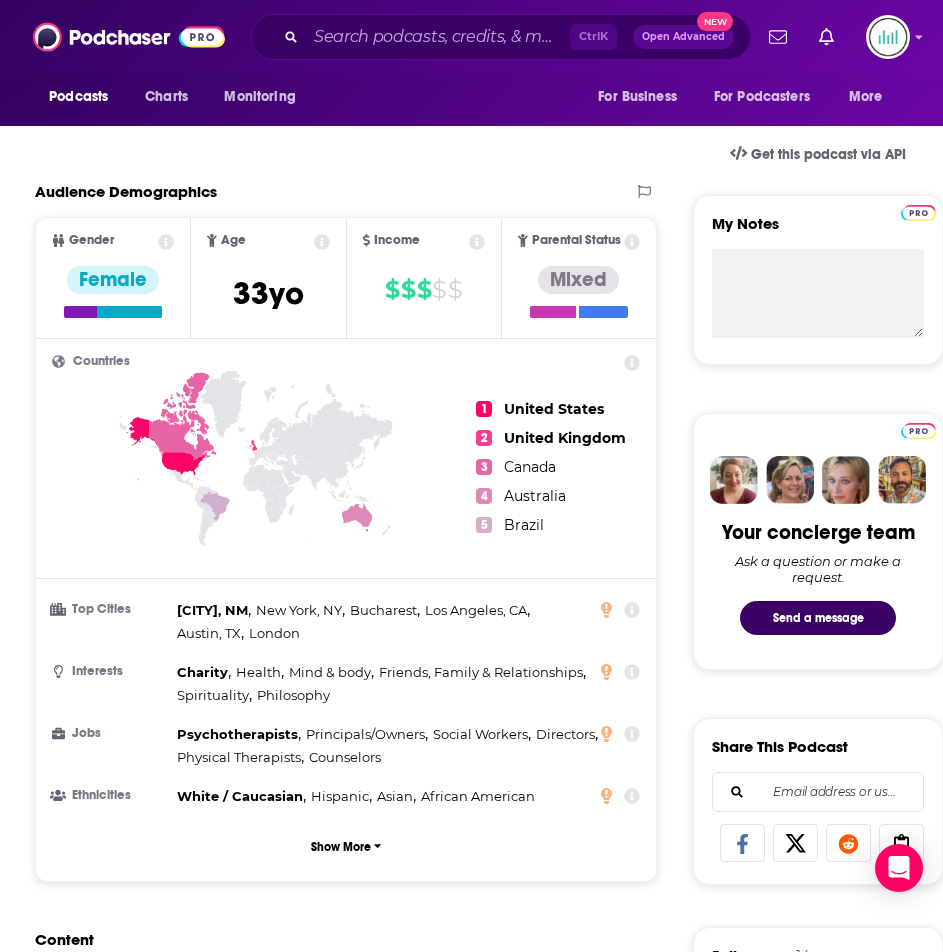 scroll, scrollTop: 0, scrollLeft: 0, axis: both 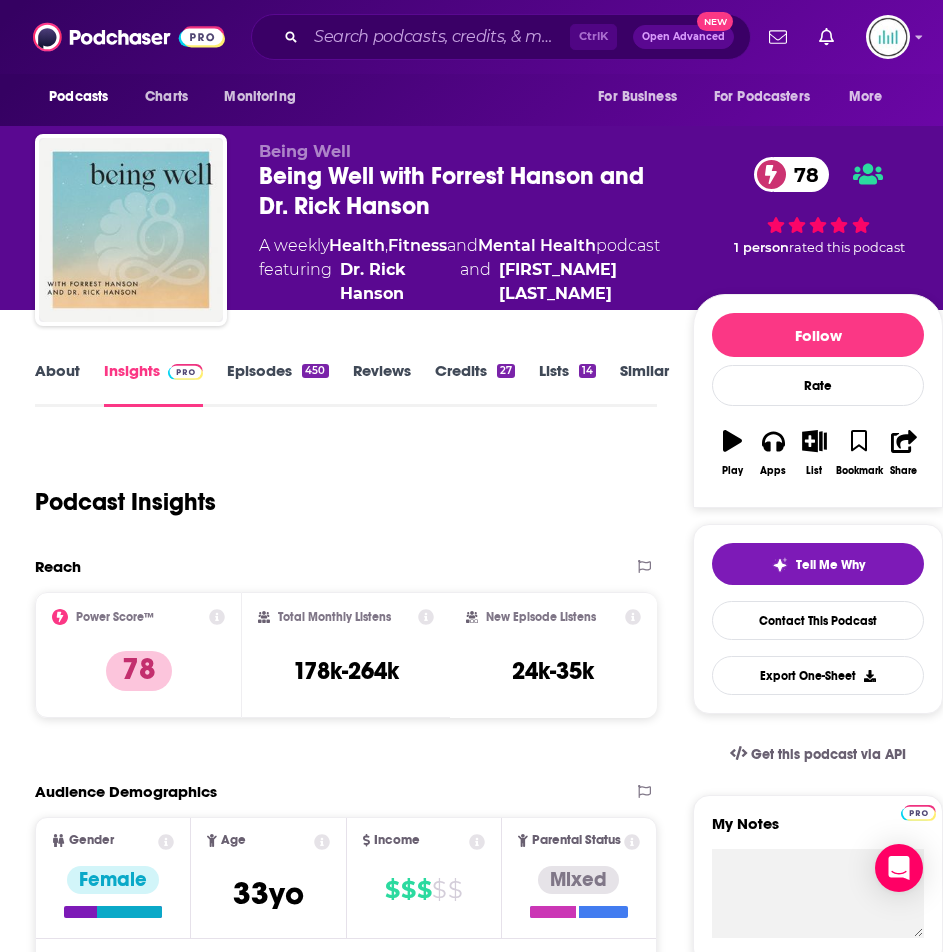 click on "About" at bounding box center [57, 384] 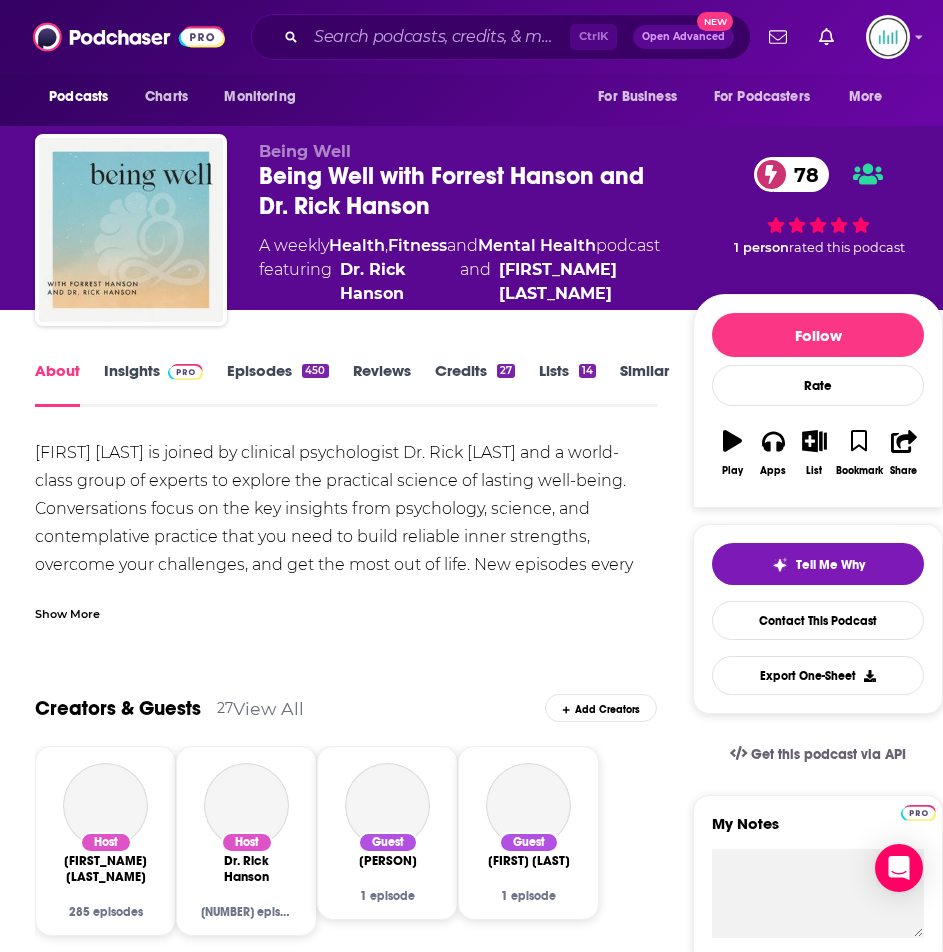 click on "Show More" at bounding box center [67, 612] 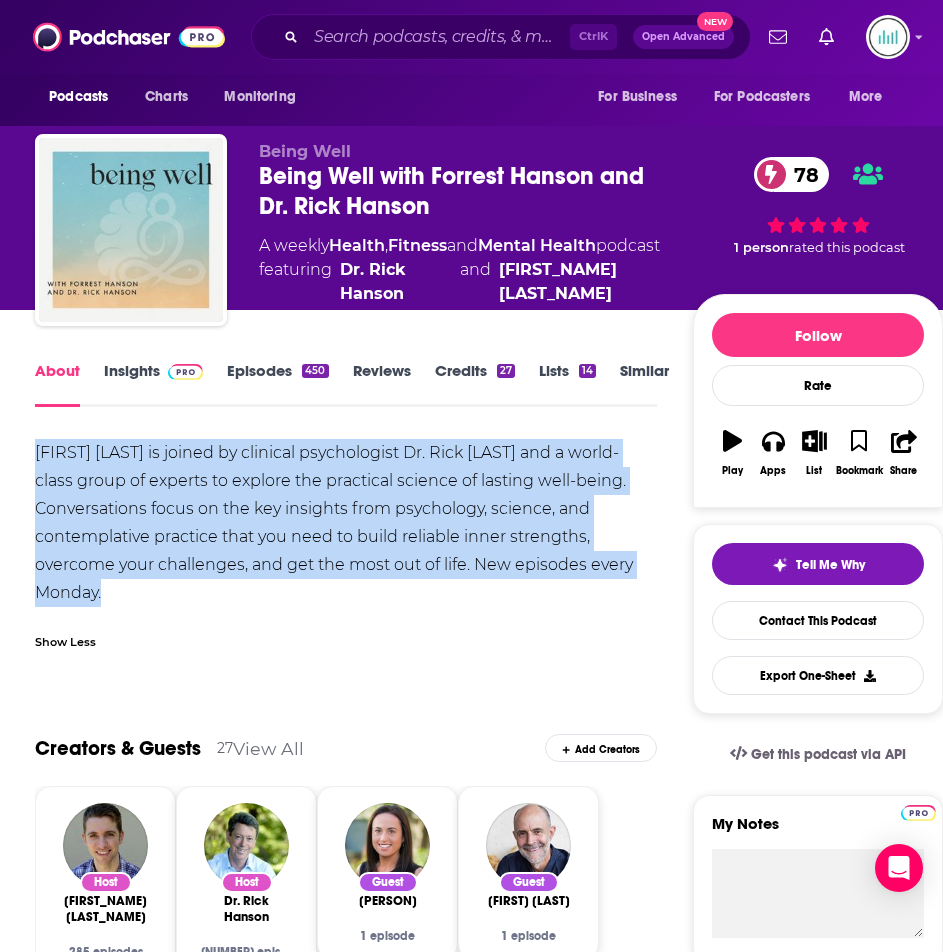 drag, startPoint x: 116, startPoint y: 592, endPoint x: 40, endPoint y: 442, distance: 168.1547 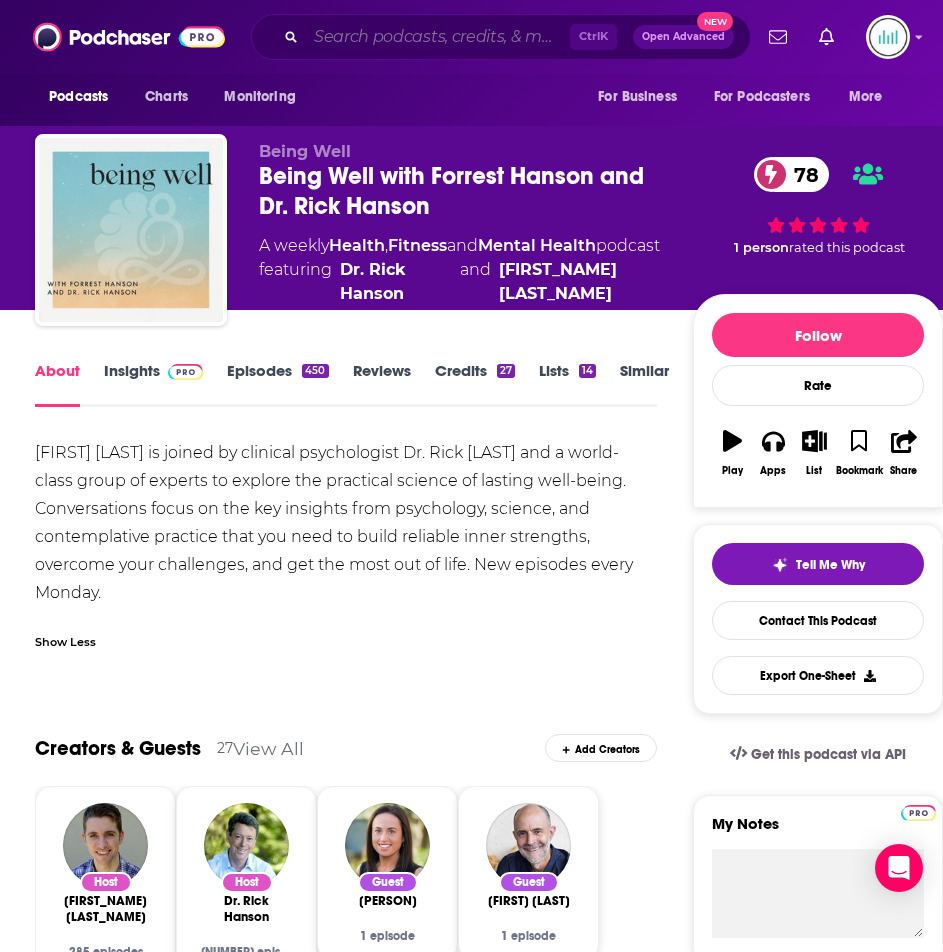 click at bounding box center [438, 37] 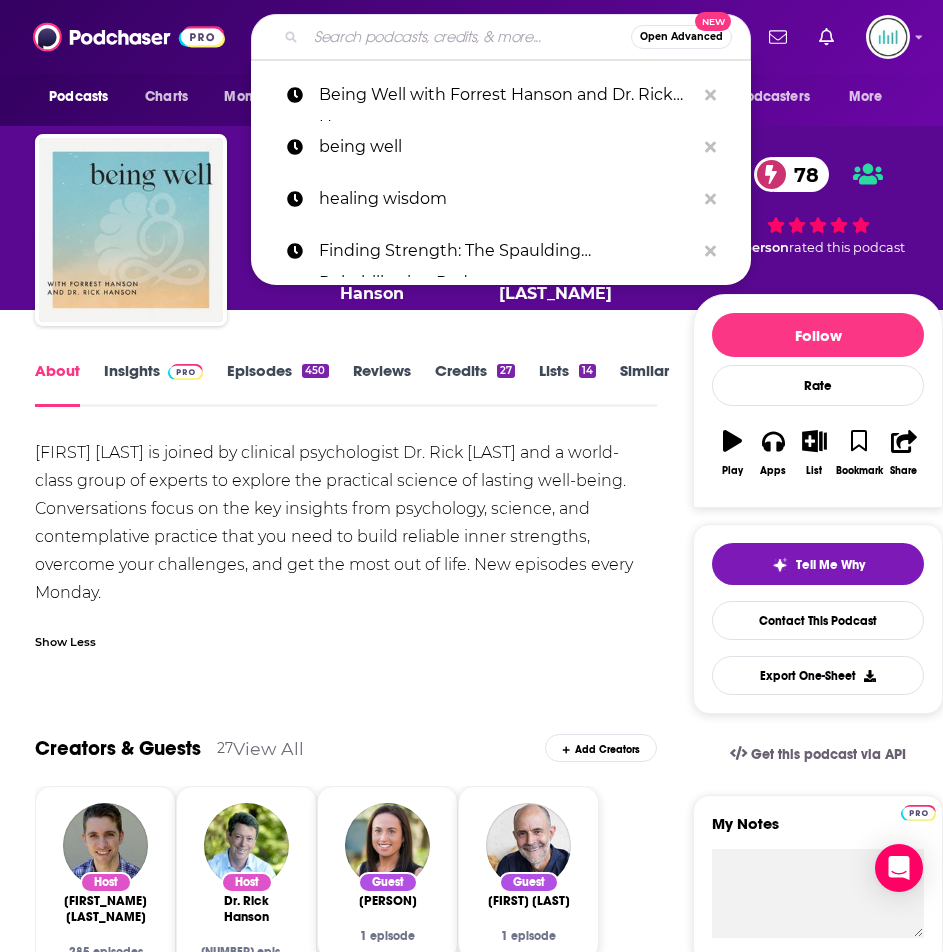 click at bounding box center (468, 37) 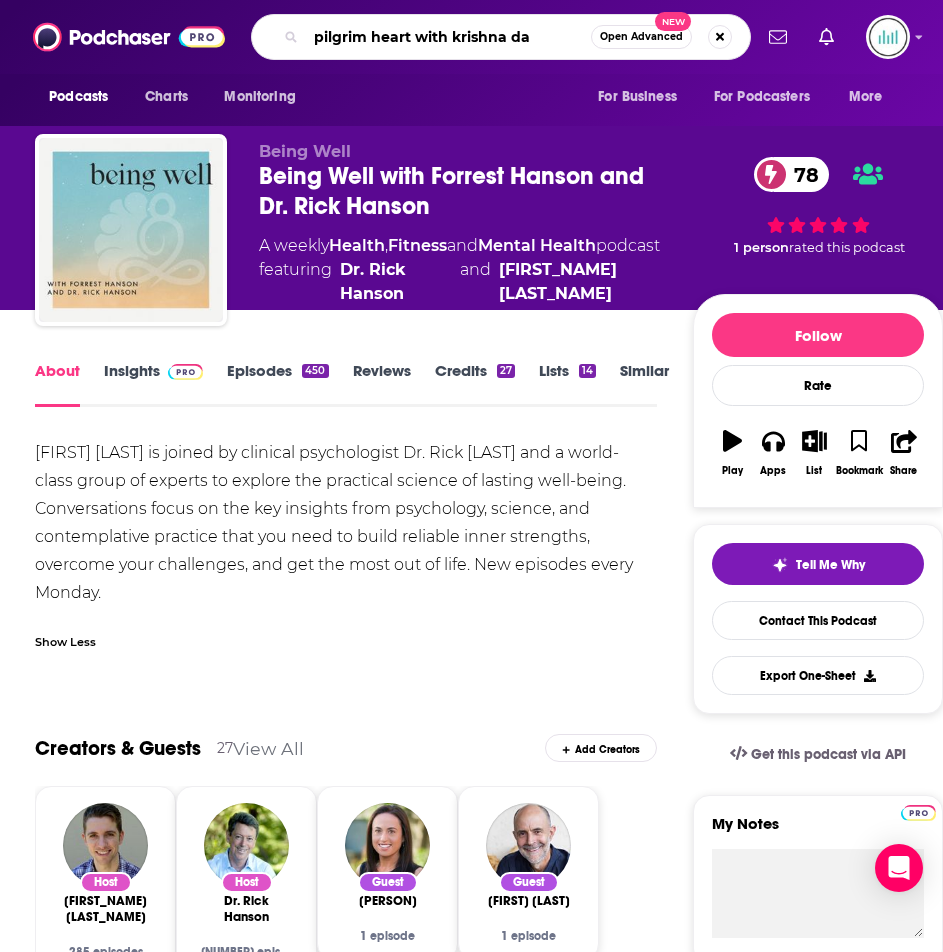 type on "[FIRST] [LAST] with [FIRST] [LAST]" 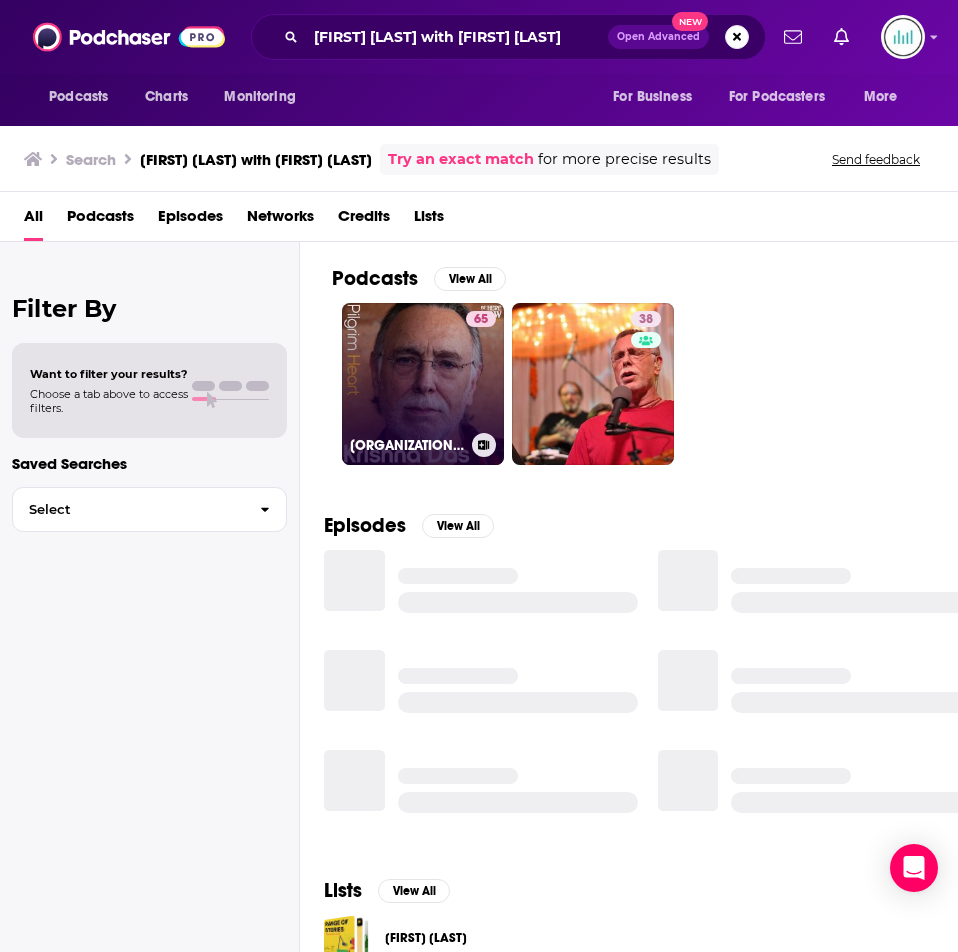 click on "[NUMBER] [PERSON] with [PERSON]" at bounding box center [423, 384] 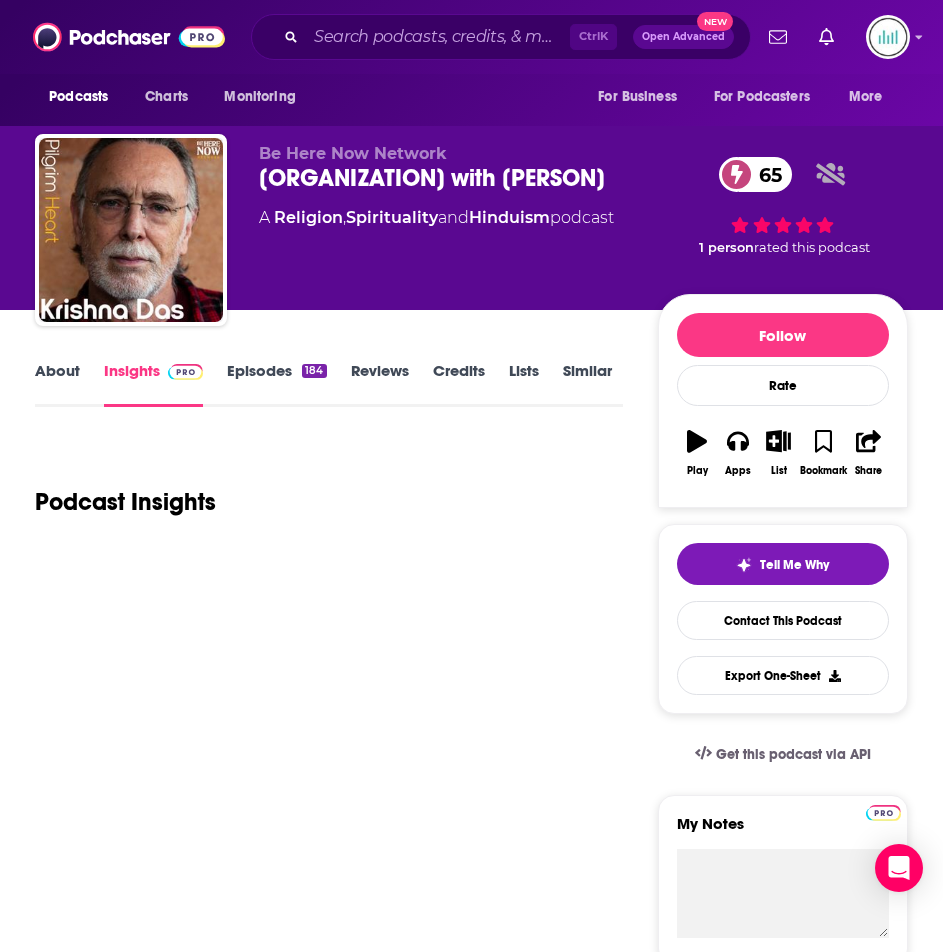 click on "About" at bounding box center (57, 384) 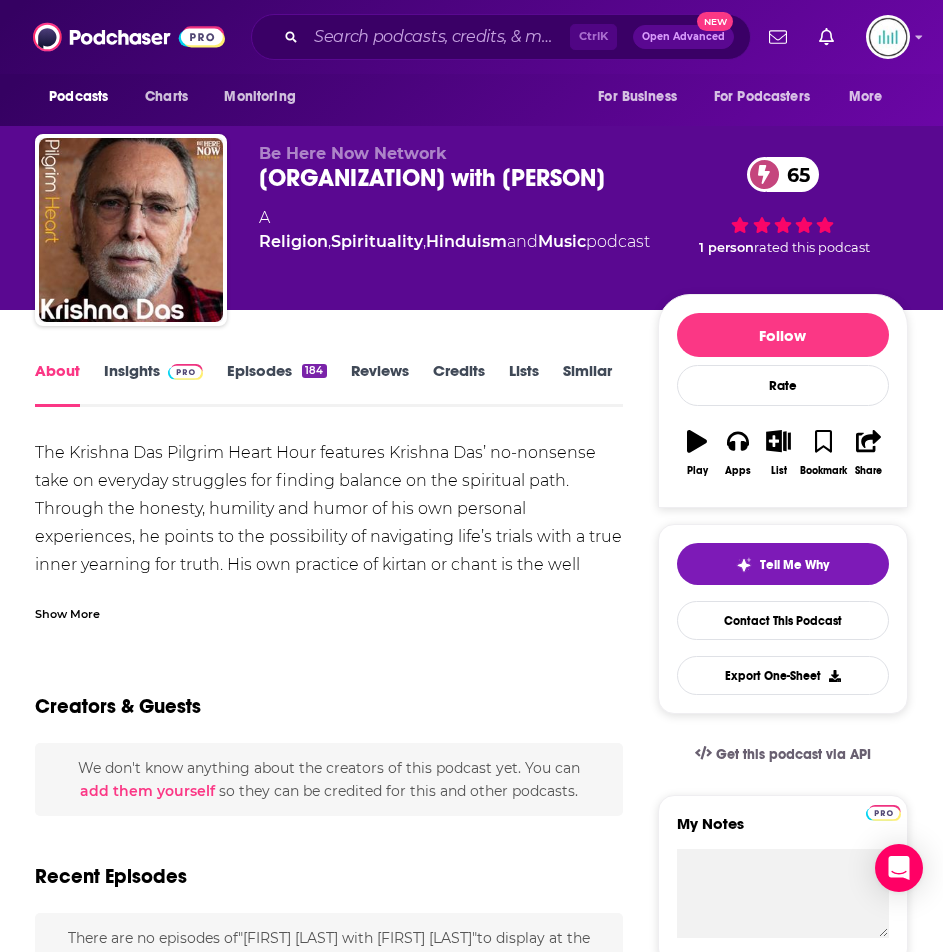 click on "Show More" at bounding box center (67, 612) 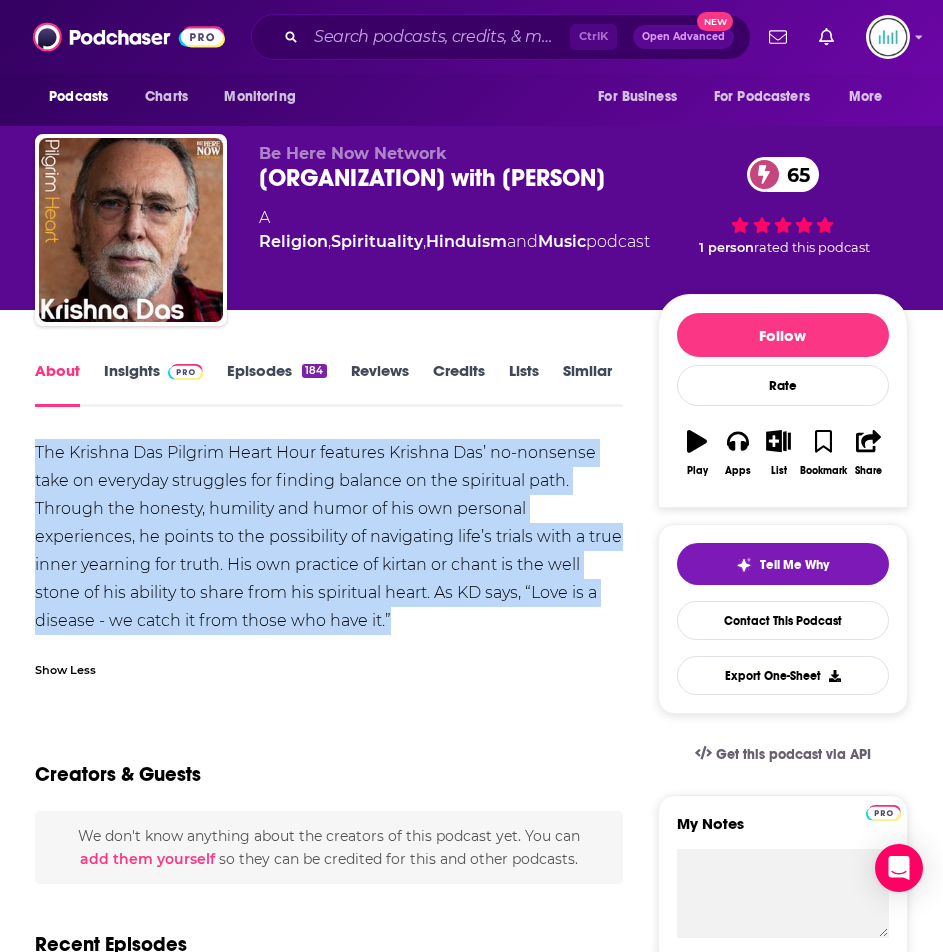 drag, startPoint x: 387, startPoint y: 605, endPoint x: 16, endPoint y: 459, distance: 398.69412 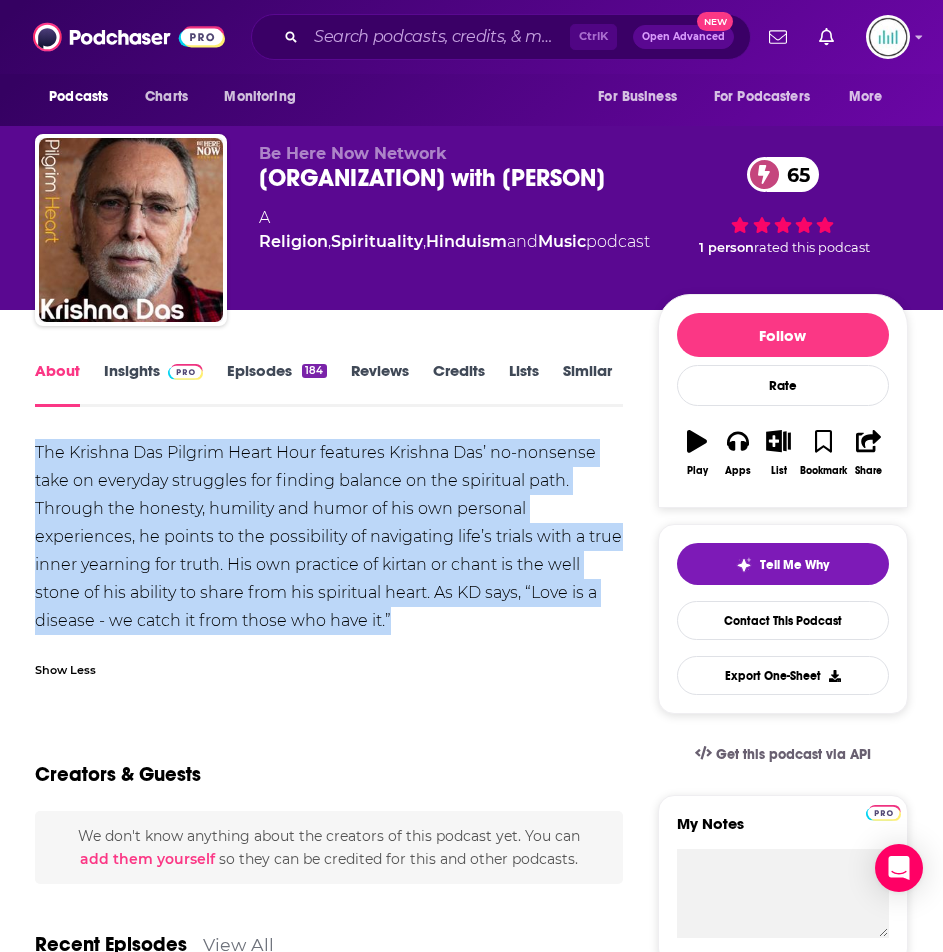 copy on "The Krishna Das Pilgrim Heart Hour features Krishna Das’ no-nonsense take on everyday struggles for finding balance on the spiritual path. Through the honesty, humility and humor of his own personal experiences, he points to the possibility of navigating life’s trials with a true inner yearning for truth. His own practice of kirtan or chant is the well stone of his ability to share from his spiritual heart. As KD says, “Love is a disease - we catch it from those who have it.”" 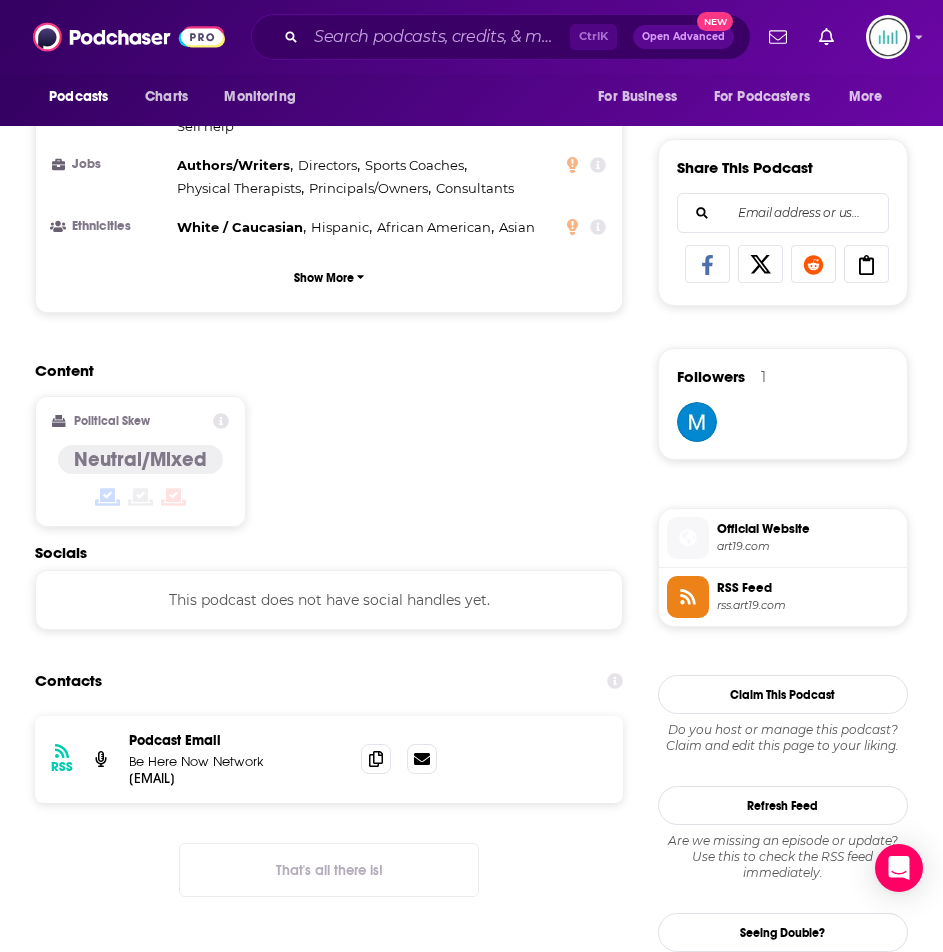 scroll, scrollTop: 1300, scrollLeft: 0, axis: vertical 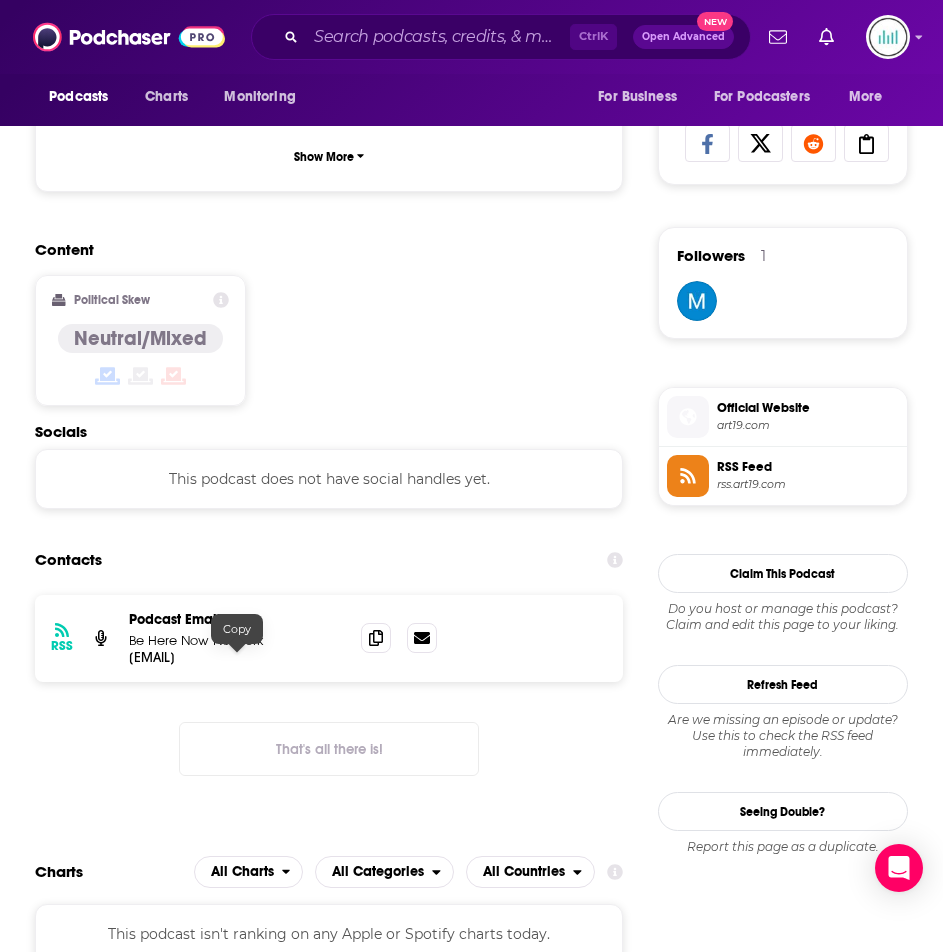 click on "[EMAIL]" at bounding box center (237, 657) 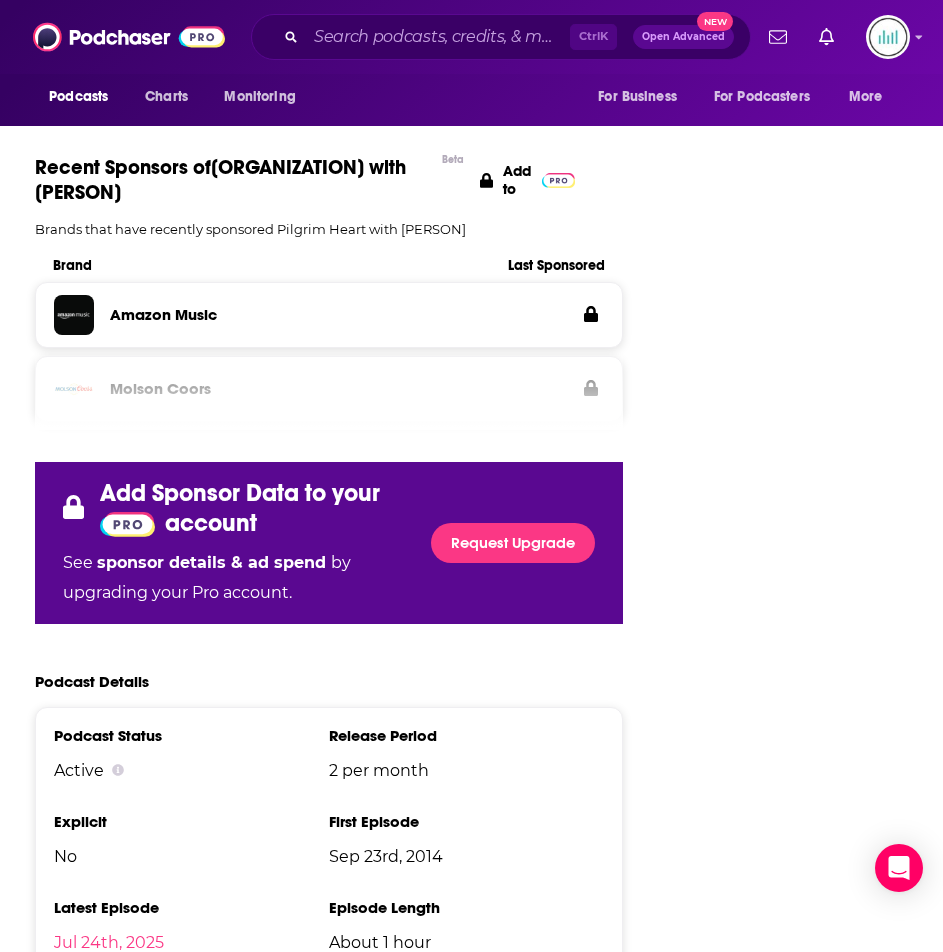 scroll, scrollTop: 3000, scrollLeft: 0, axis: vertical 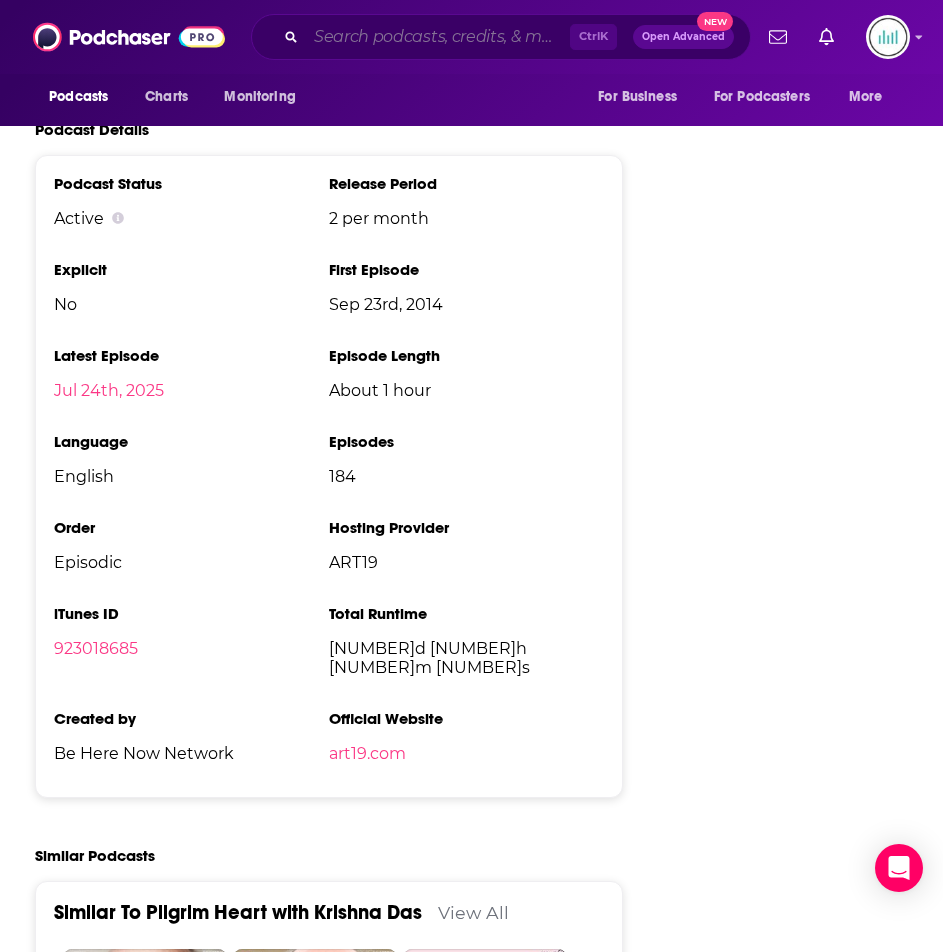 click at bounding box center (438, 37) 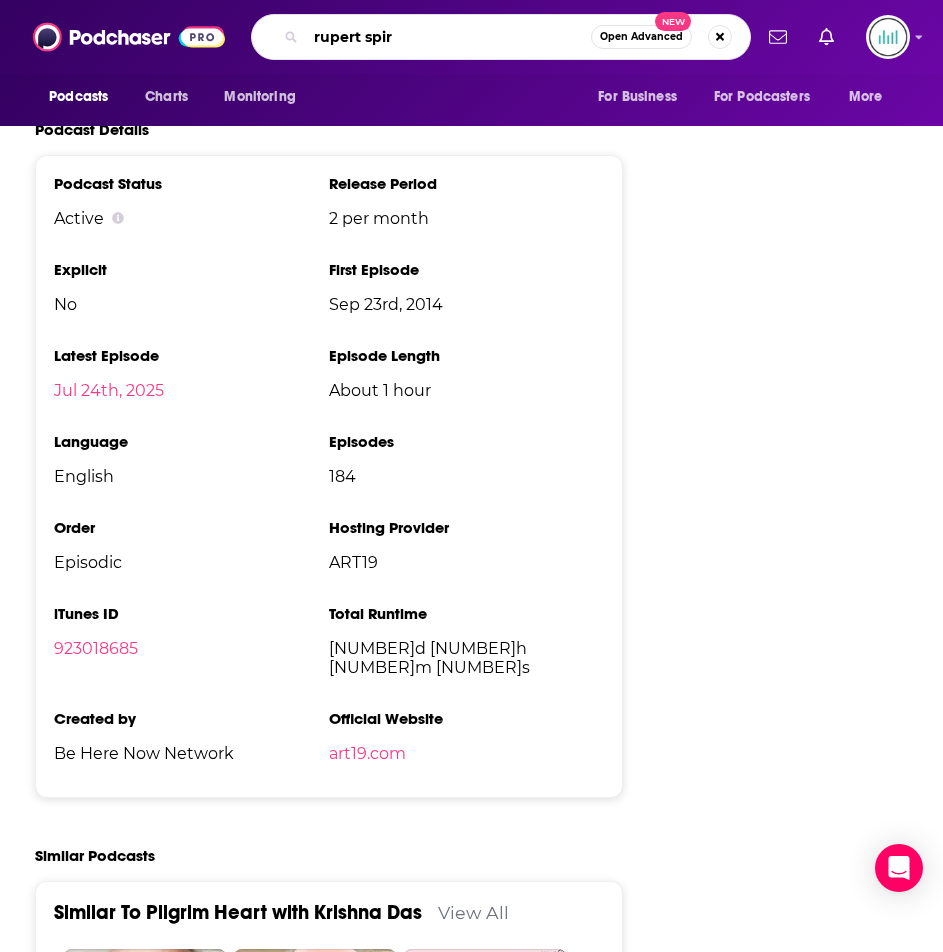 type on "[PERSON]" 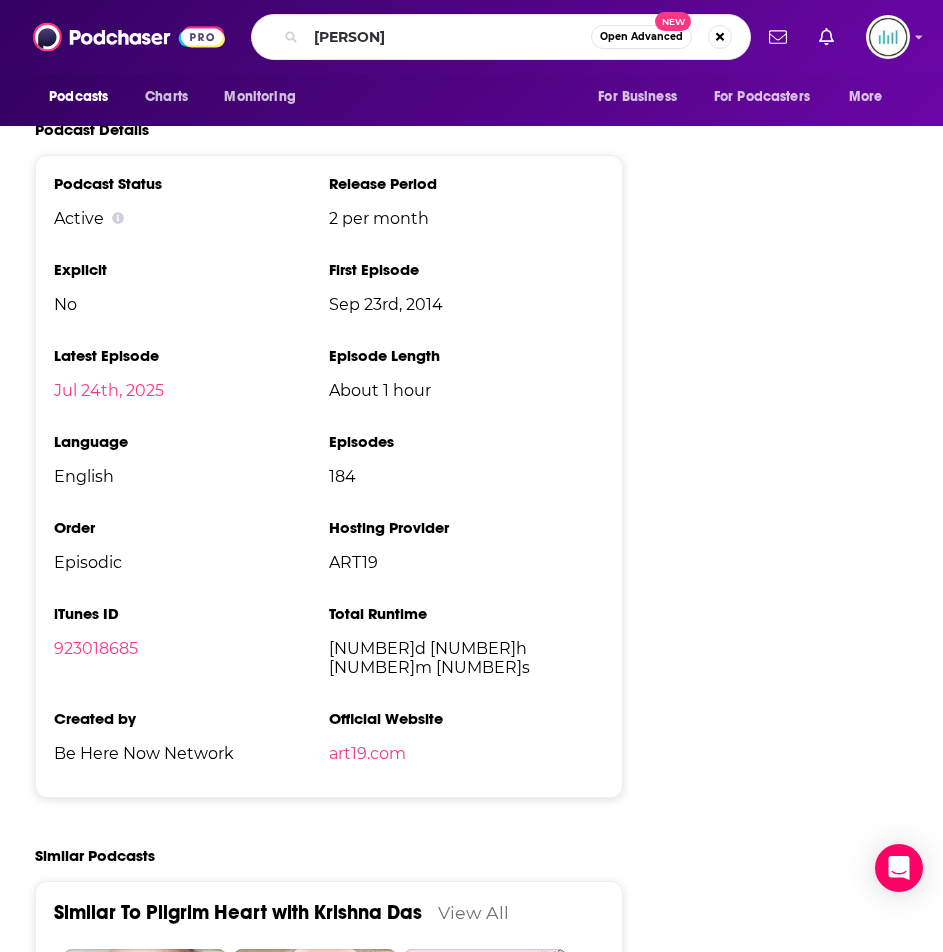 scroll, scrollTop: 0, scrollLeft: 0, axis: both 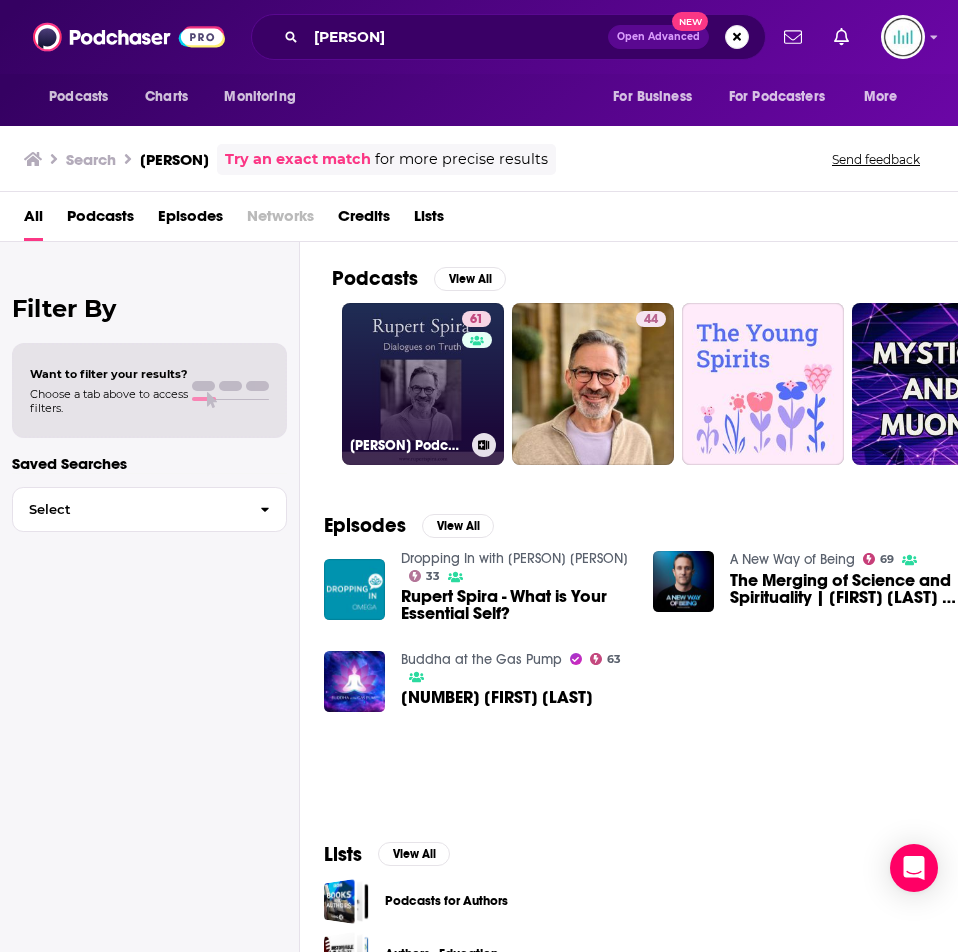 click on "61 Rupert [LAST] Podcast" at bounding box center (423, 384) 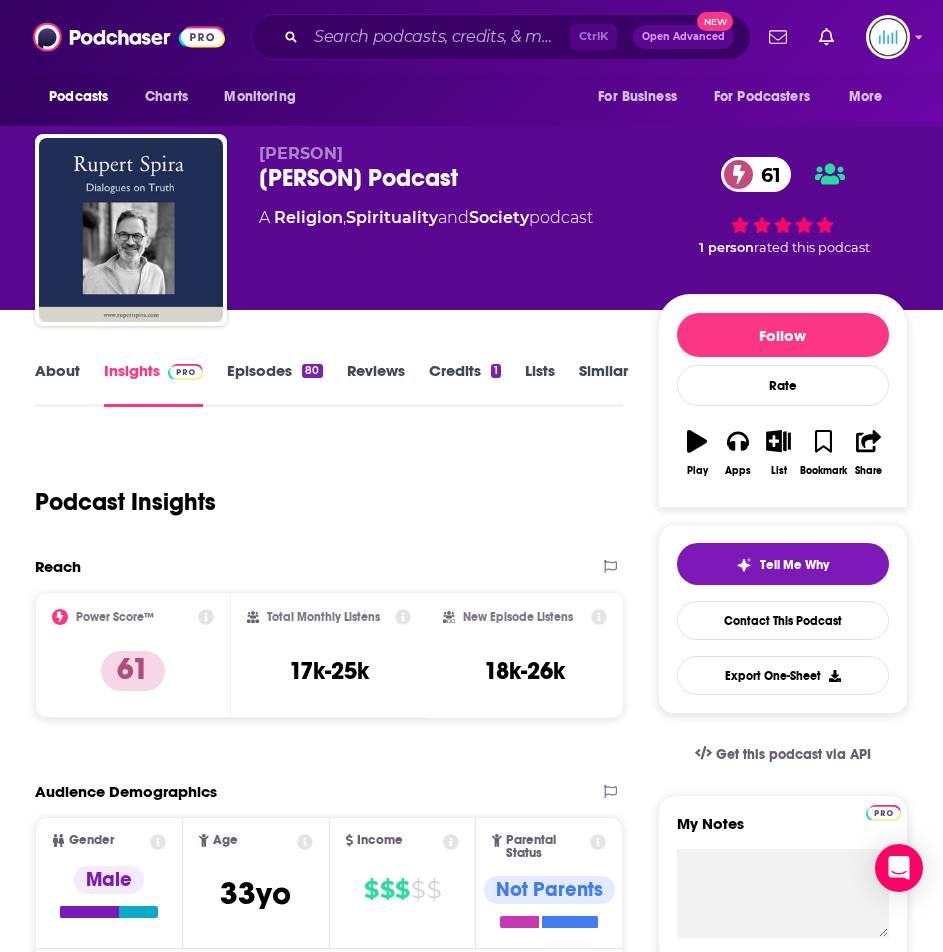 click on "About" at bounding box center [57, 384] 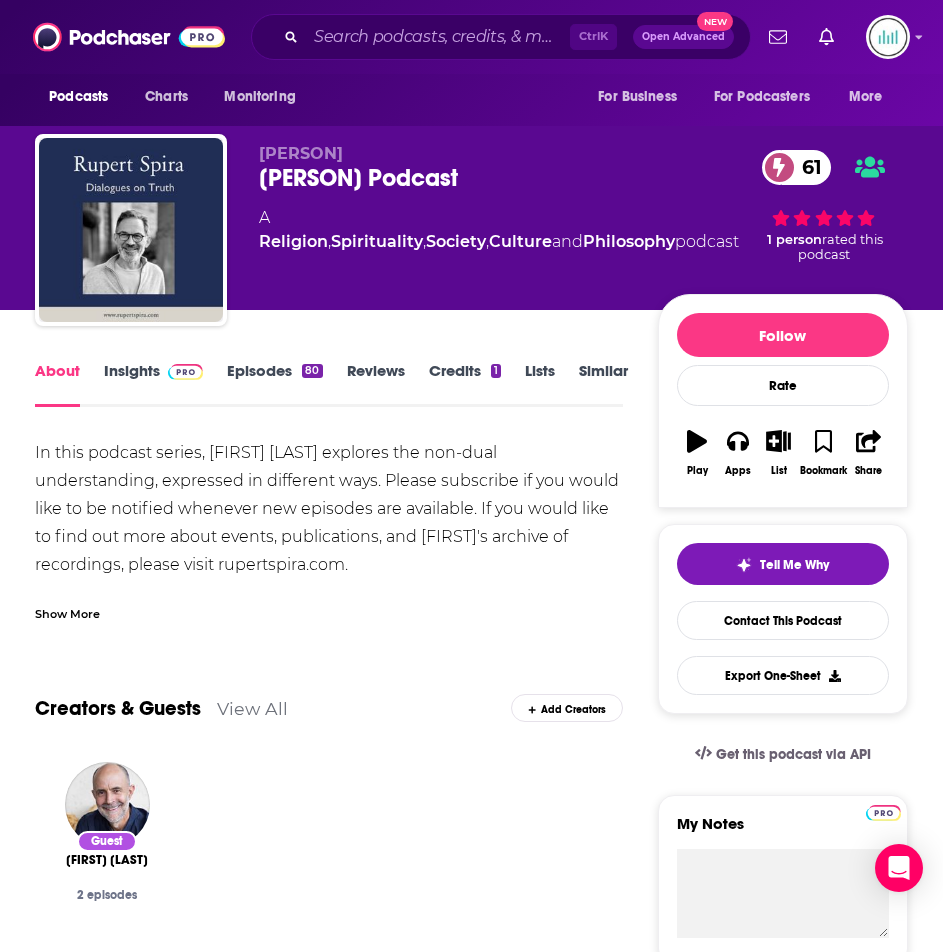 click on "Show More" at bounding box center [67, 612] 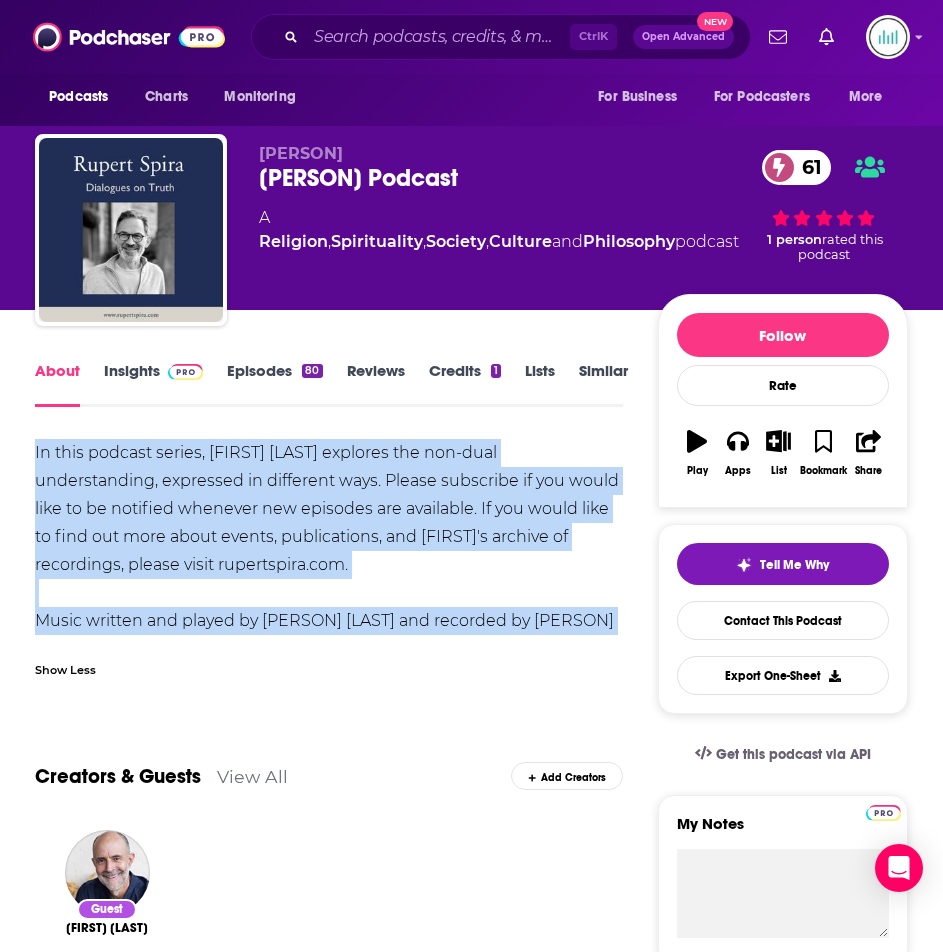 drag, startPoint x: 413, startPoint y: 595, endPoint x: 13, endPoint y: 453, distance: 424.4573 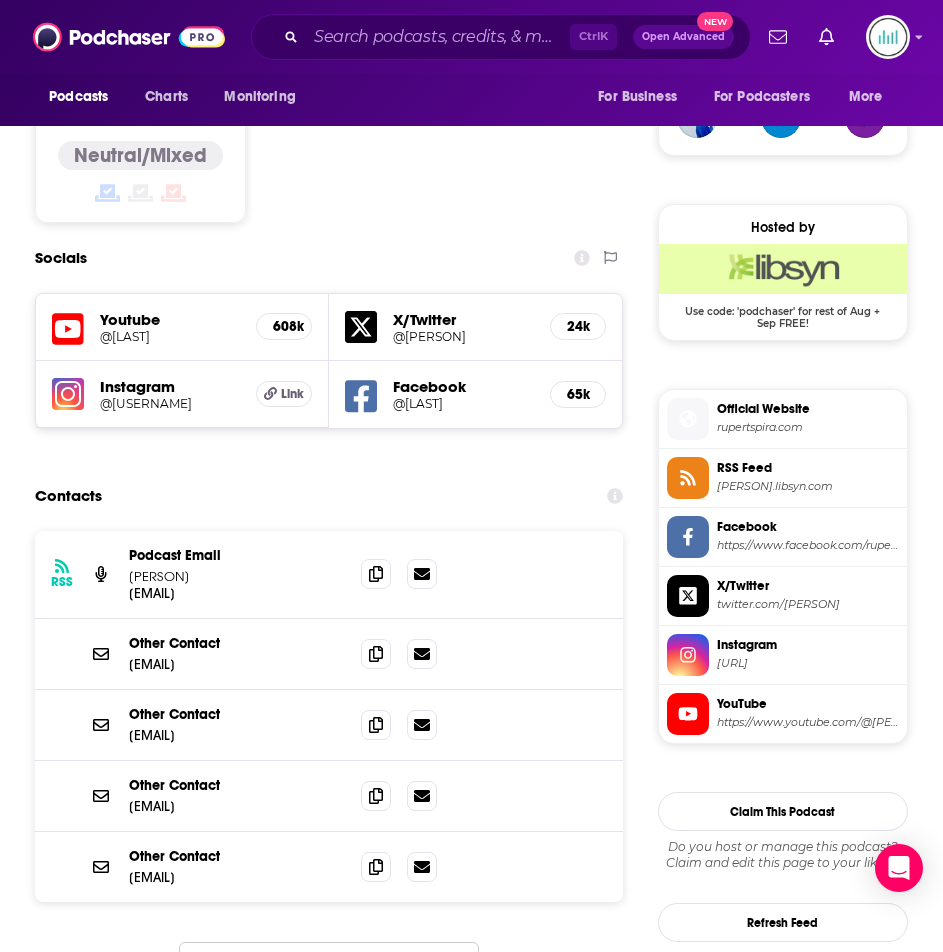 scroll, scrollTop: 1500, scrollLeft: 0, axis: vertical 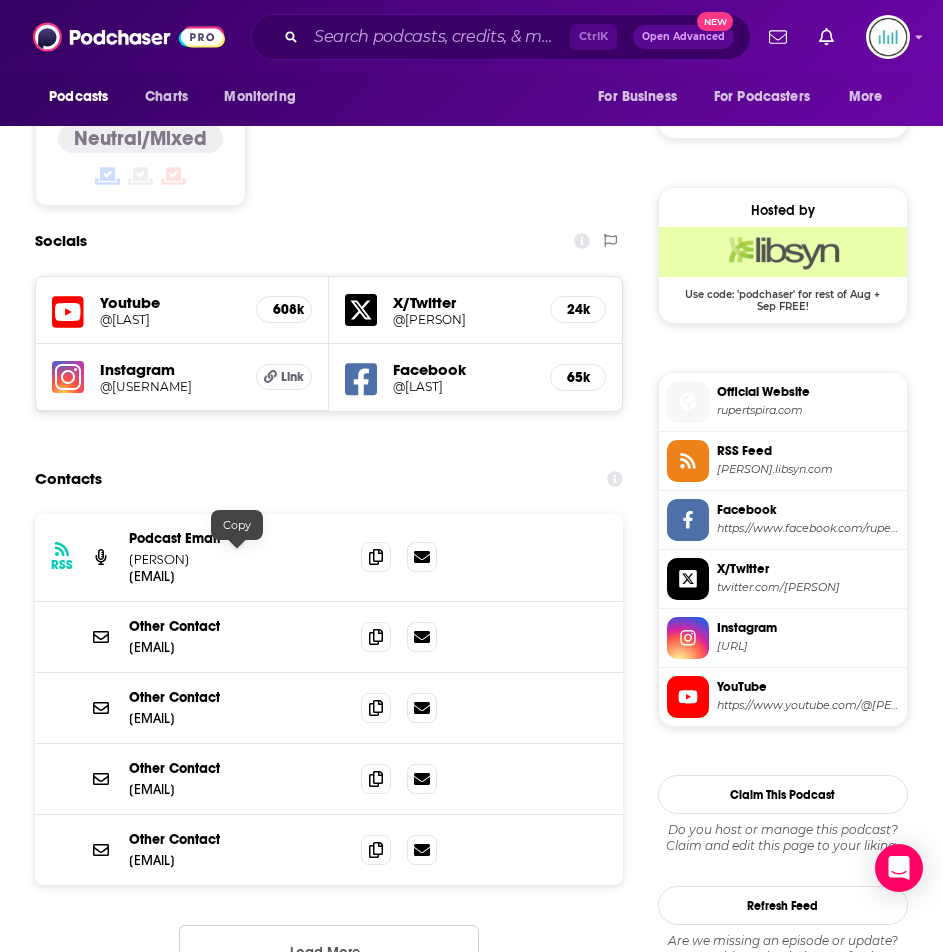 click on "[EMAIL]" at bounding box center [237, 576] 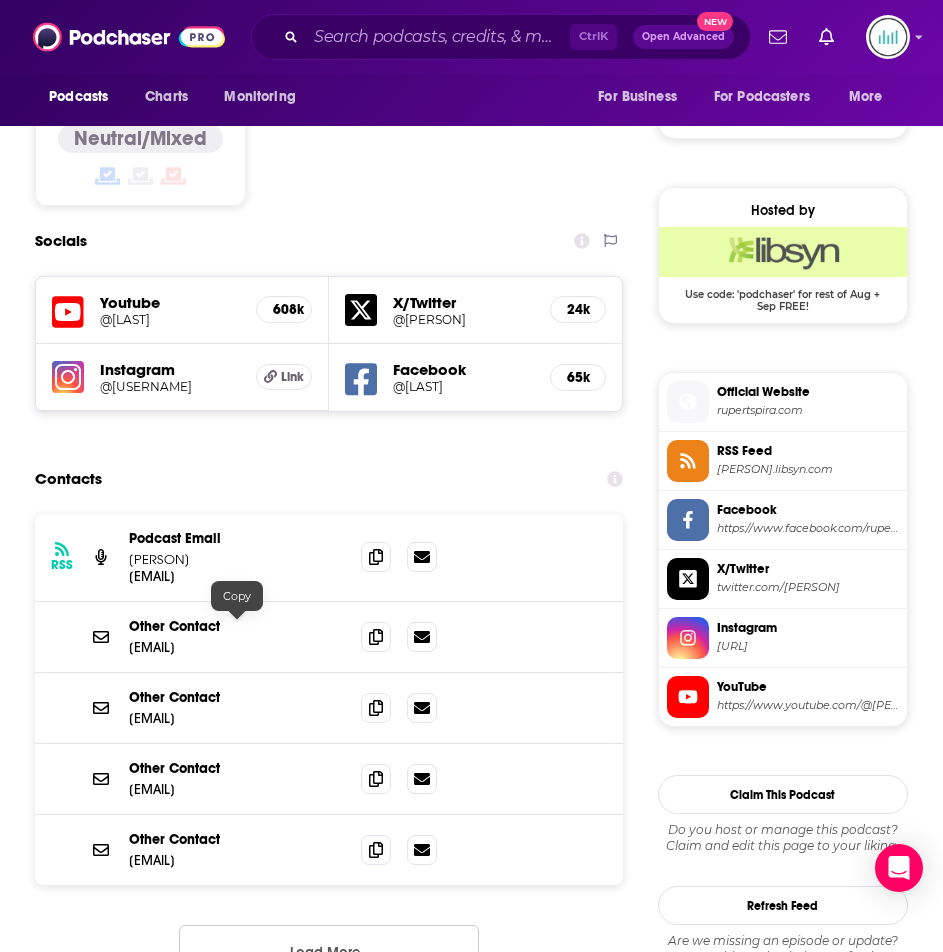 click on "[EMAIL]" at bounding box center (237, 647) 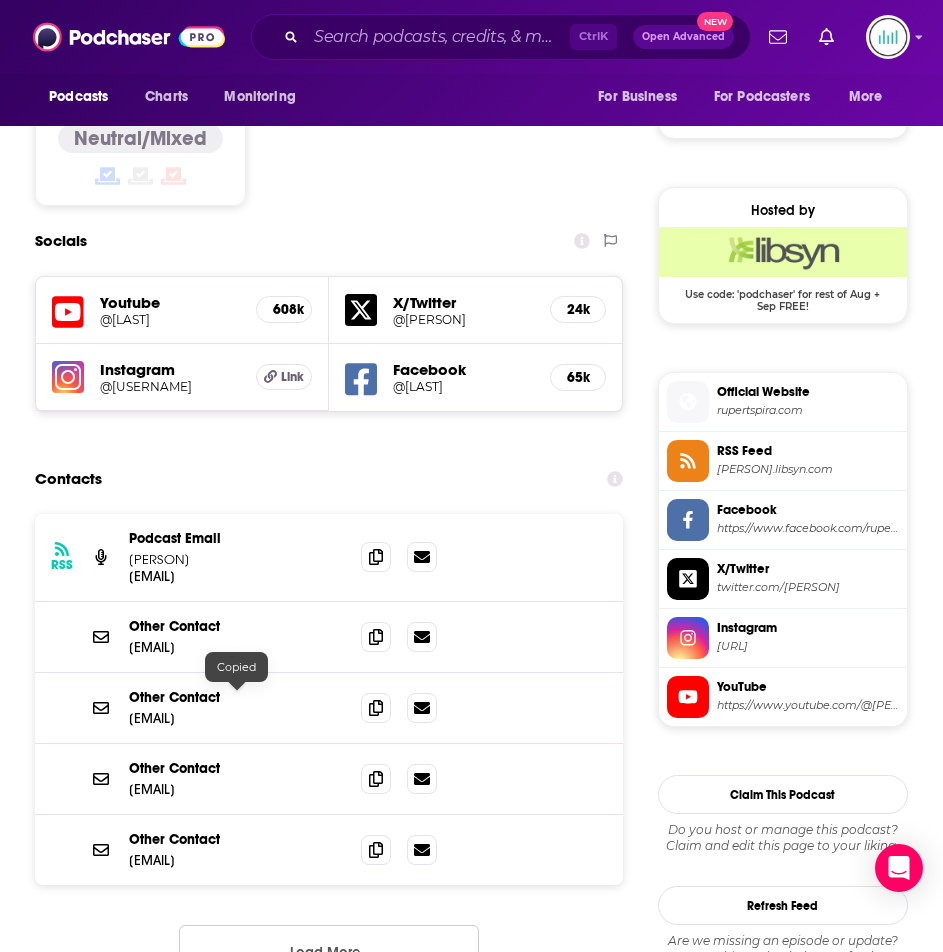 click on "[EMAIL]" at bounding box center (237, 718) 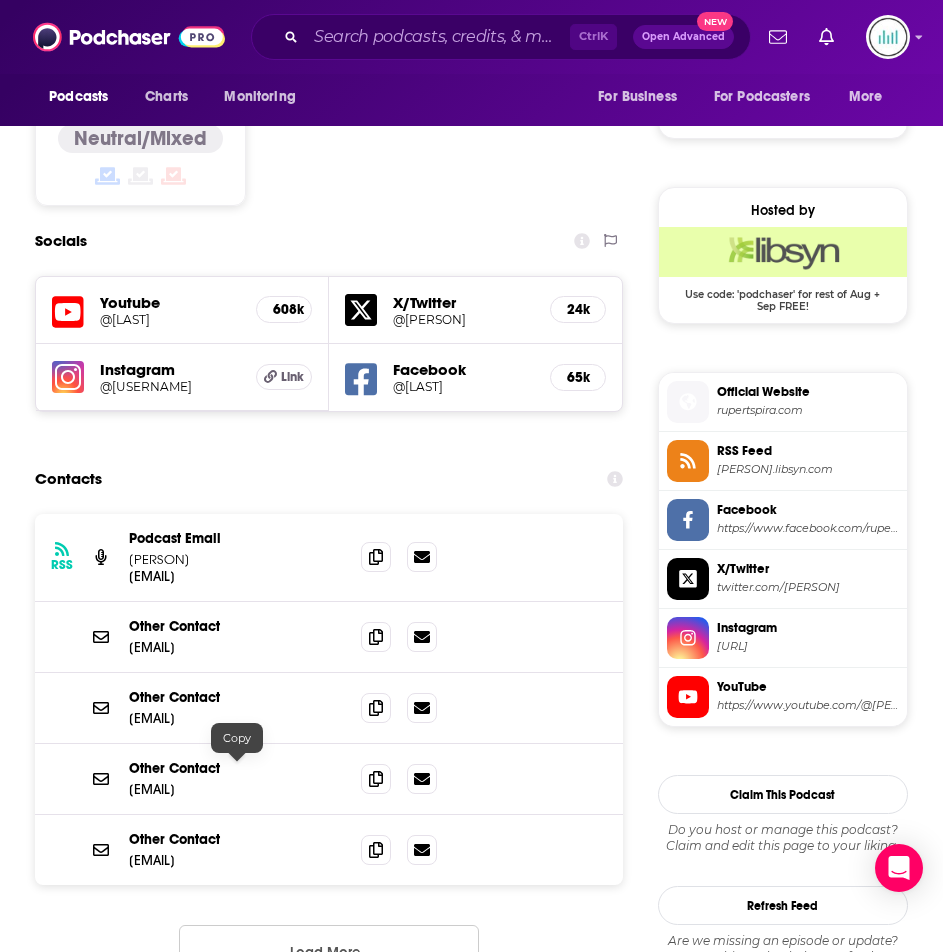 click on "[EMAIL]" at bounding box center (237, 789) 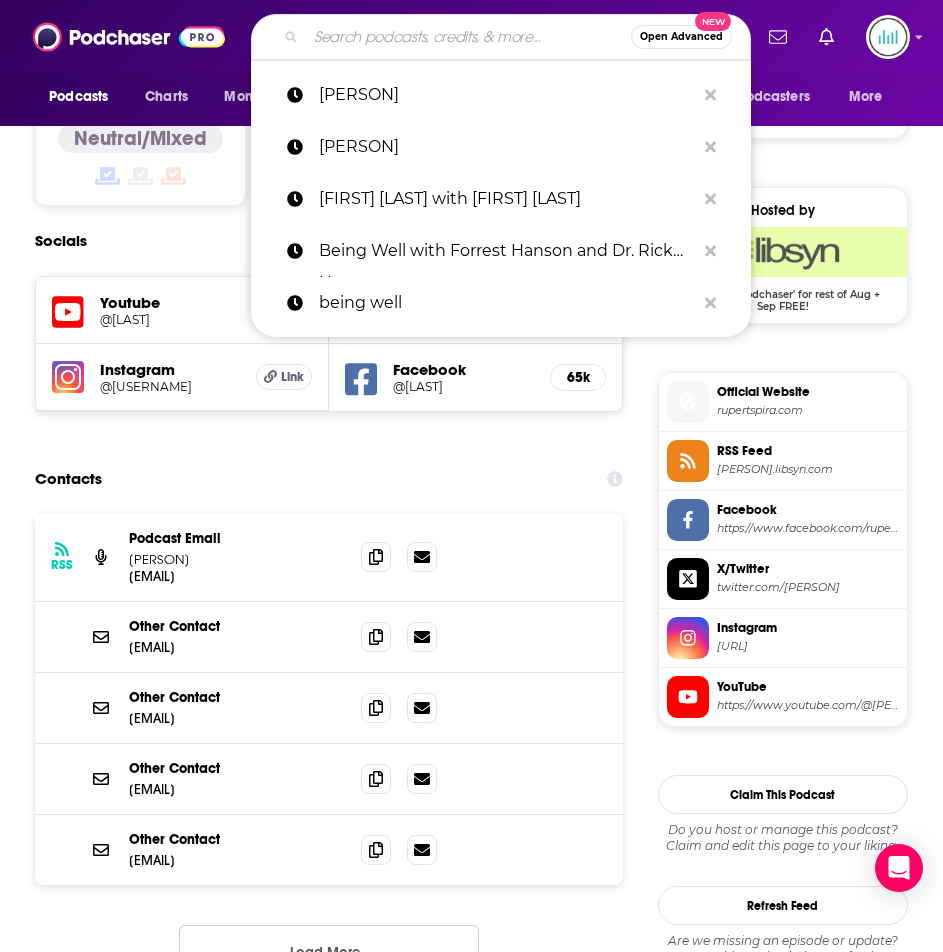 click at bounding box center [468, 37] 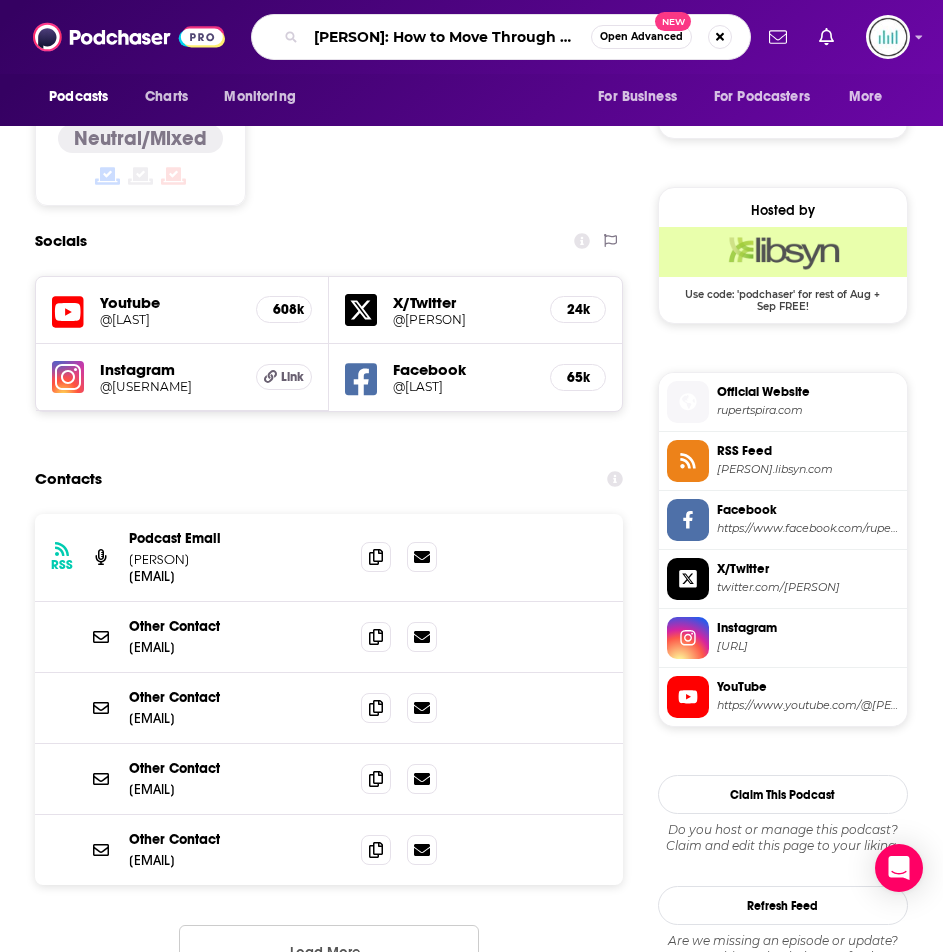 scroll, scrollTop: 0, scrollLeft: 260, axis: horizontal 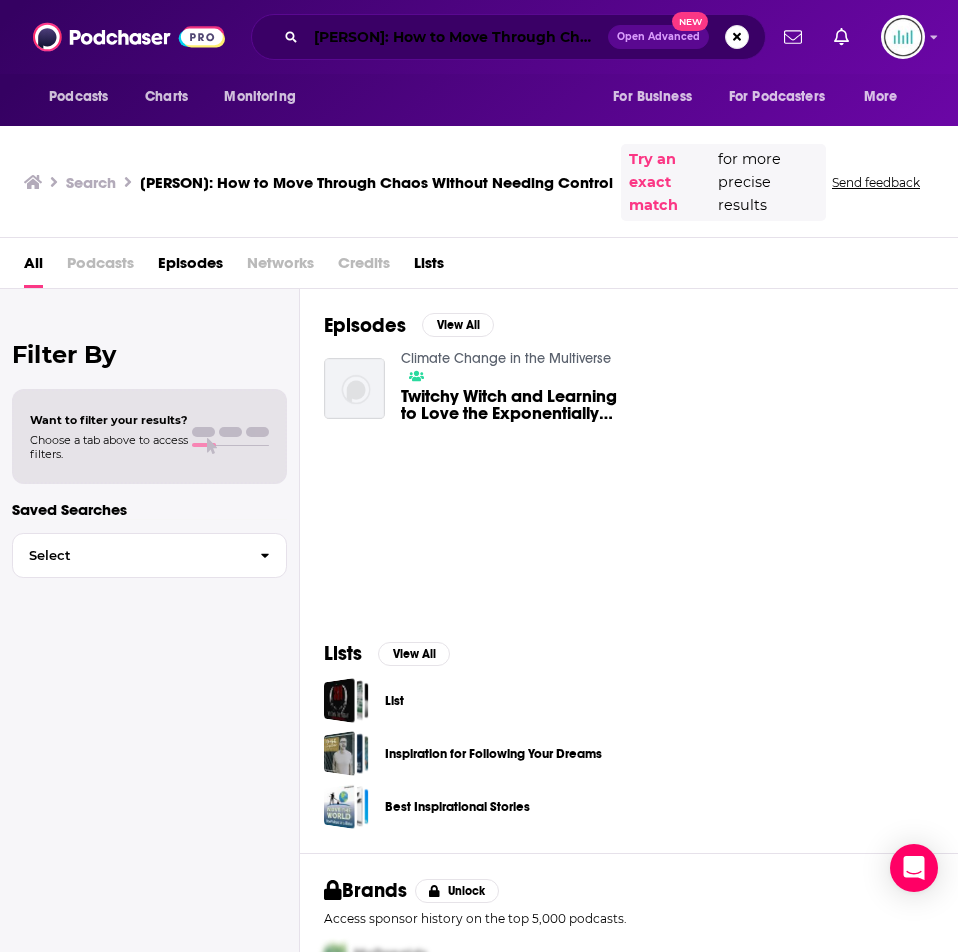 click on "[PERSON]: How to Move Through Chaos Without Needing Control" at bounding box center (457, 37) 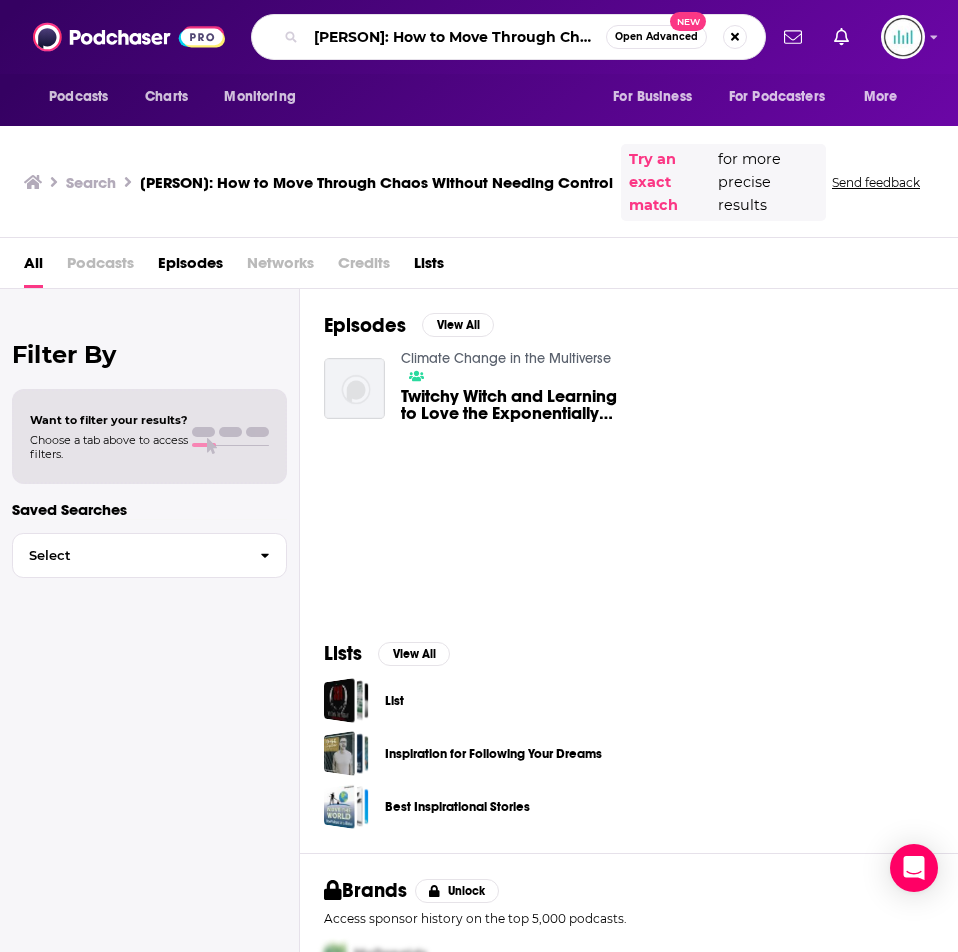 click on "[PERSON]: How to Move Through Chaos Without Needing Control" at bounding box center (456, 37) 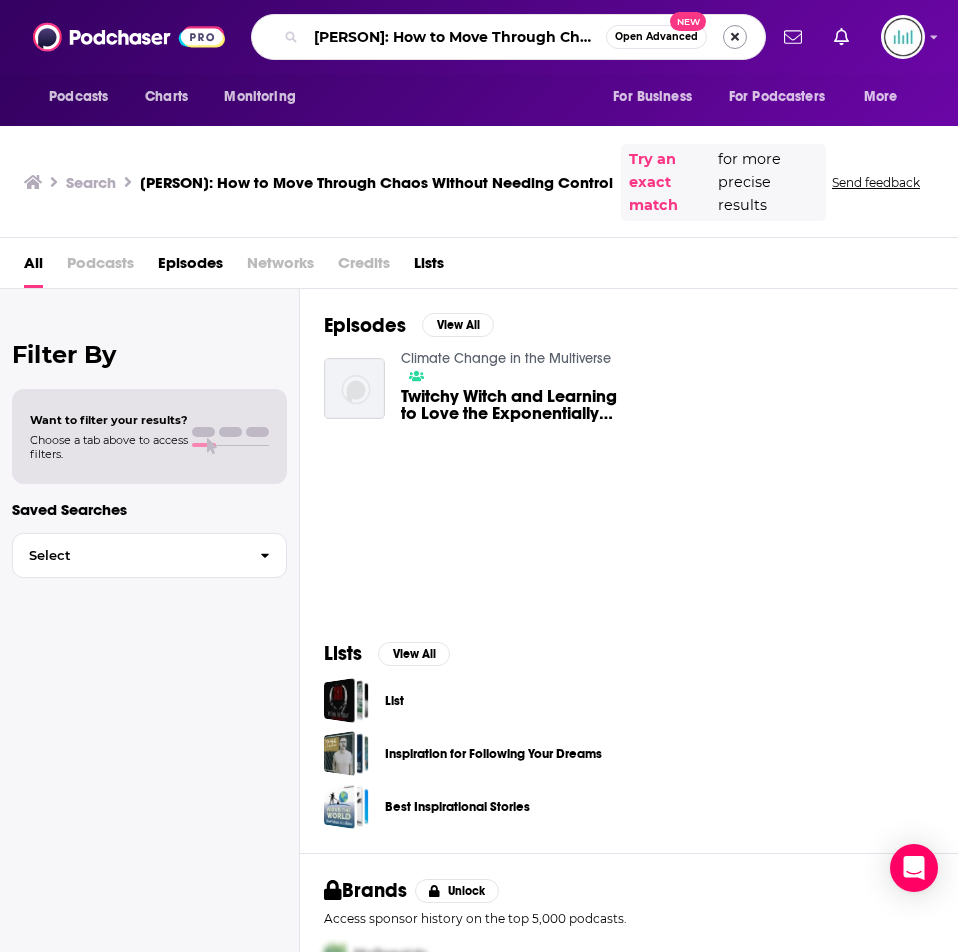 scroll, scrollTop: 0, scrollLeft: 246, axis: horizontal 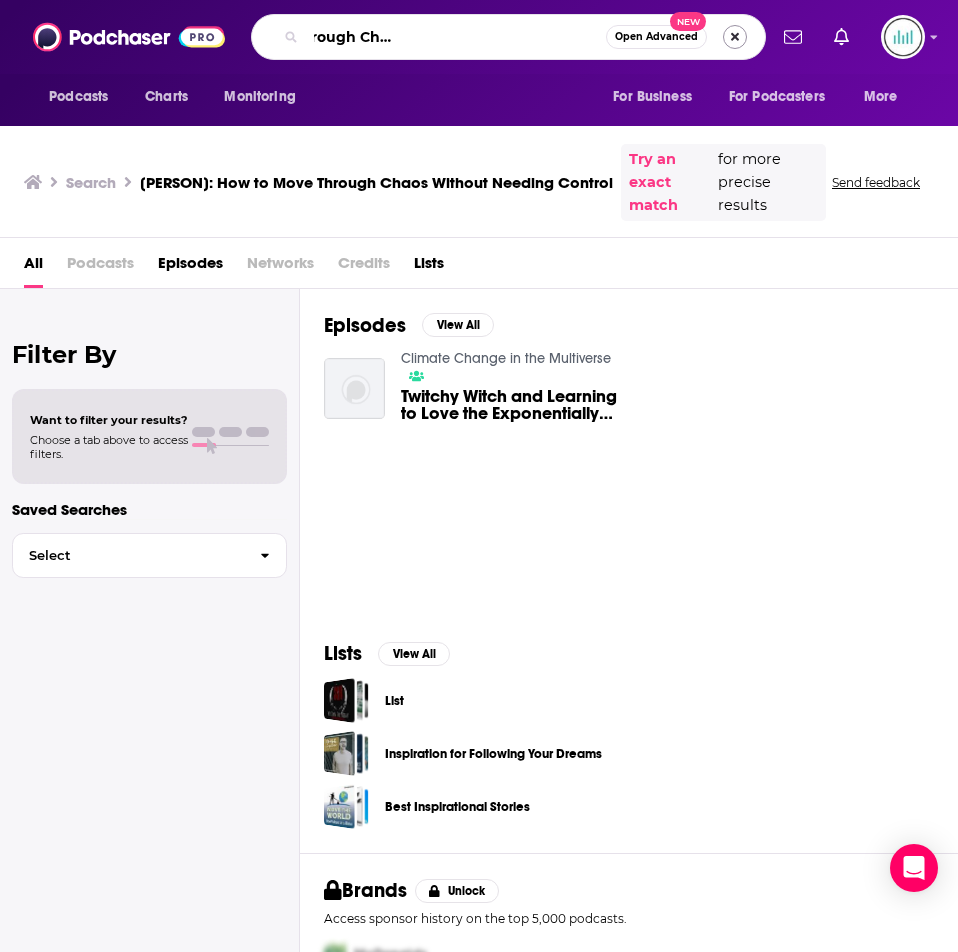 drag, startPoint x: 434, startPoint y: 38, endPoint x: 738, endPoint y: 31, distance: 304.08057 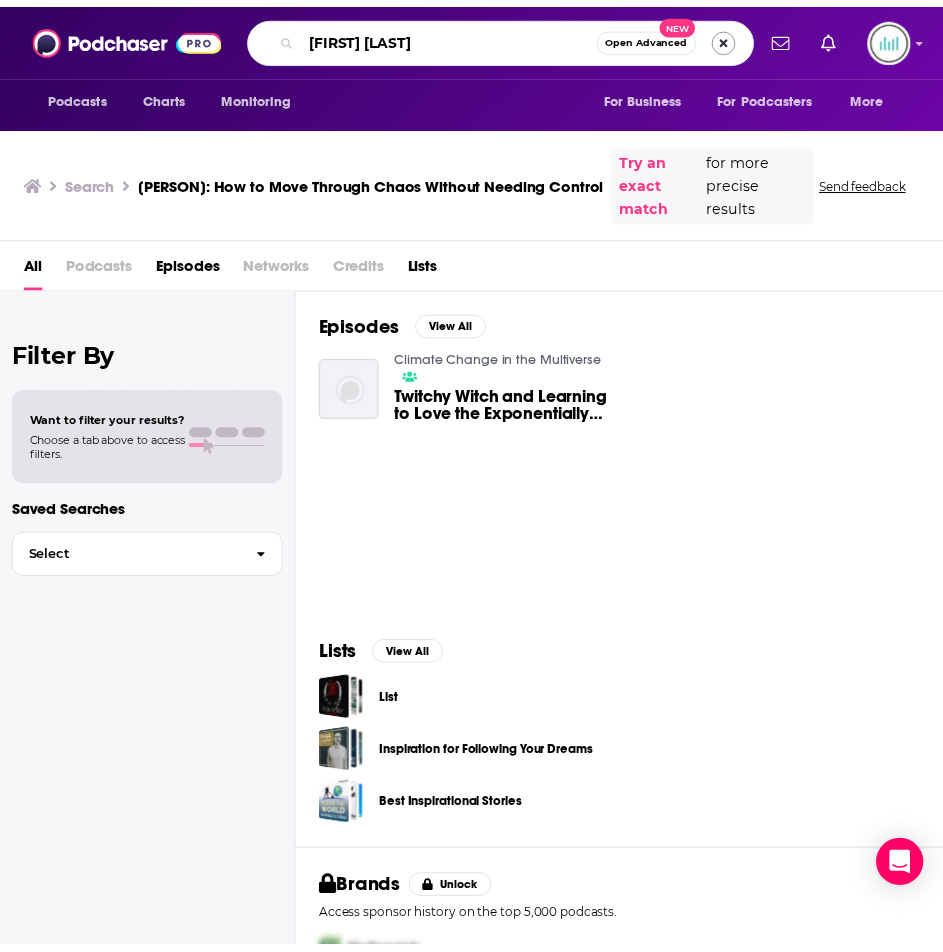 scroll, scrollTop: 0, scrollLeft: 0, axis: both 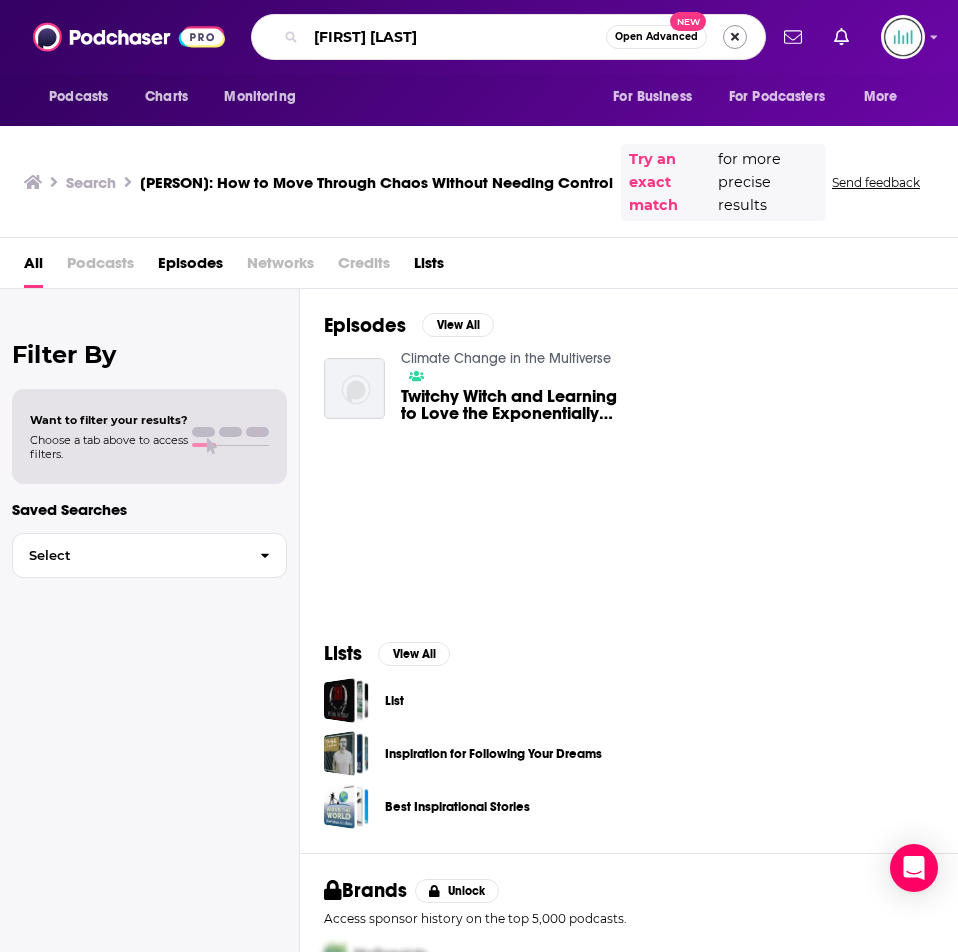 type on "[FIRST] [LAST]" 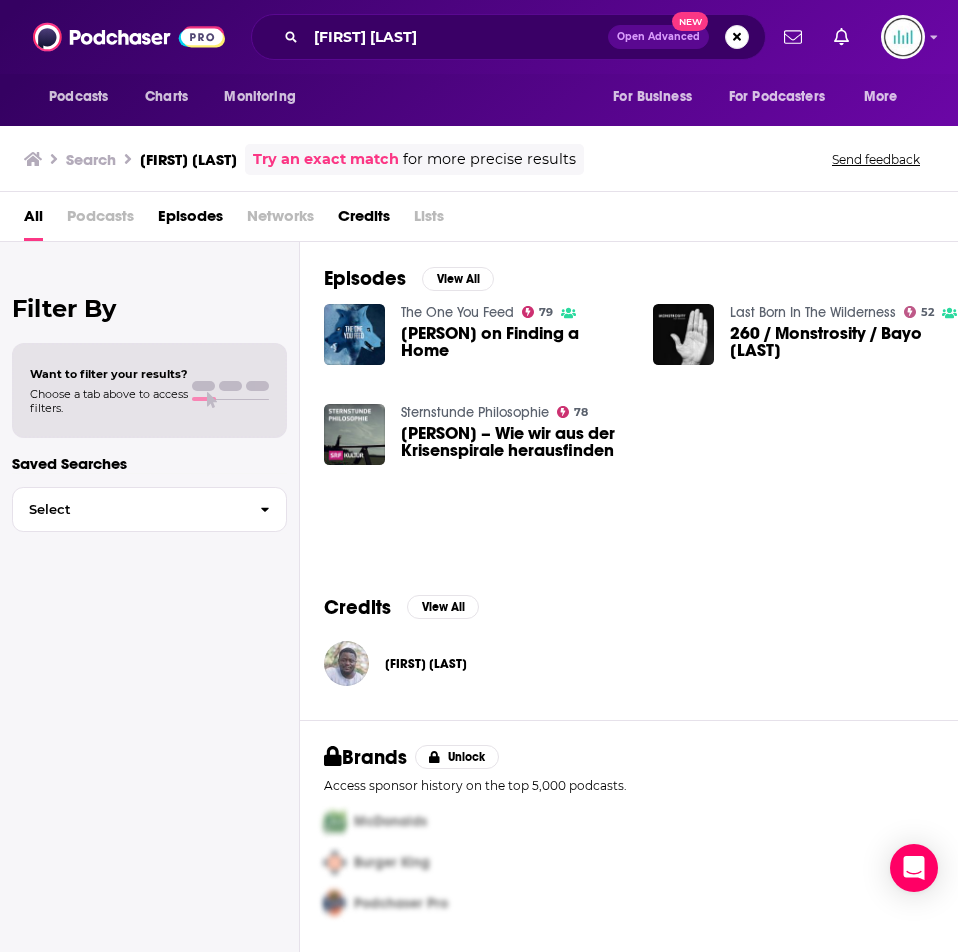click at bounding box center (346, 663) 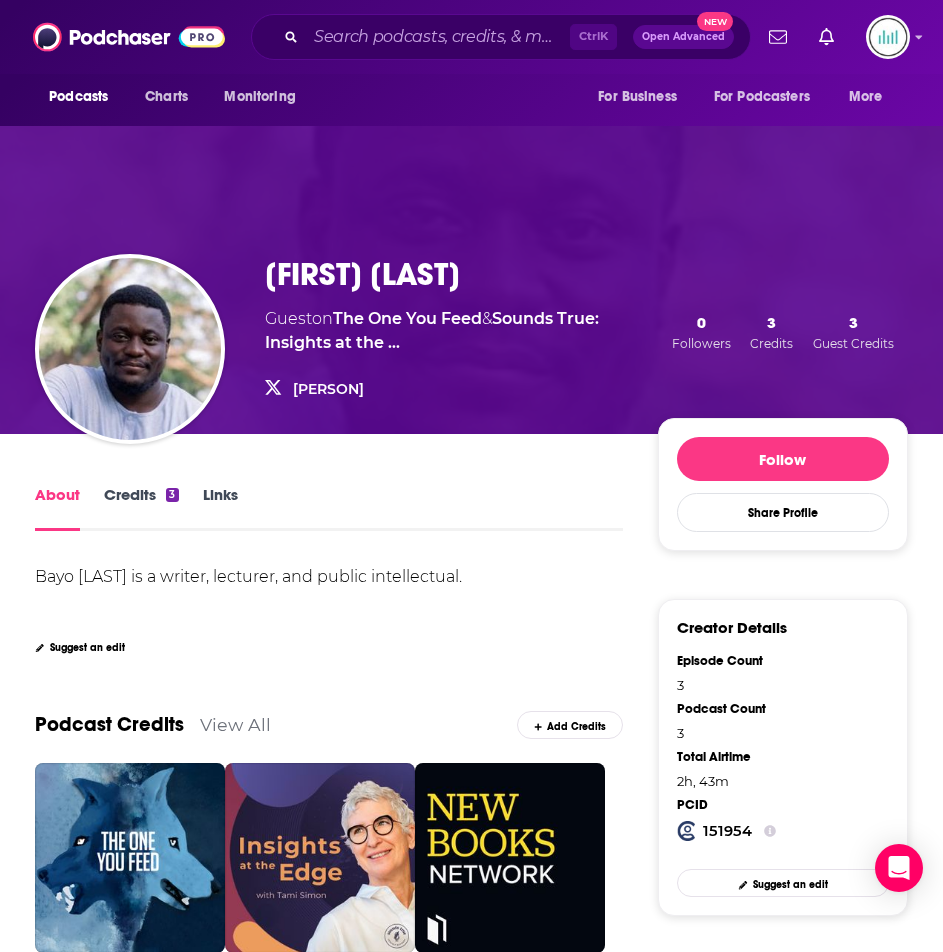click on "Credits 3" at bounding box center (141, 508) 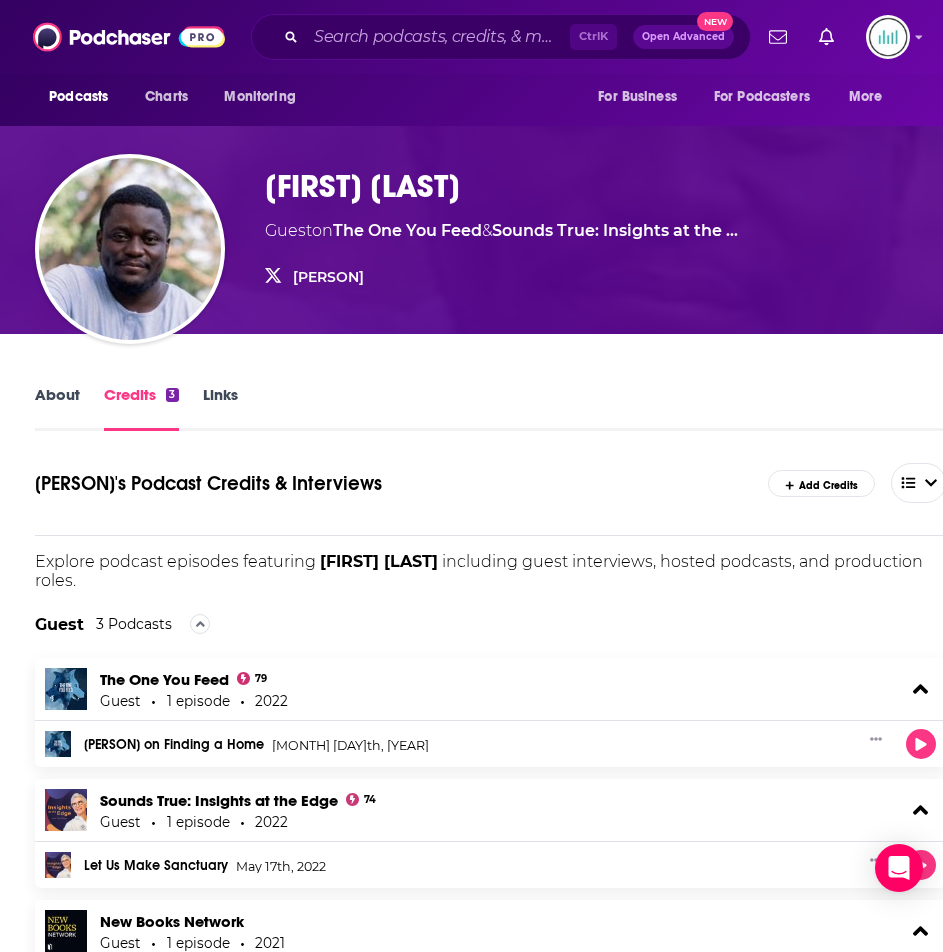 scroll, scrollTop: 0, scrollLeft: 0, axis: both 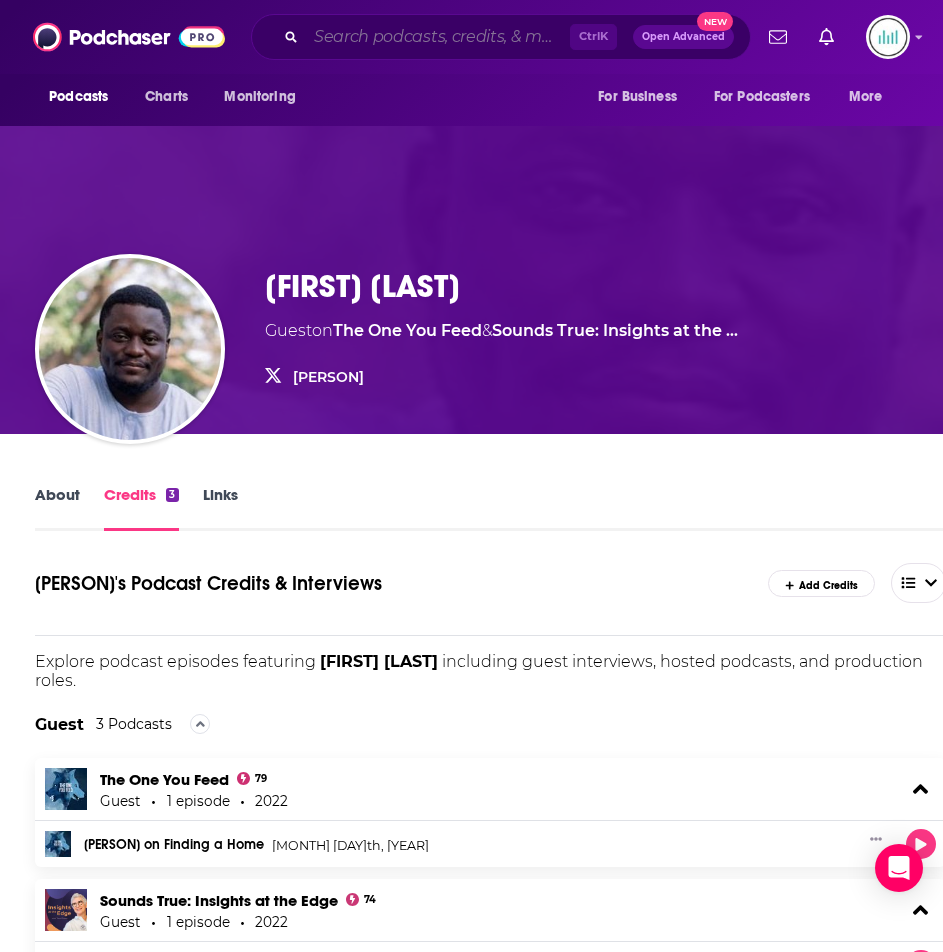 click at bounding box center (438, 37) 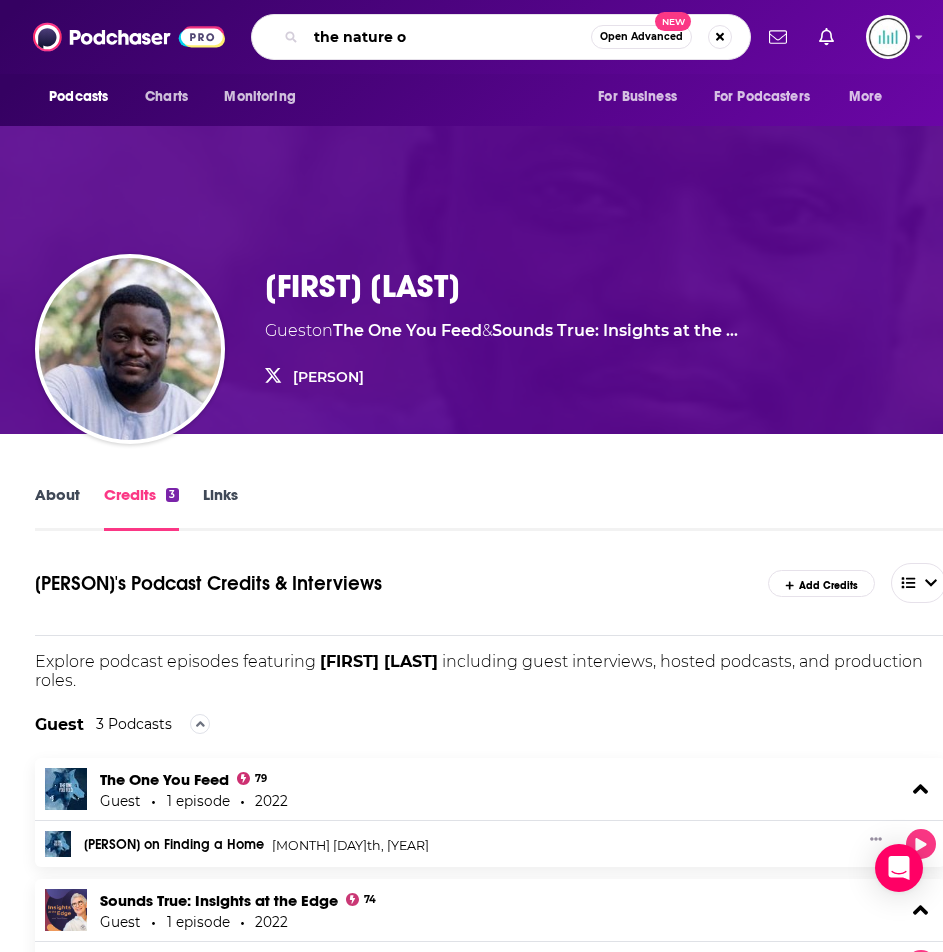 type on "the nature of" 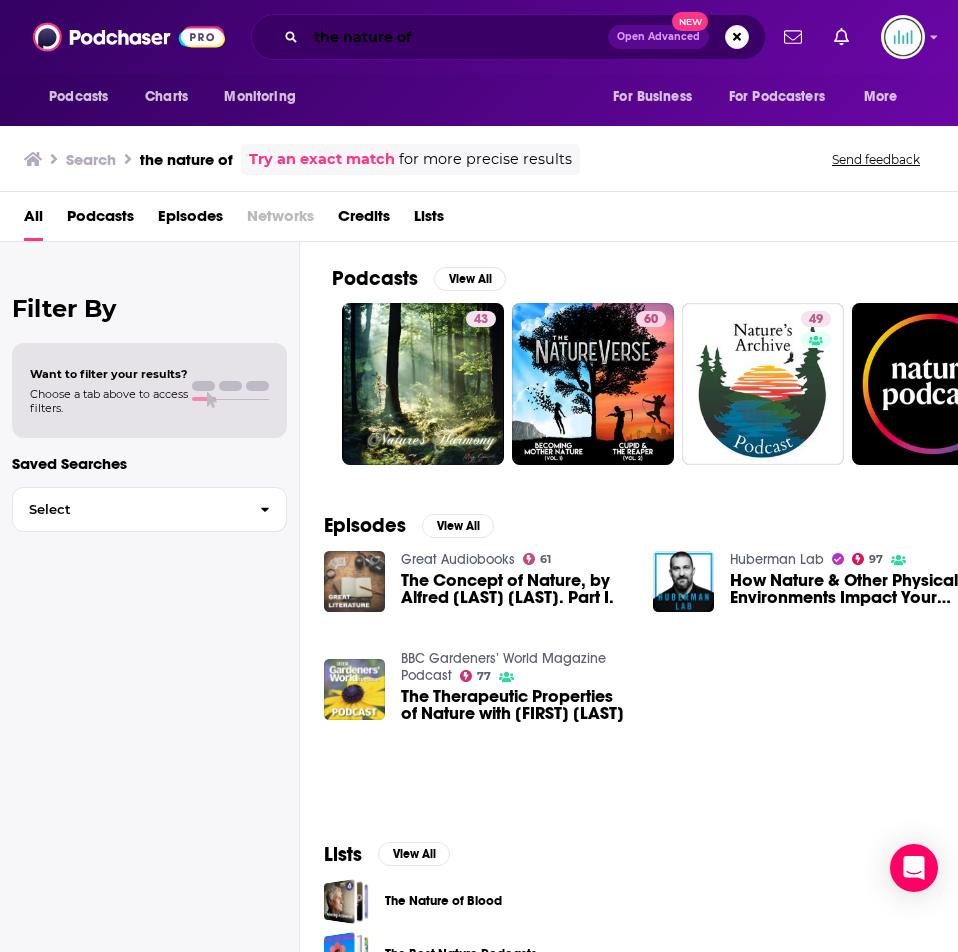 click on "the nature of" at bounding box center (457, 37) 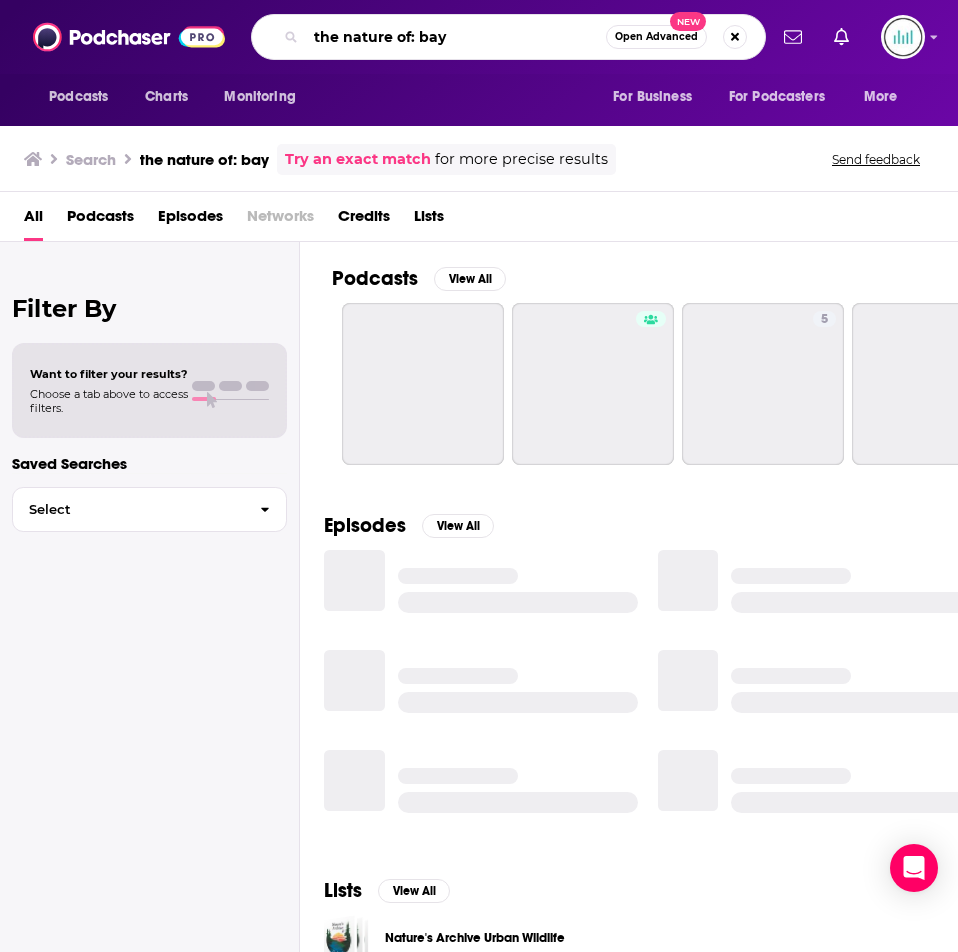 click on "the nature of: bay" at bounding box center [456, 37] 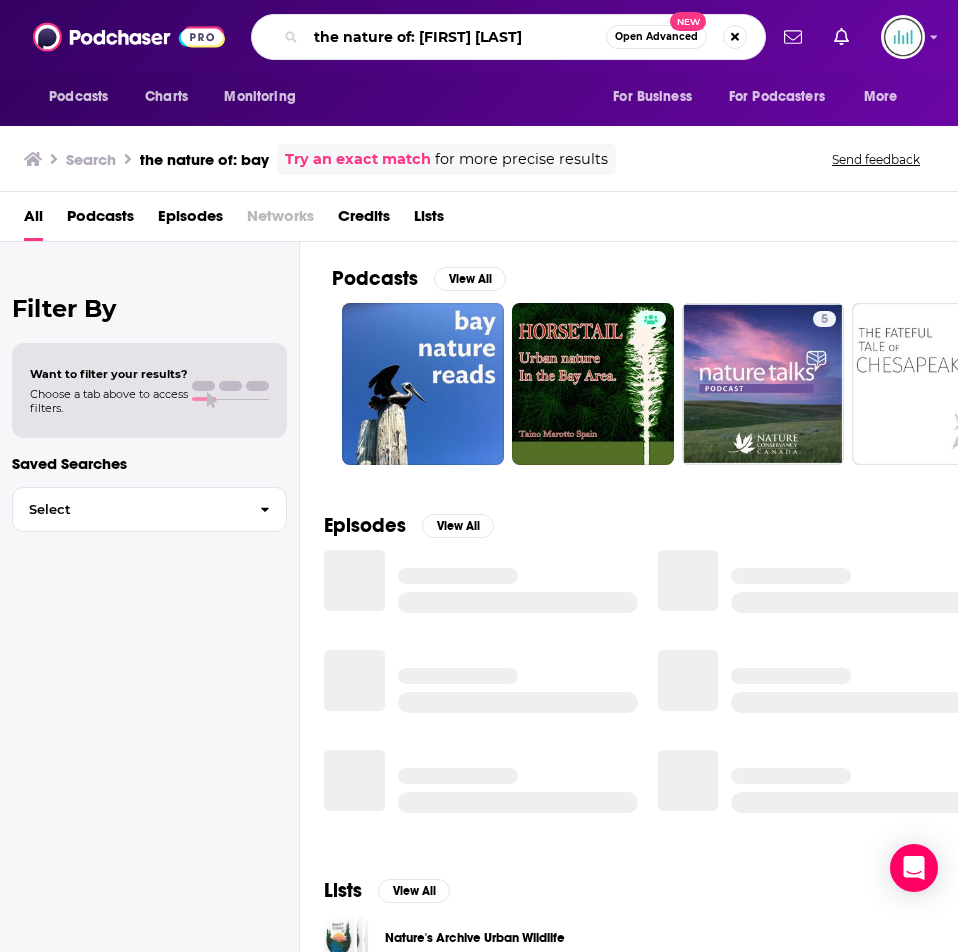 type on "the nature of: [FIRST] [LAST]" 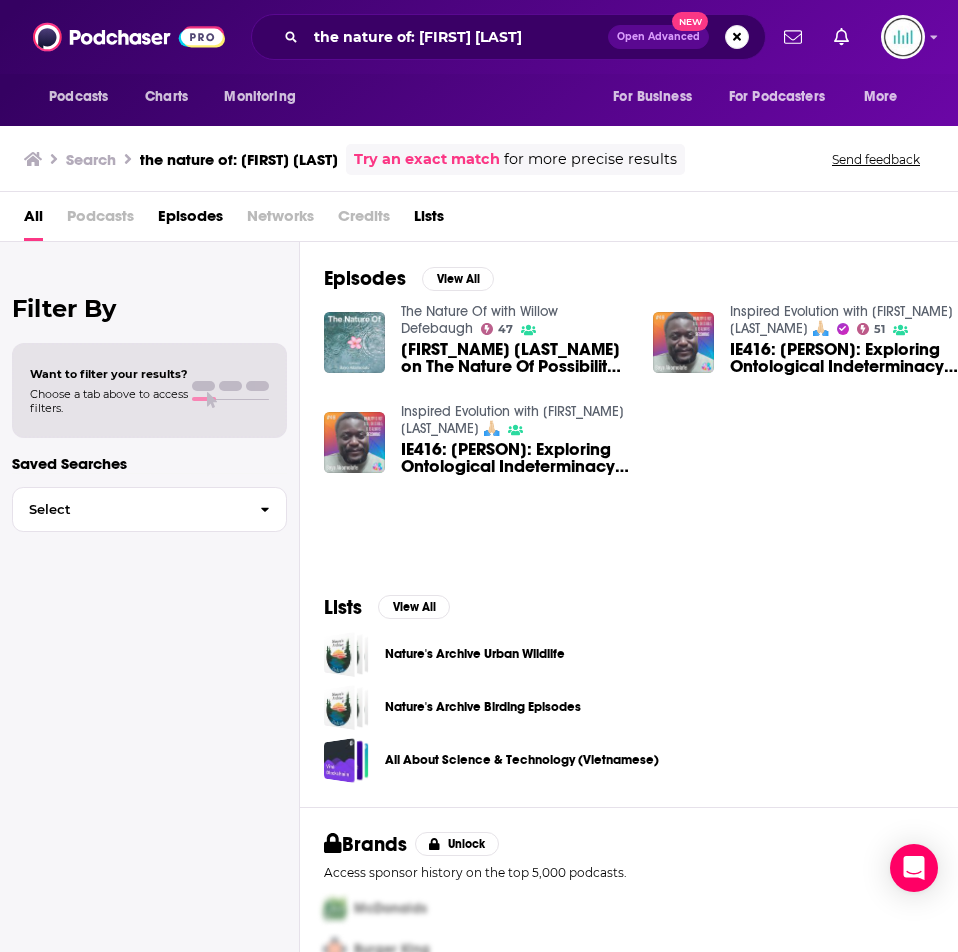 click at bounding box center [354, 342] 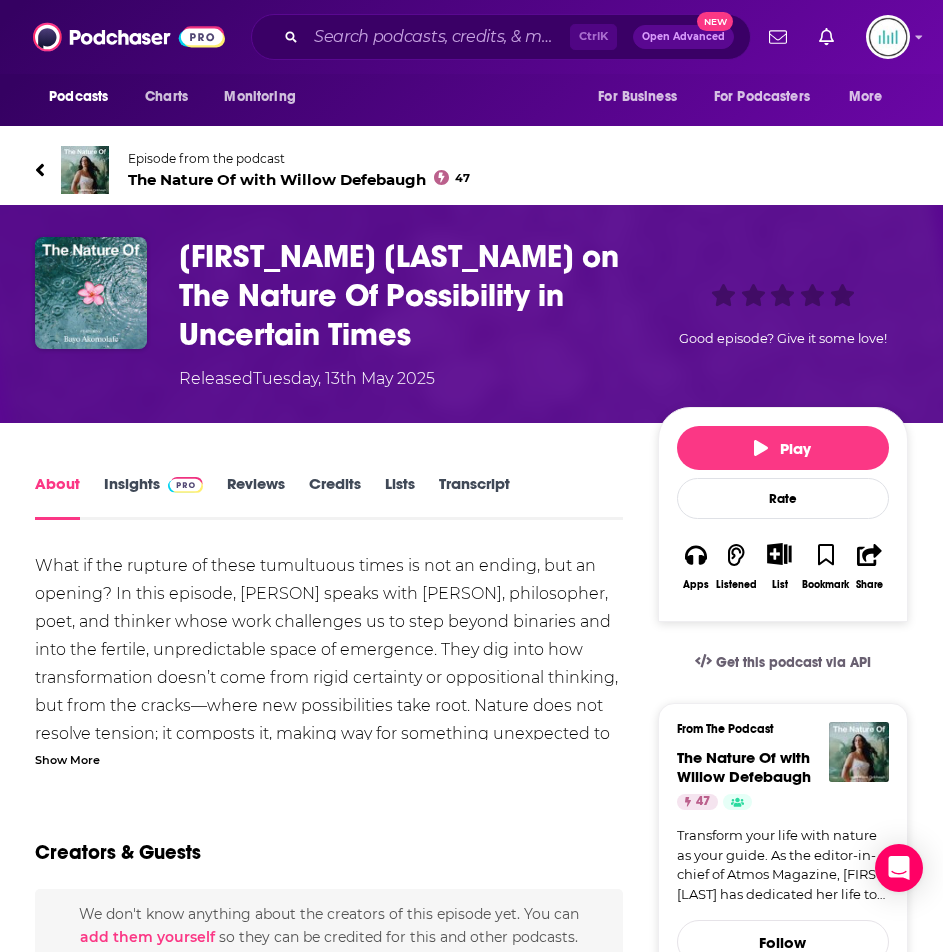 click on "Show More" at bounding box center [67, 758] 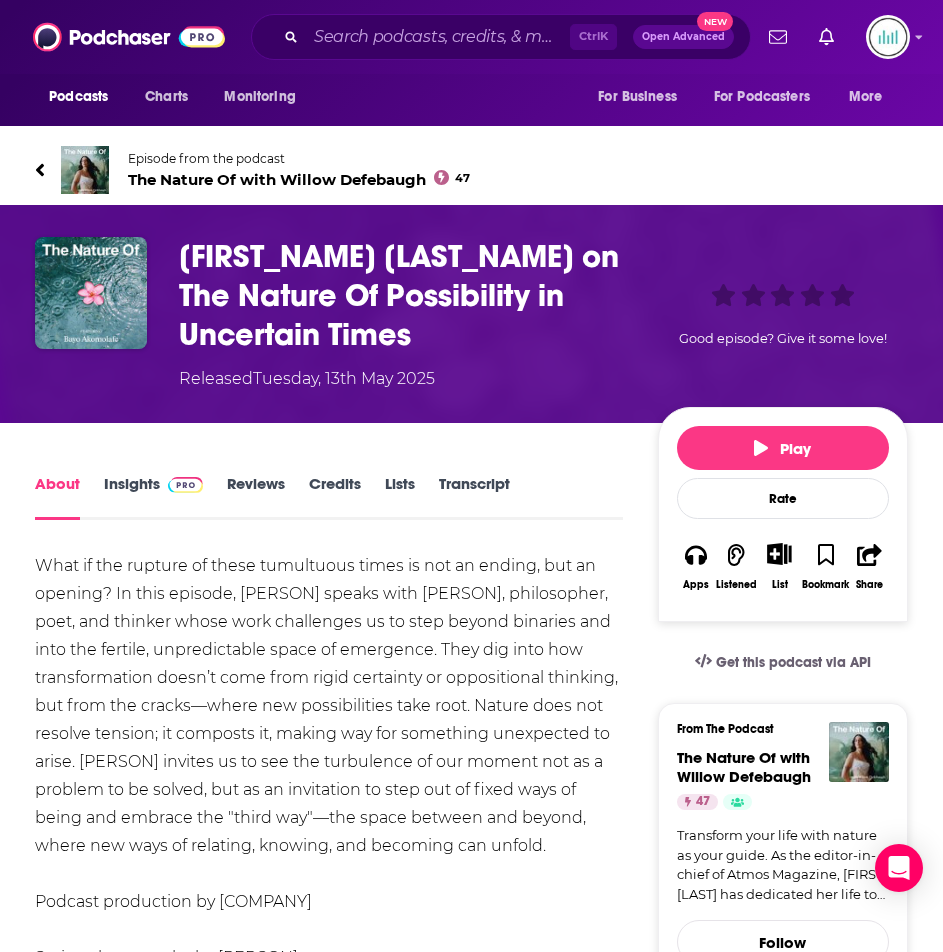 scroll, scrollTop: 300, scrollLeft: 0, axis: vertical 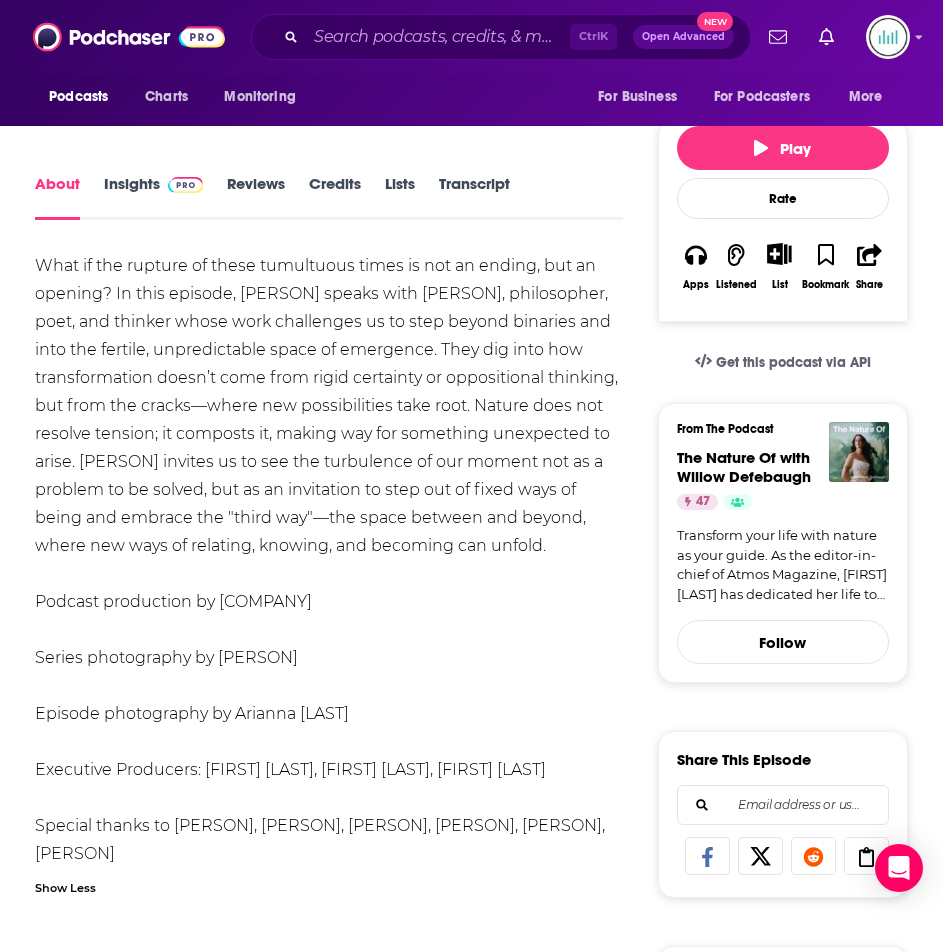 drag, startPoint x: 371, startPoint y: 813, endPoint x: 20, endPoint y: 229, distance: 681.3641 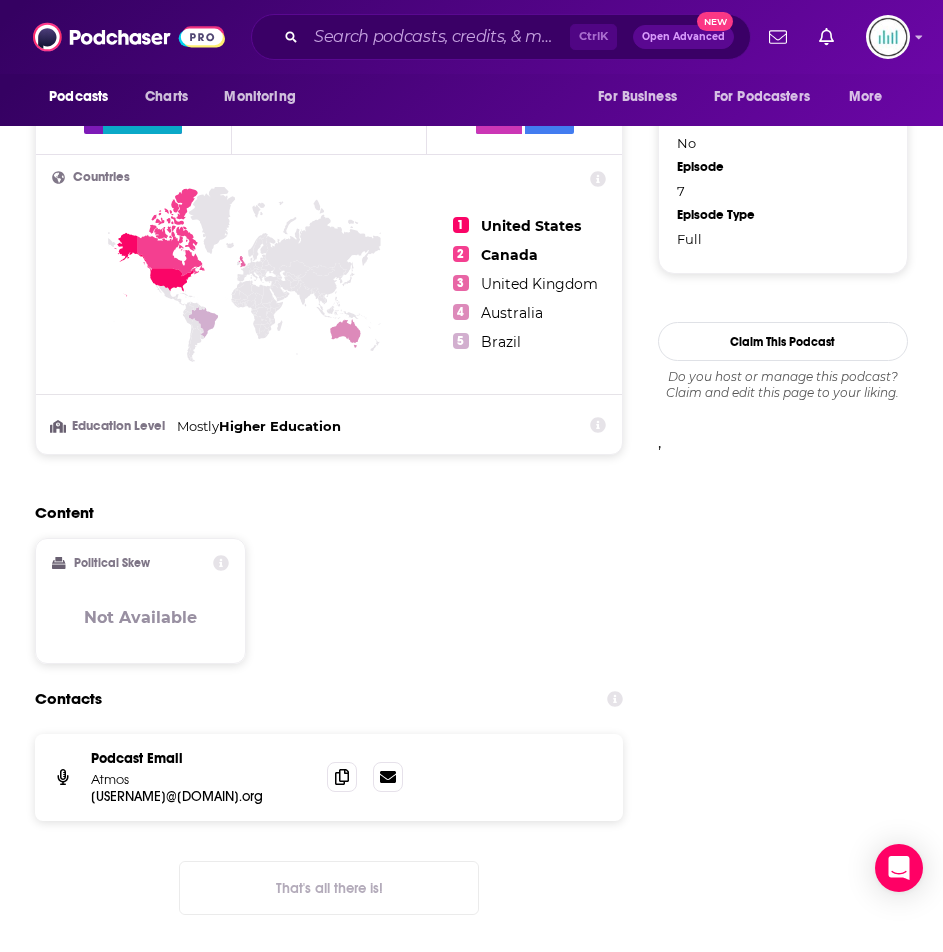 scroll, scrollTop: 2000, scrollLeft: 0, axis: vertical 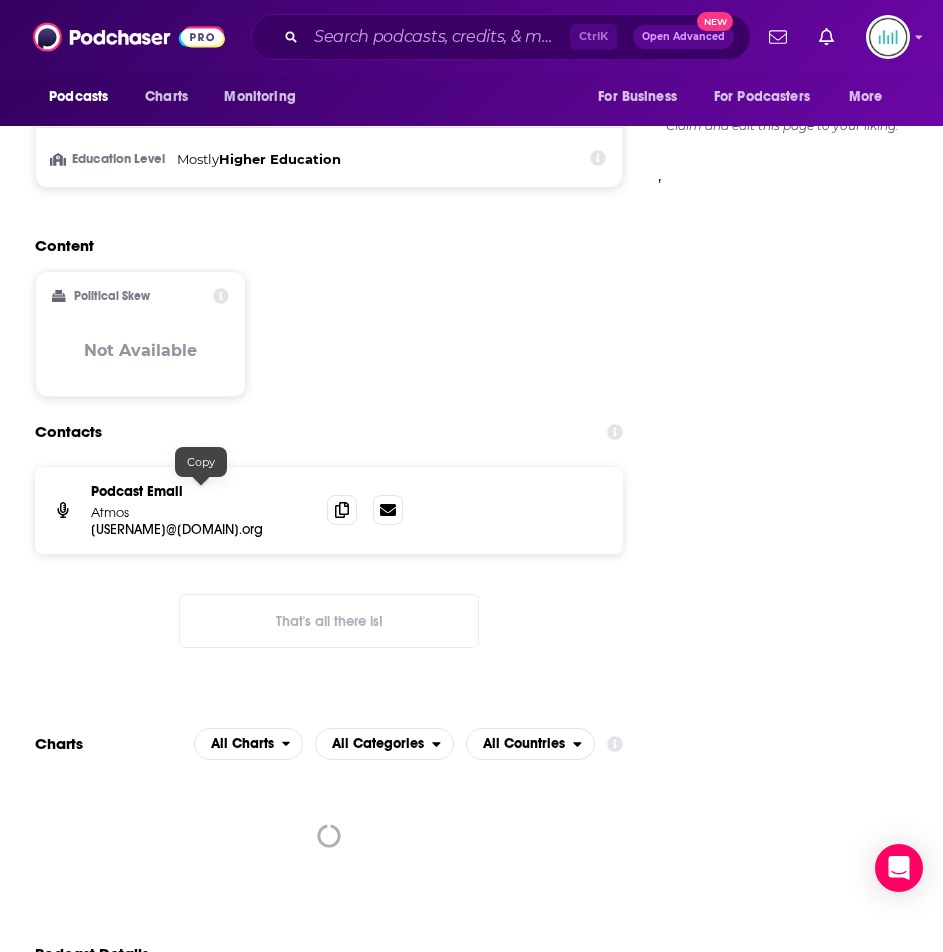 click on "[USERNAME]@[DOMAIN].org" at bounding box center [201, 529] 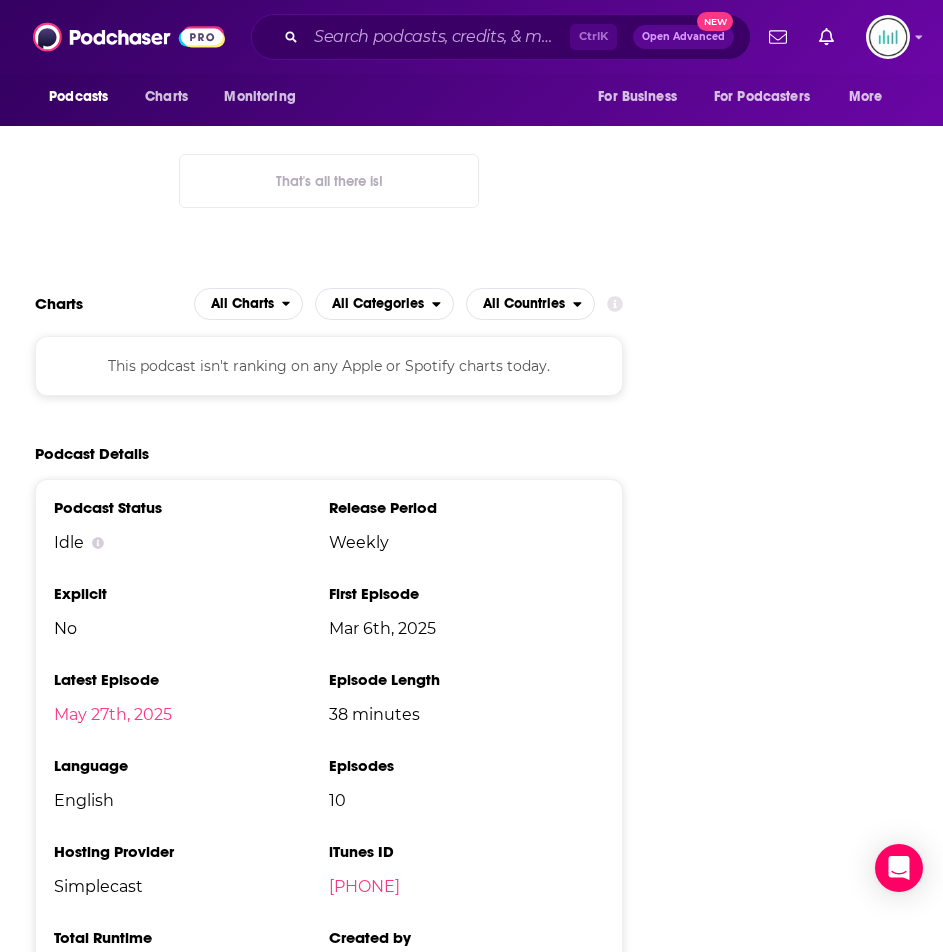 scroll, scrollTop: 1940, scrollLeft: 0, axis: vertical 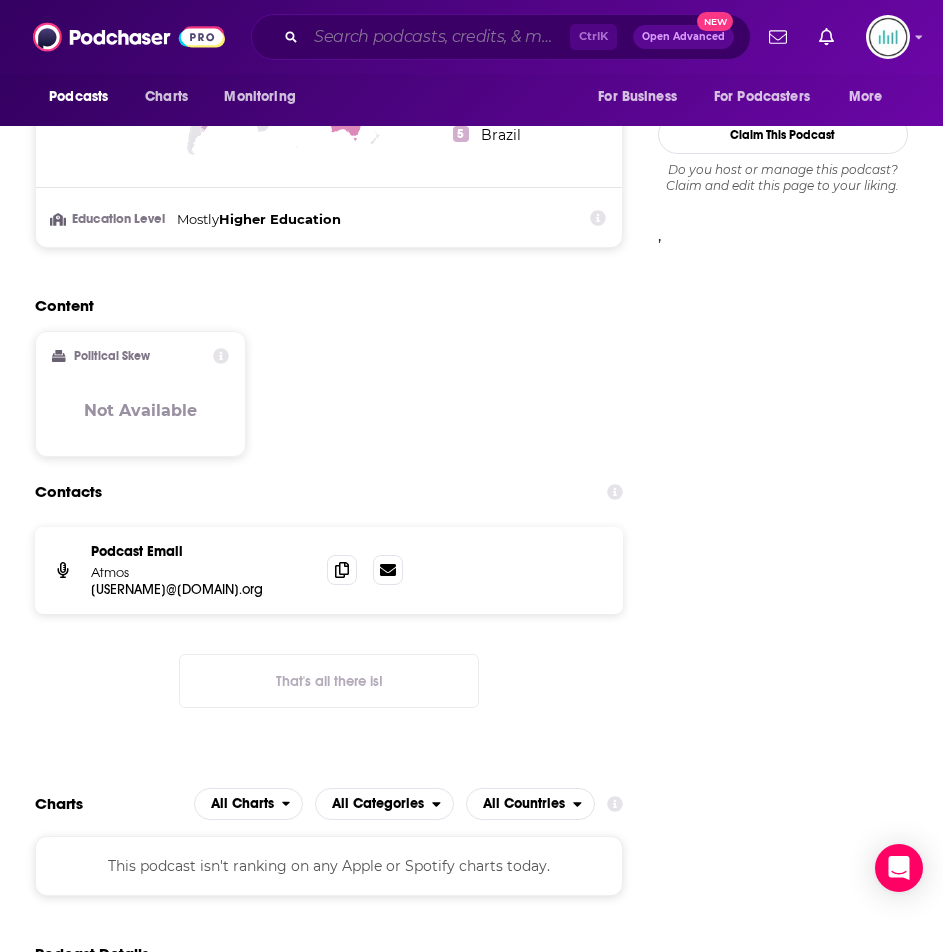 click at bounding box center [438, 37] 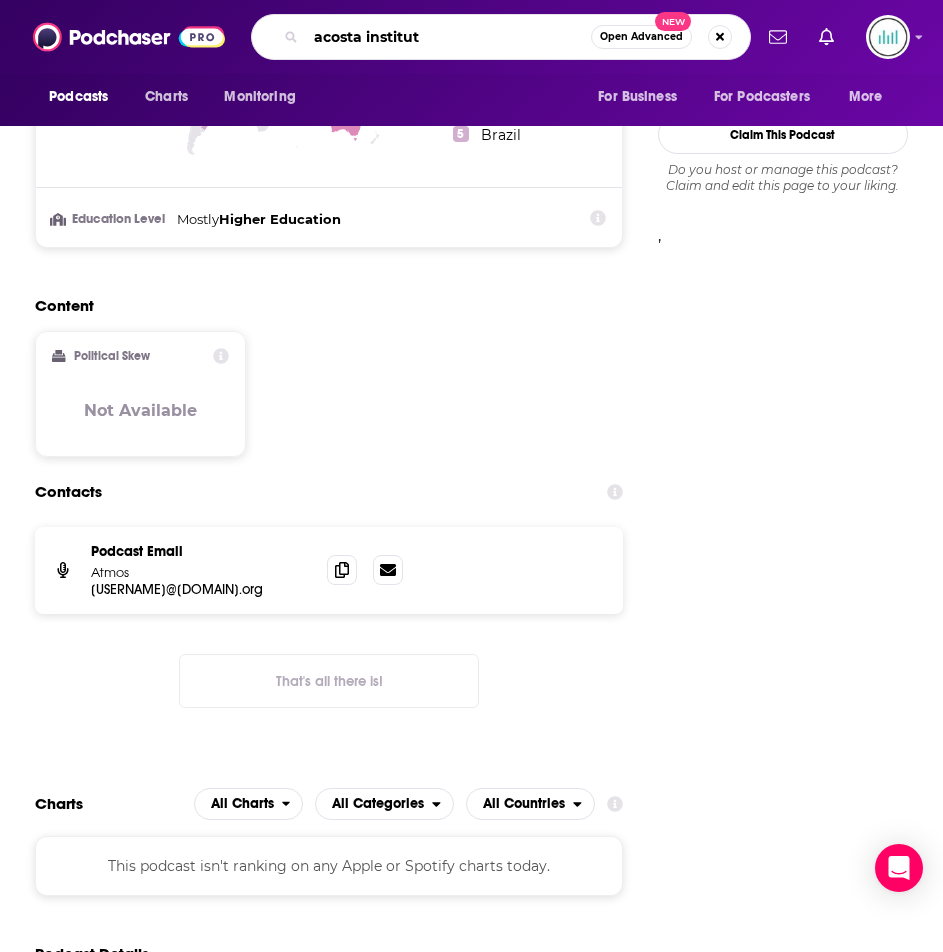 type on "acosta institute" 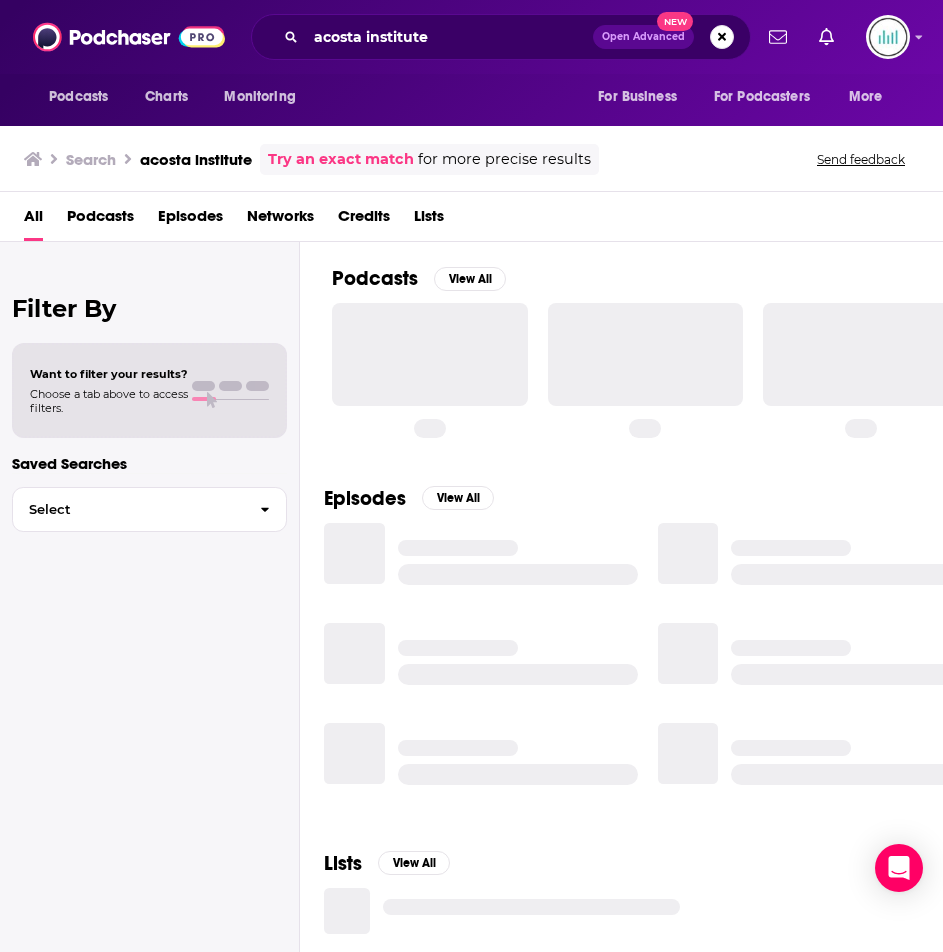 scroll, scrollTop: 0, scrollLeft: 0, axis: both 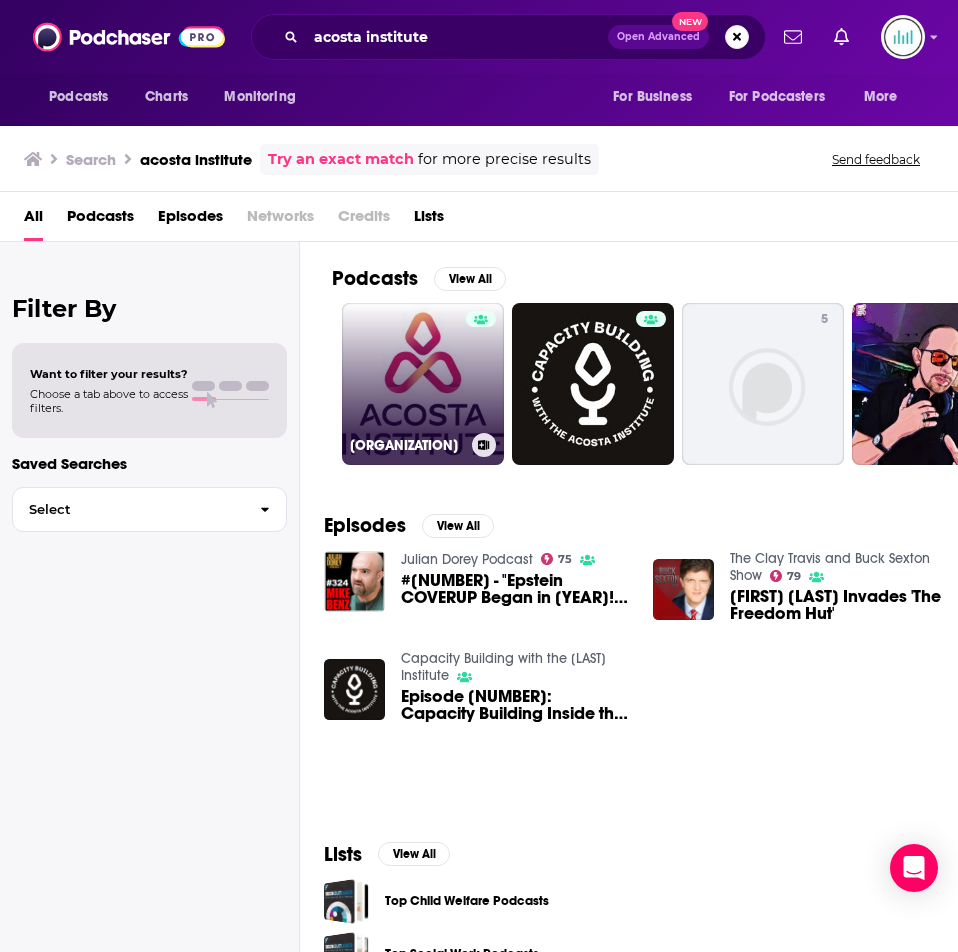 click on "[ORGANIZATION]" at bounding box center (423, 384) 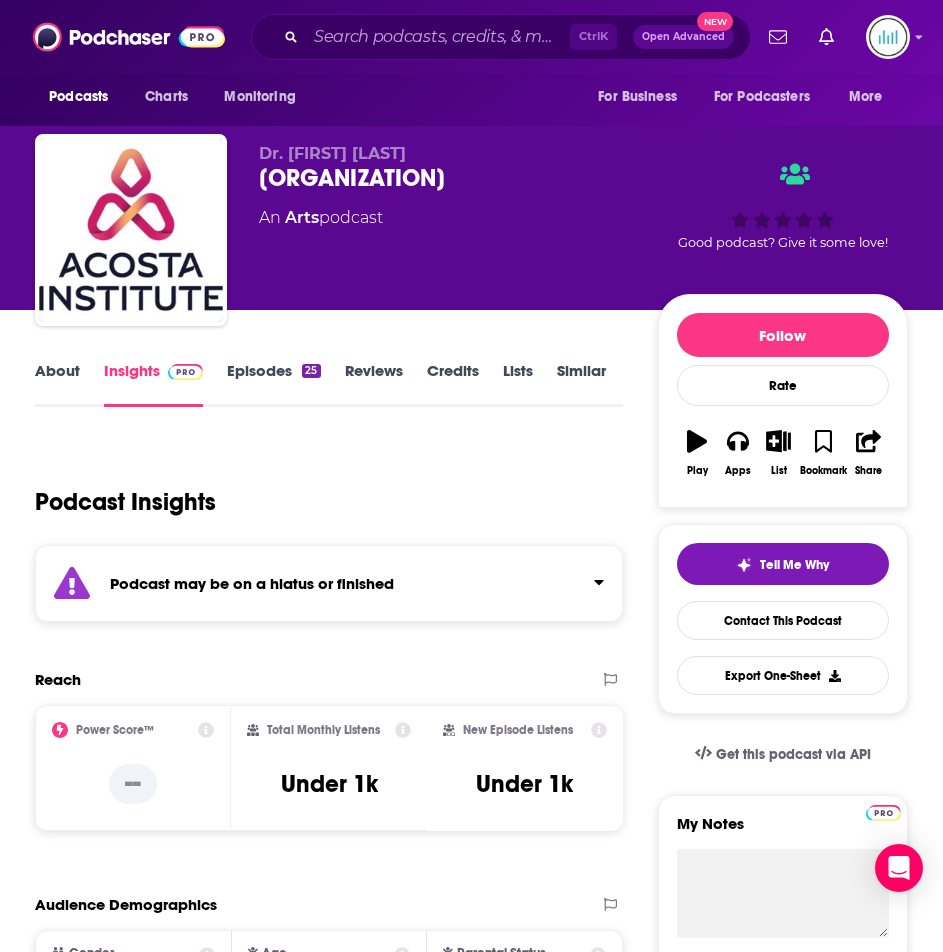 click on "About" at bounding box center [57, 384] 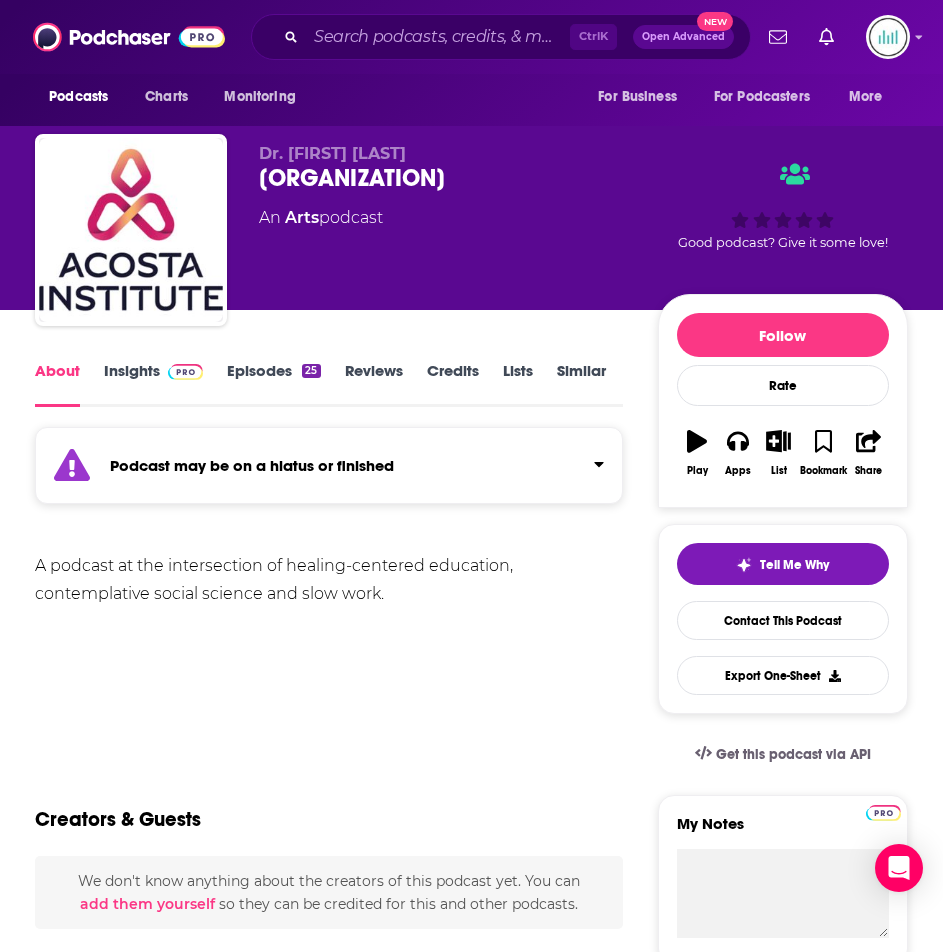 drag, startPoint x: 24, startPoint y: 582, endPoint x: 277, endPoint y: 655, distance: 263.3211 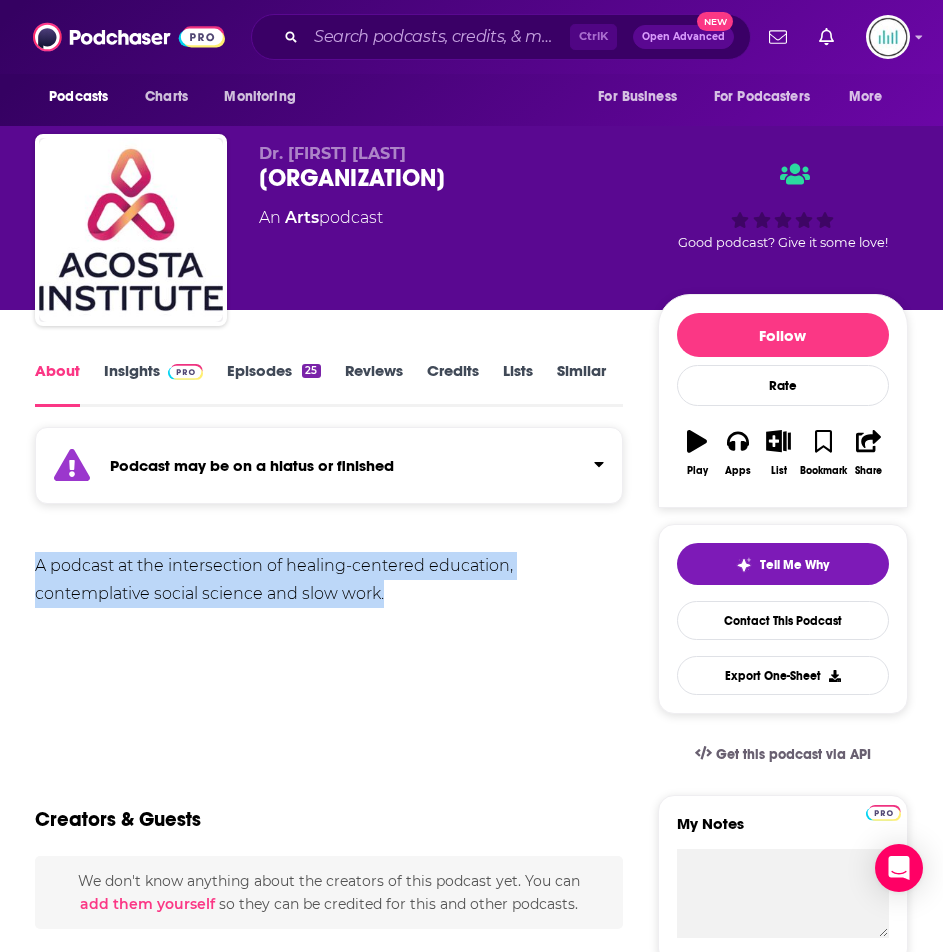 drag, startPoint x: 391, startPoint y: 593, endPoint x: 11, endPoint y: 554, distance: 381.99606 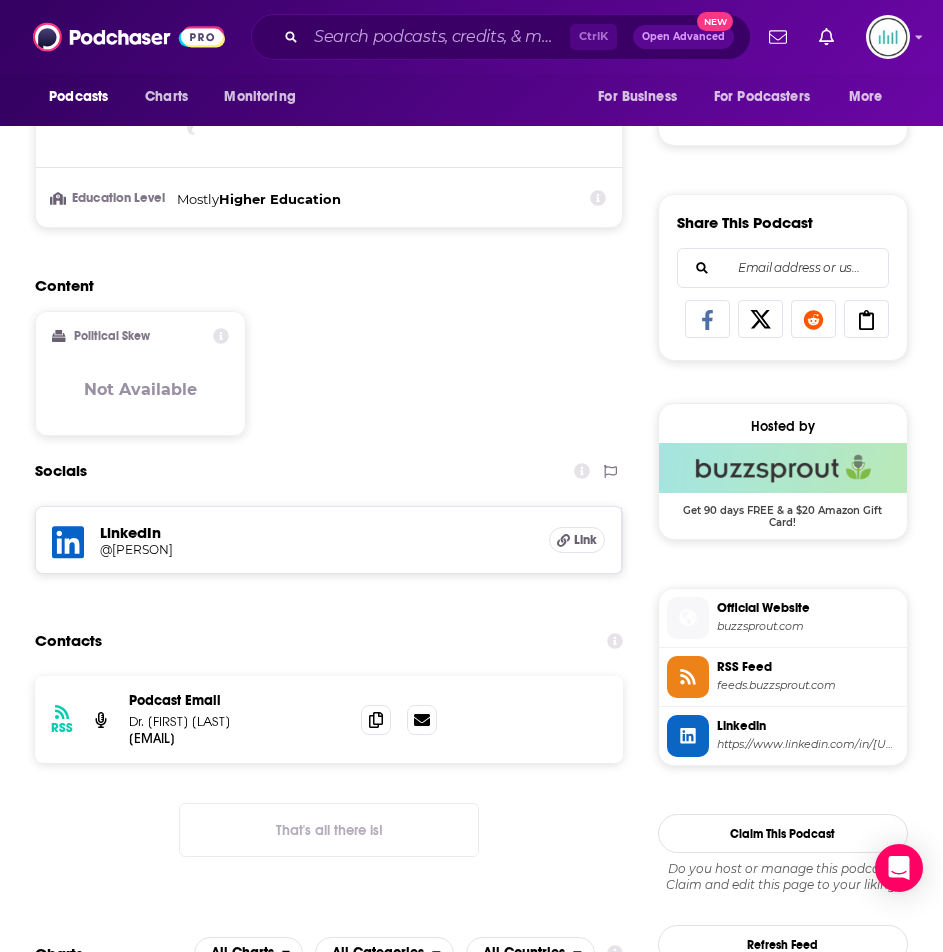 scroll, scrollTop: 1200, scrollLeft: 0, axis: vertical 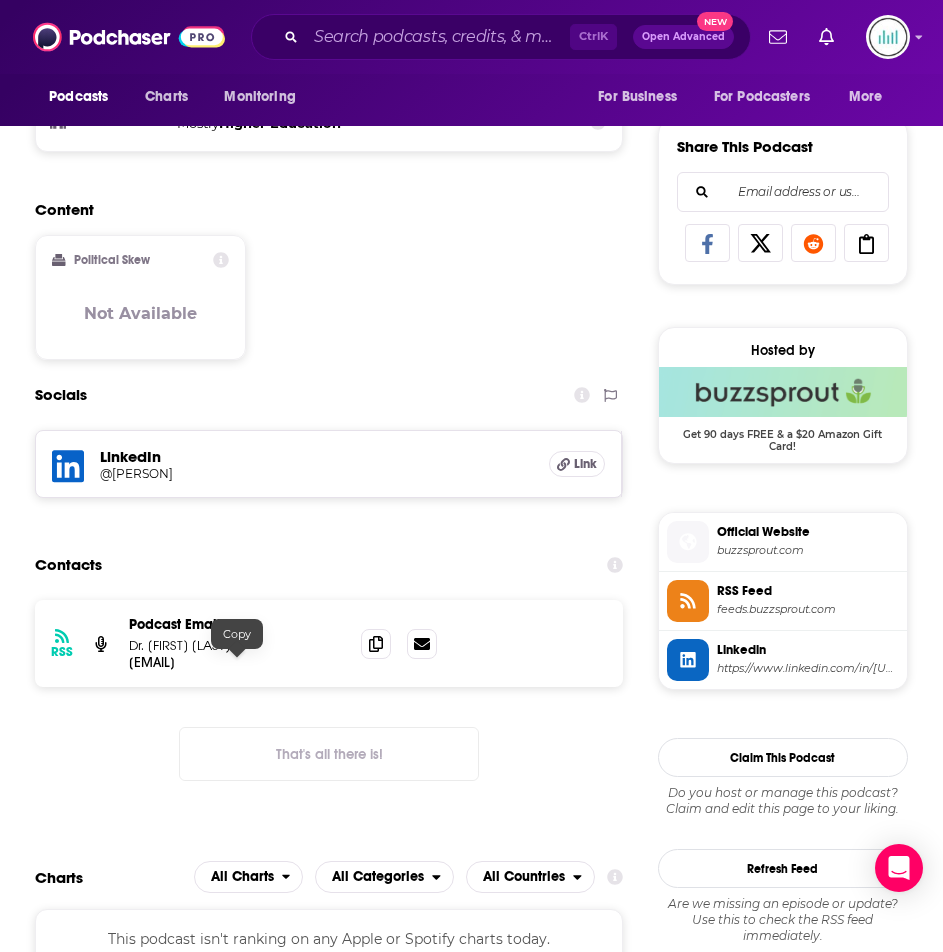 click on "[EMAIL]" at bounding box center [237, 662] 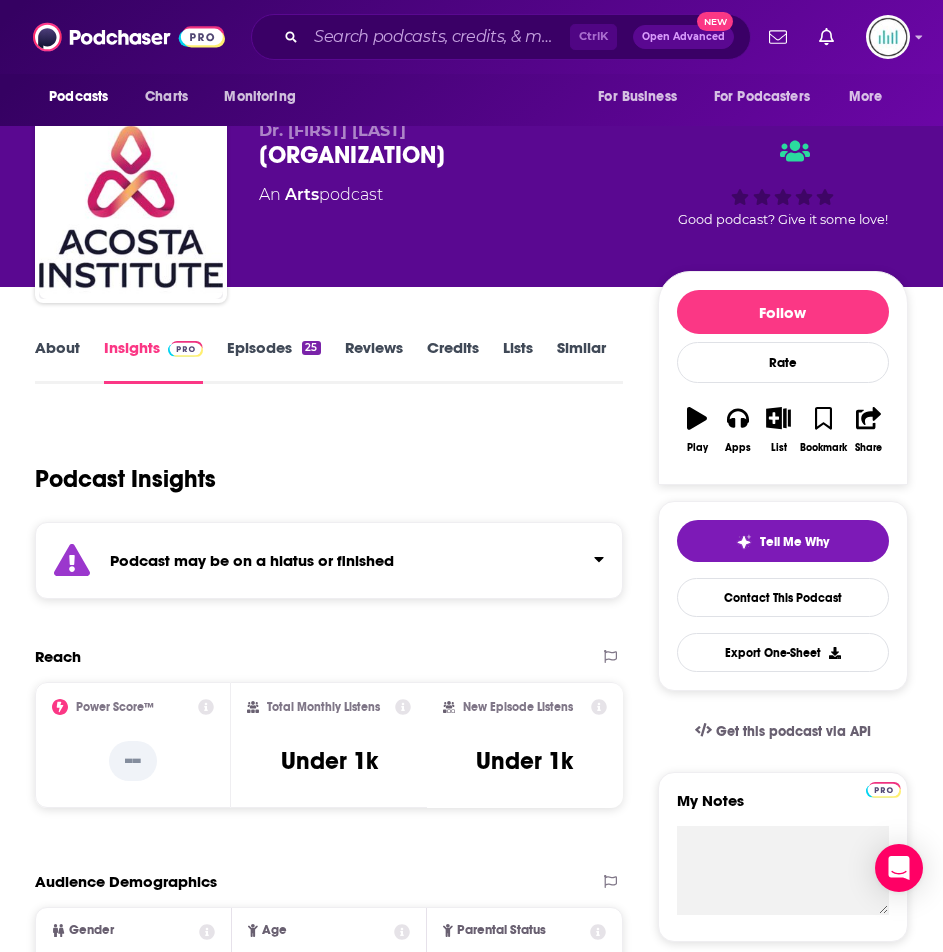 scroll, scrollTop: 0, scrollLeft: 0, axis: both 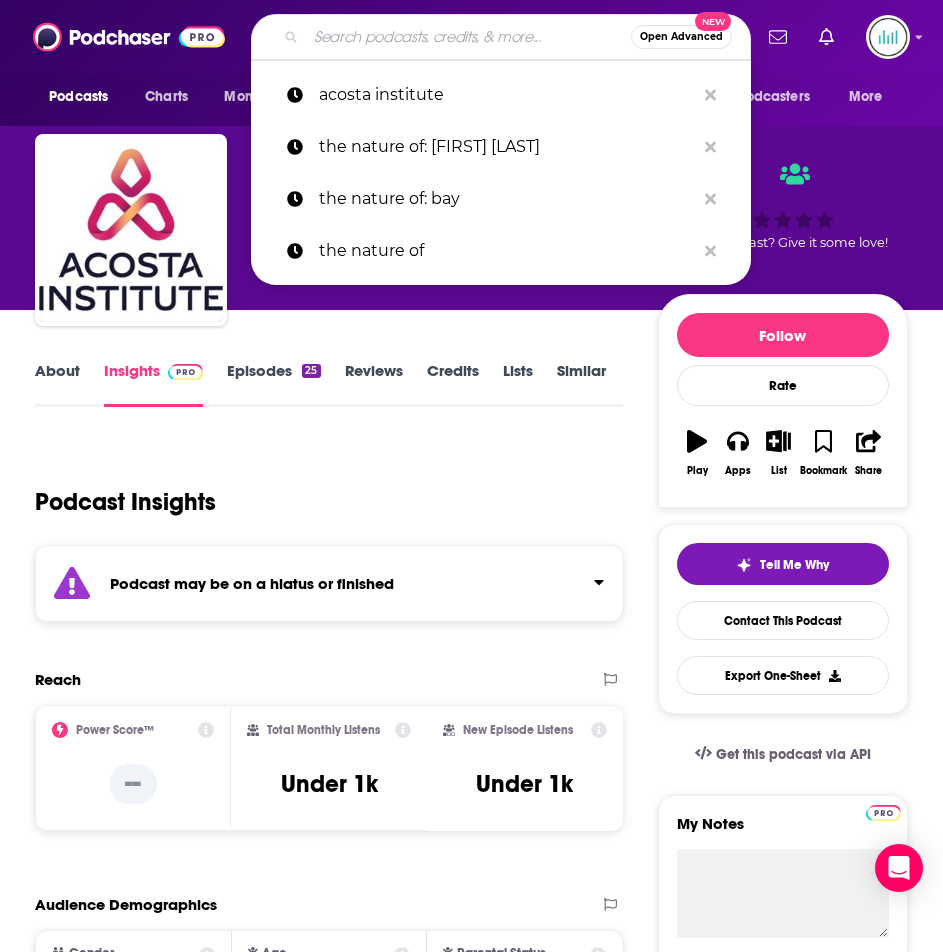 click at bounding box center (468, 37) 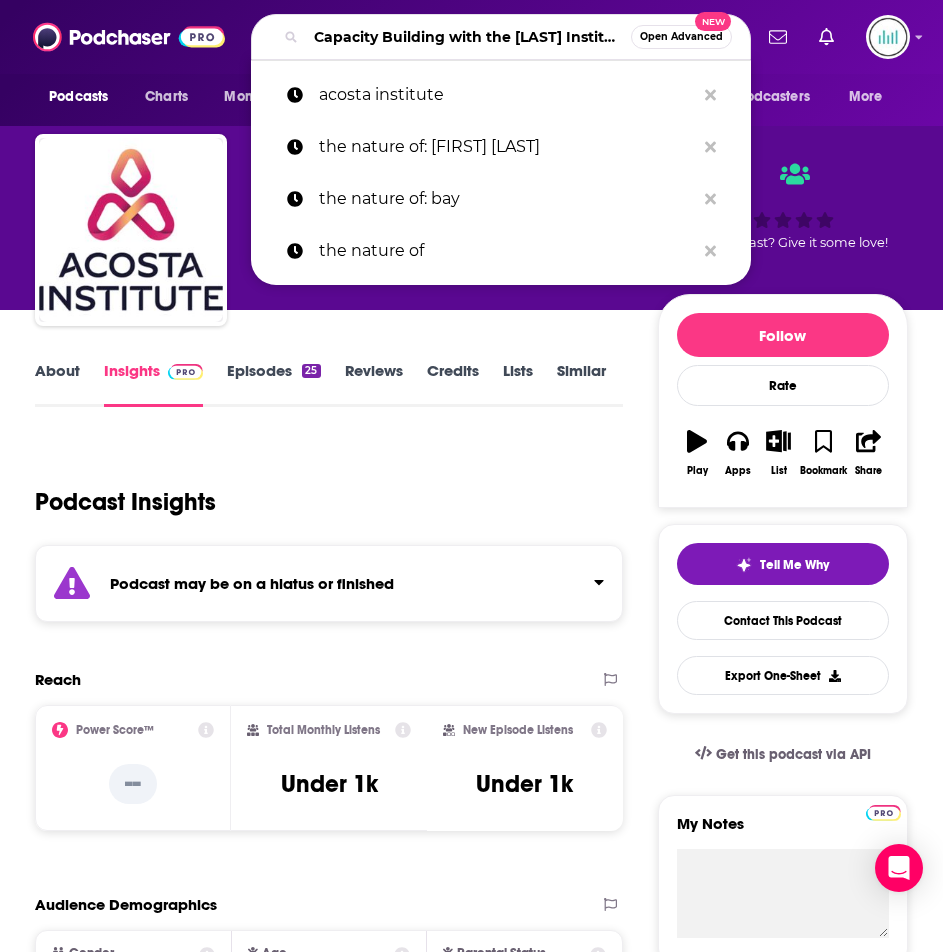 scroll, scrollTop: 0, scrollLeft: 48, axis: horizontal 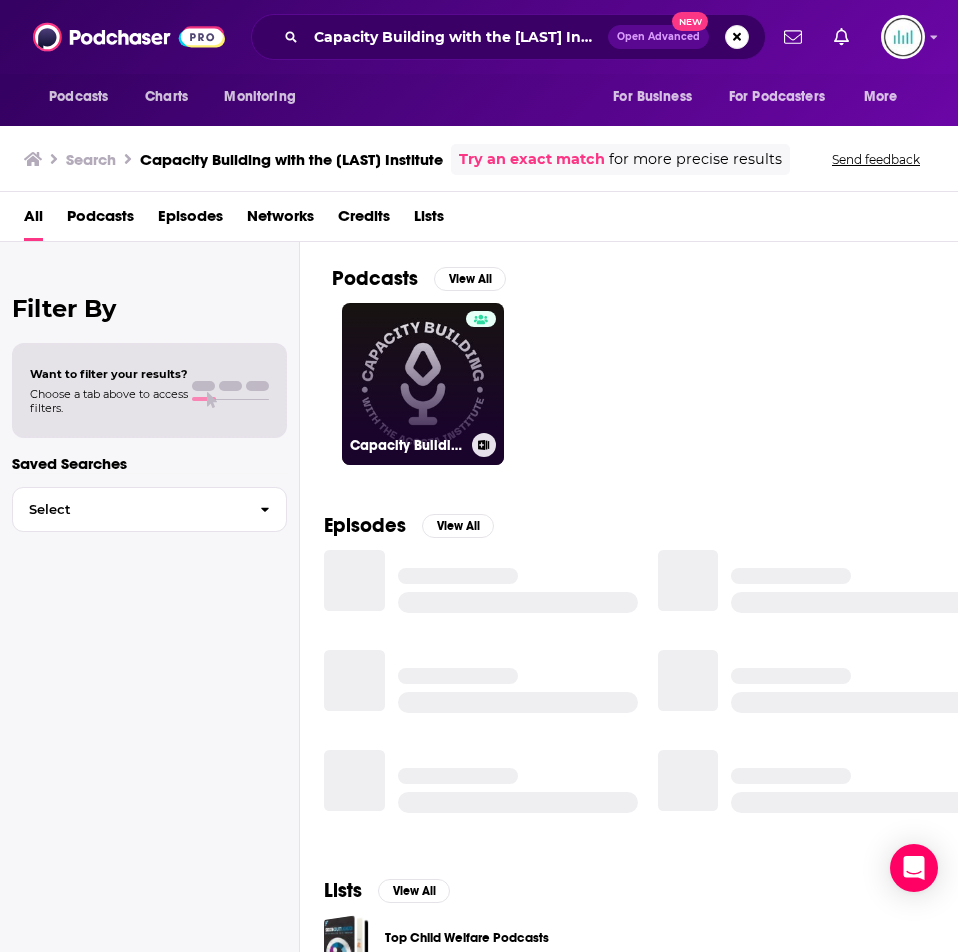click on "Capacity Building with the [LAST] Institute" at bounding box center (423, 384) 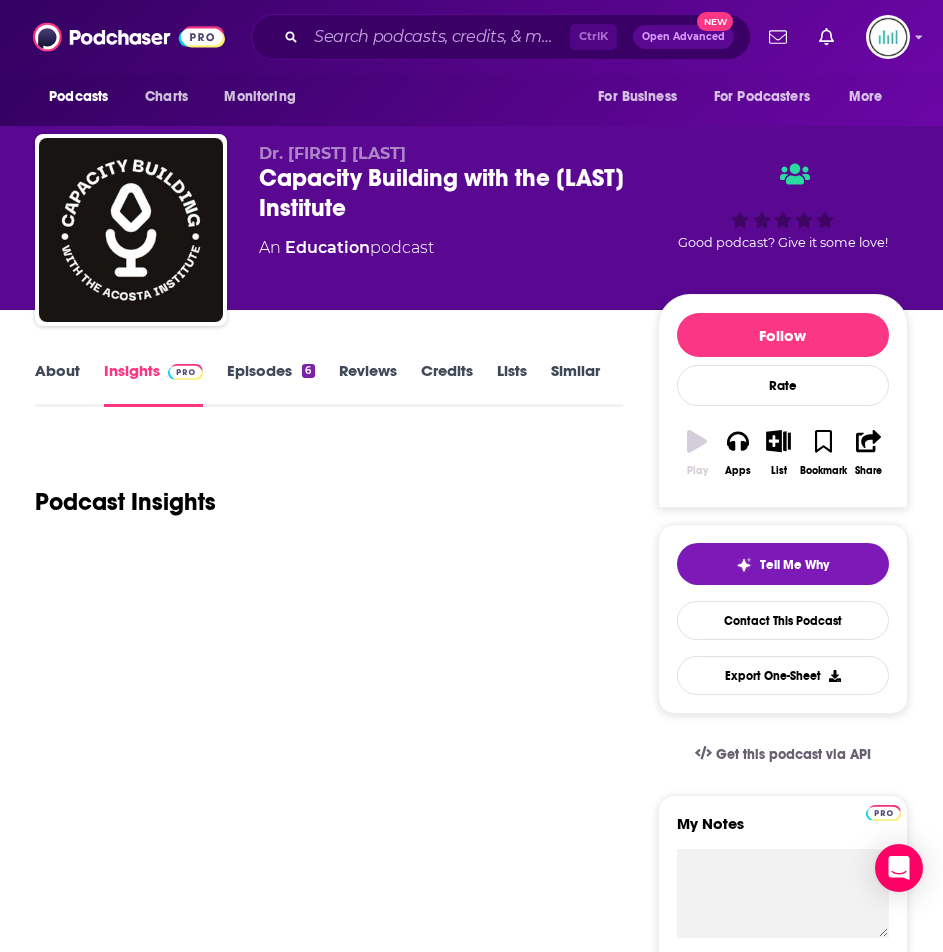 click on "About" at bounding box center (57, 384) 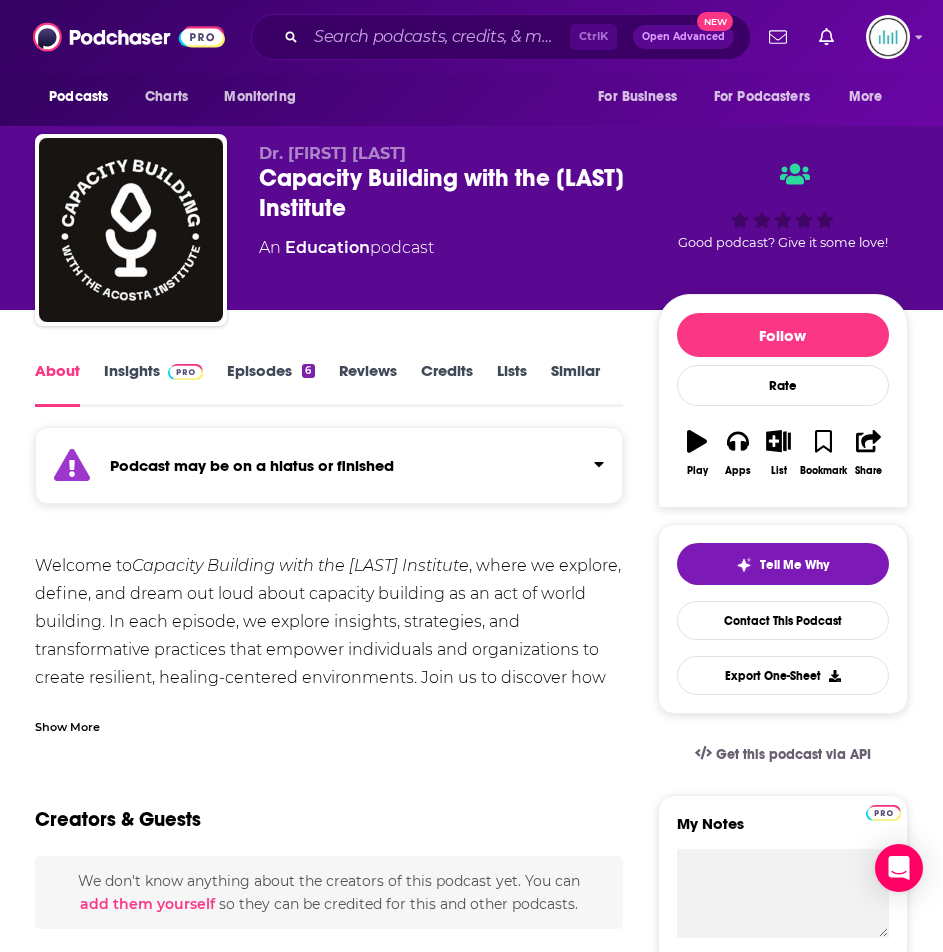 click on "Show More" at bounding box center [67, 725] 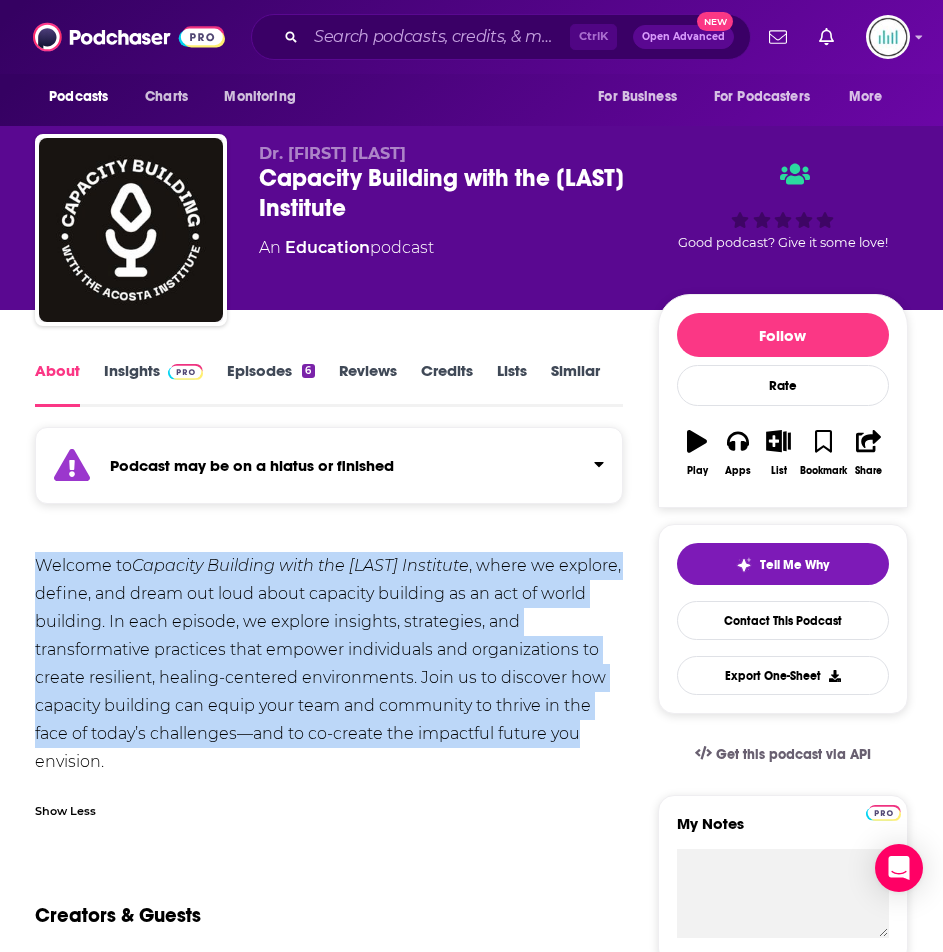 drag, startPoint x: 597, startPoint y: 736, endPoint x: -1, endPoint y: 569, distance: 620.8808 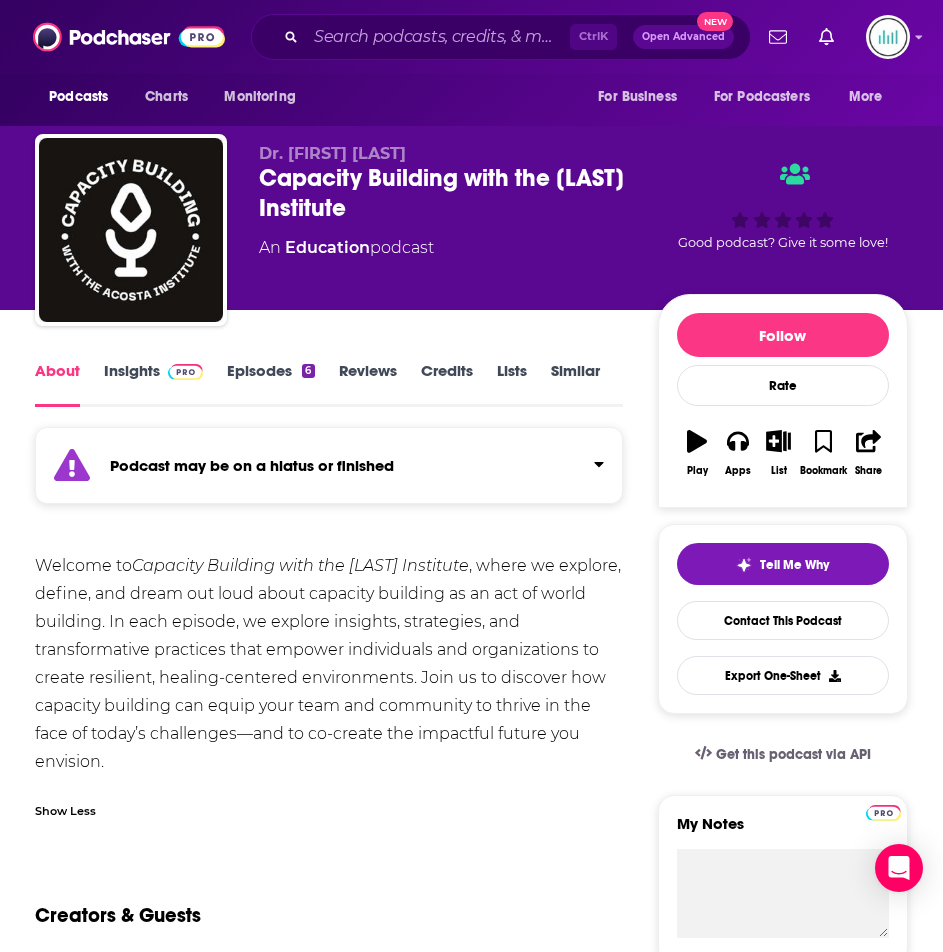 click on "Welcome to  Capacity Building with the [LAST] Institute , where we explore, define, and dream out loud about capacity building as an act of world building. In each episode, we explore insights, strategies, and transformative practices that empower individuals and organizations to create resilient, healing-centered environments. Join us to discover how capacity building can equip your team and community to thrive in the face of today’s challenges—and to co-create the impactful future you envision." at bounding box center [329, 664] 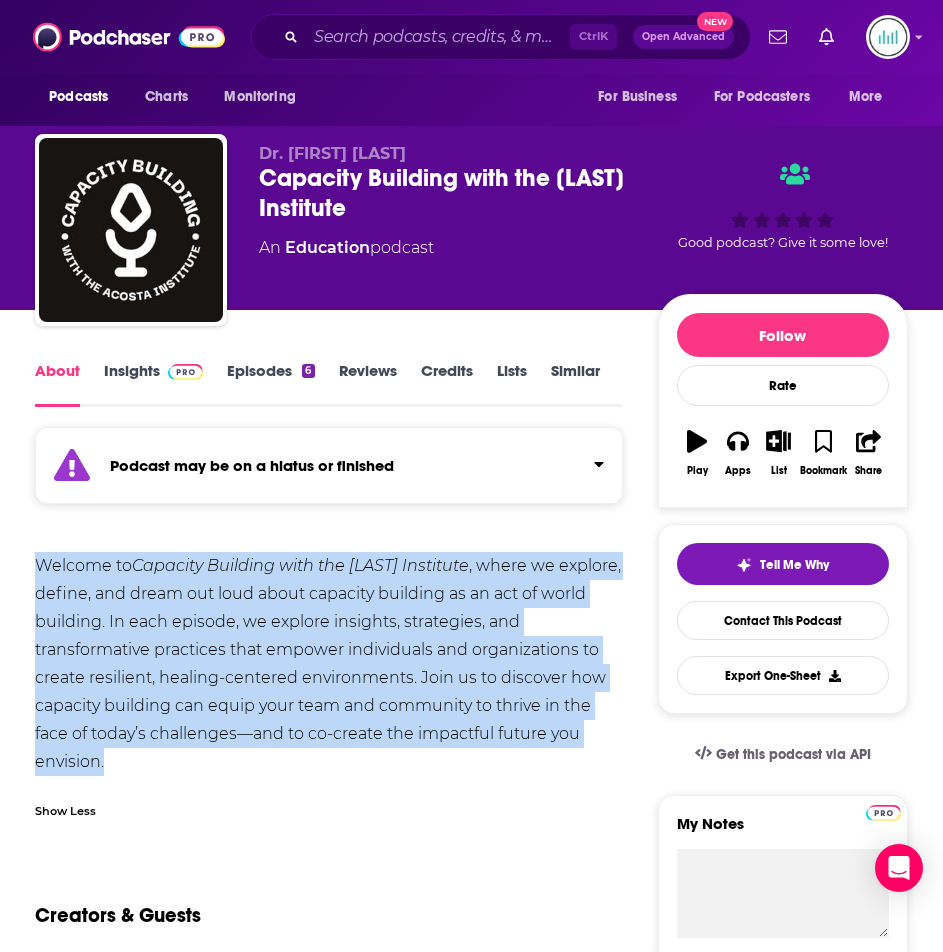 drag, startPoint x: 130, startPoint y: 769, endPoint x: 12, endPoint y: 554, distance: 245.25293 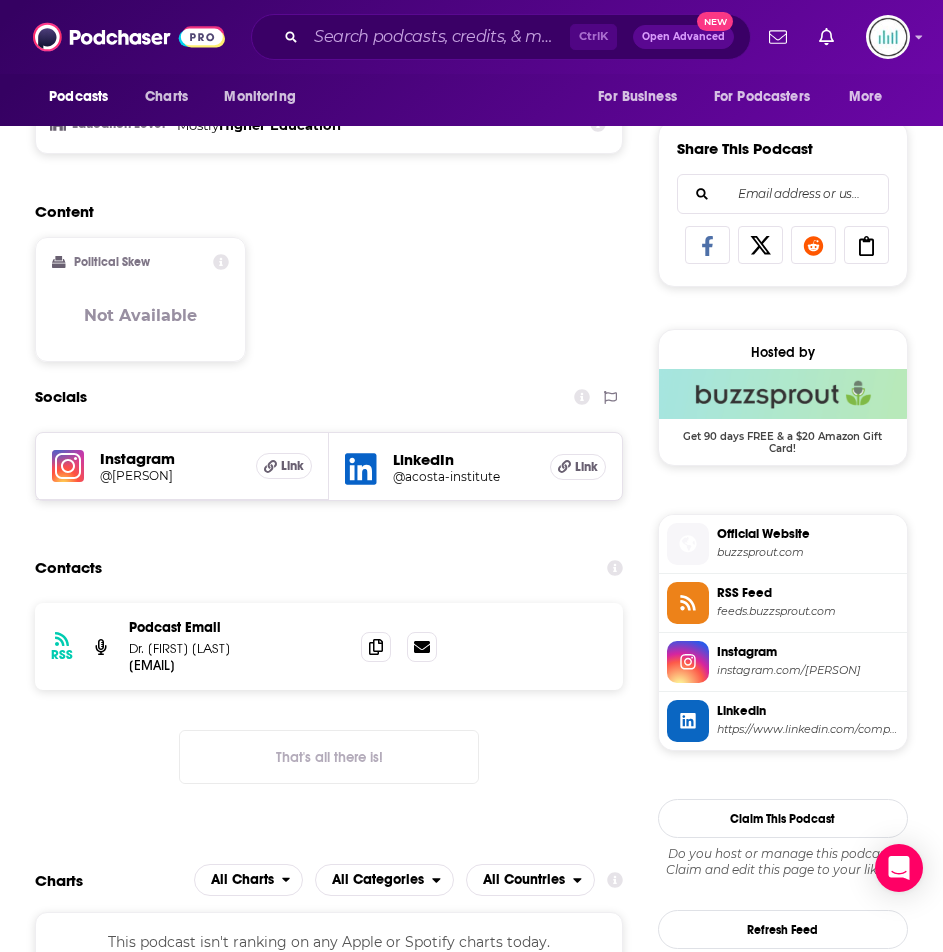 scroll, scrollTop: 1200, scrollLeft: 0, axis: vertical 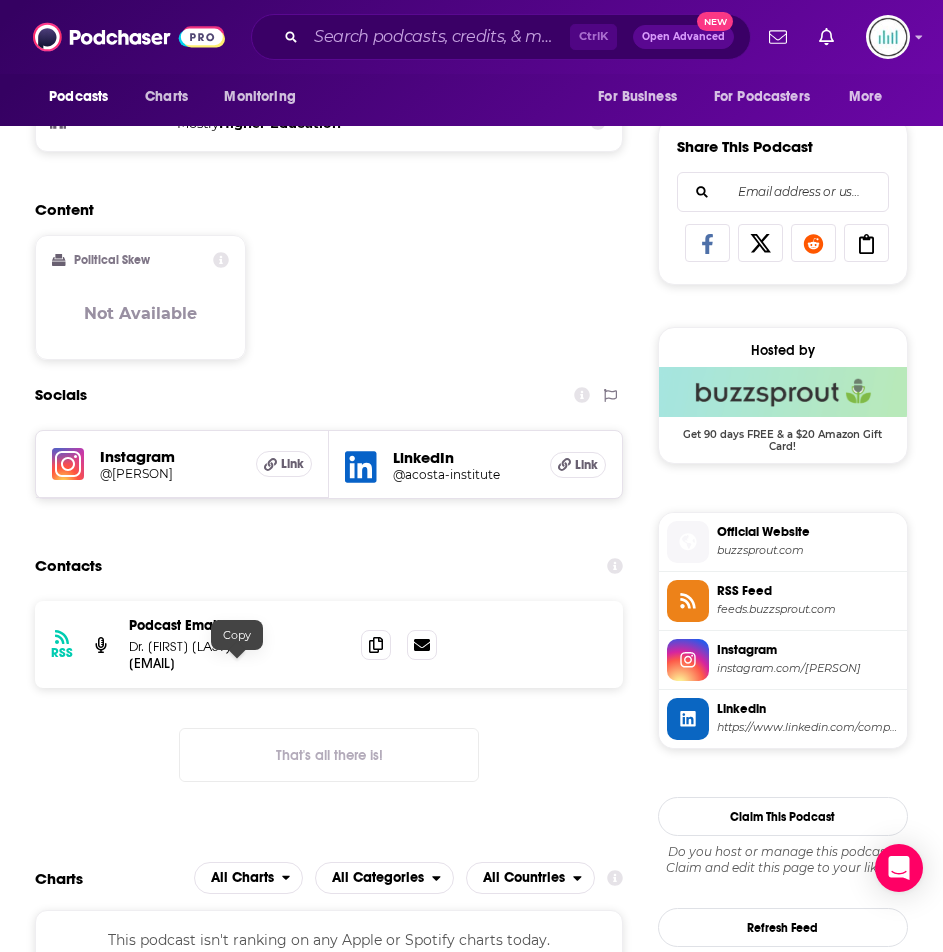 click on "[EMAIL]" at bounding box center (237, 663) 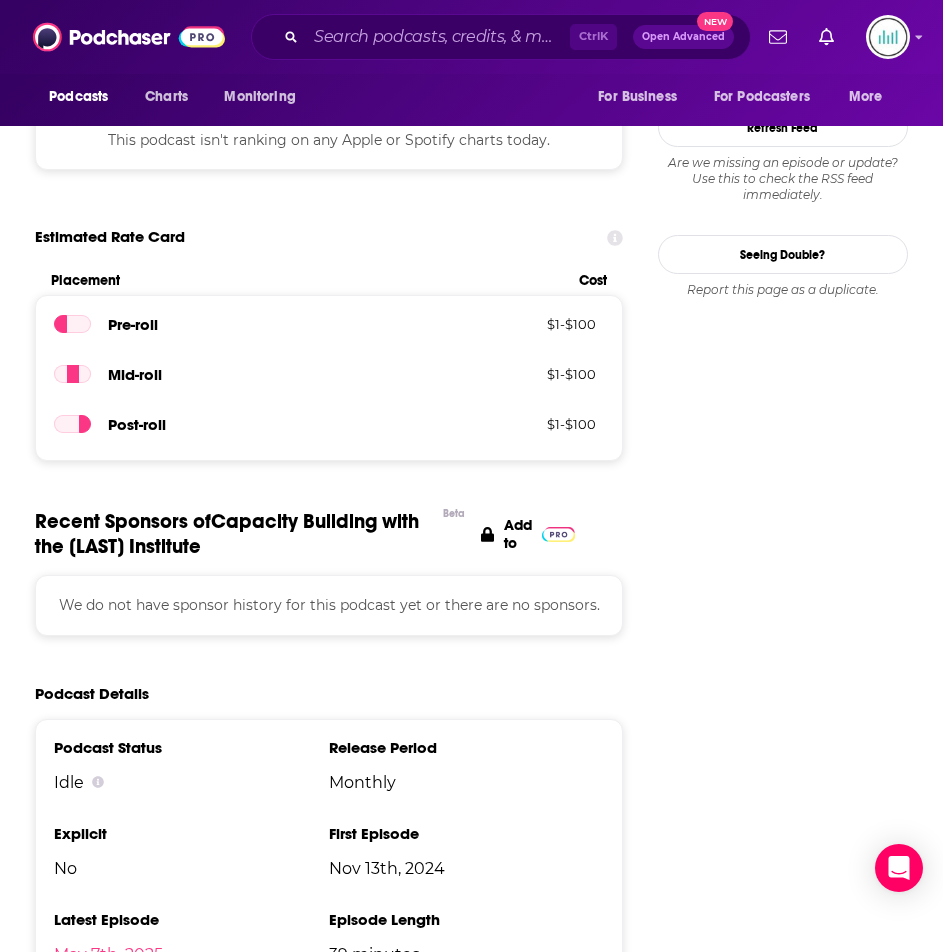 scroll, scrollTop: 2700, scrollLeft: 0, axis: vertical 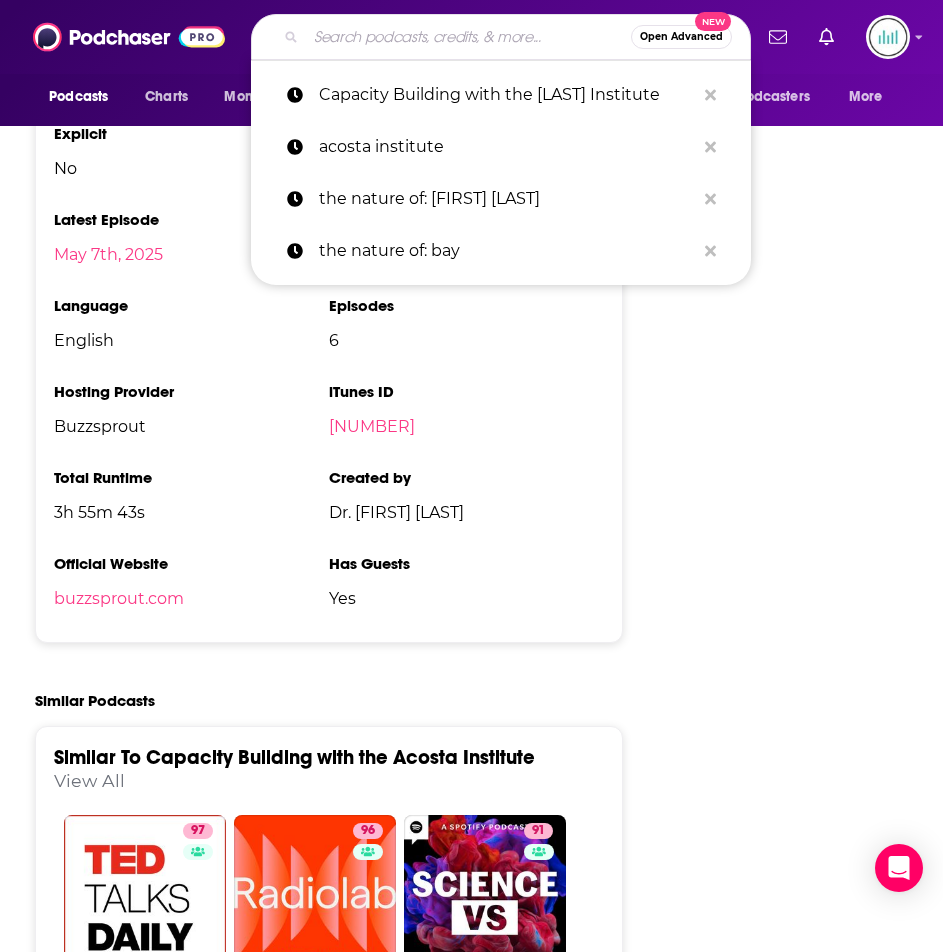 click at bounding box center [468, 37] 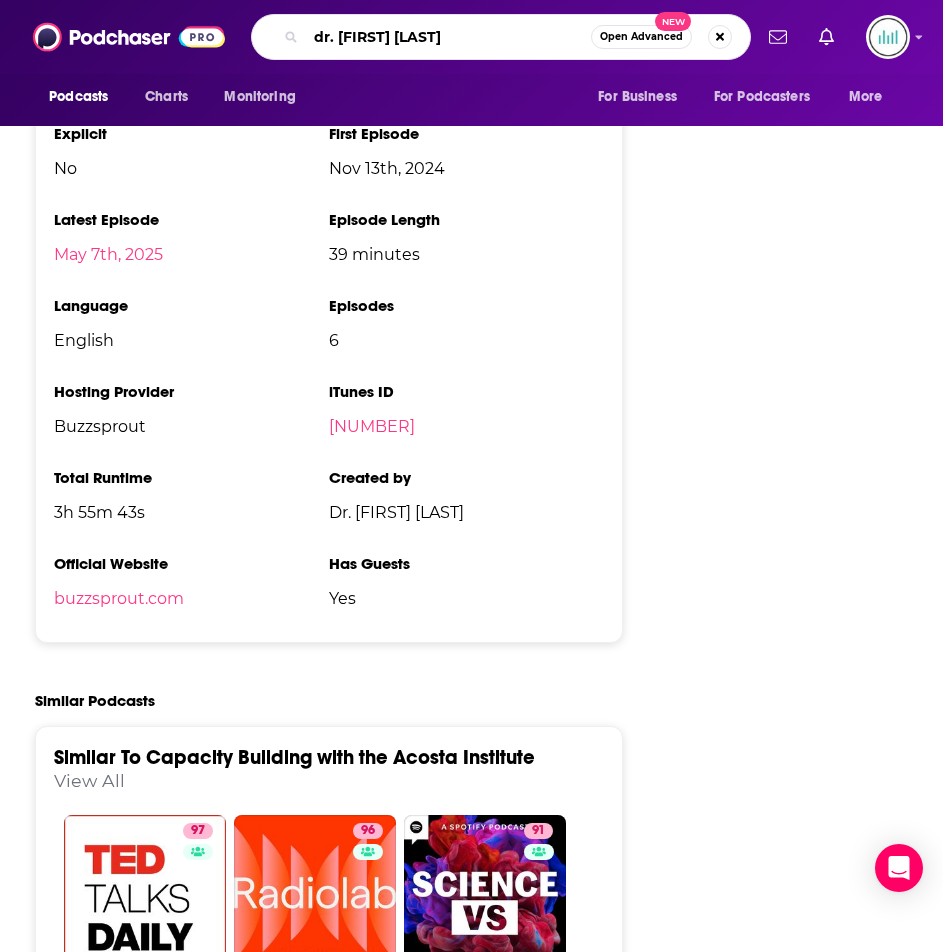 type on "dr. [FIRST] [LAST]" 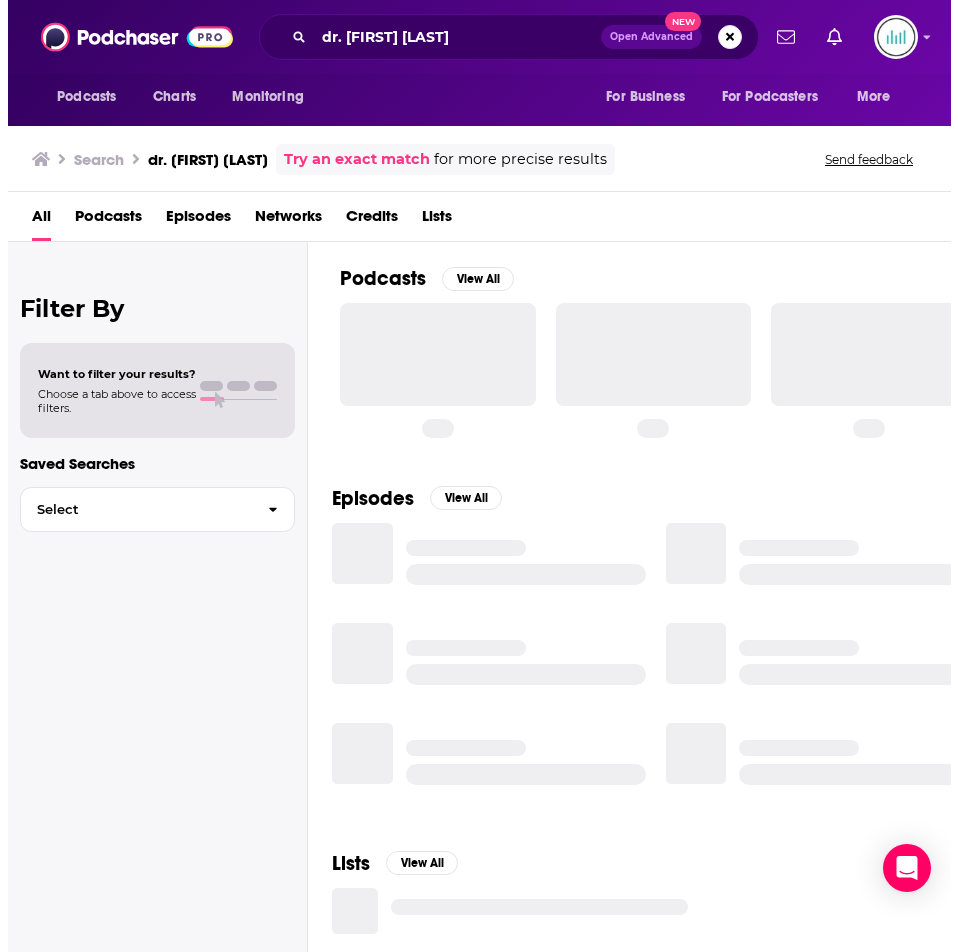 scroll, scrollTop: 0, scrollLeft: 0, axis: both 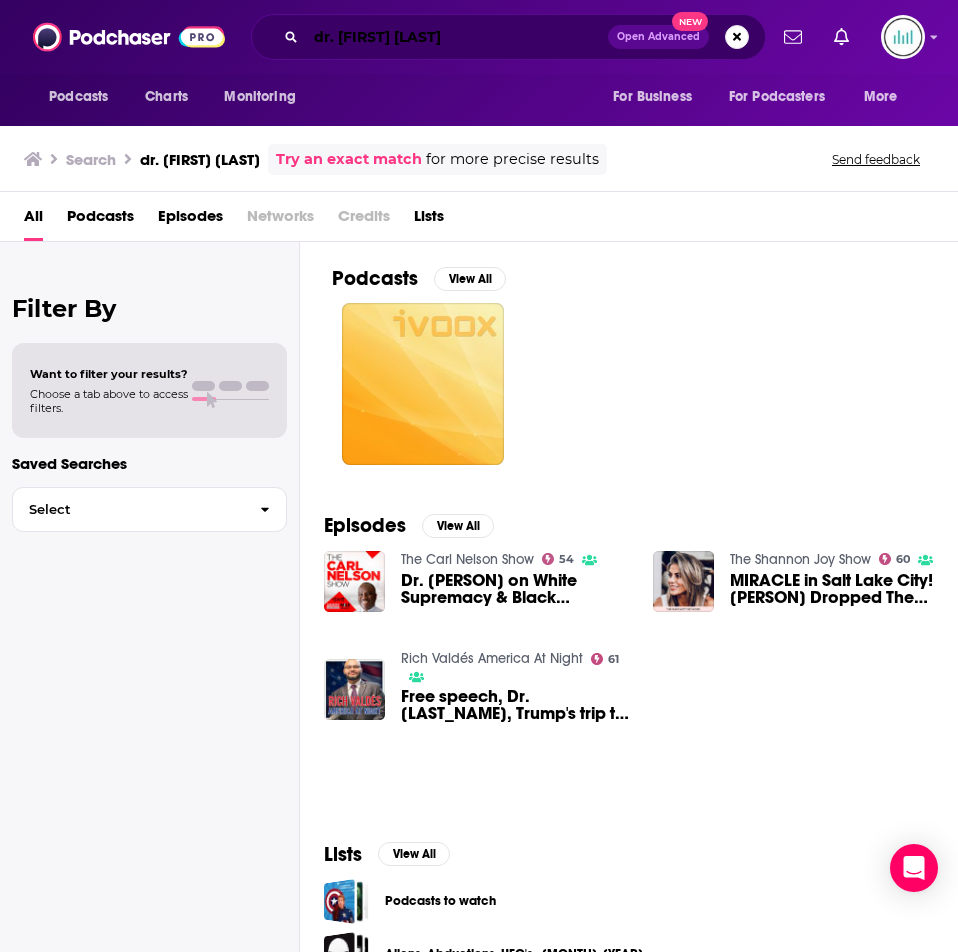 click on "dr. [FIRST] [LAST]" at bounding box center [457, 37] 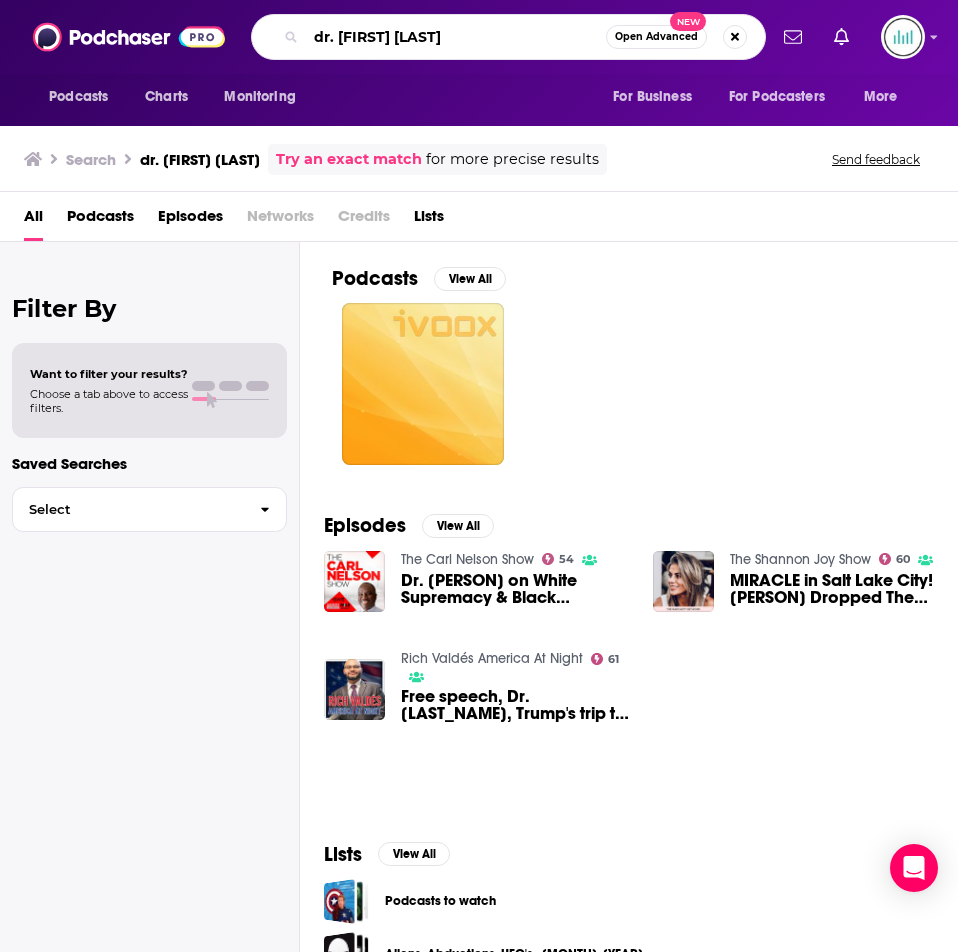 click on "dr. [FIRST] [LAST]" at bounding box center (456, 37) 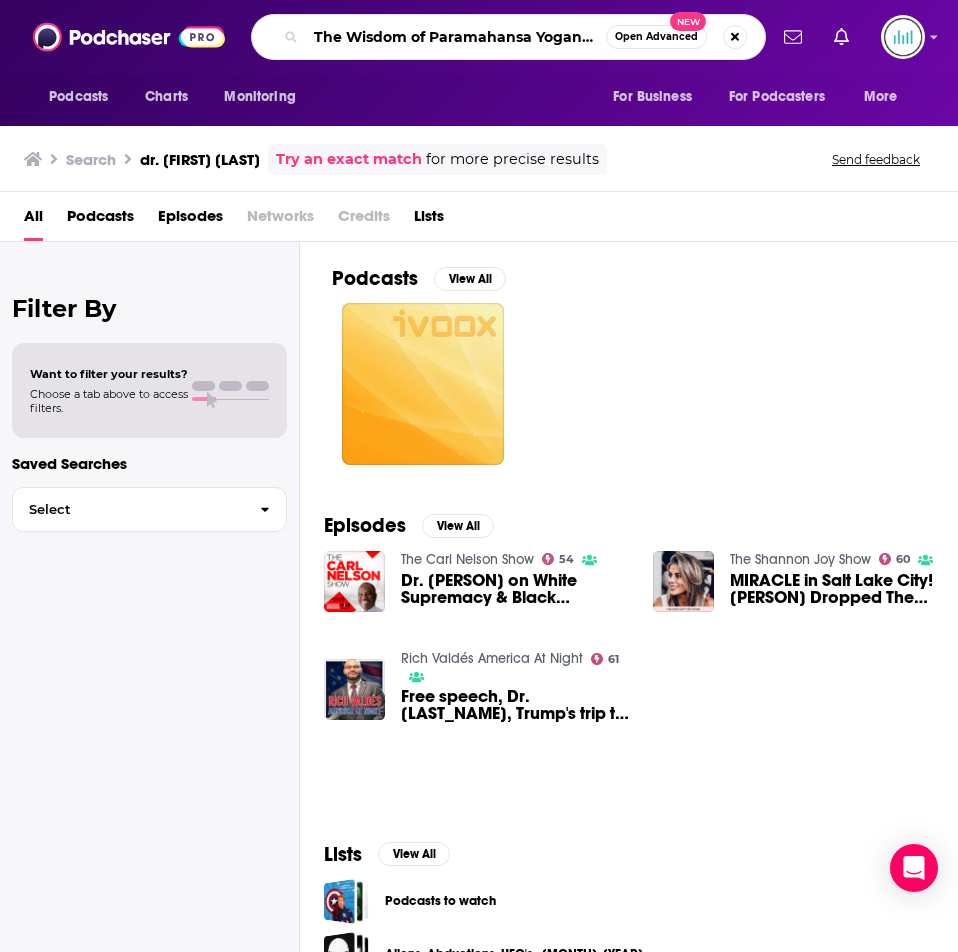scroll, scrollTop: 0, scrollLeft: 19, axis: horizontal 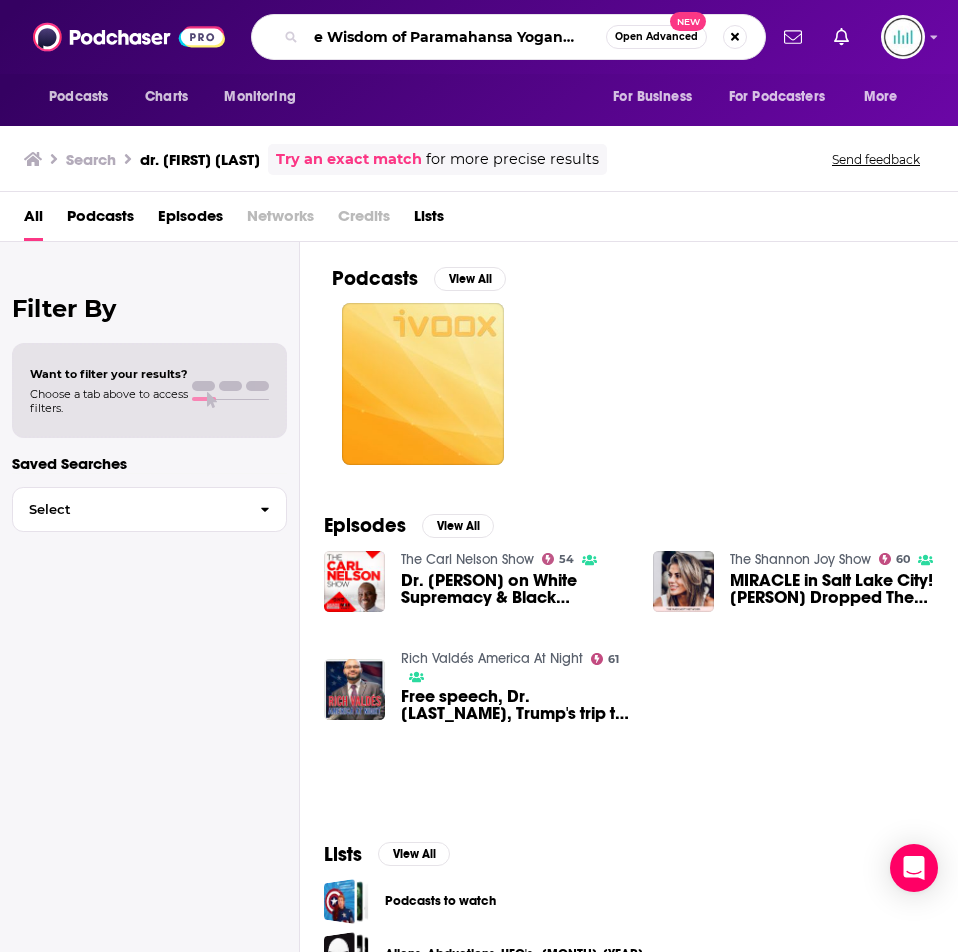 type on "The Wisdom of Paramahansa Yogananda" 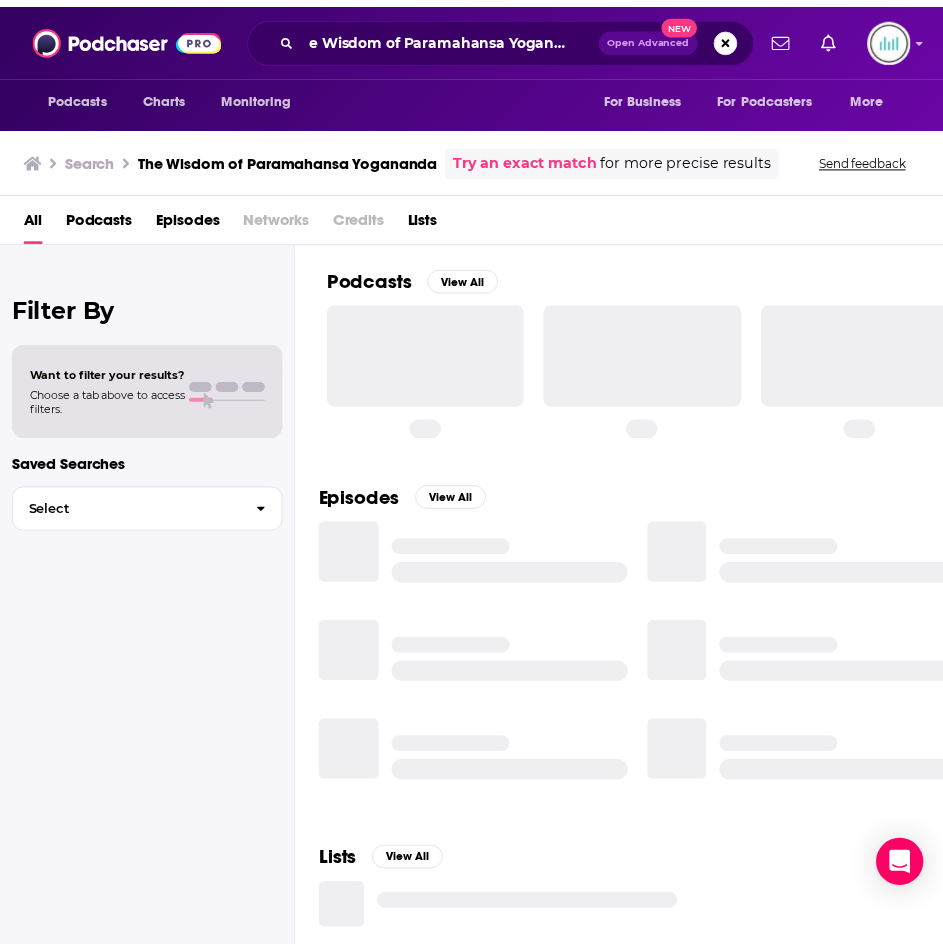 scroll, scrollTop: 0, scrollLeft: 0, axis: both 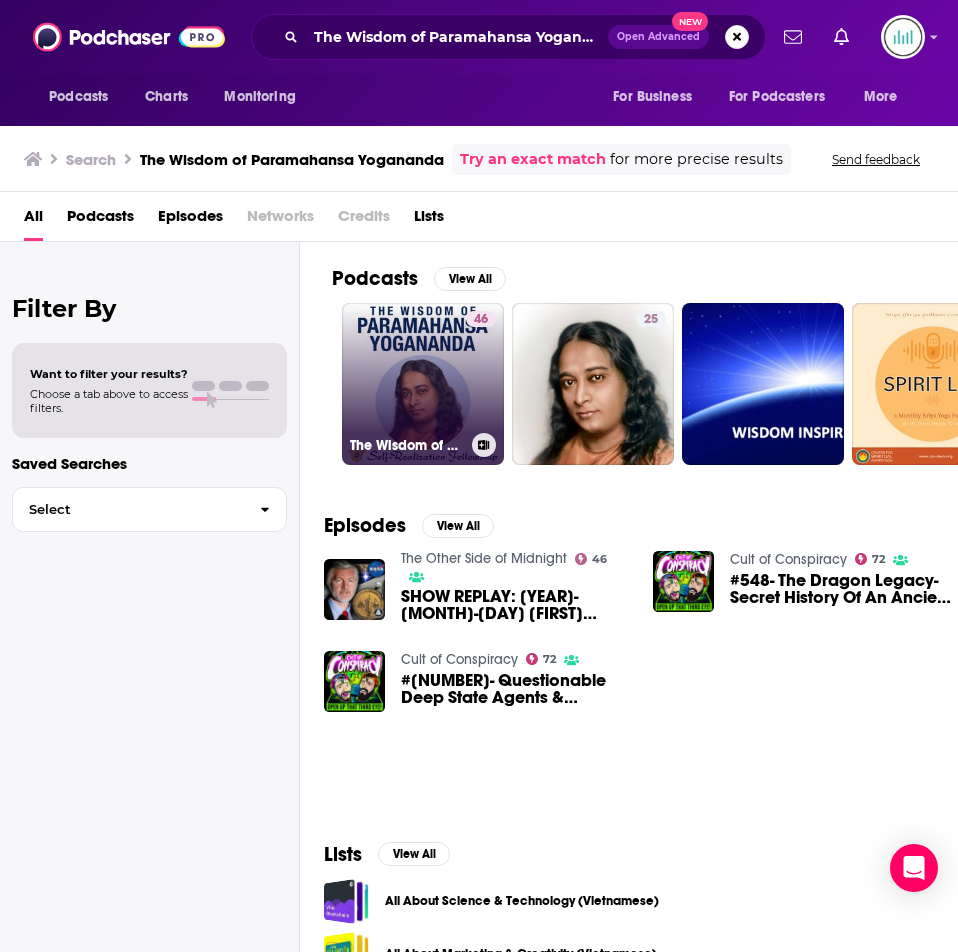 click on "46 The Wisdom of Paramahansa Yogananda" at bounding box center [423, 384] 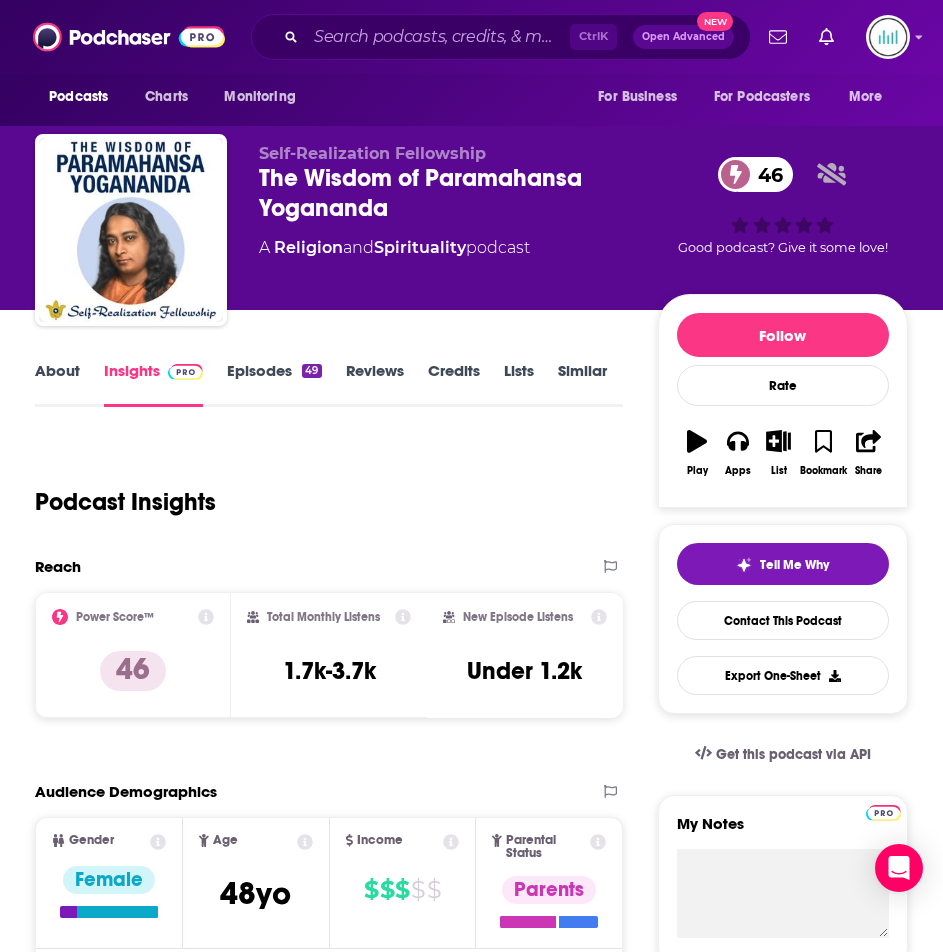 click on "About" at bounding box center (57, 384) 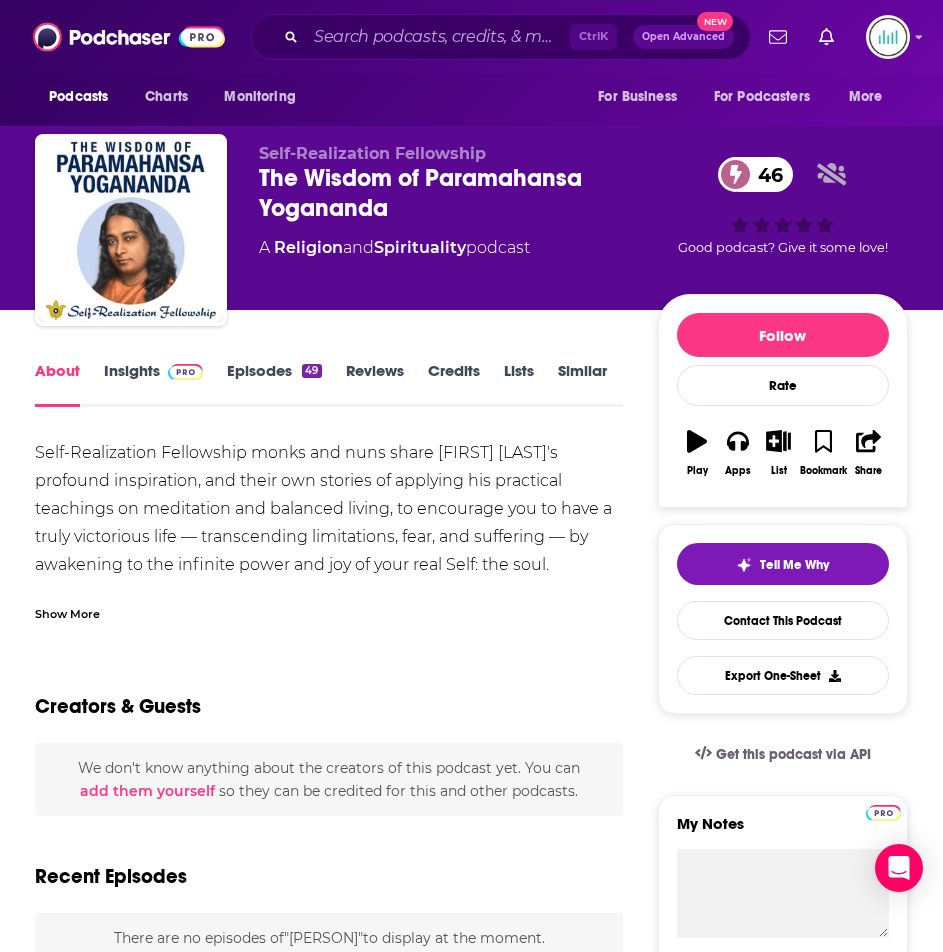 click on "Self-Realization Fellowship monks and nuns share [PERSON]’s profound inspiration, and their own stories of applying his practical teachings on meditation and balanced living, to encourage you to have a truly victorious life — transcending limitations, fear, and suffering — by awakening to the infinite power and joy of your real Self: the soul.
The teachings of [PERSON] (author of Autobiography of a Yogi) and his renowned line of gurus offer to people of all cultures, races, and creeds the means to free themselves from physical, mental, and spiritual inharmonies — a way of life of inner happiness and all-round success. To facilitate the spread of his “how-to-live” teachings worldwide — including the spiritual principles and meditation techniques of Kriya Yoga — [PERSON] founded Self-Realization Fellowship (SRF) in 1920 and established the headquarters for his work in Los Angeles, California, shortly thereafter.
Show More Creators & Guests . You can             49" at bounding box center [329, 1226] 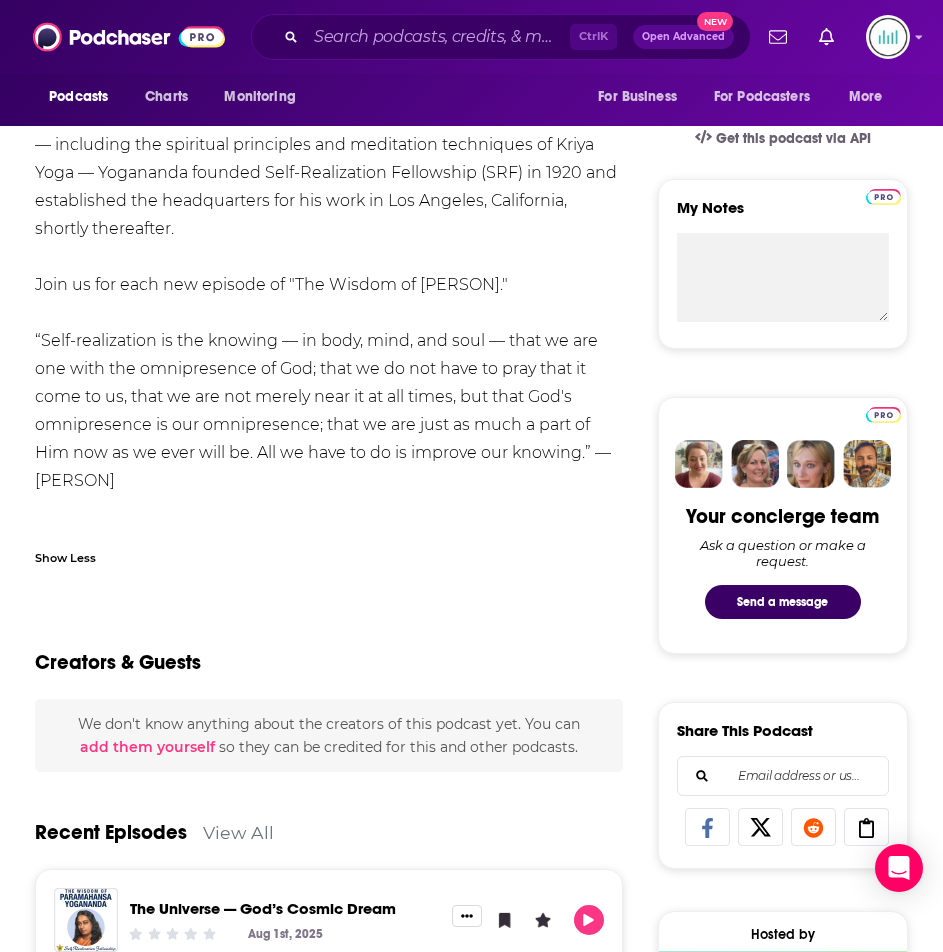 scroll, scrollTop: 700, scrollLeft: 0, axis: vertical 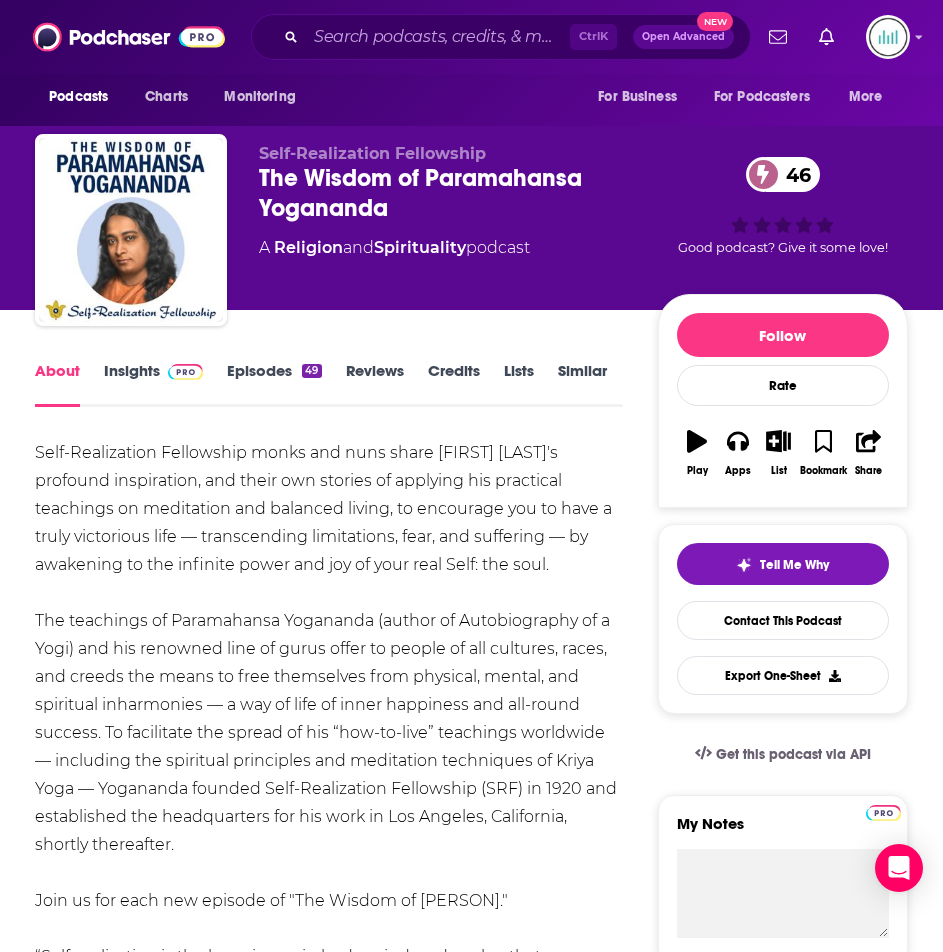 drag, startPoint x: 256, startPoint y: 428, endPoint x: 27, endPoint y: 437, distance: 229.17679 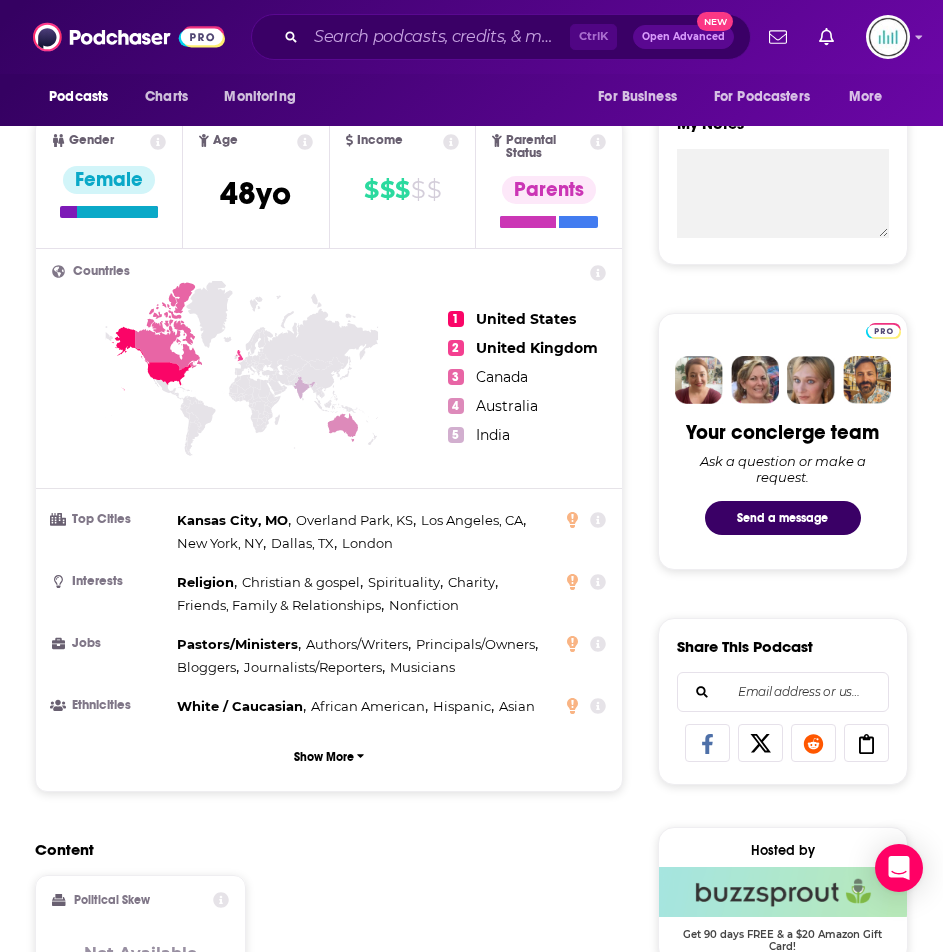 scroll, scrollTop: 1400, scrollLeft: 0, axis: vertical 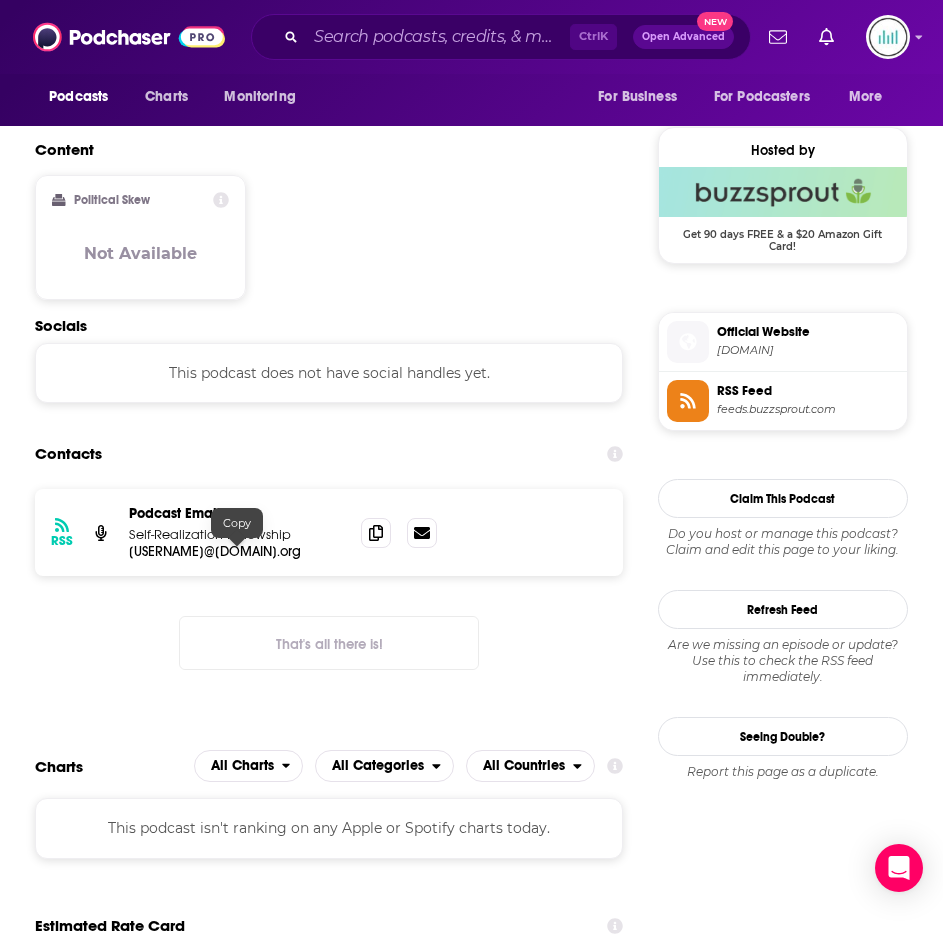 click on "[USERNAME]@[DOMAIN].org" at bounding box center (237, 551) 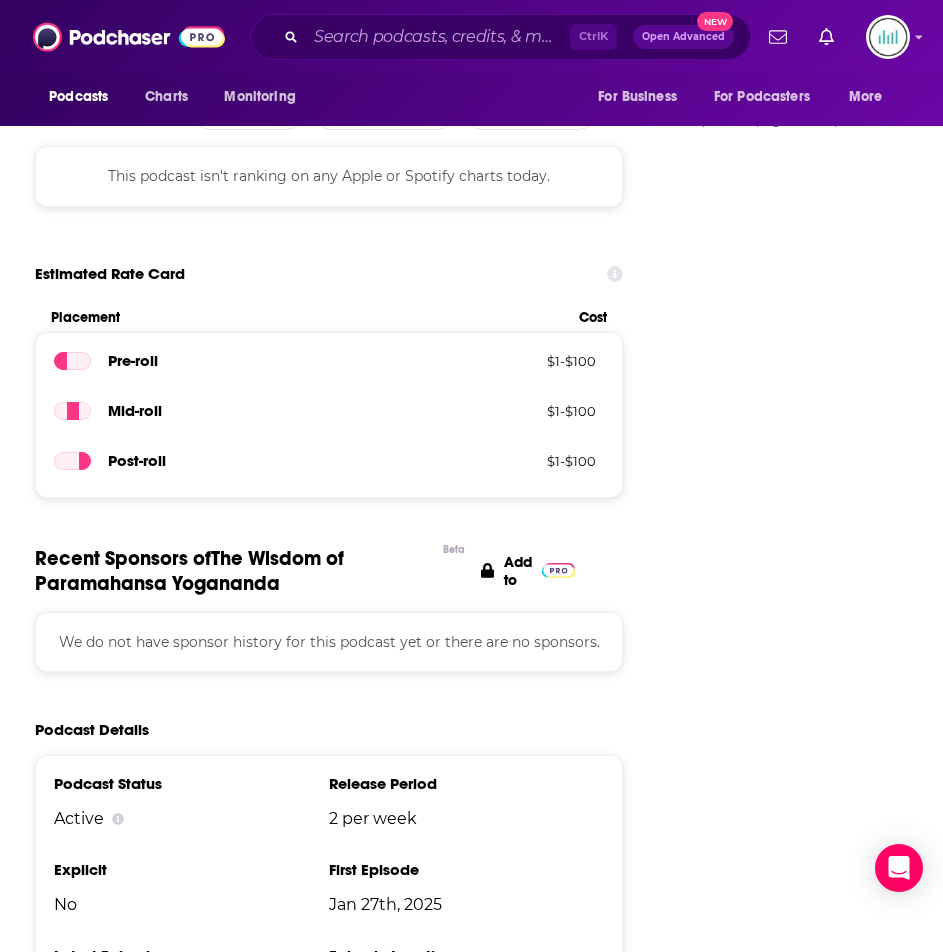 scroll, scrollTop: 2600, scrollLeft: 0, axis: vertical 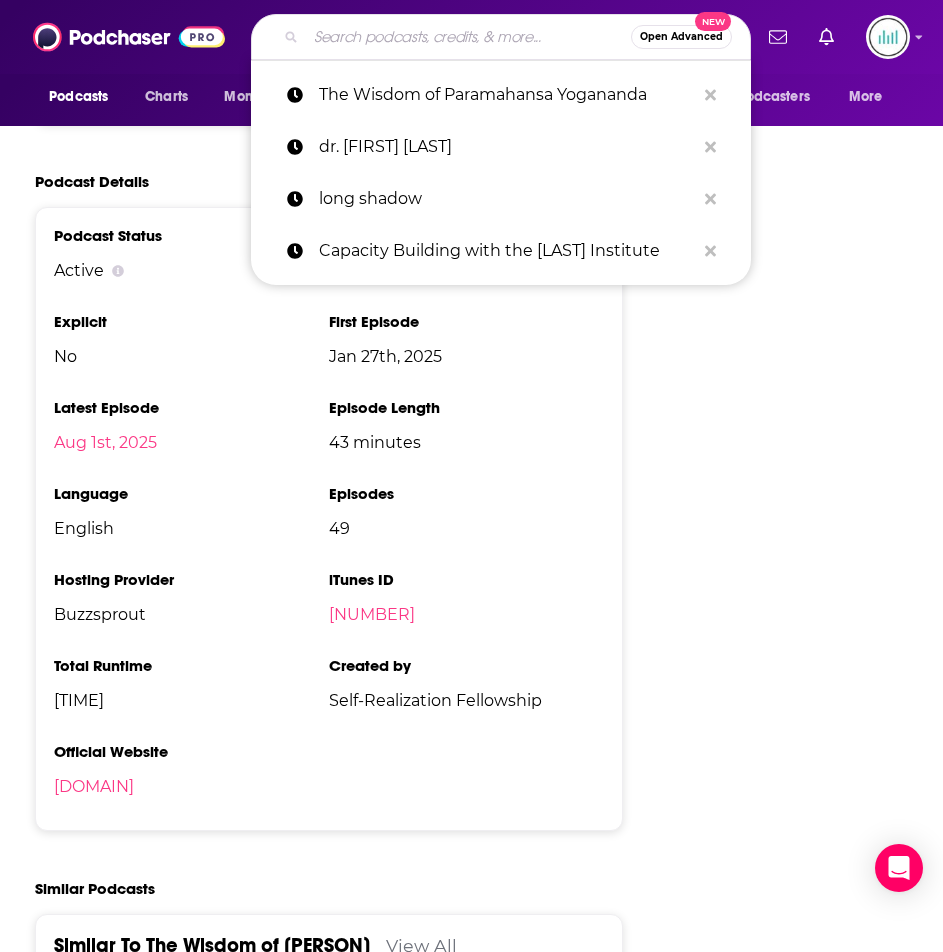 click at bounding box center [468, 37] 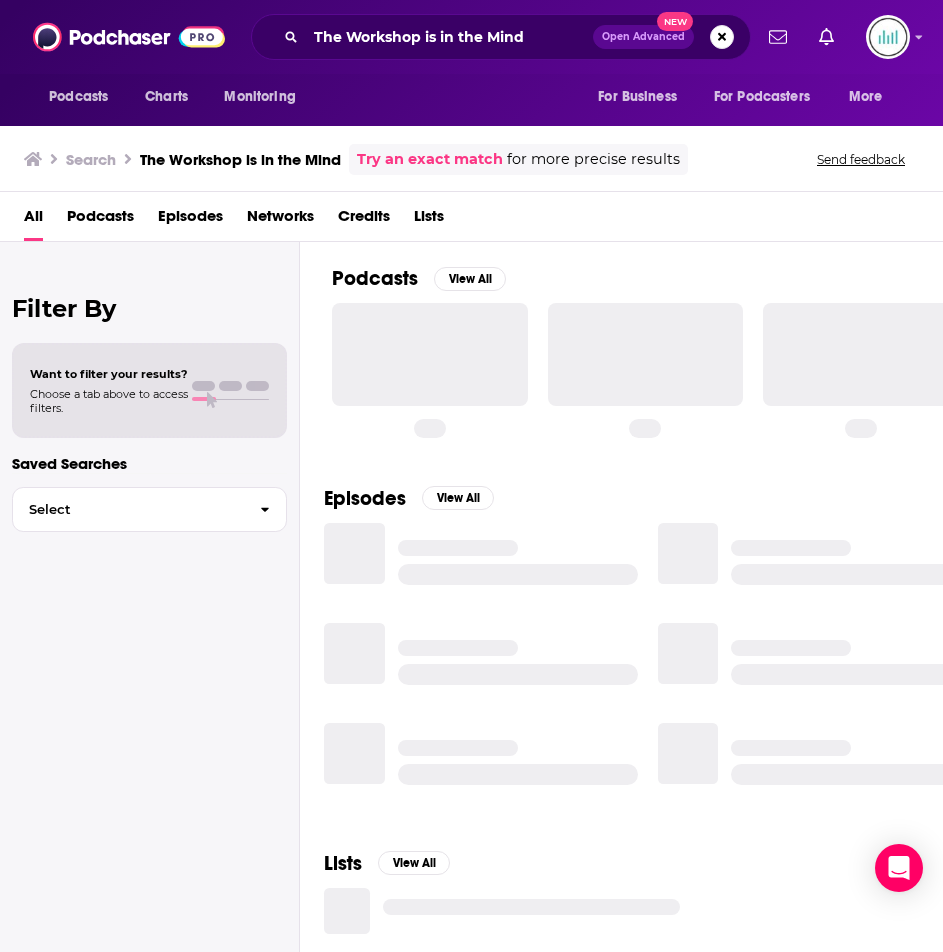scroll, scrollTop: 0, scrollLeft: 0, axis: both 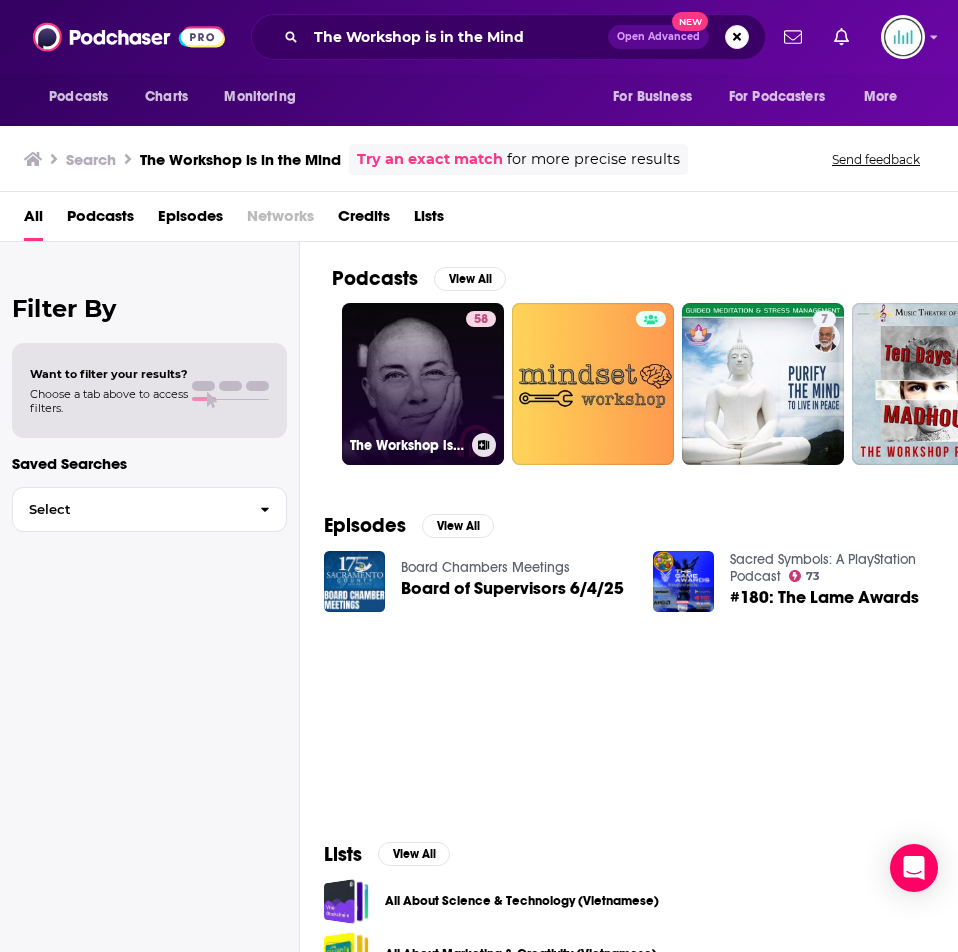 click on "[NUMBER] The Workshop is in the Mind" at bounding box center [423, 384] 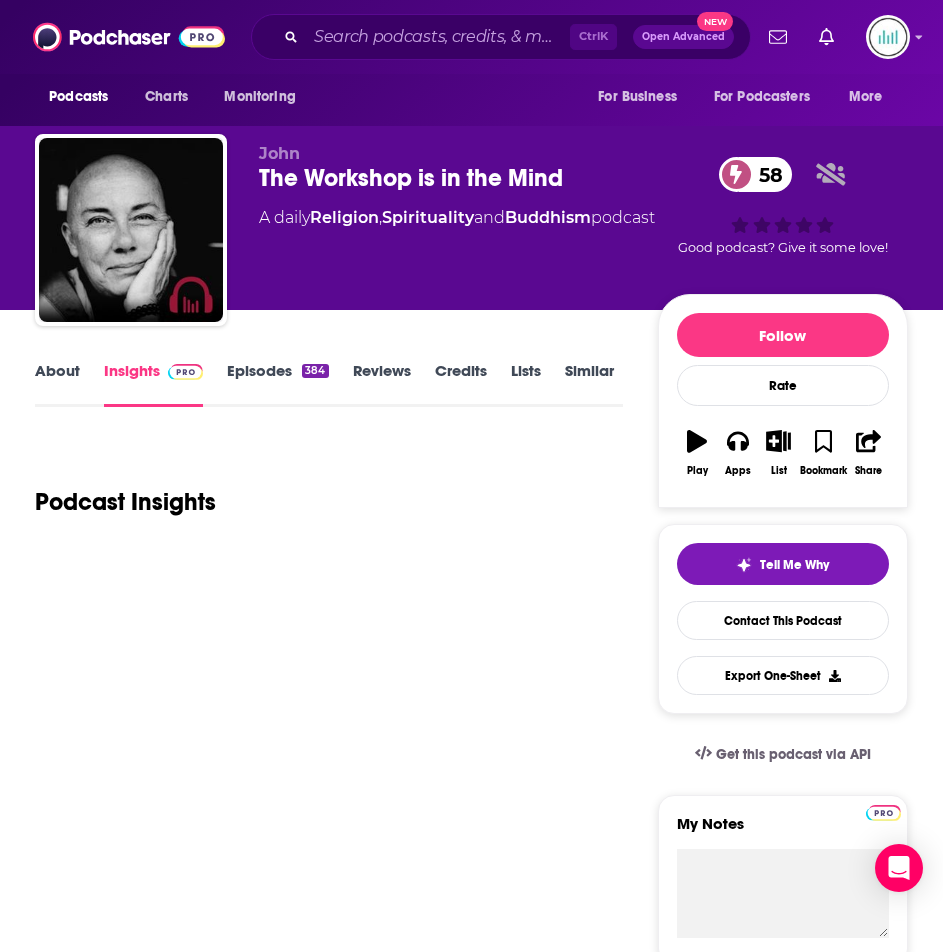 click on "About" at bounding box center (57, 384) 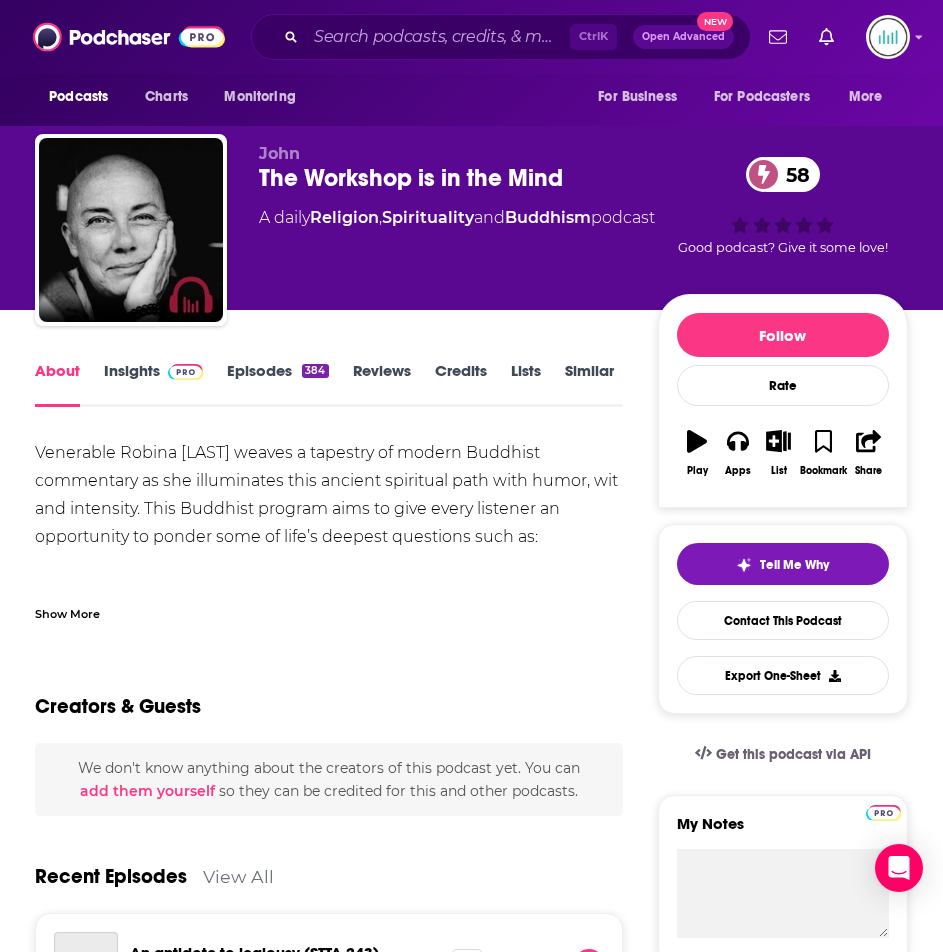 click on "Show More" at bounding box center [67, 612] 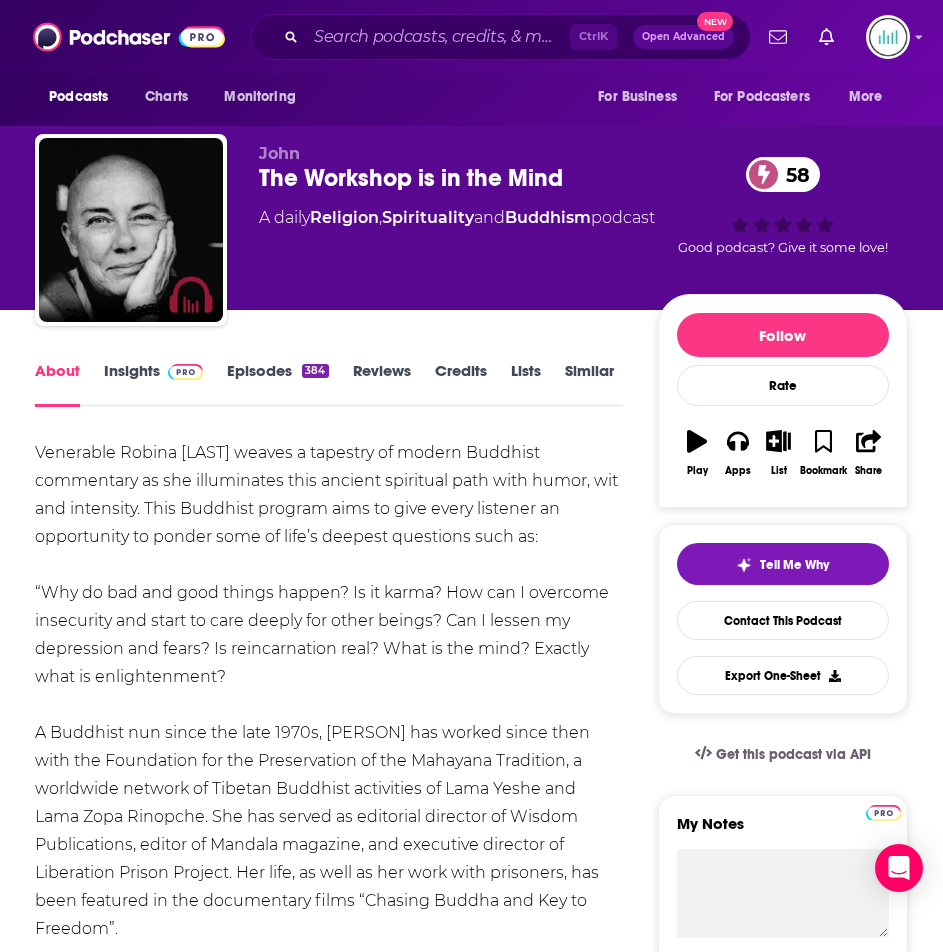 scroll, scrollTop: 400, scrollLeft: 0, axis: vertical 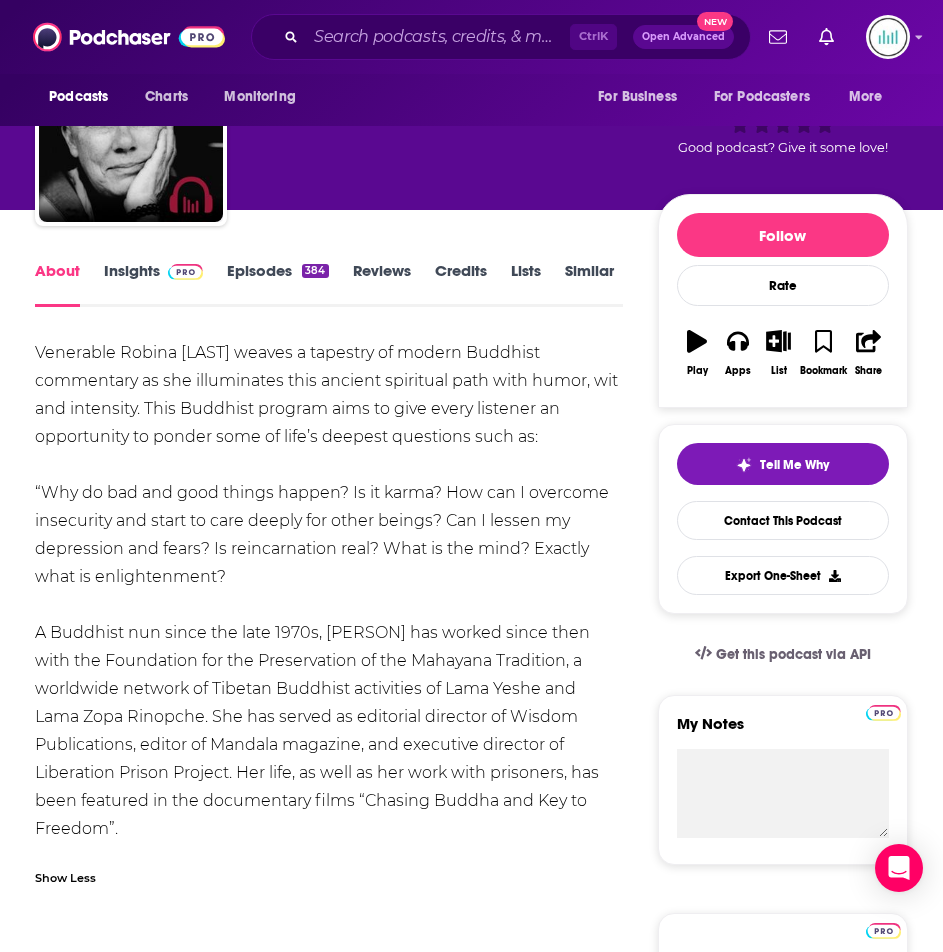 drag, startPoint x: 131, startPoint y: 525, endPoint x: 30, endPoint y: 351, distance: 201.18896 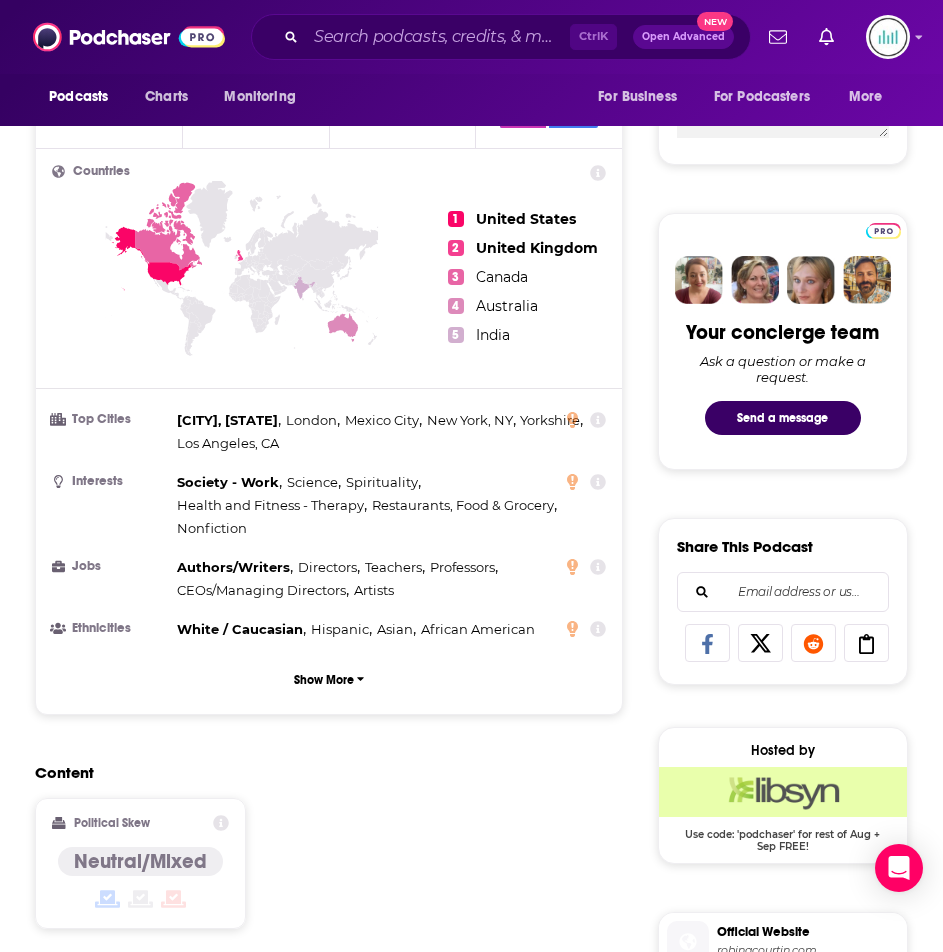 scroll, scrollTop: 1500, scrollLeft: 0, axis: vertical 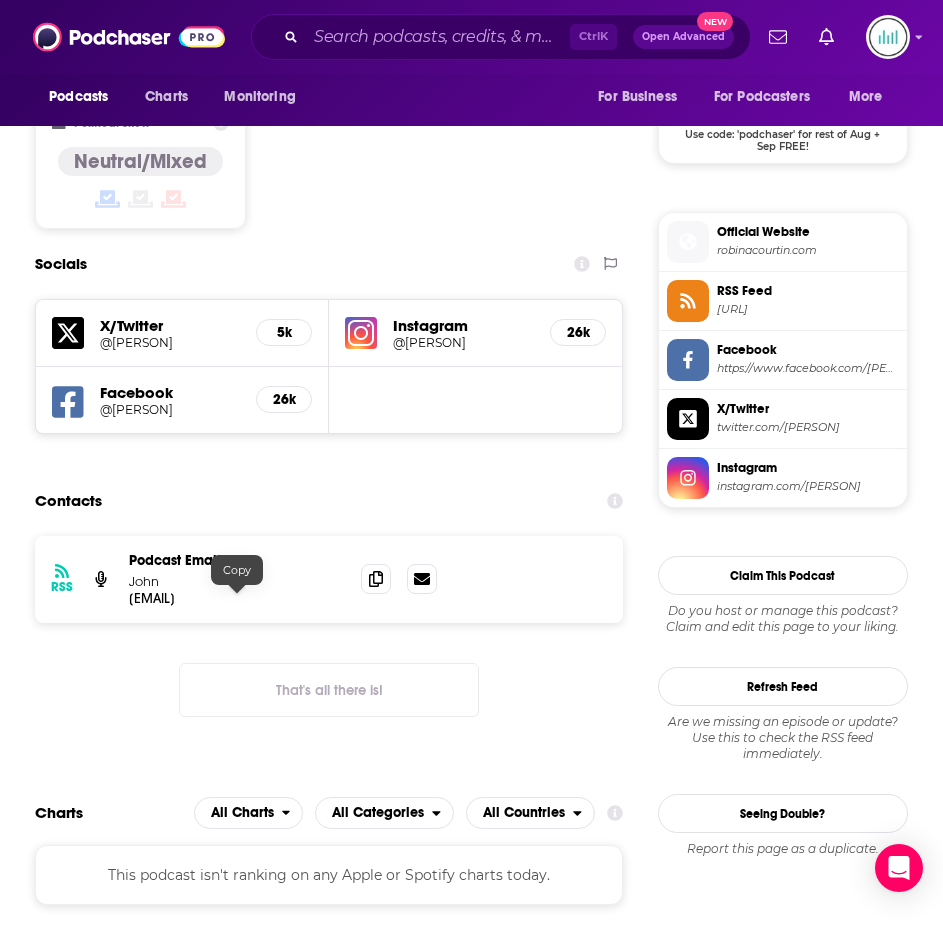 click on "[EMAIL]" at bounding box center [237, 598] 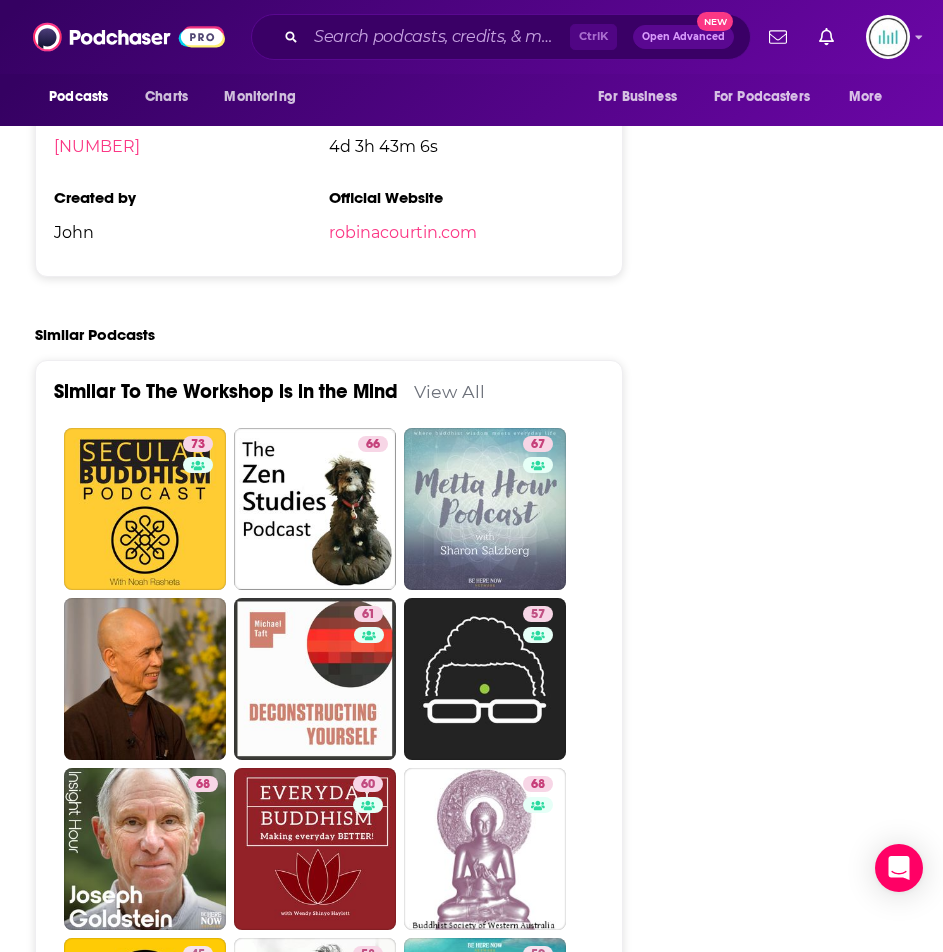 scroll, scrollTop: 3000, scrollLeft: 0, axis: vertical 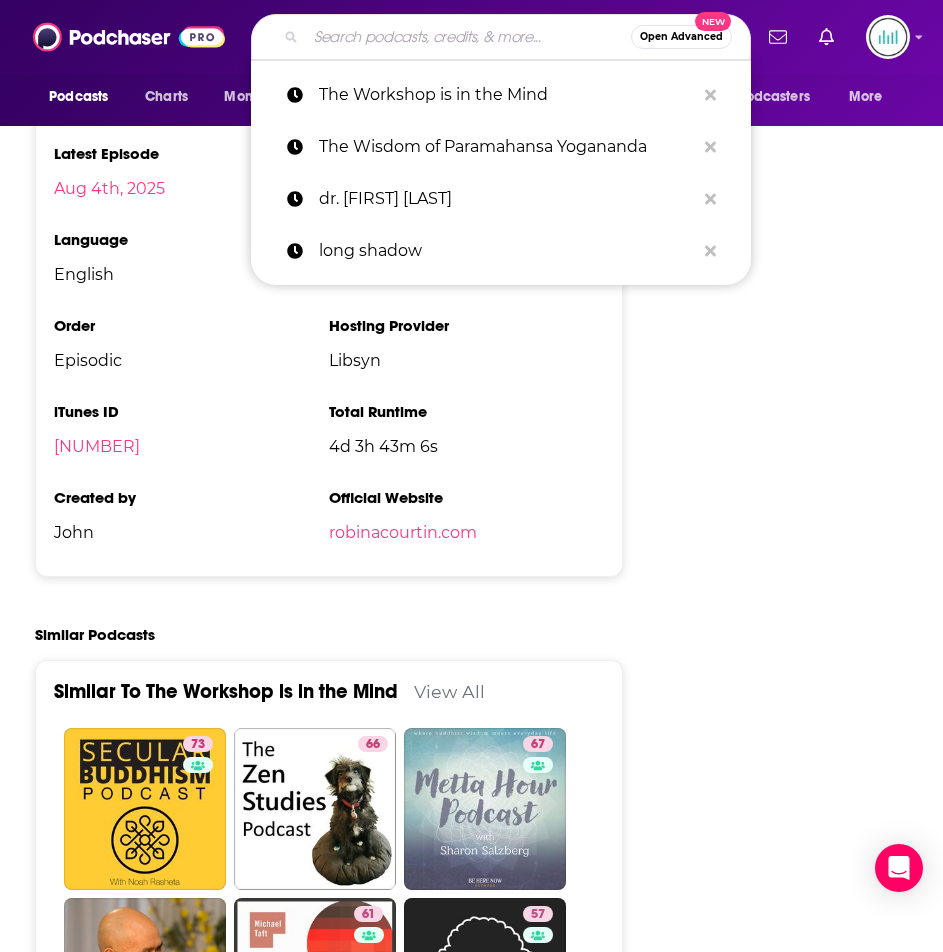 click at bounding box center (468, 37) 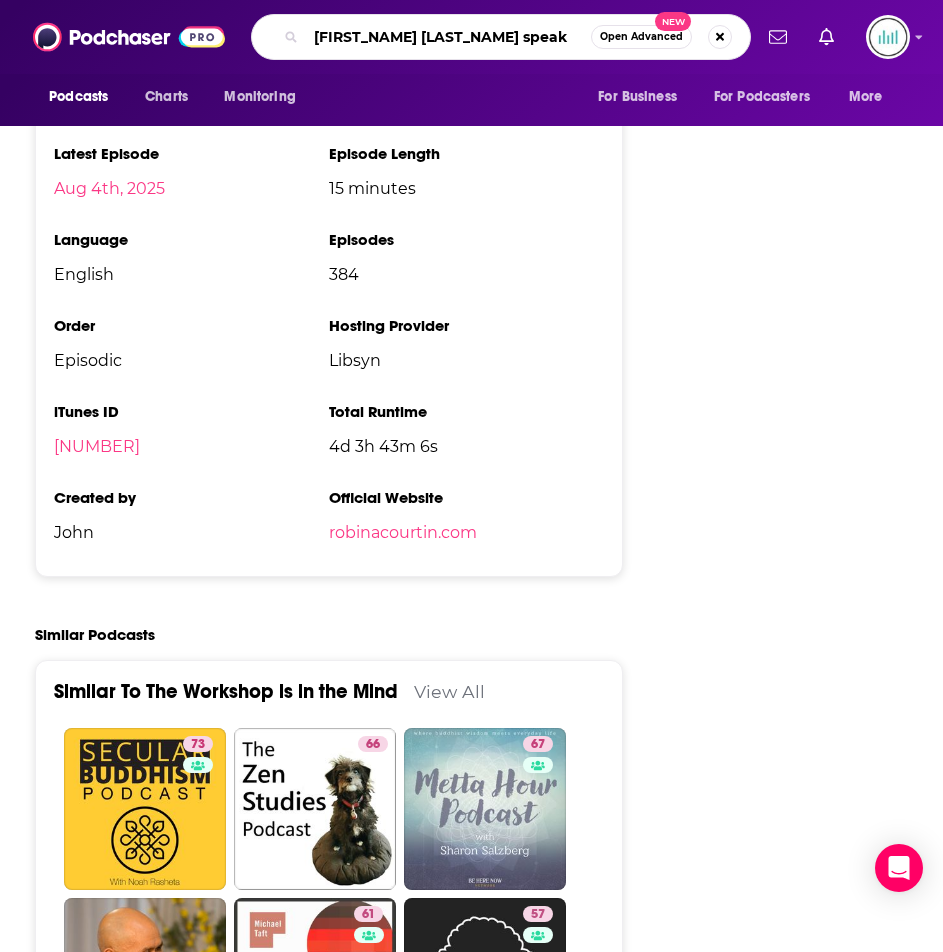 type on "[PERSON] speaks" 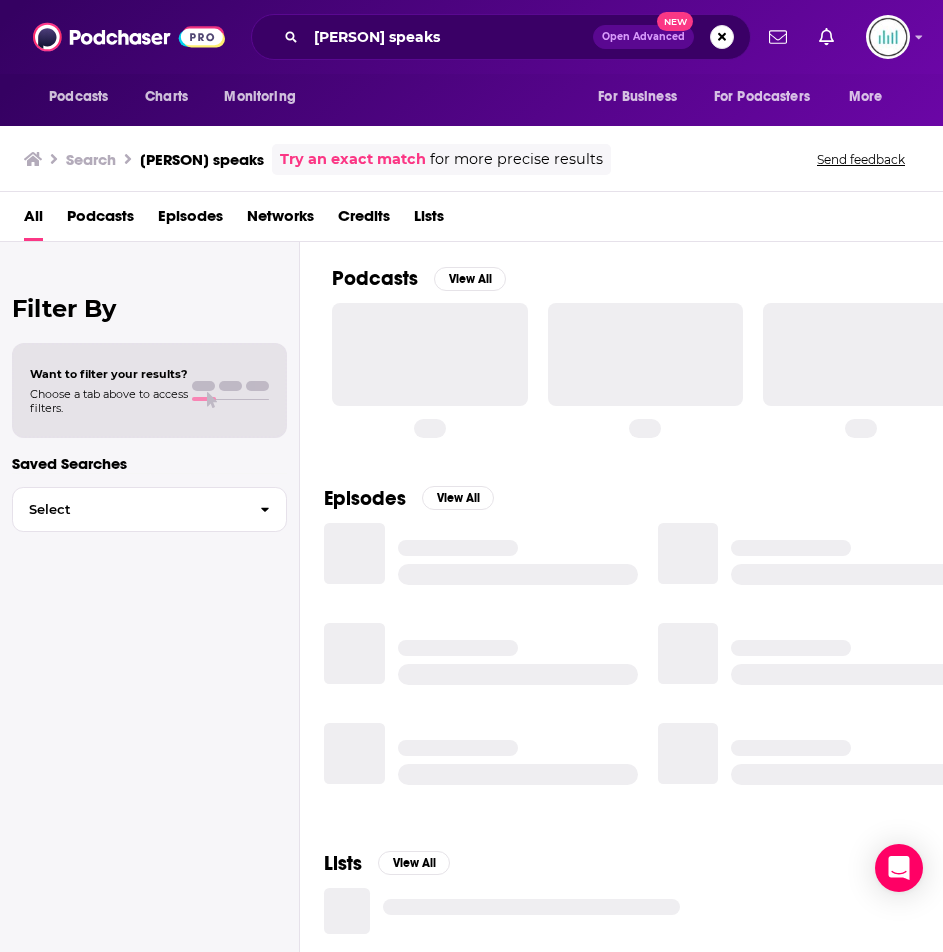 scroll, scrollTop: 0, scrollLeft: 0, axis: both 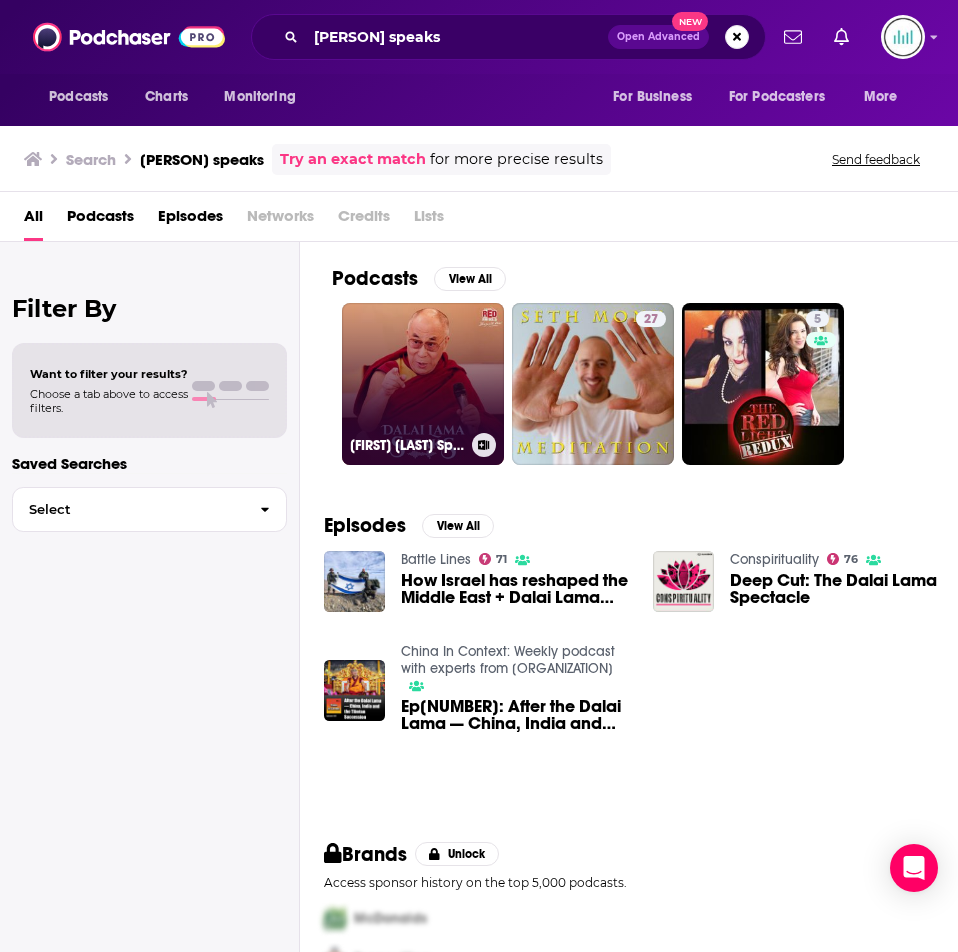 click on "[FIRST] [LAST] Speaks" at bounding box center [423, 384] 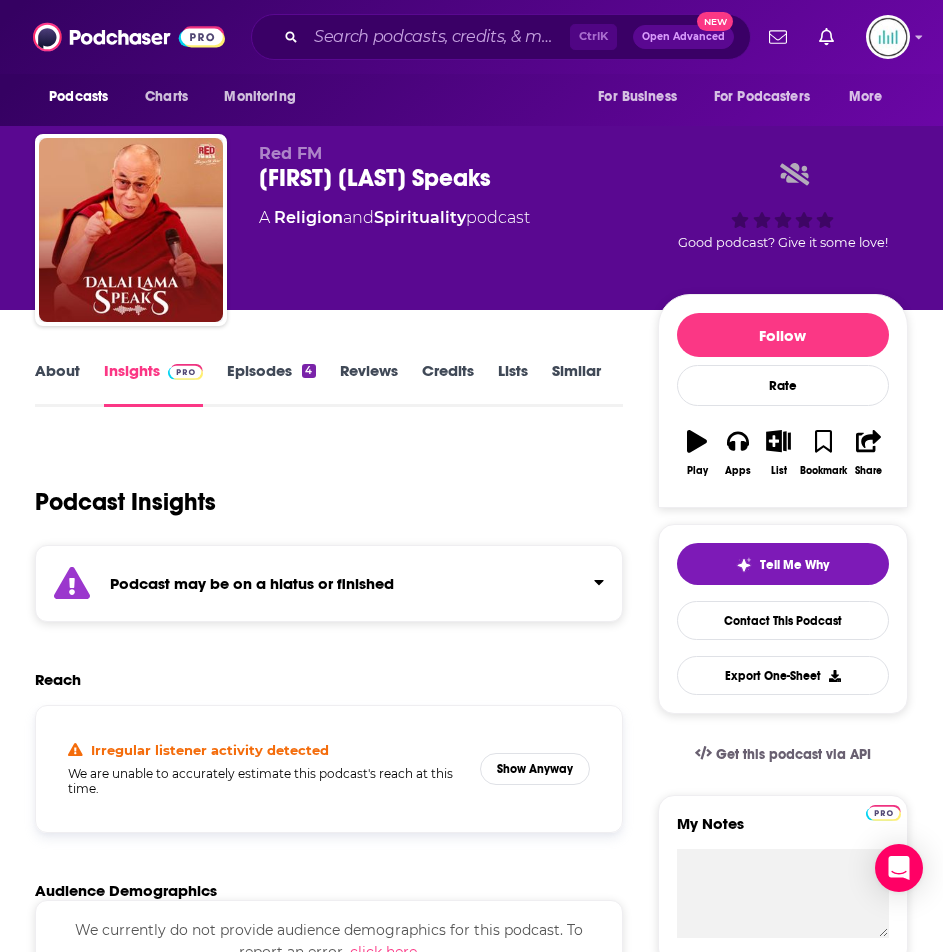 click on "About" at bounding box center [57, 384] 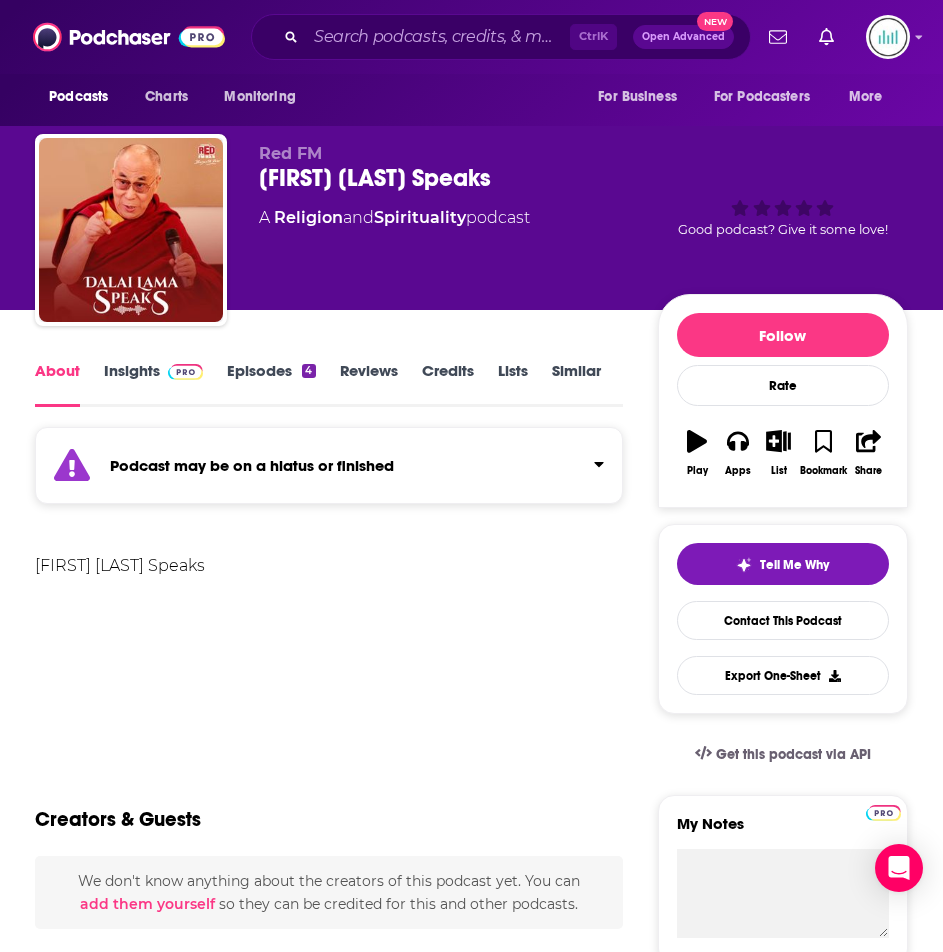 click on "Insights" at bounding box center (153, 384) 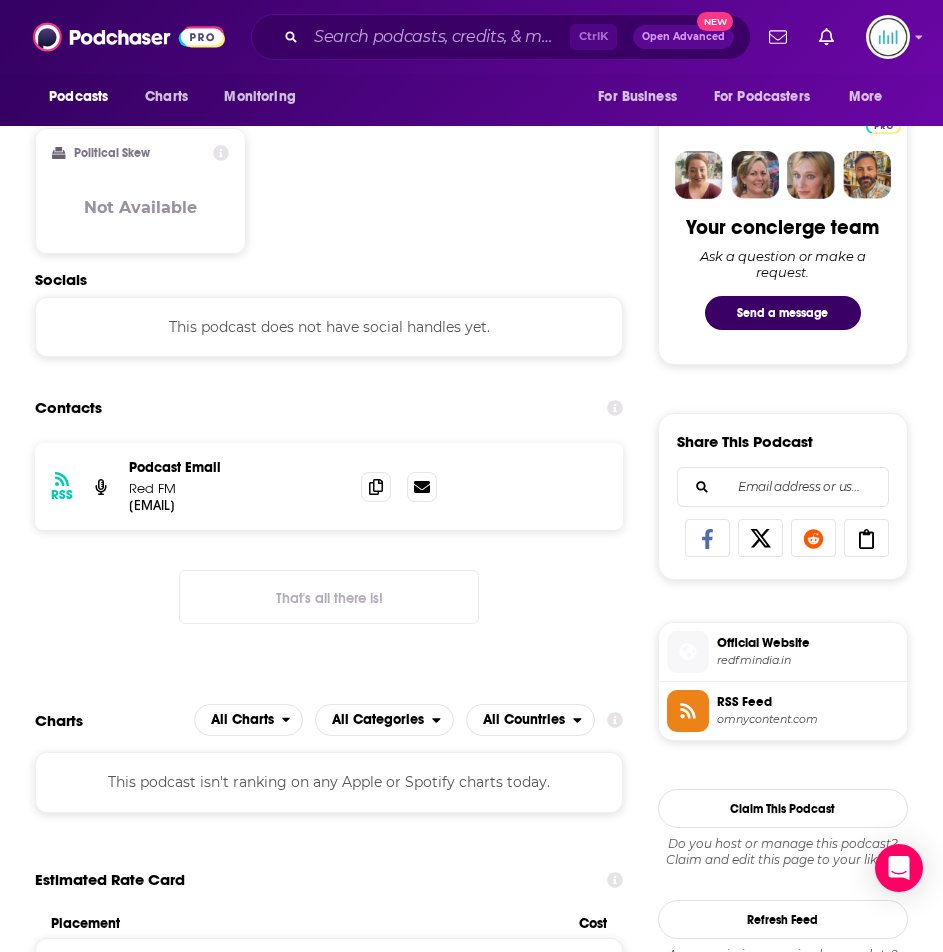 scroll, scrollTop: 900, scrollLeft: 0, axis: vertical 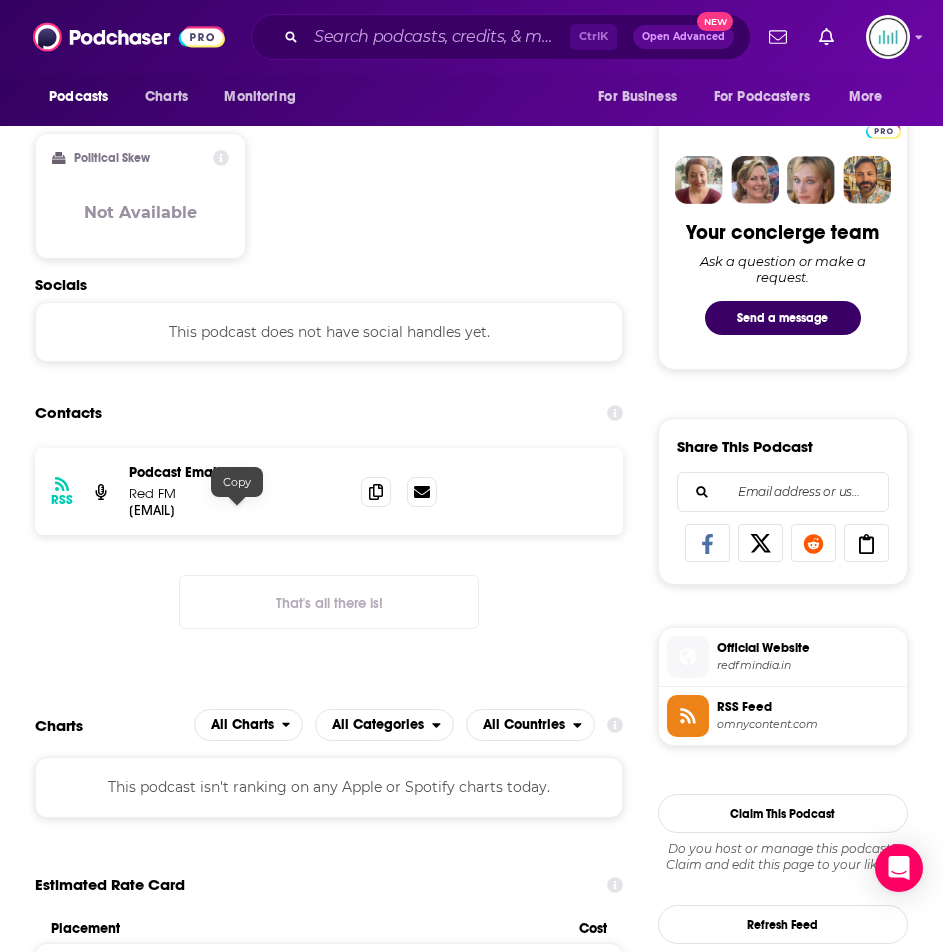click on "[EMAIL]" at bounding box center (237, 510) 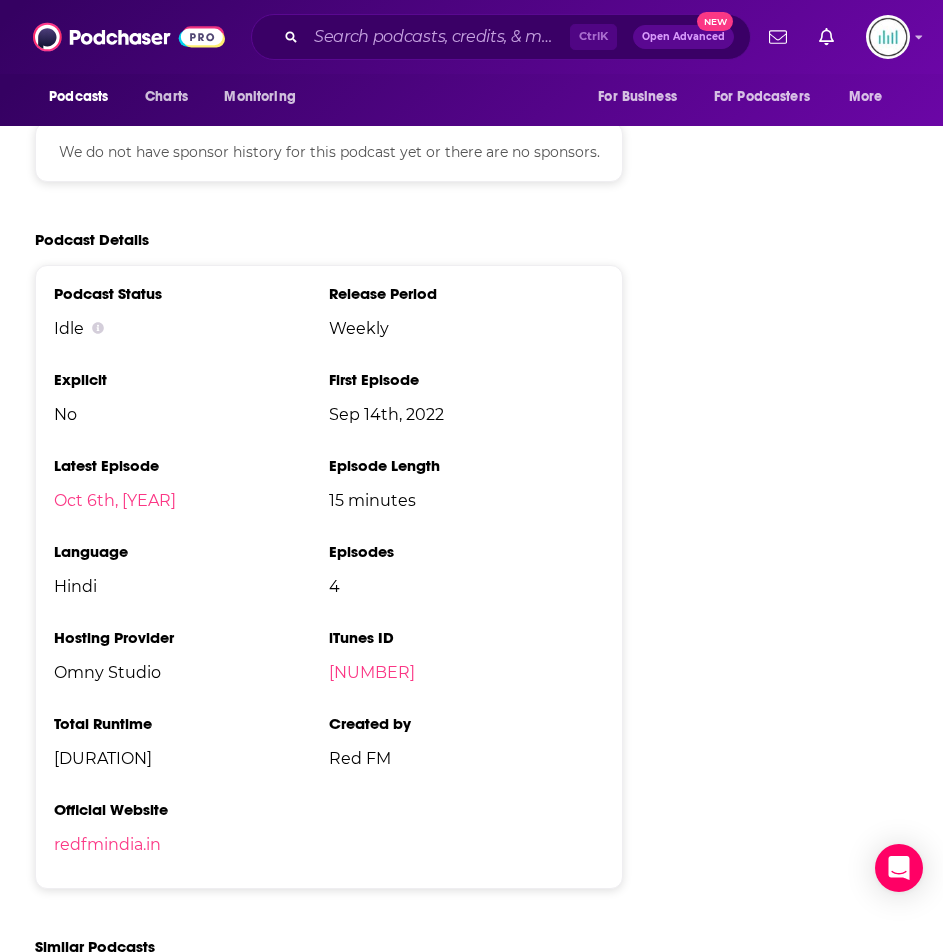scroll, scrollTop: 2200, scrollLeft: 0, axis: vertical 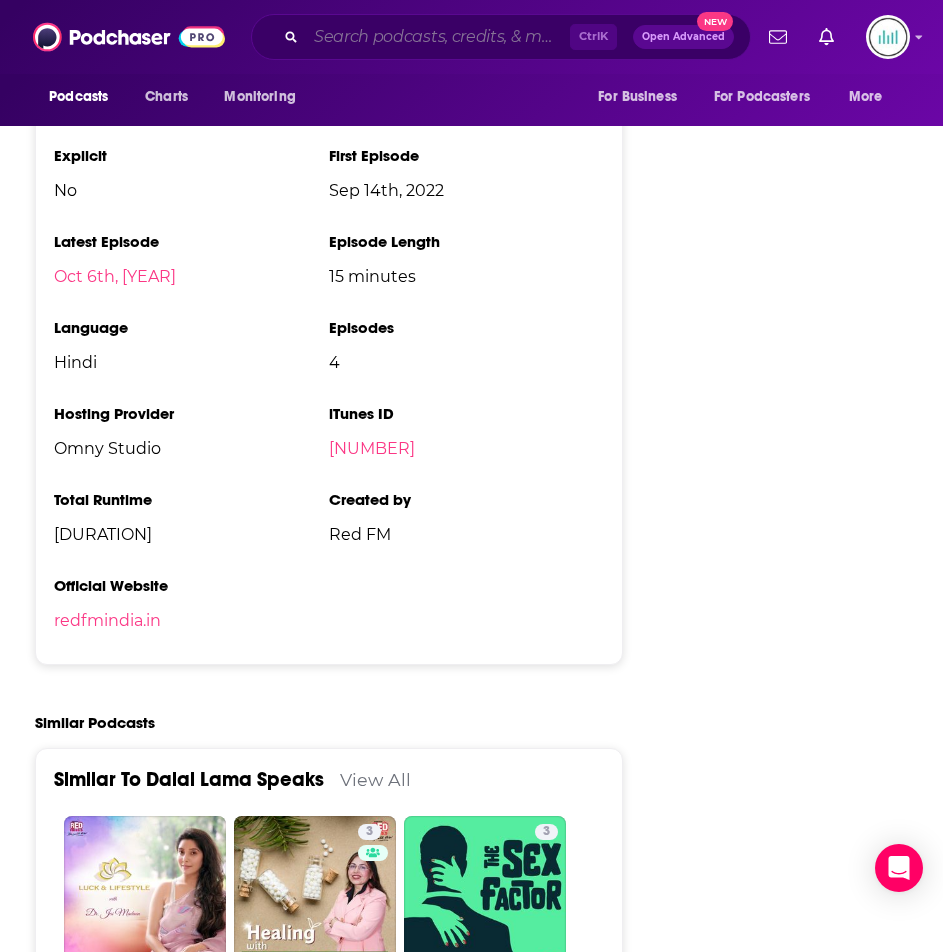 click at bounding box center (438, 37) 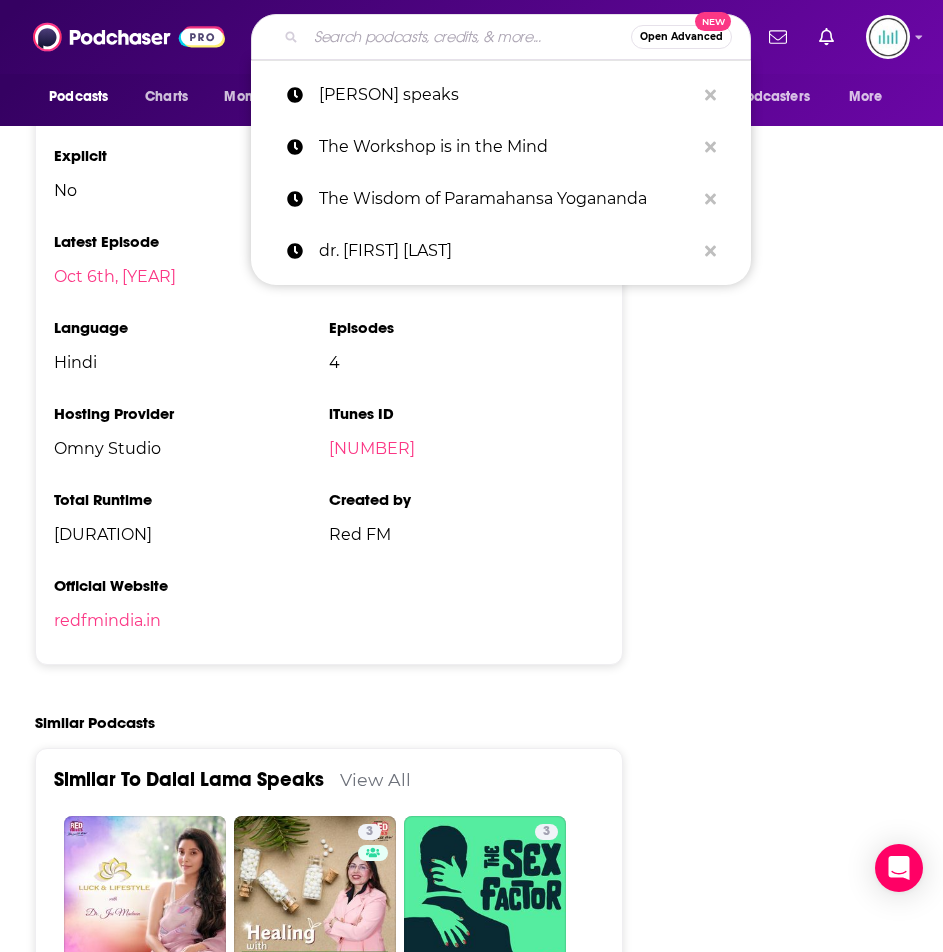 paste on "[ORG]" 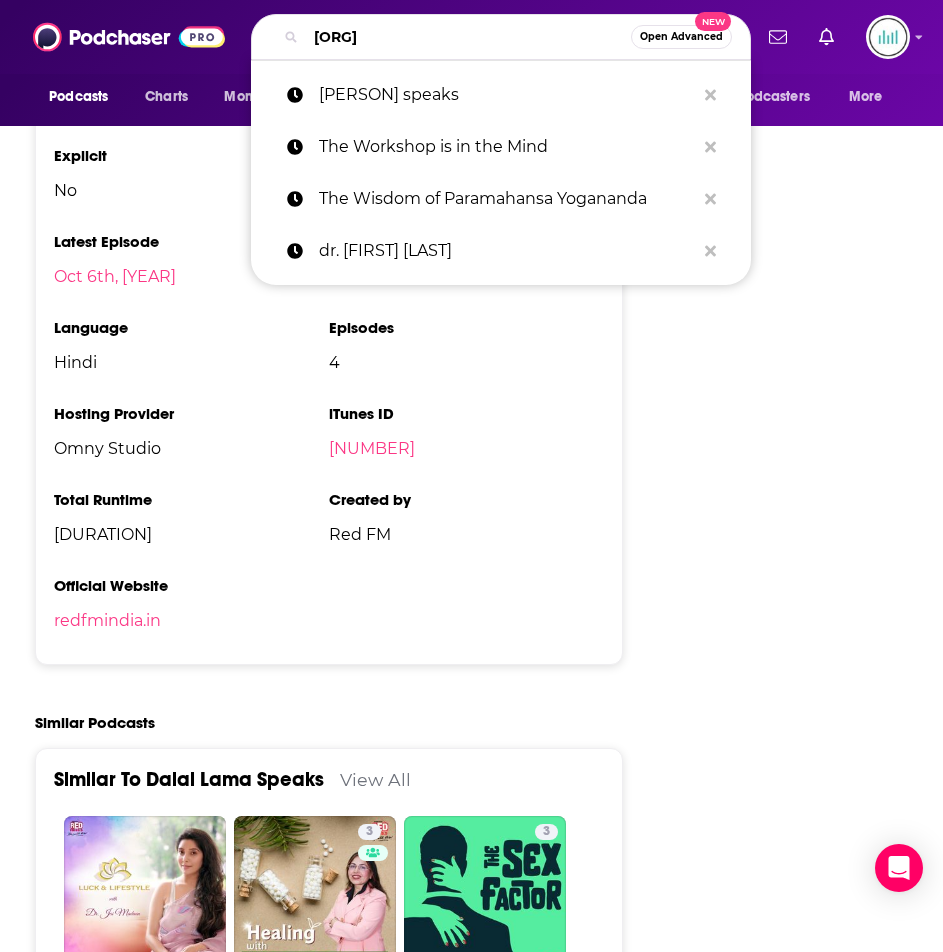 scroll, scrollTop: 0, scrollLeft: 17, axis: horizontal 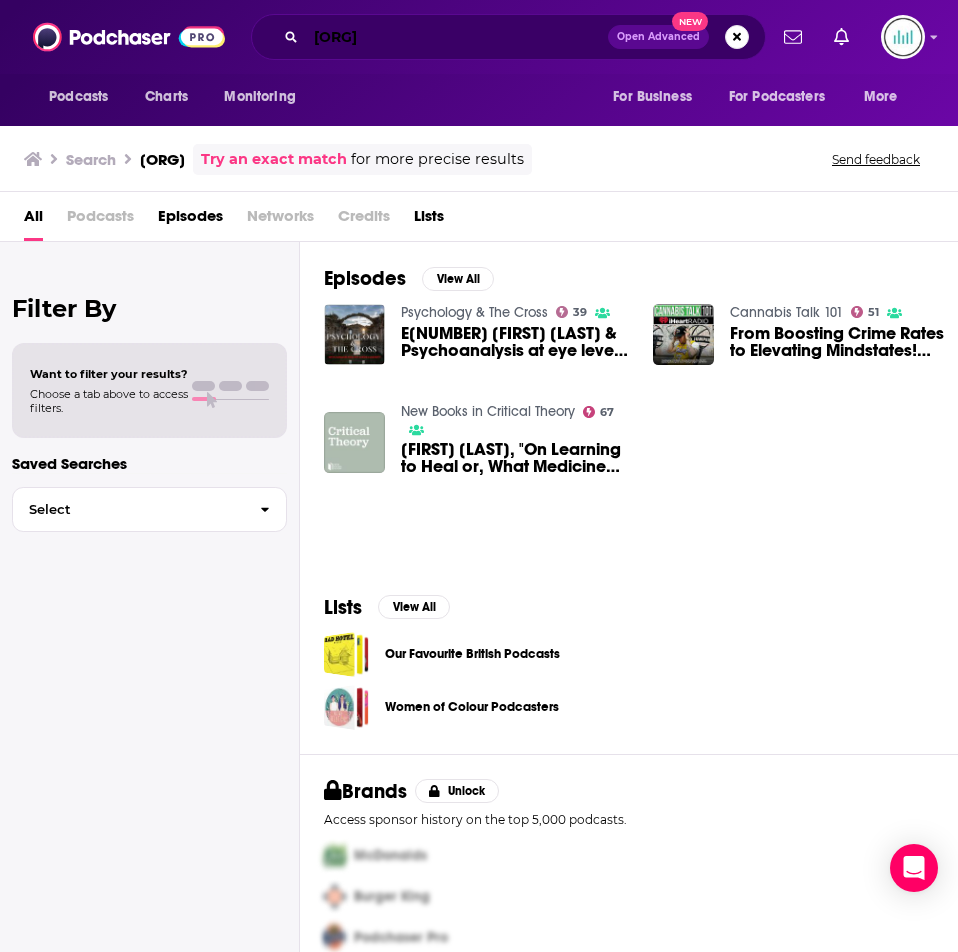 click on "[ORG]" at bounding box center (457, 37) 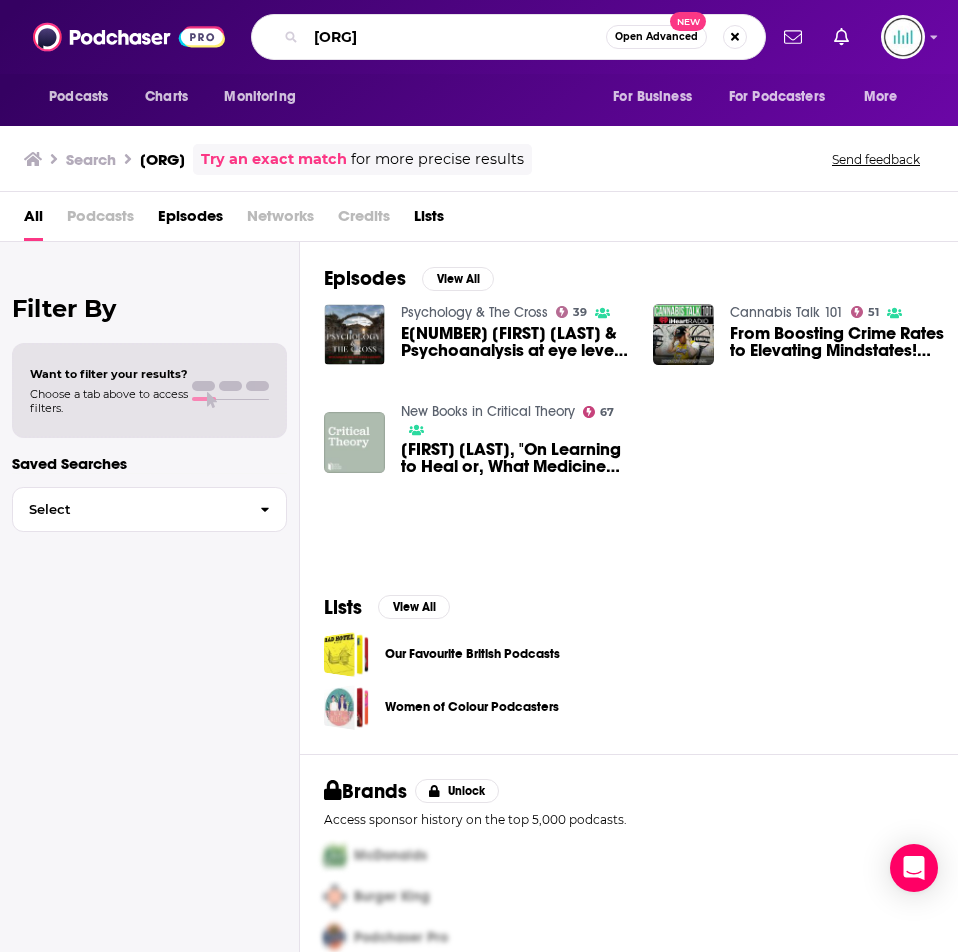 click on "[ORG]" at bounding box center (456, 37) 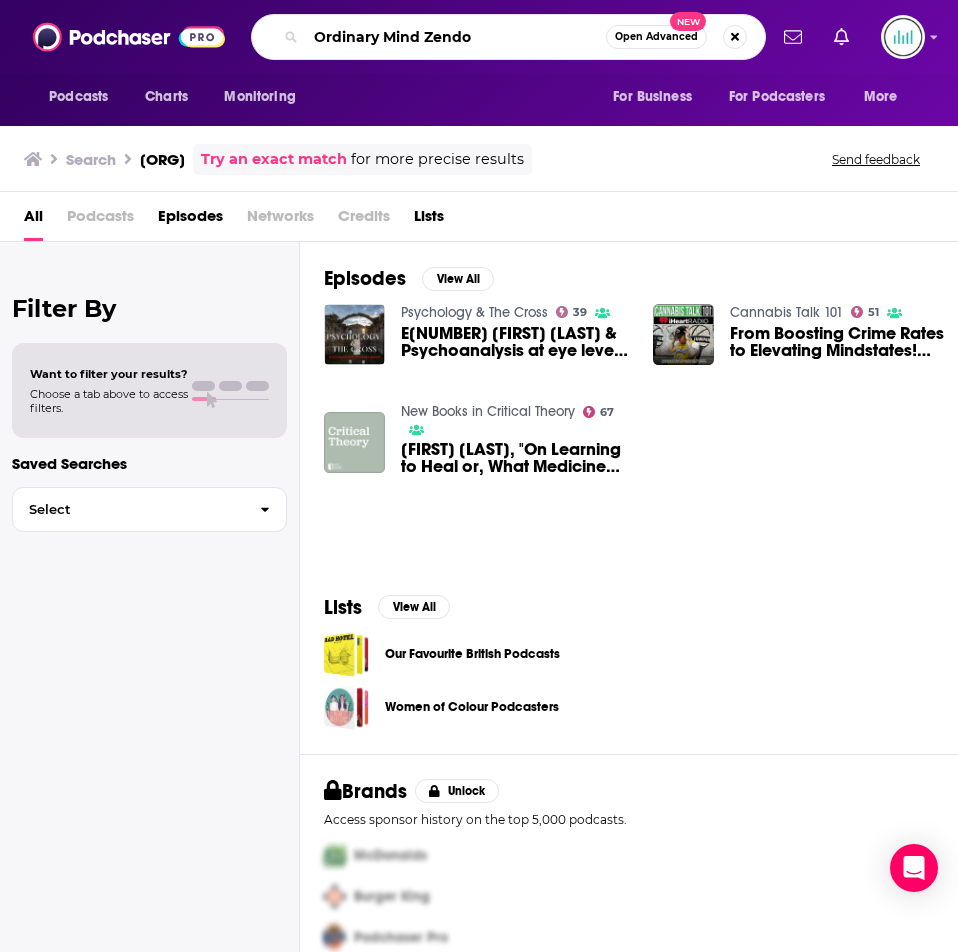 type on "Ordinary Mind Zendo" 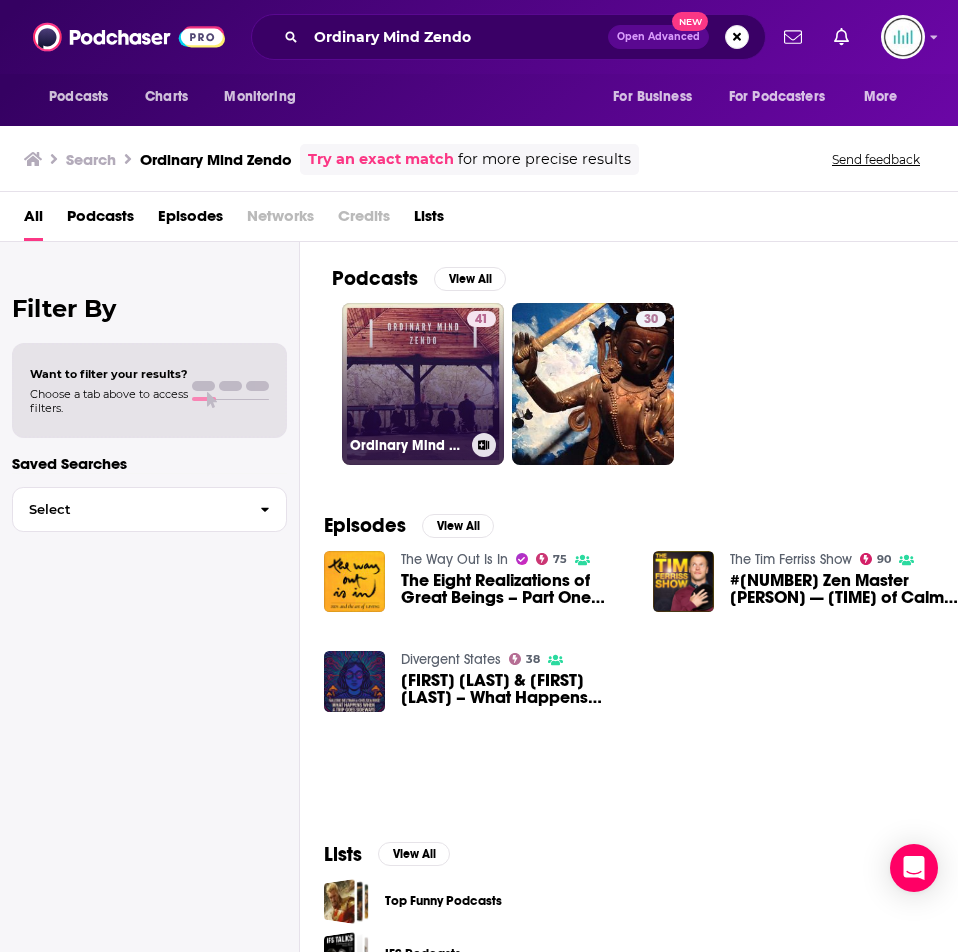 click on "41 Ordinary Mind Zendo" at bounding box center [423, 384] 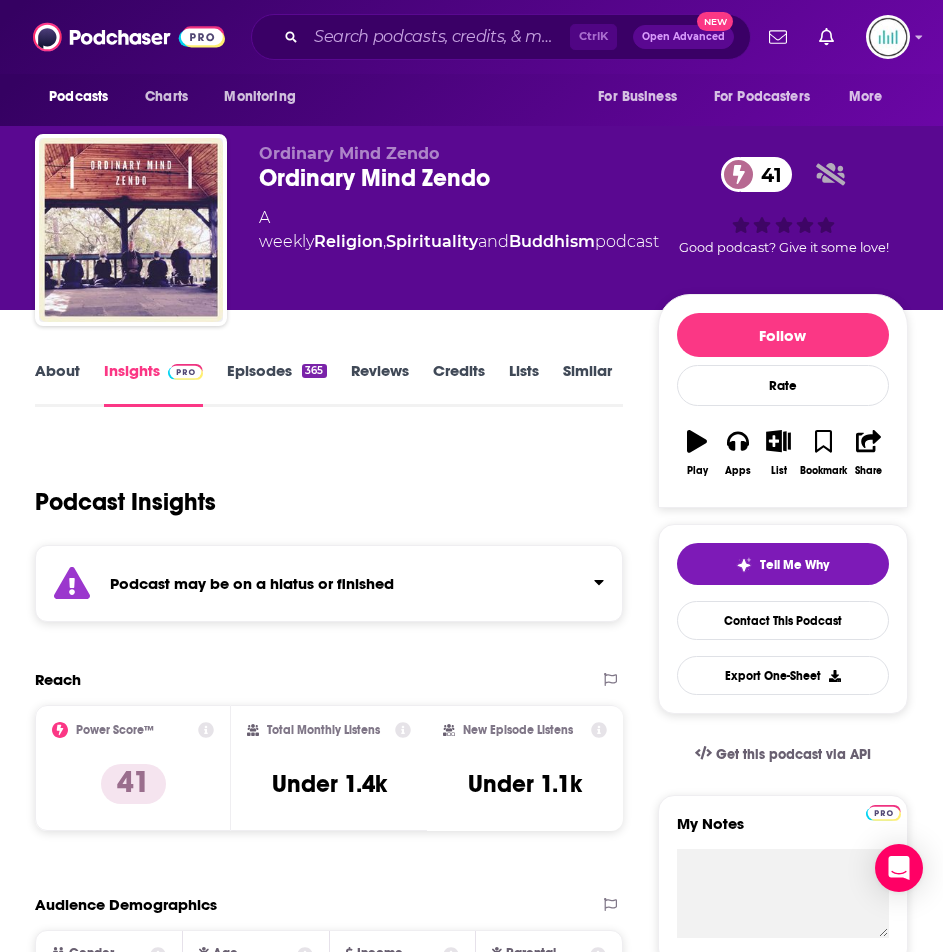 click on "About" at bounding box center [57, 384] 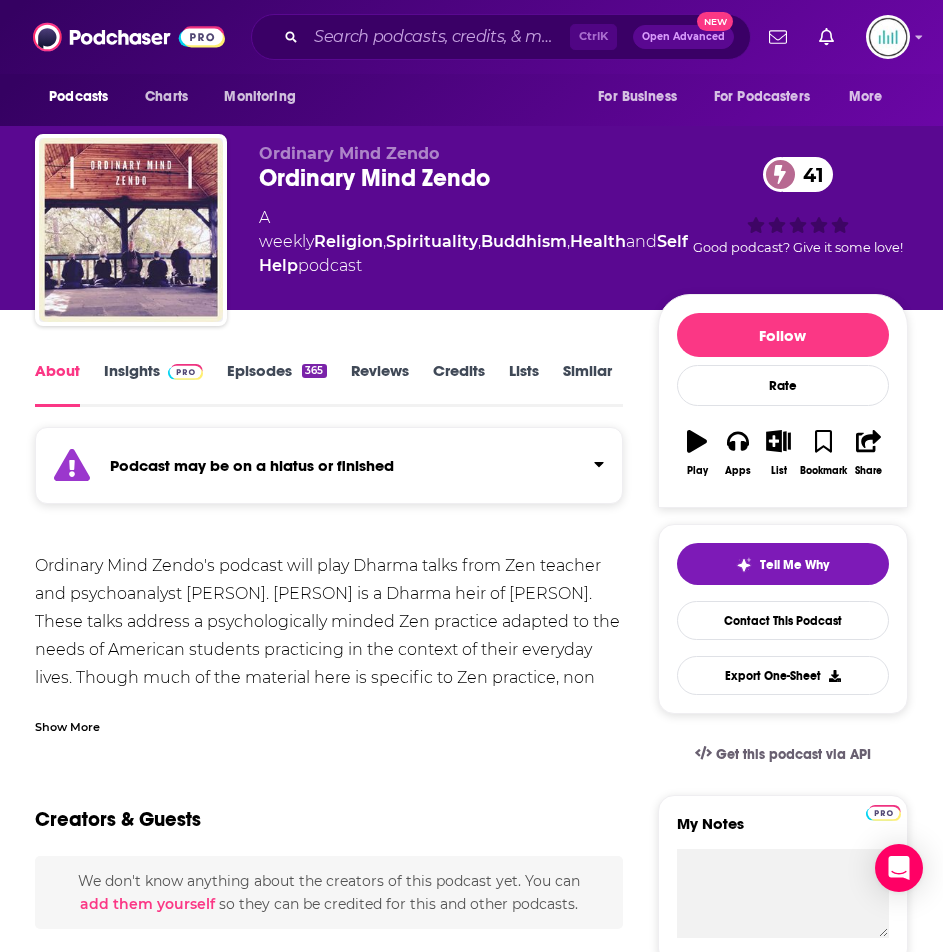 click on "Show More" at bounding box center [67, 725] 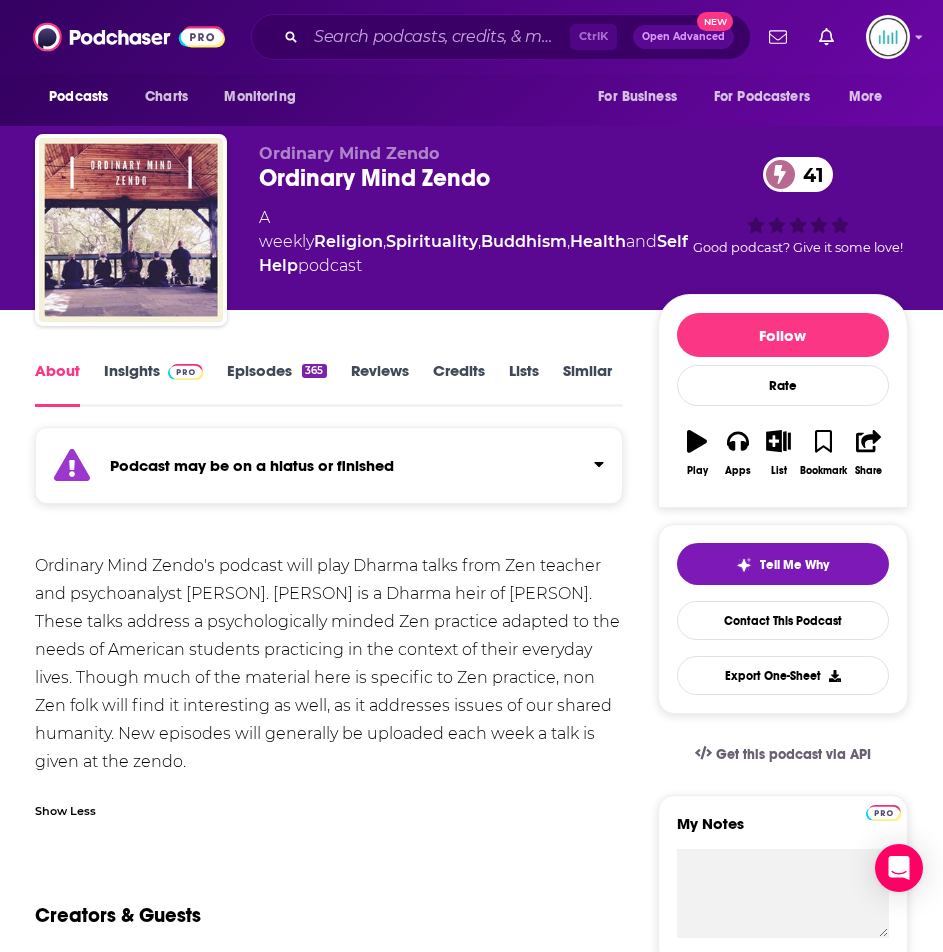 drag, startPoint x: 359, startPoint y: 762, endPoint x: 35, endPoint y: 571, distance: 376.1077 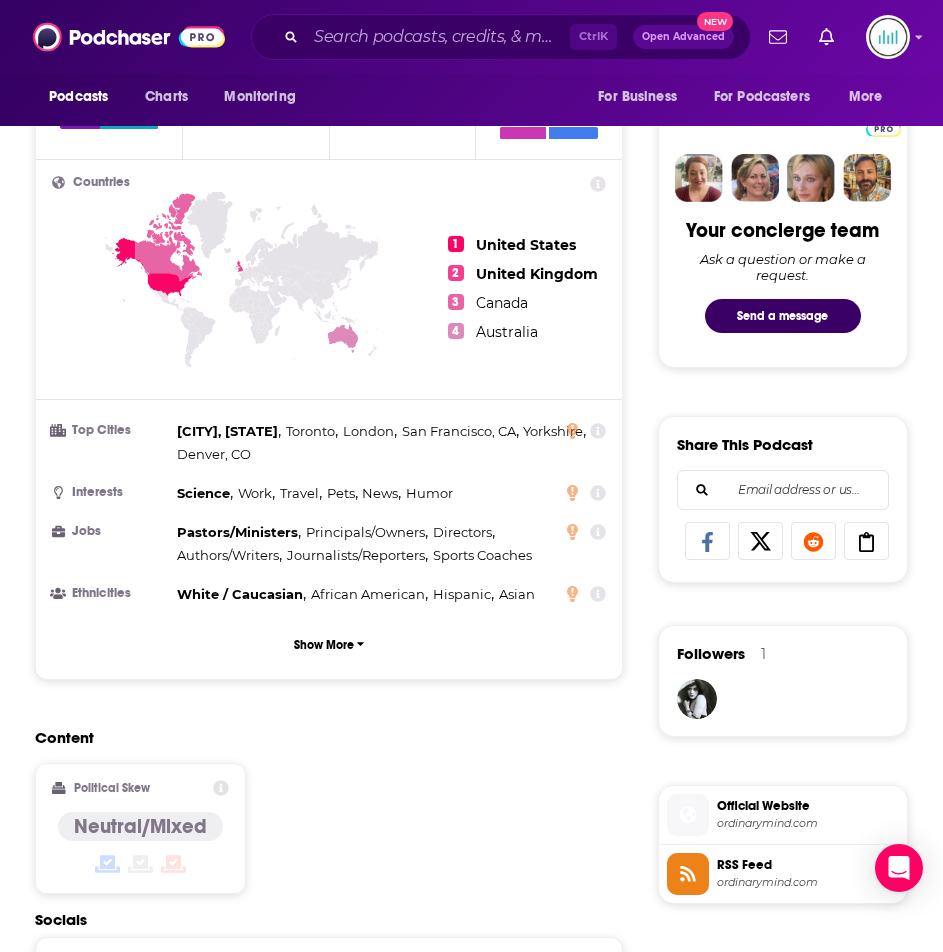 scroll, scrollTop: 900, scrollLeft: 0, axis: vertical 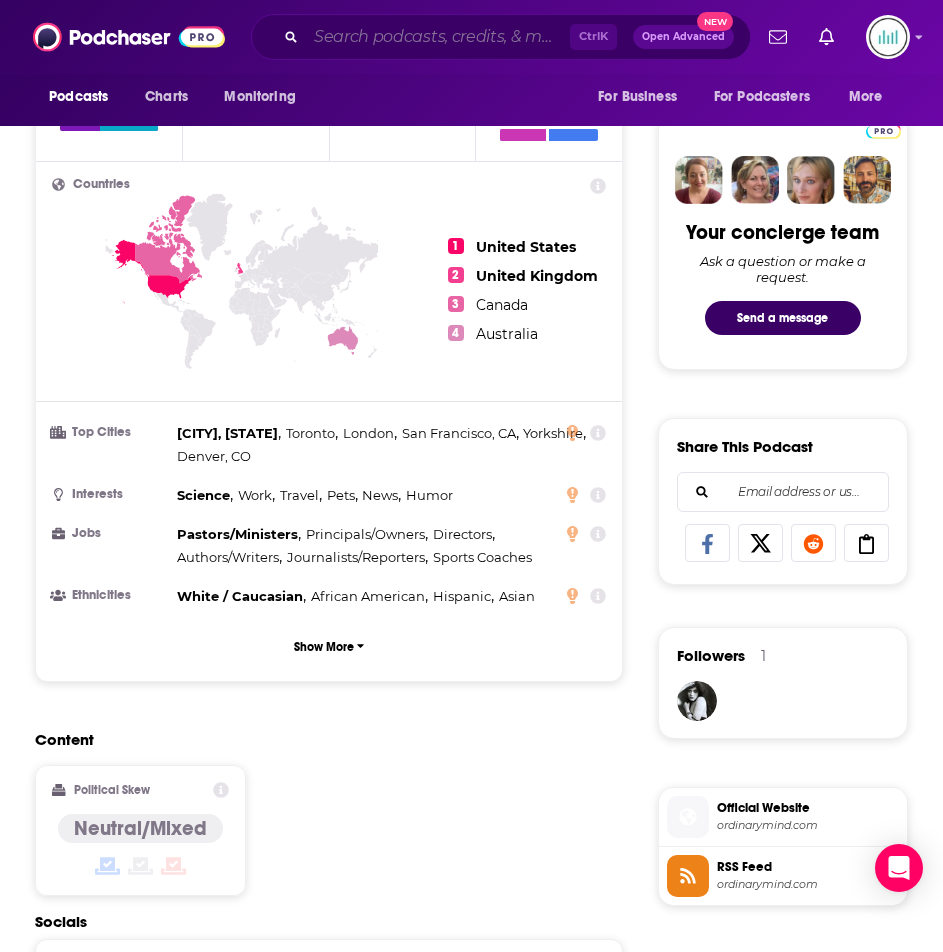 click at bounding box center (438, 37) 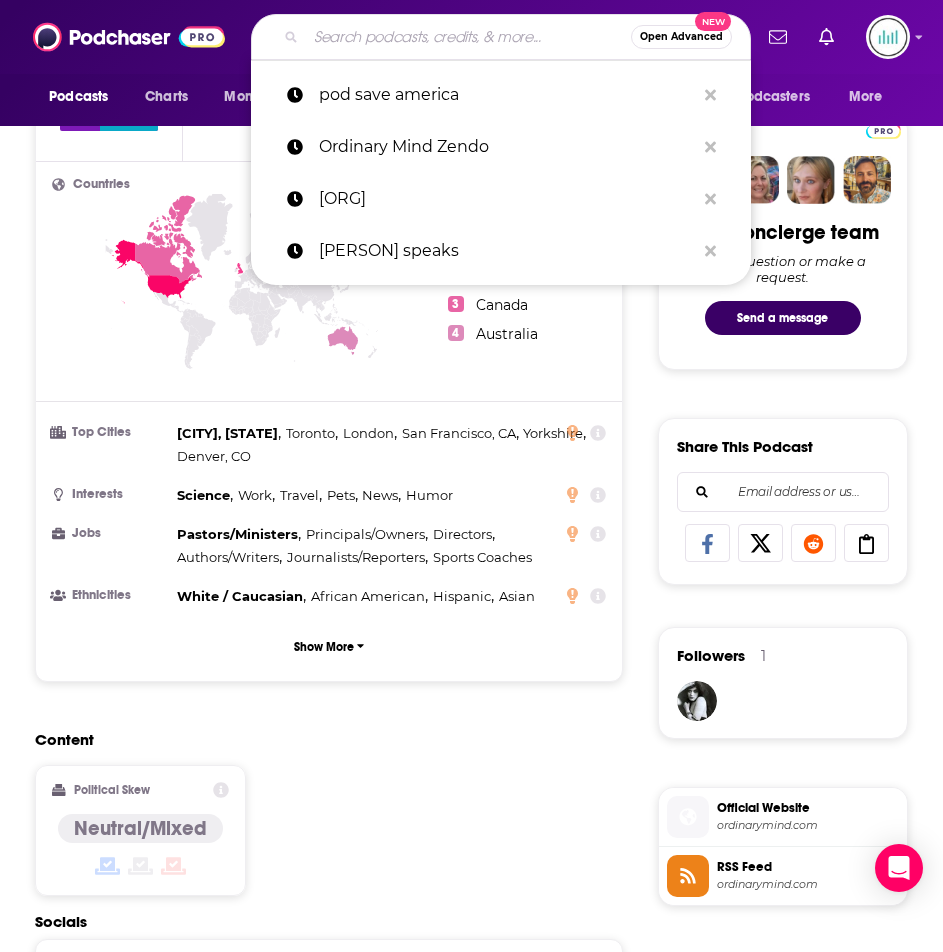 paste on "The Kind Heartfulness Podcast" 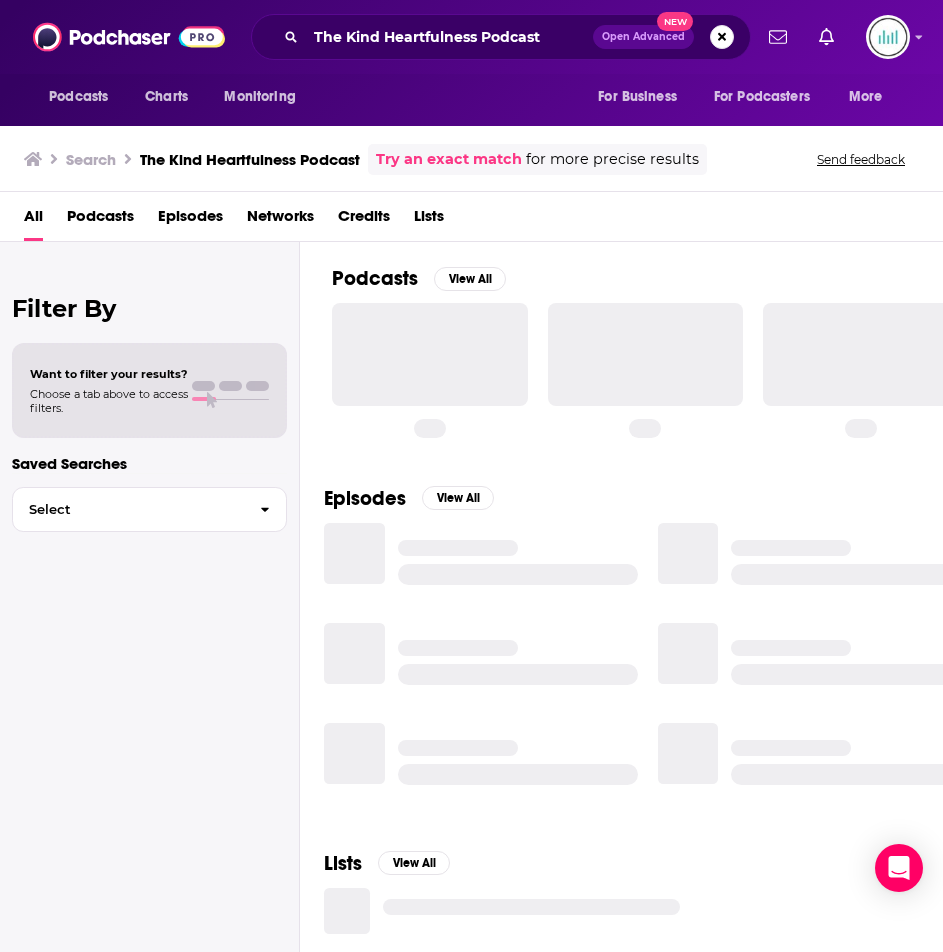 scroll, scrollTop: 0, scrollLeft: 0, axis: both 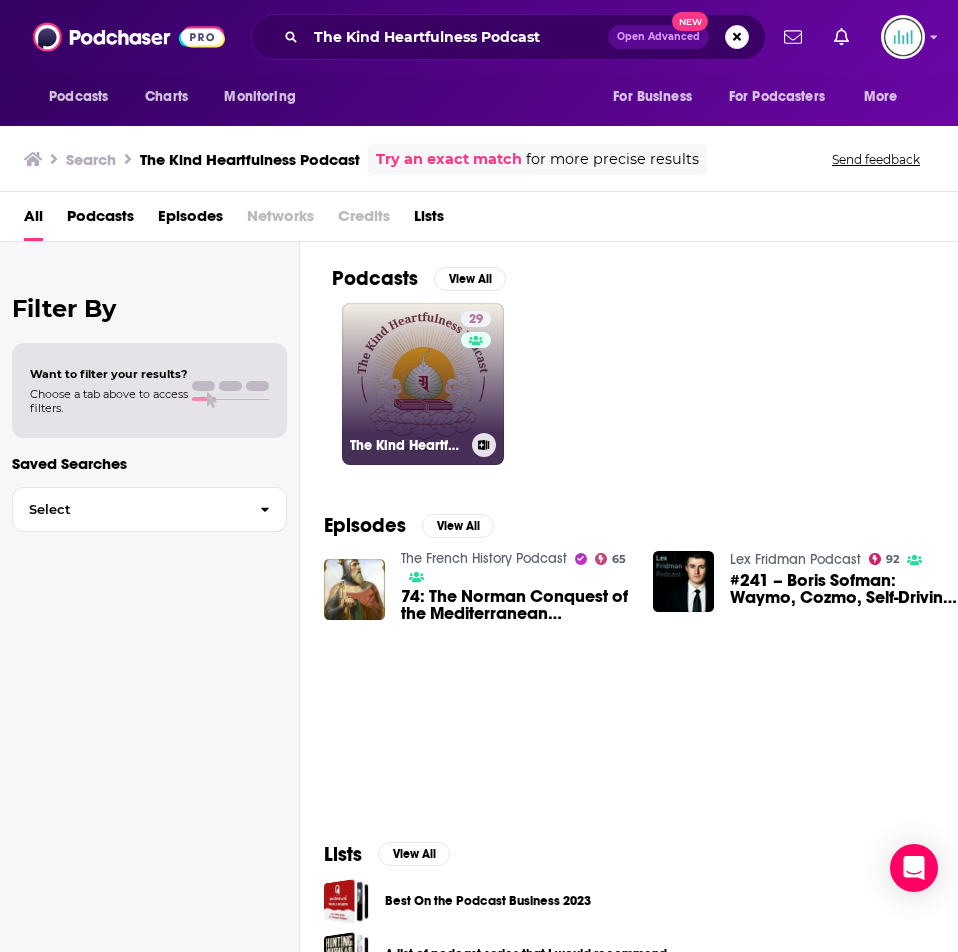 click on "29 The Kind Heartfulness Podcast" at bounding box center [423, 384] 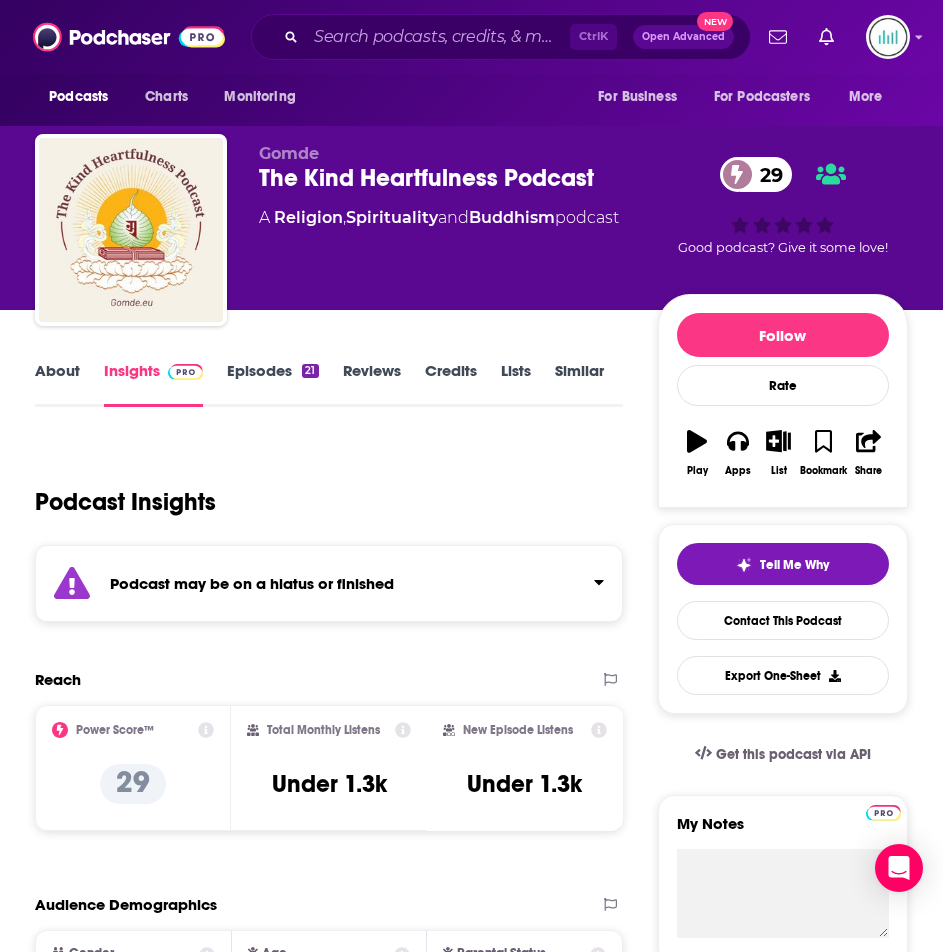 click on "About" at bounding box center (57, 384) 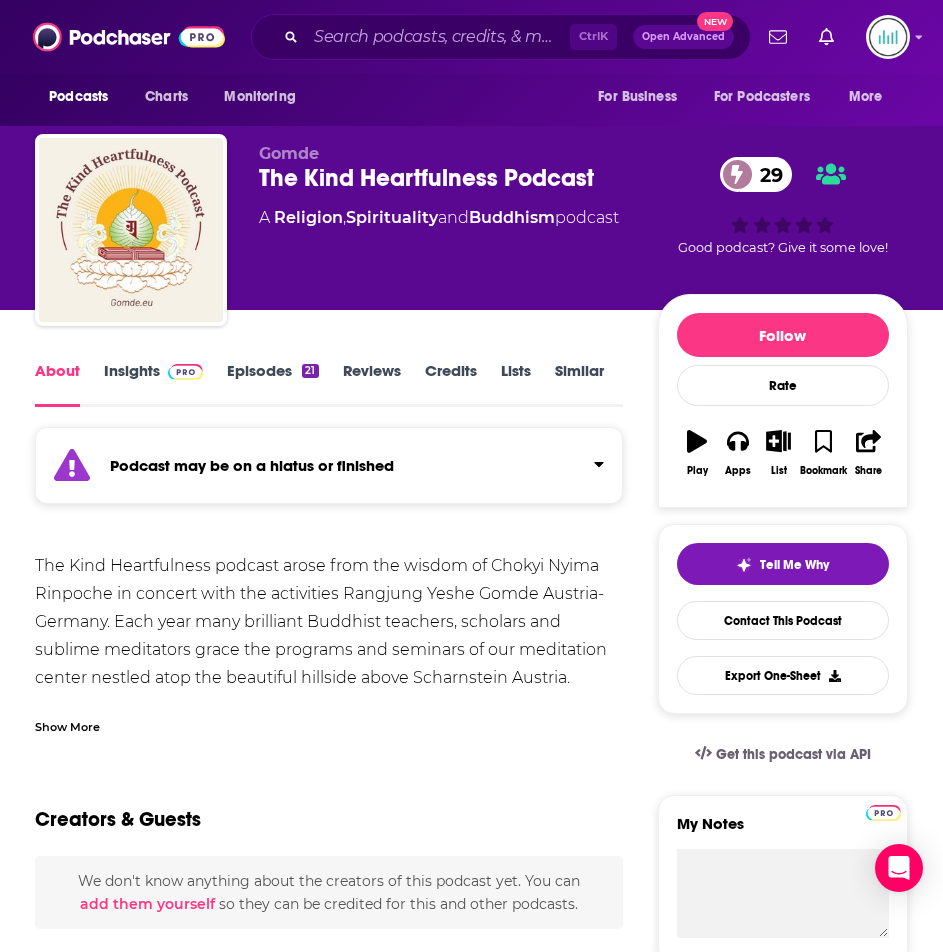 click on "Show More" at bounding box center [67, 725] 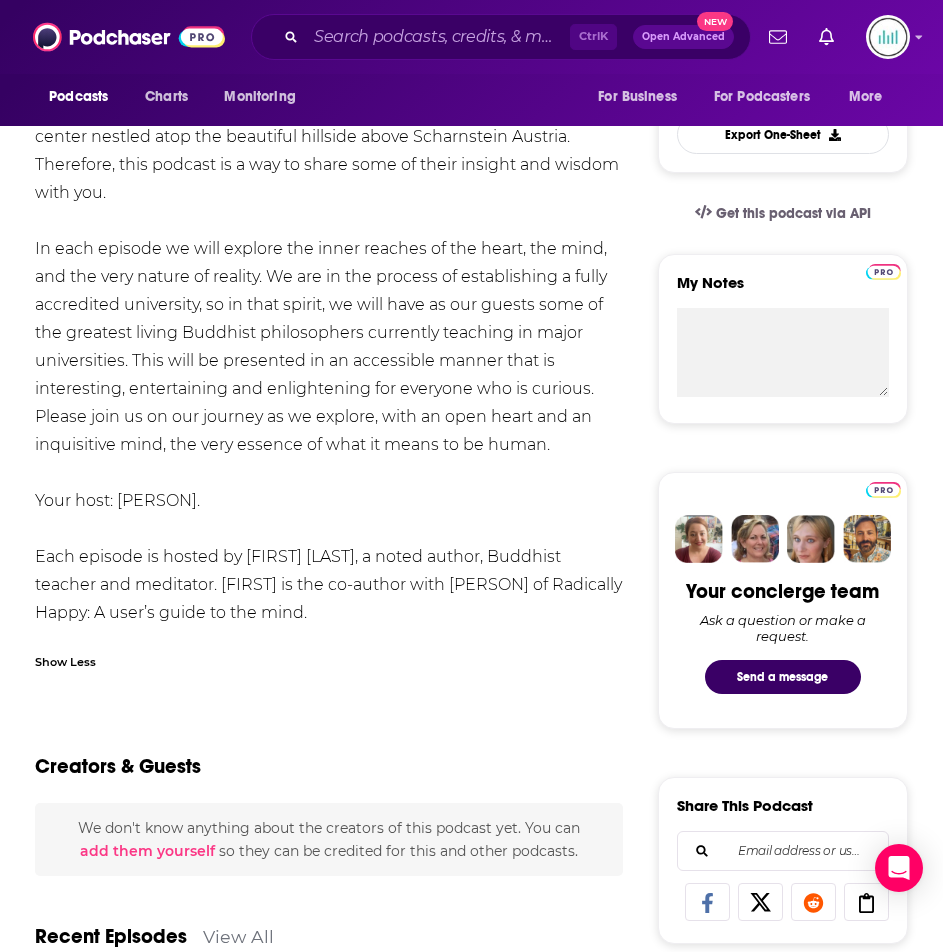scroll, scrollTop: 600, scrollLeft: 0, axis: vertical 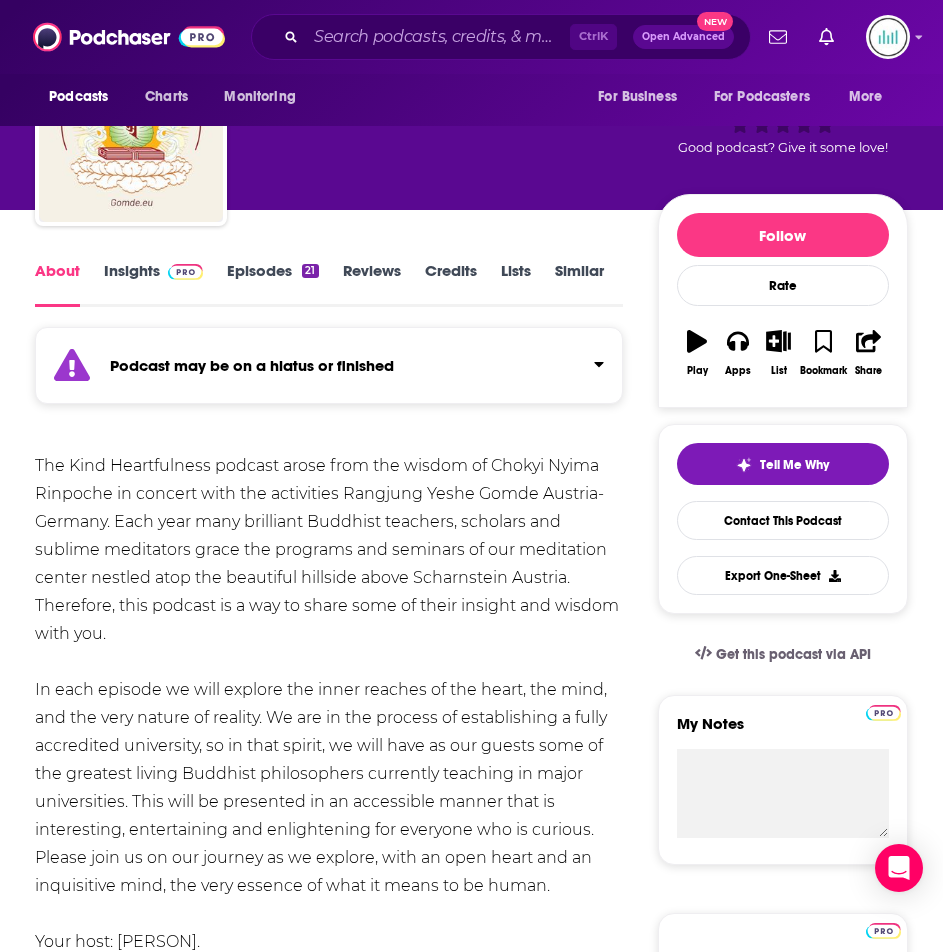 drag, startPoint x: 413, startPoint y: 557, endPoint x: 21, endPoint y: 463, distance: 403.11288 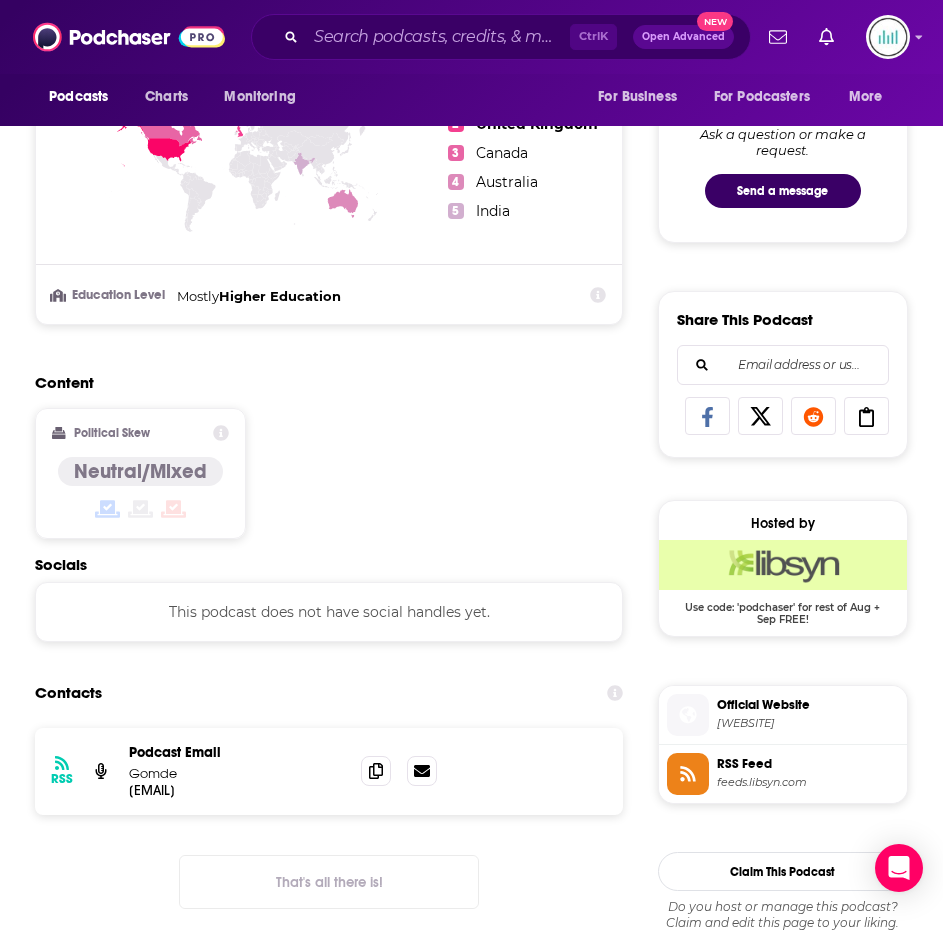 scroll, scrollTop: 1500, scrollLeft: 0, axis: vertical 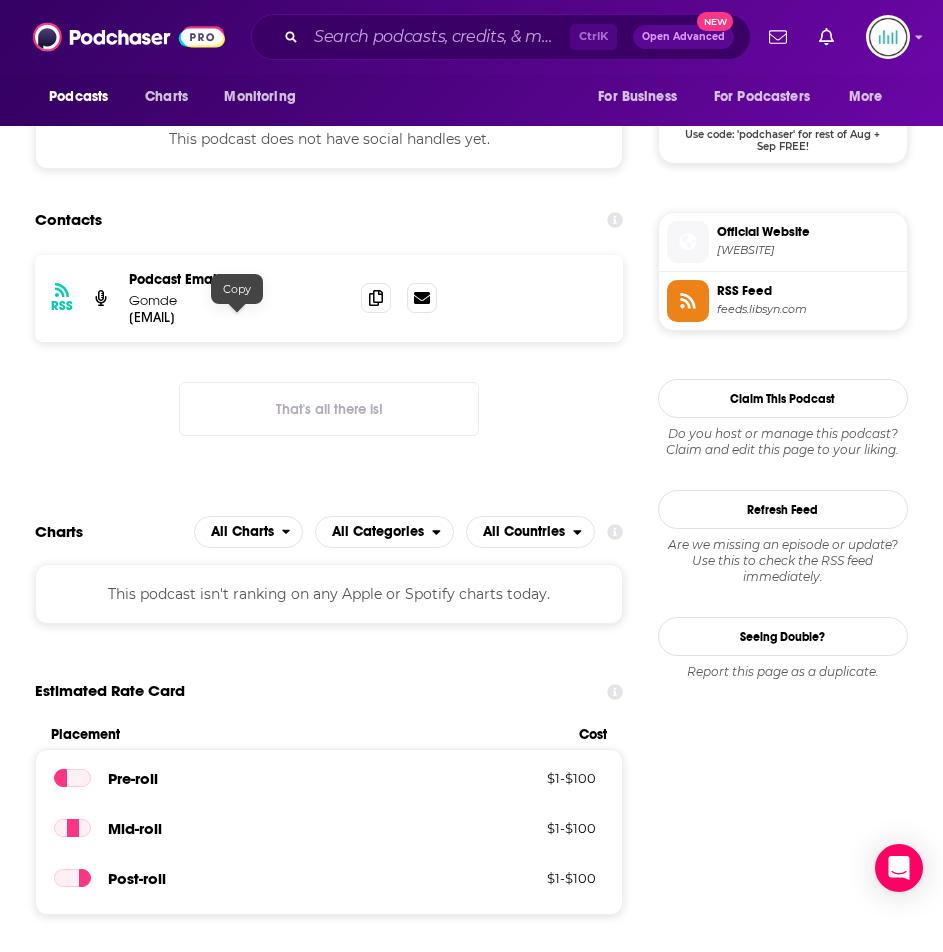 click on "[EMAIL]" at bounding box center (237, 317) 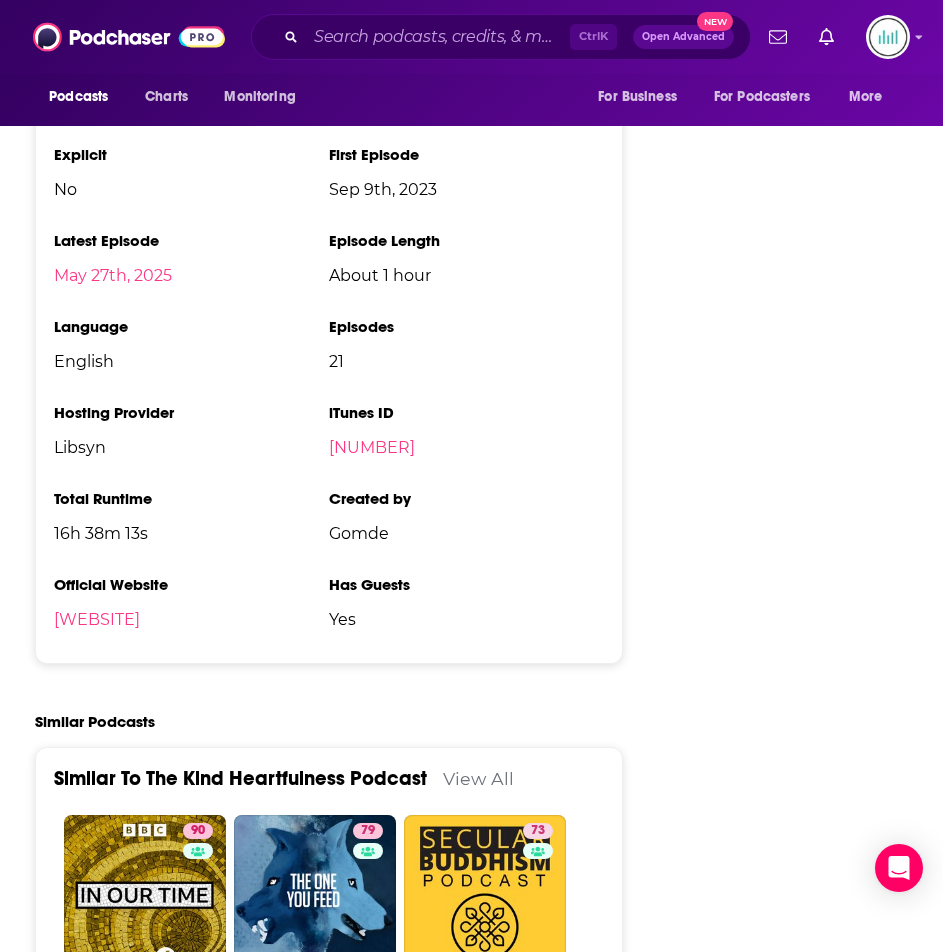 scroll, scrollTop: 2700, scrollLeft: 0, axis: vertical 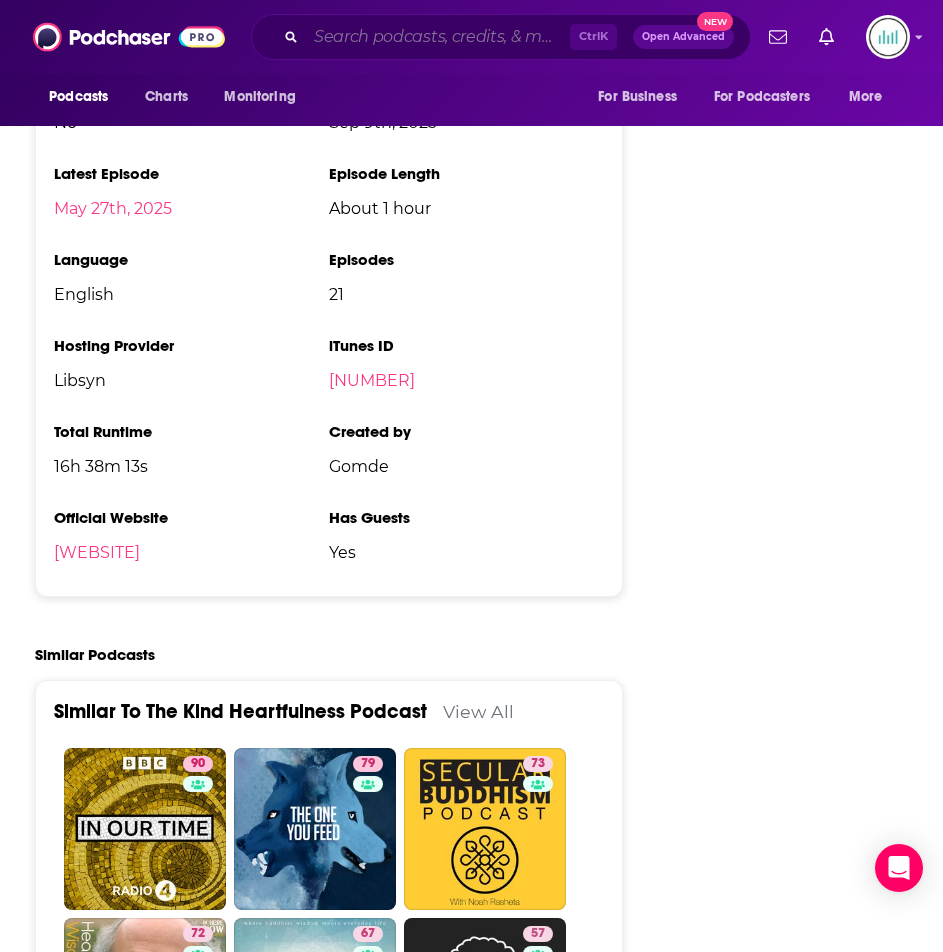 click at bounding box center (438, 37) 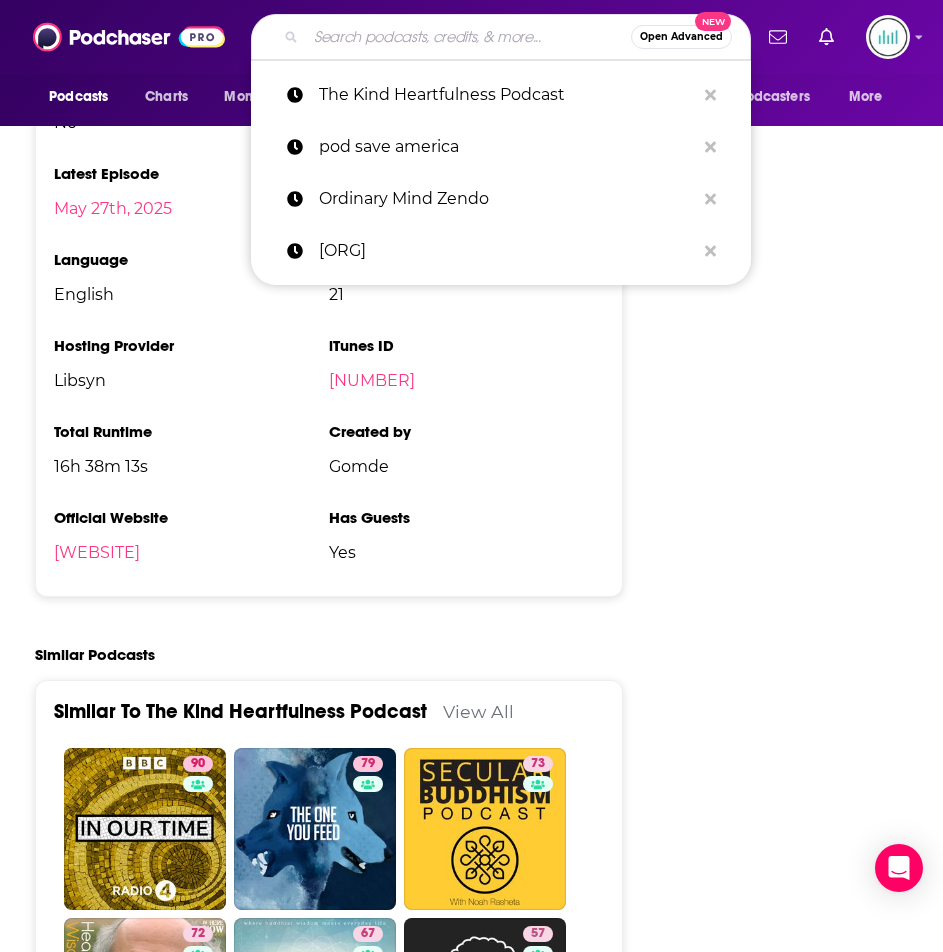 click at bounding box center (468, 37) 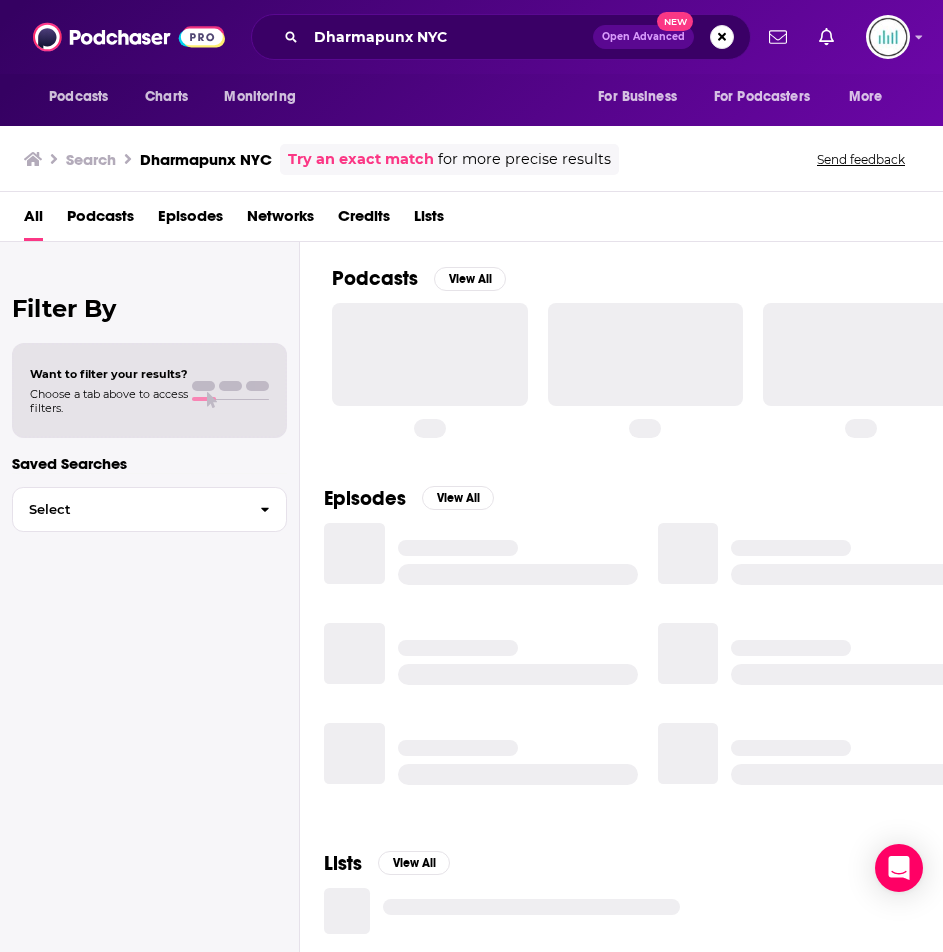 scroll, scrollTop: 0, scrollLeft: 0, axis: both 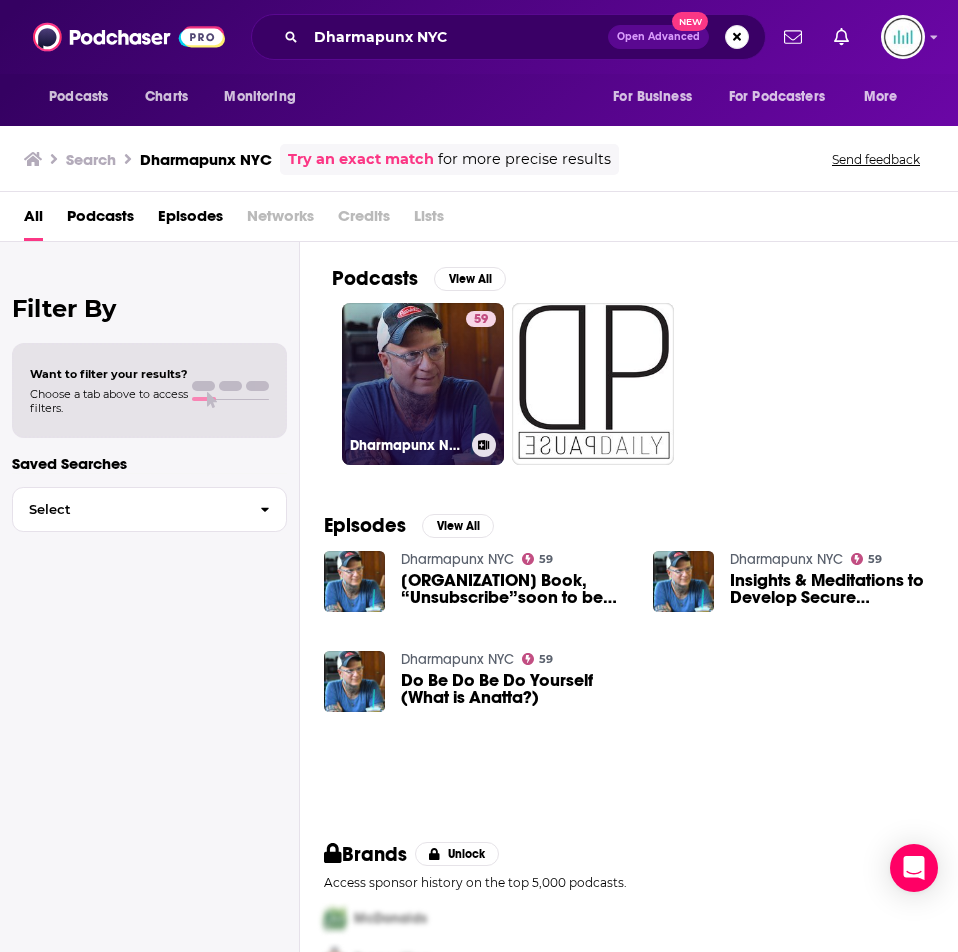click on "[NUMBER] [FIRST] [LAST]" at bounding box center (423, 384) 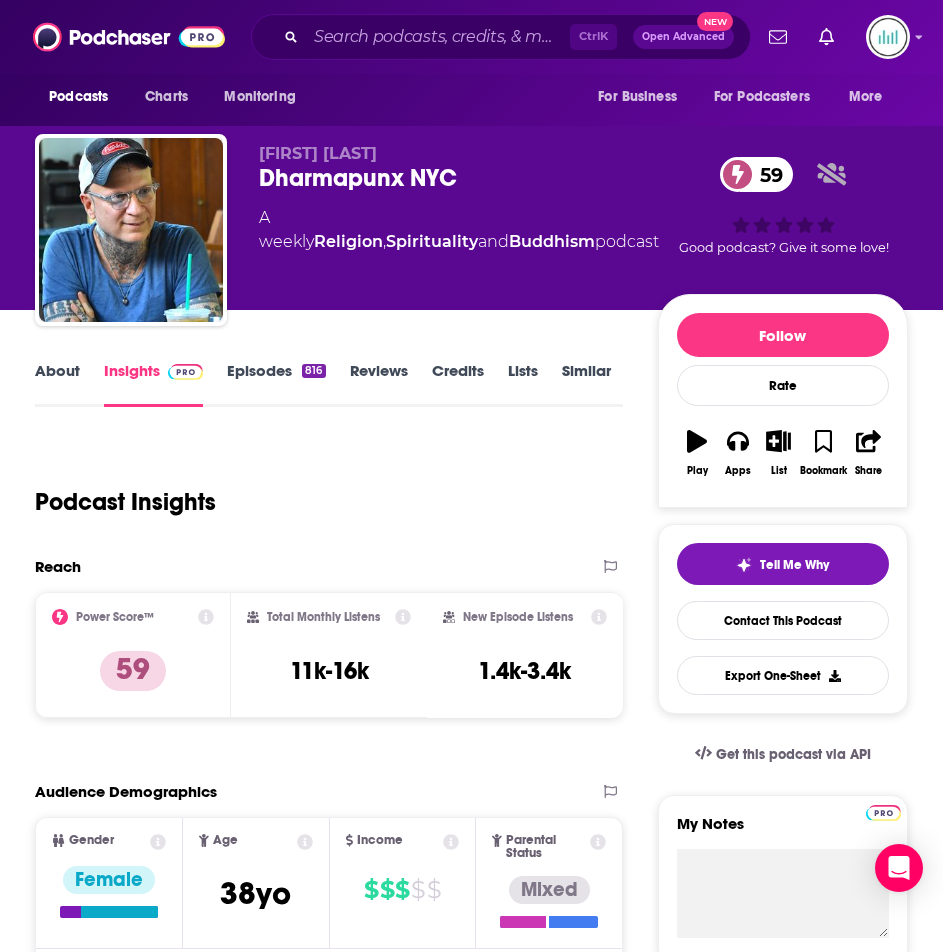 click on "About" at bounding box center [57, 384] 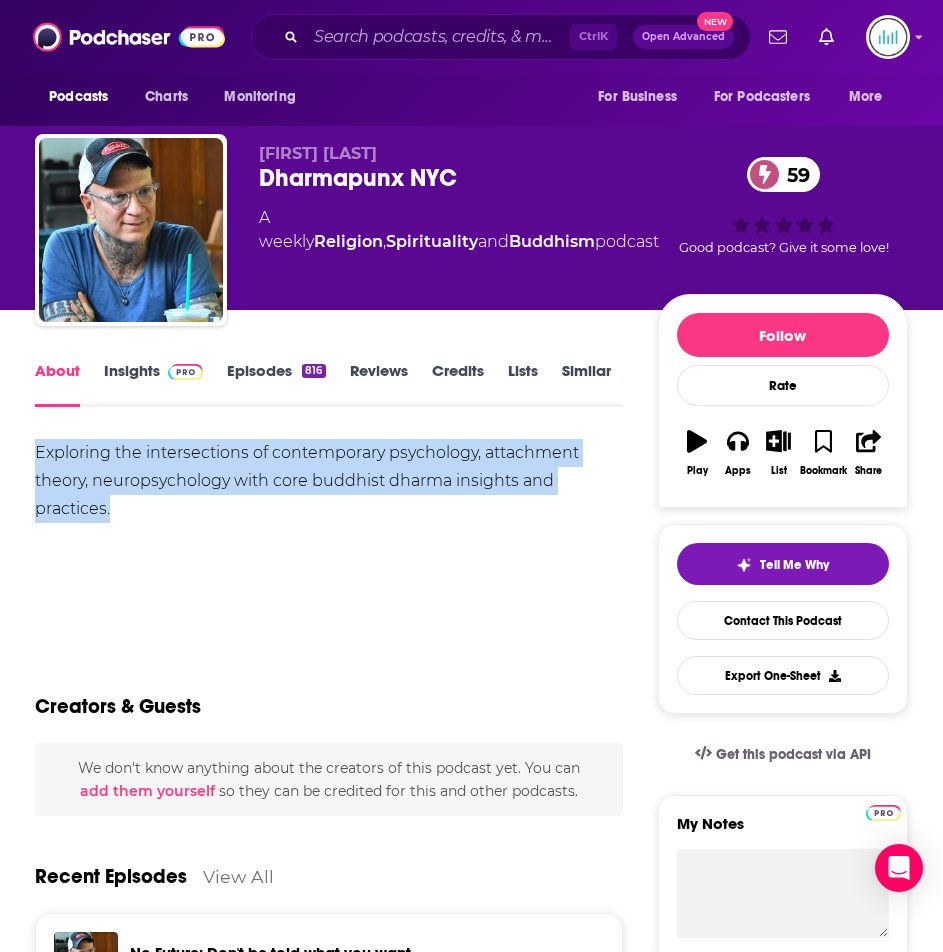 drag, startPoint x: 137, startPoint y: 504, endPoint x: 38, endPoint y: 449, distance: 113.25193 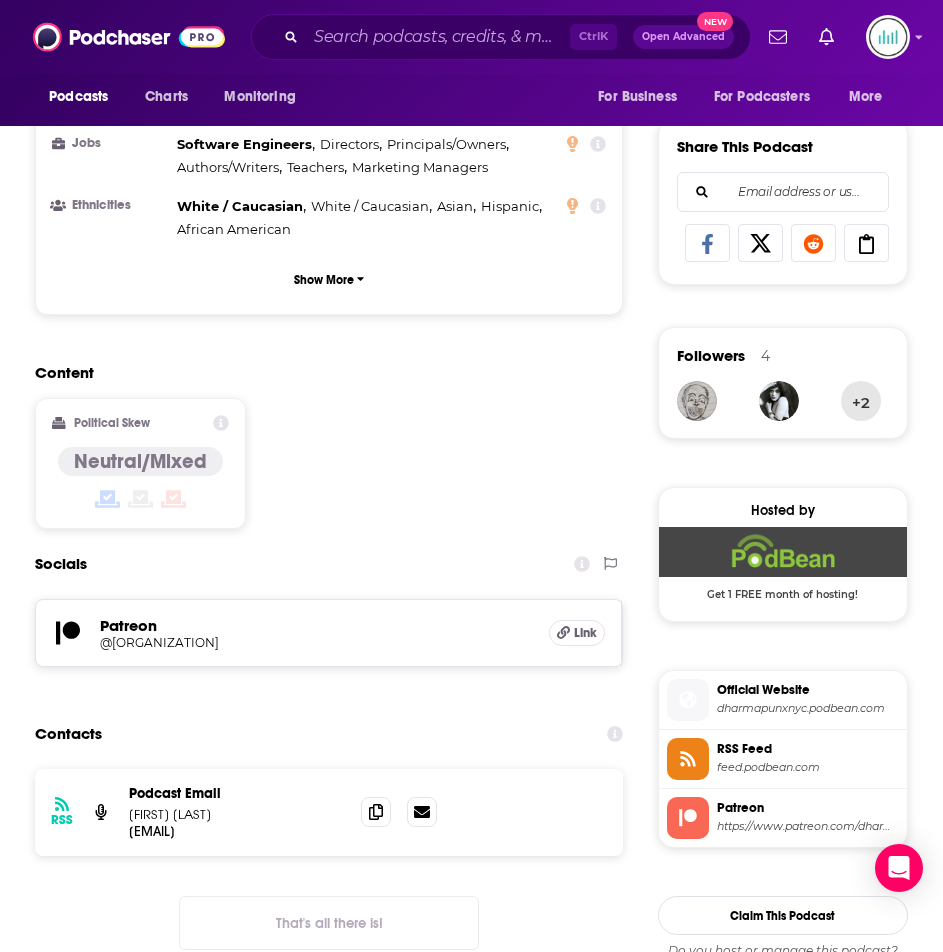 scroll, scrollTop: 1300, scrollLeft: 0, axis: vertical 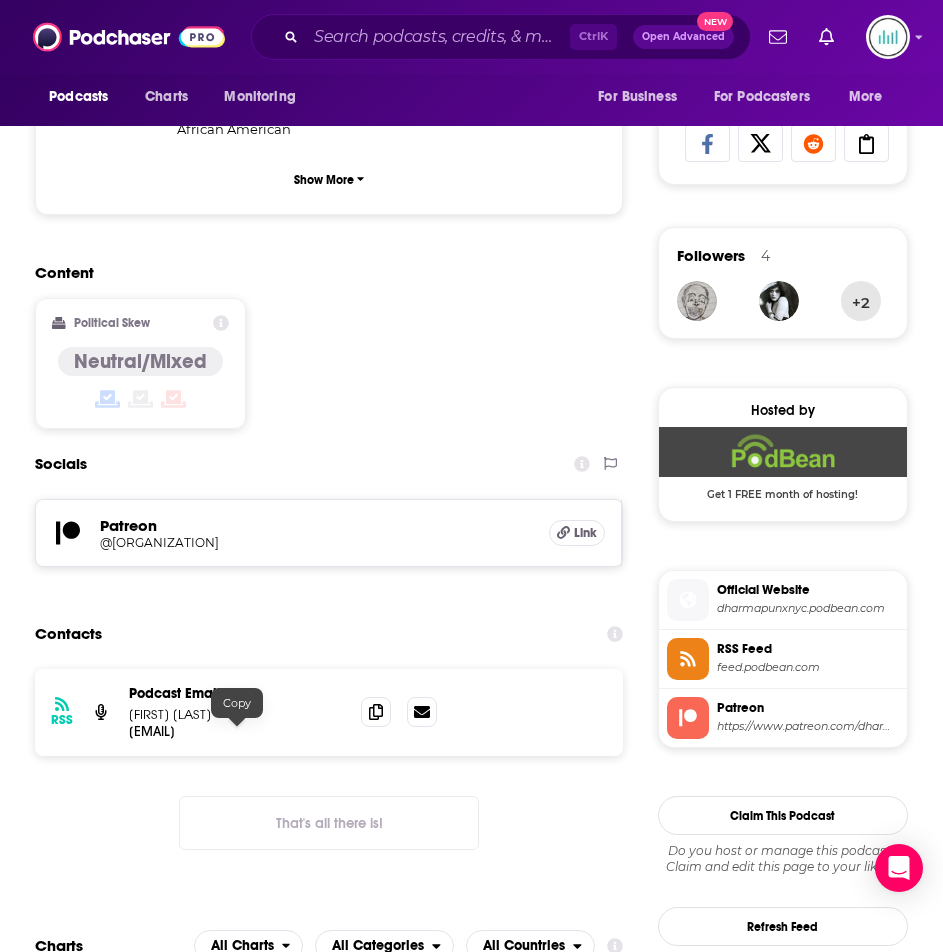 click on "[EMAIL]" at bounding box center (237, 731) 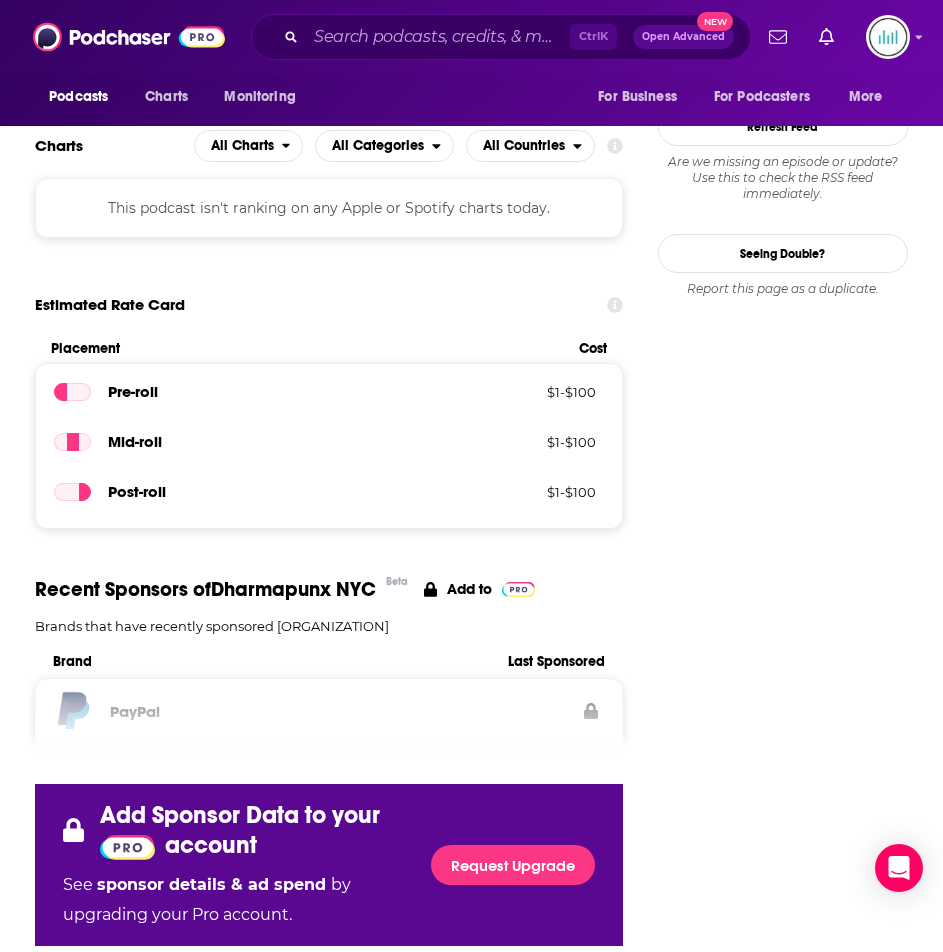 scroll, scrollTop: 2900, scrollLeft: 0, axis: vertical 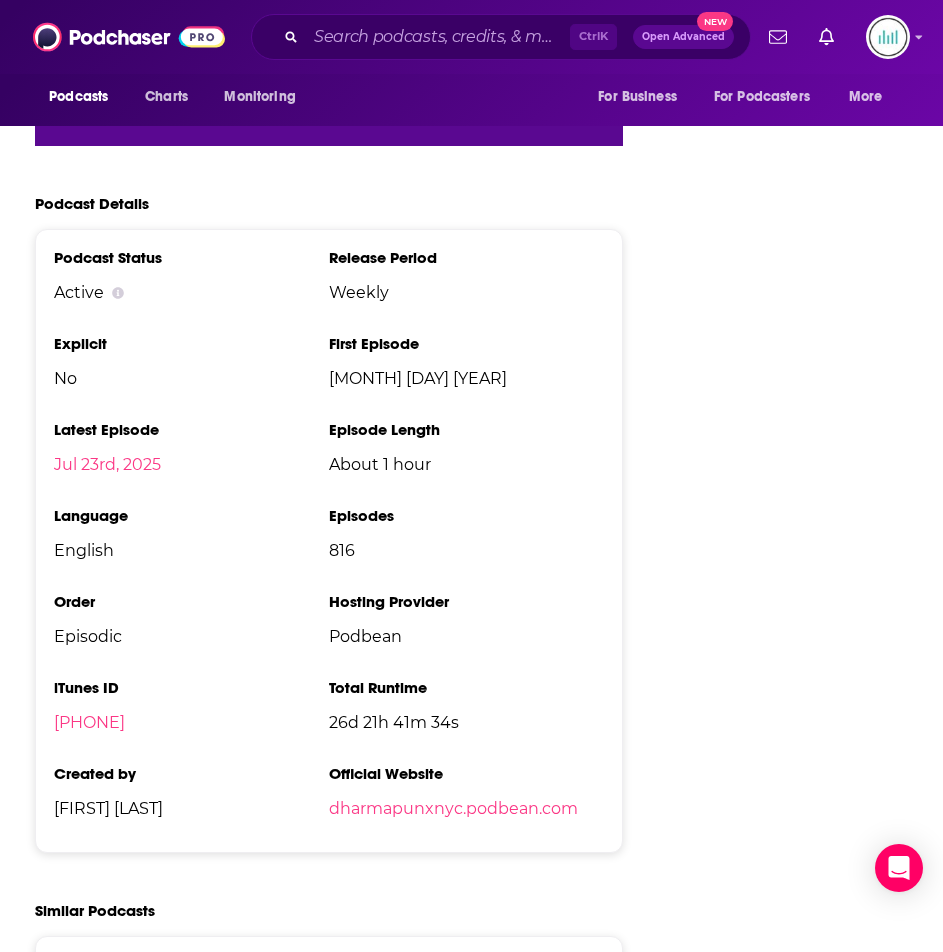 click on "Ctrl  K Open Advanced New" at bounding box center (501, 37) 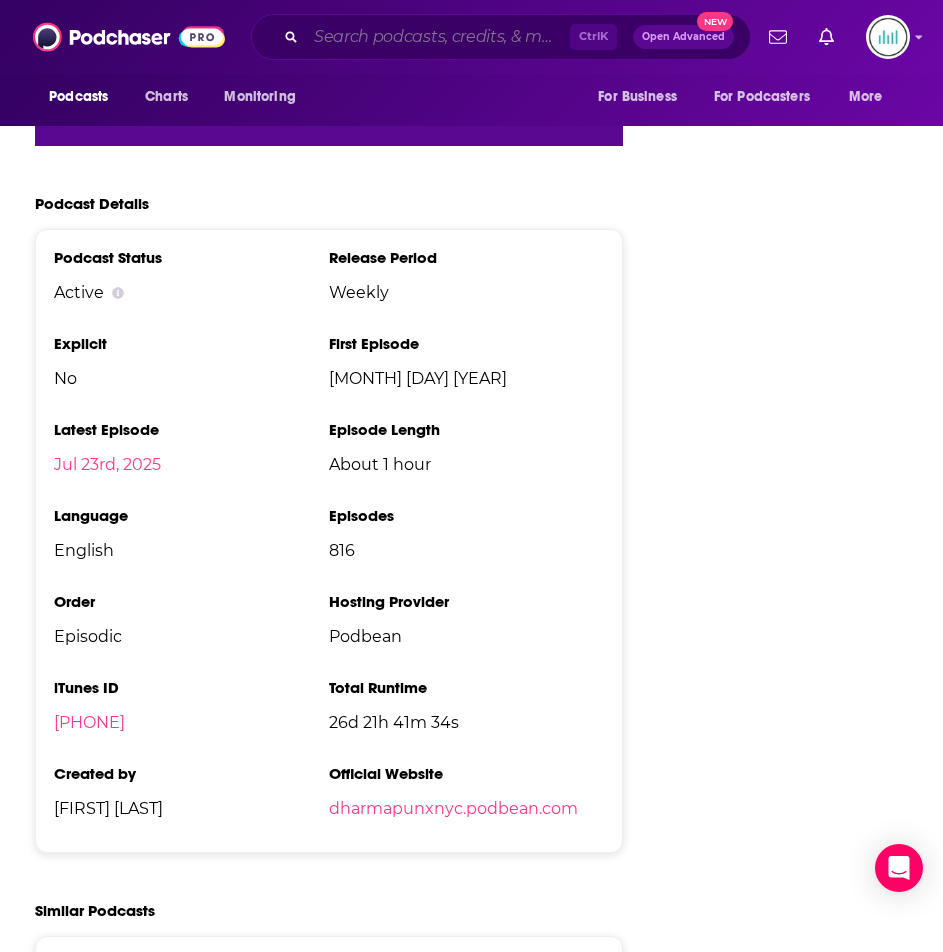 click at bounding box center [438, 37] 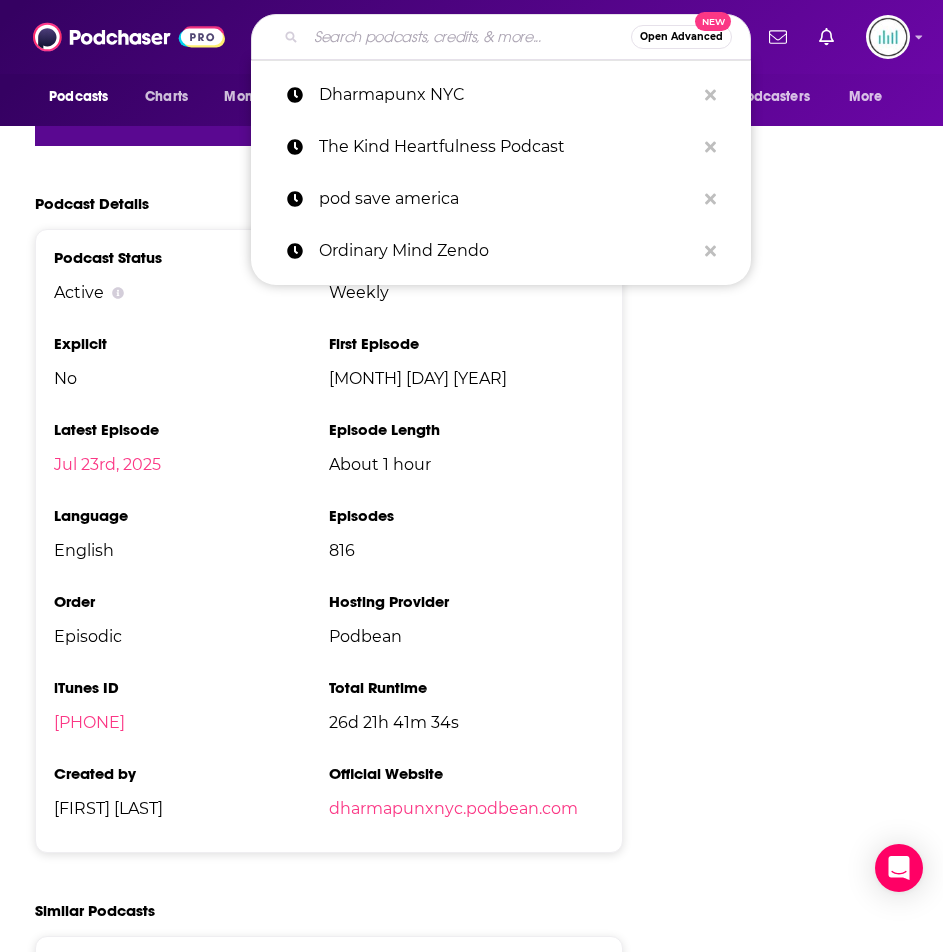paste on "ocky Mountain Institute Podcast" 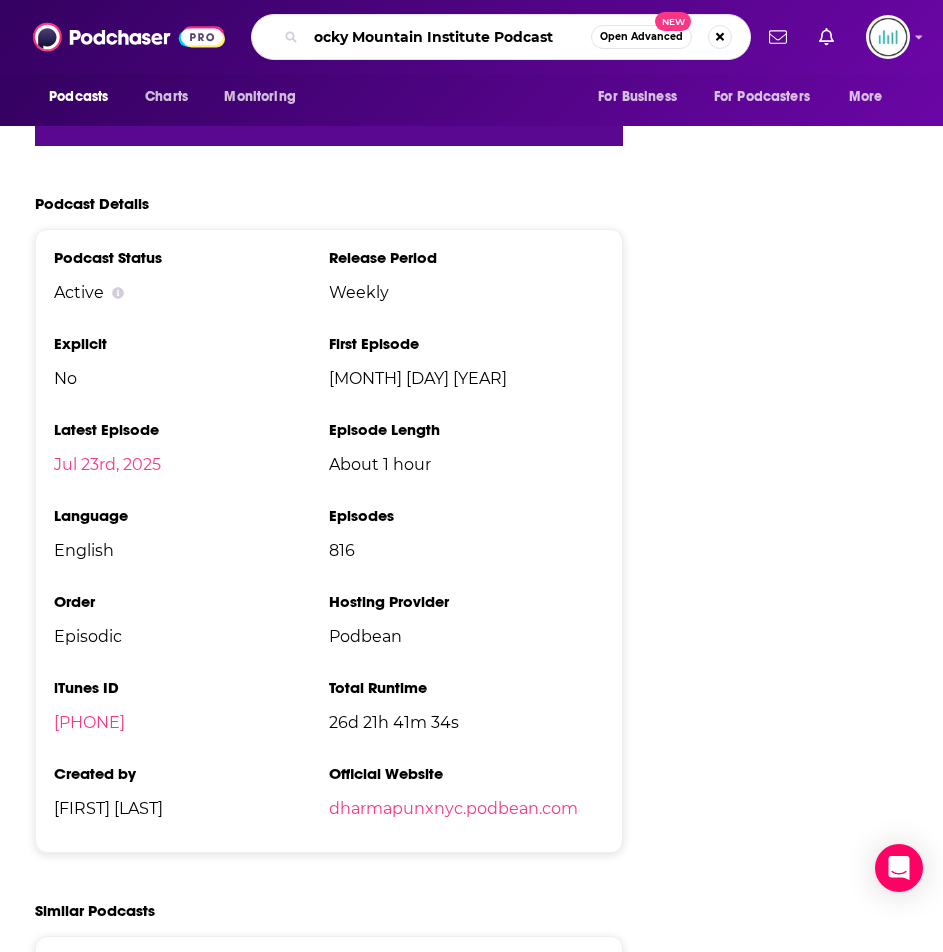 click on "ocky Mountain Institute Podcast" at bounding box center (448, 37) 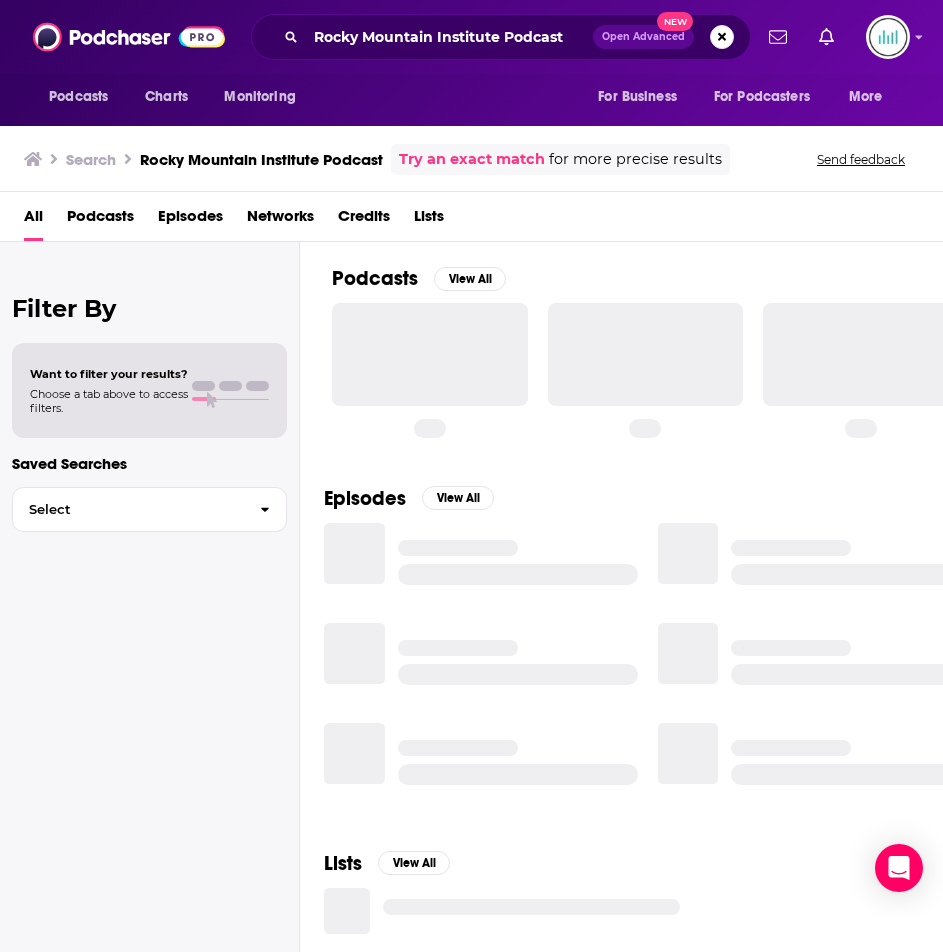scroll, scrollTop: 0, scrollLeft: 0, axis: both 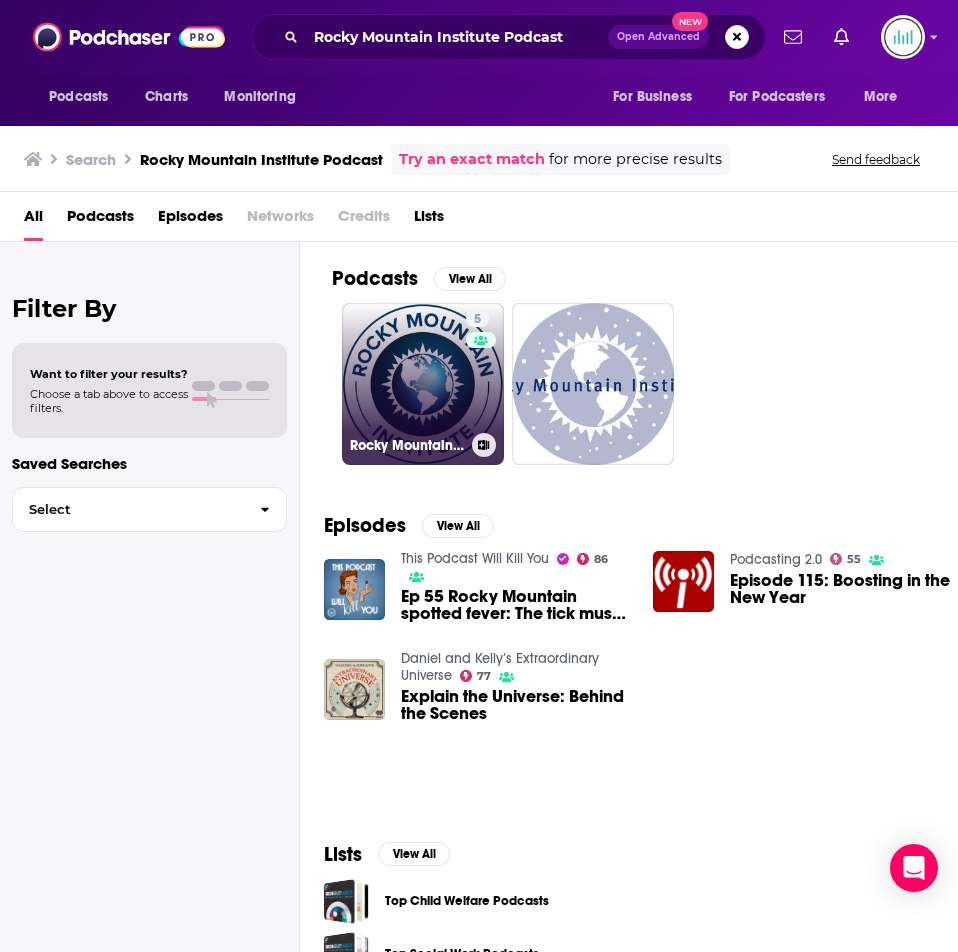 click on "[NUMBER] Rocky Mountain Institute Podcast" at bounding box center [423, 384] 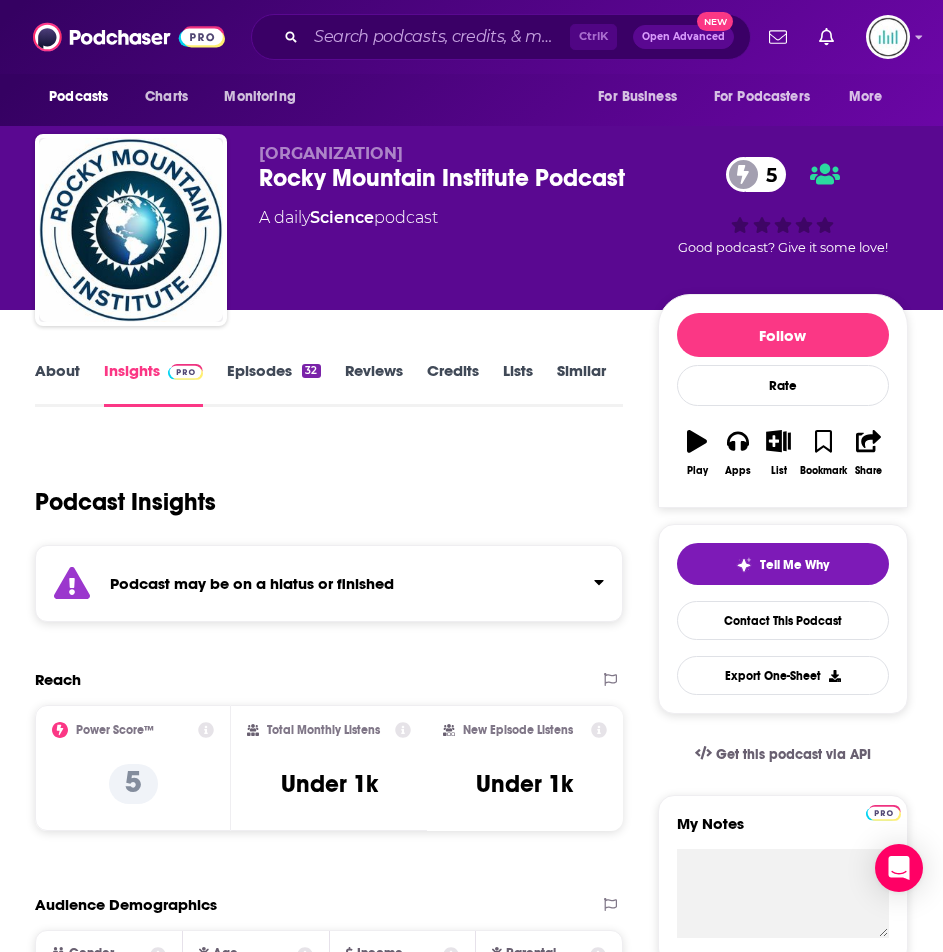 click on "About" at bounding box center [57, 384] 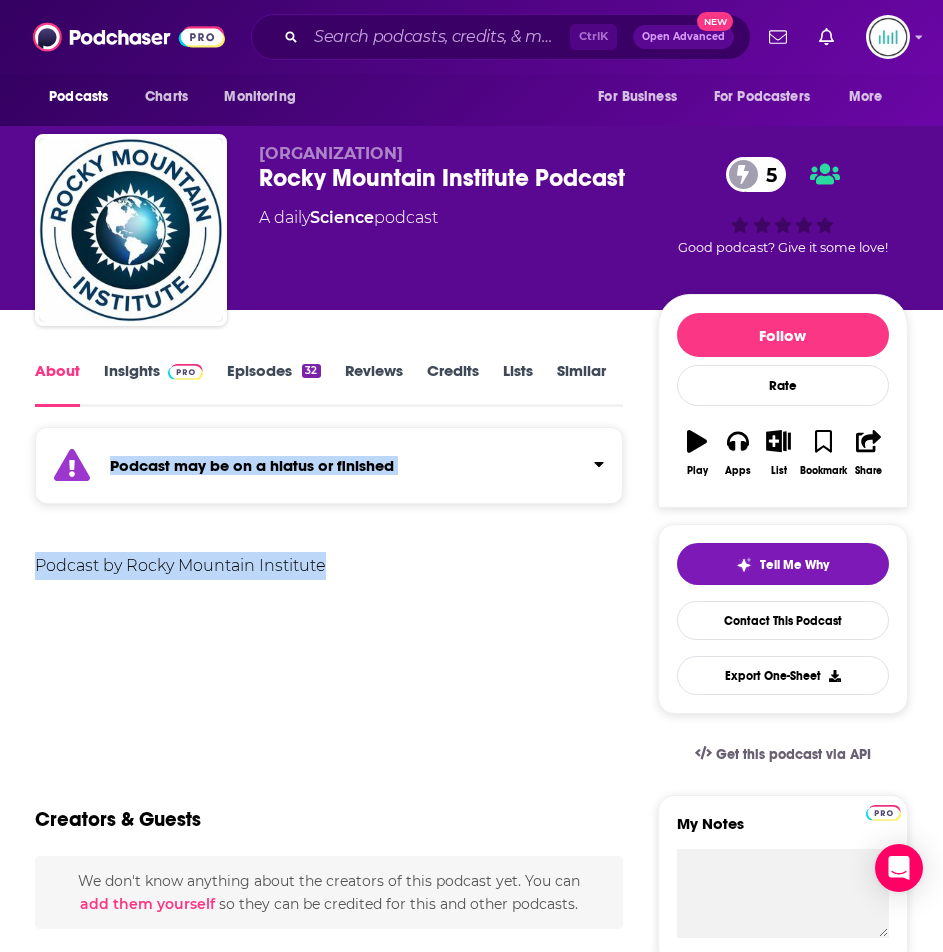 drag, startPoint x: 359, startPoint y: 558, endPoint x: -1, endPoint y: 524, distance: 361.602 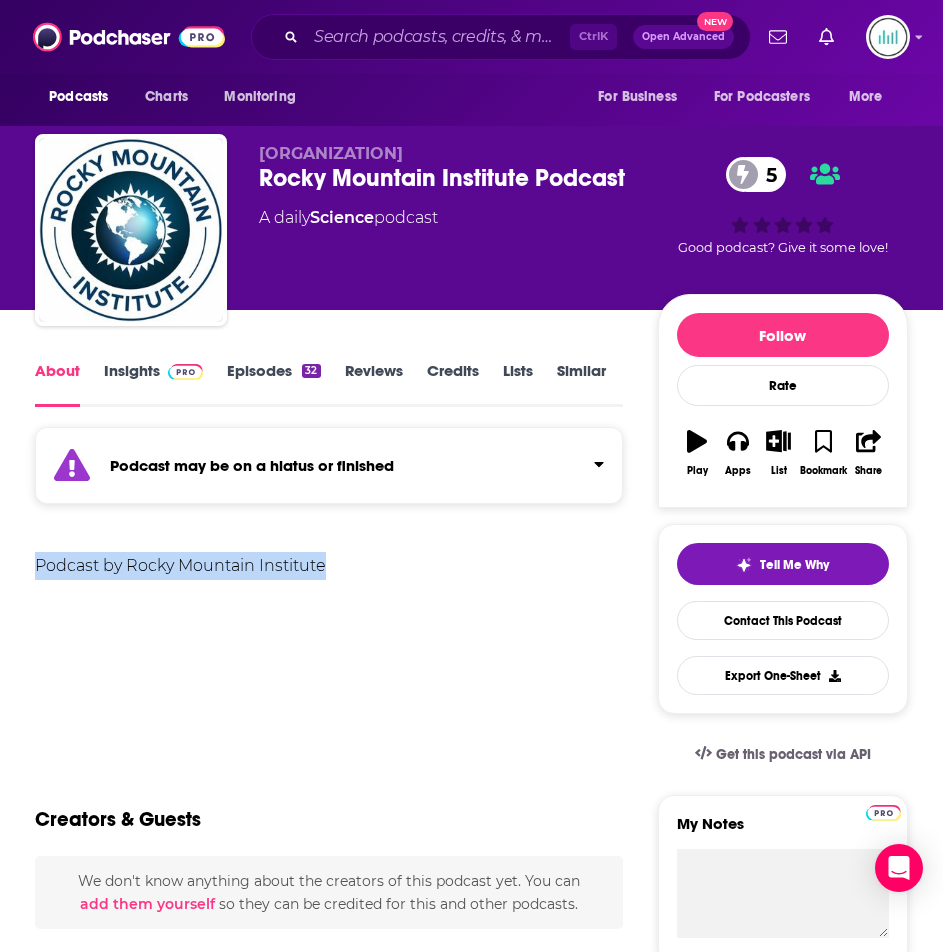 drag, startPoint x: 329, startPoint y: 566, endPoint x: 2, endPoint y: 581, distance: 327.34384 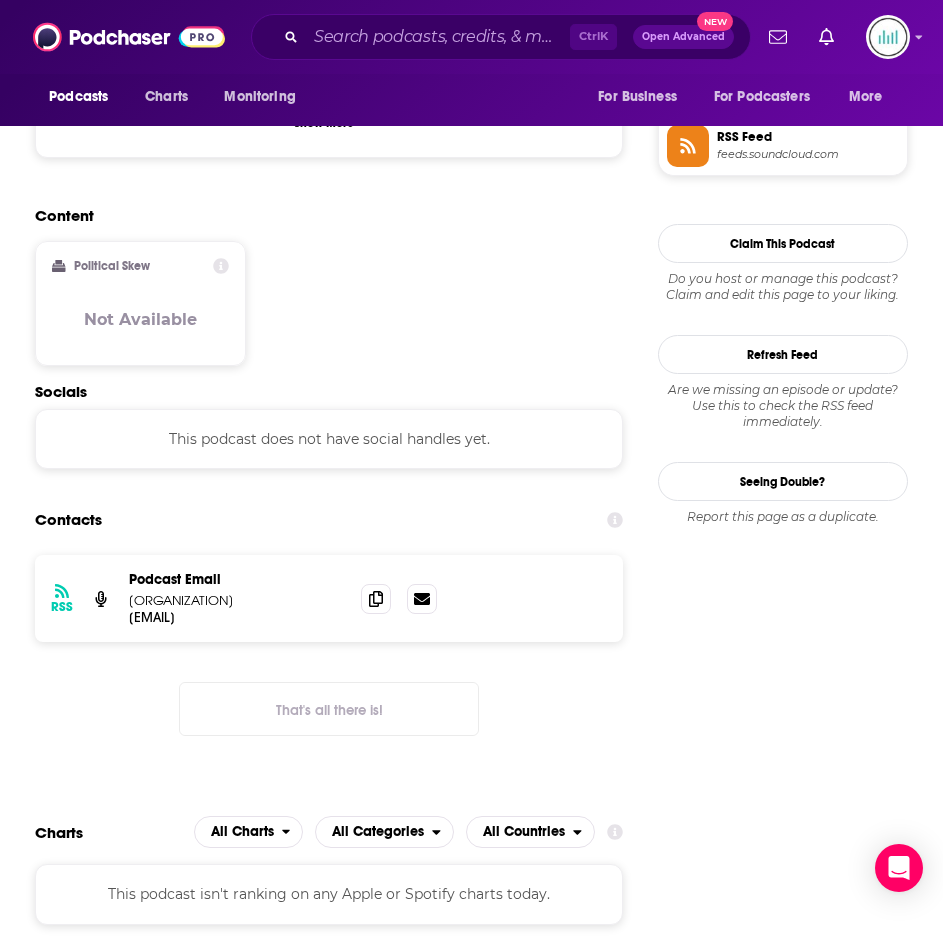 scroll, scrollTop: 1500, scrollLeft: 0, axis: vertical 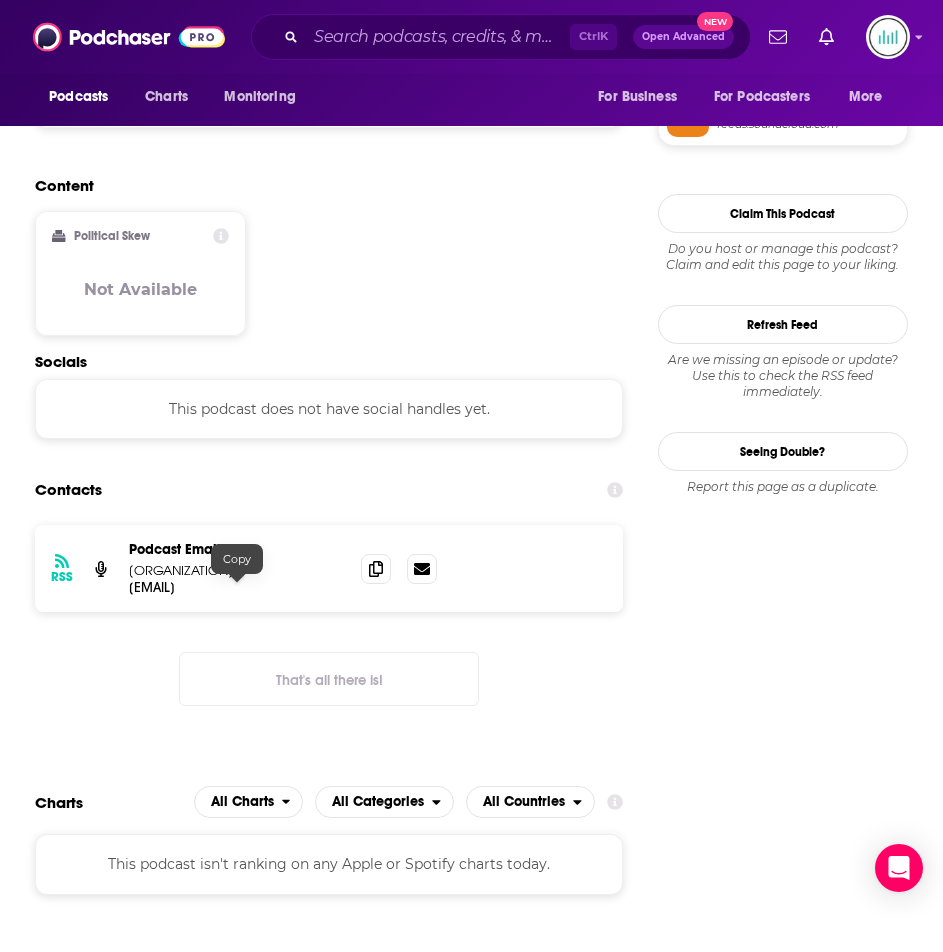 click on "[EMAIL]" at bounding box center [237, 587] 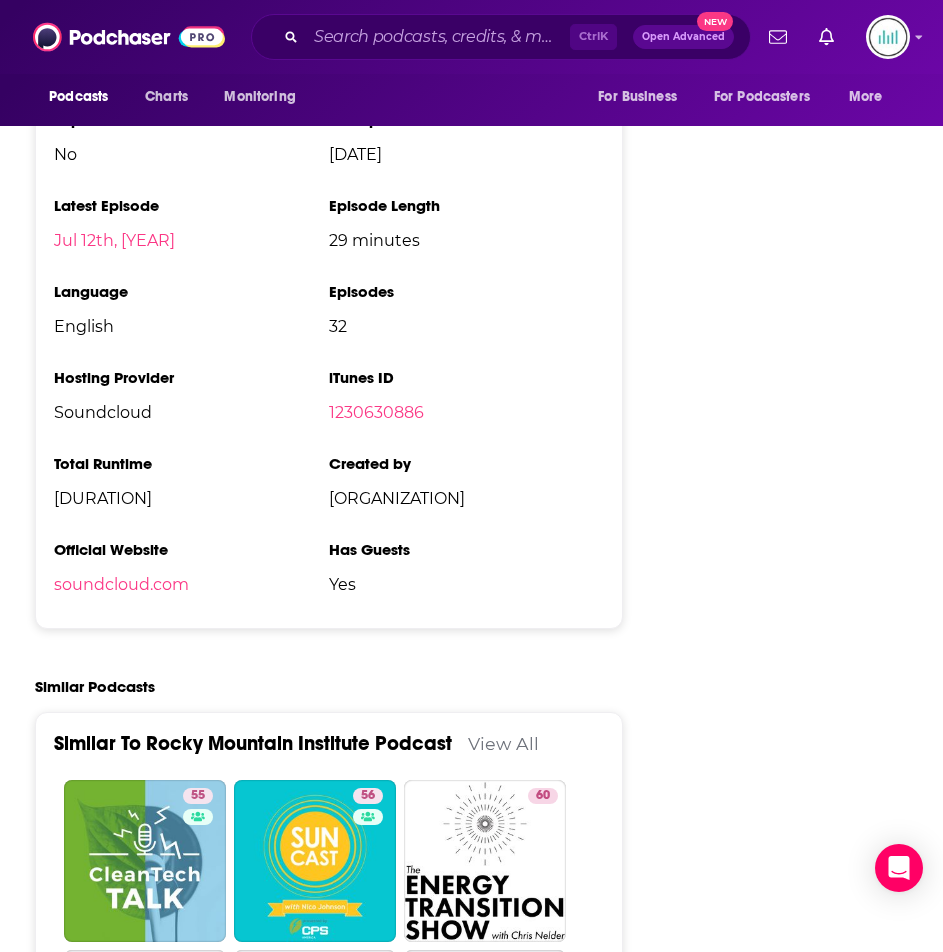 scroll, scrollTop: 3000, scrollLeft: 0, axis: vertical 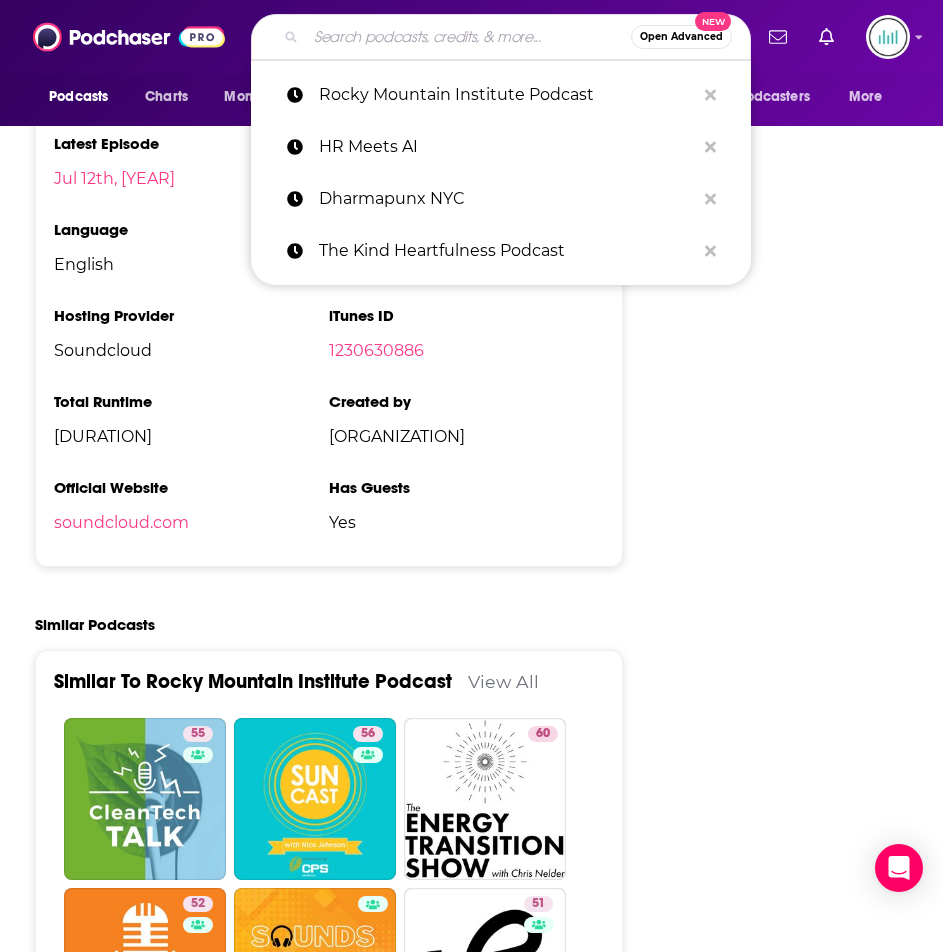 click at bounding box center (468, 37) 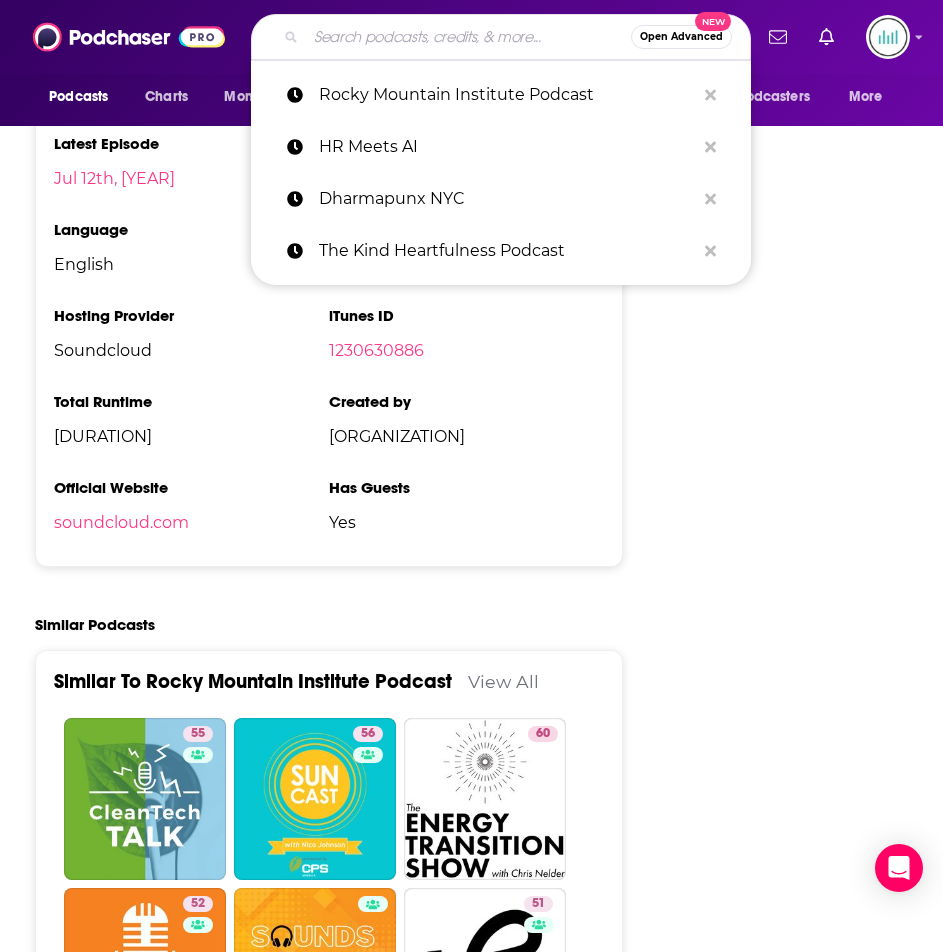 click at bounding box center [468, 37] 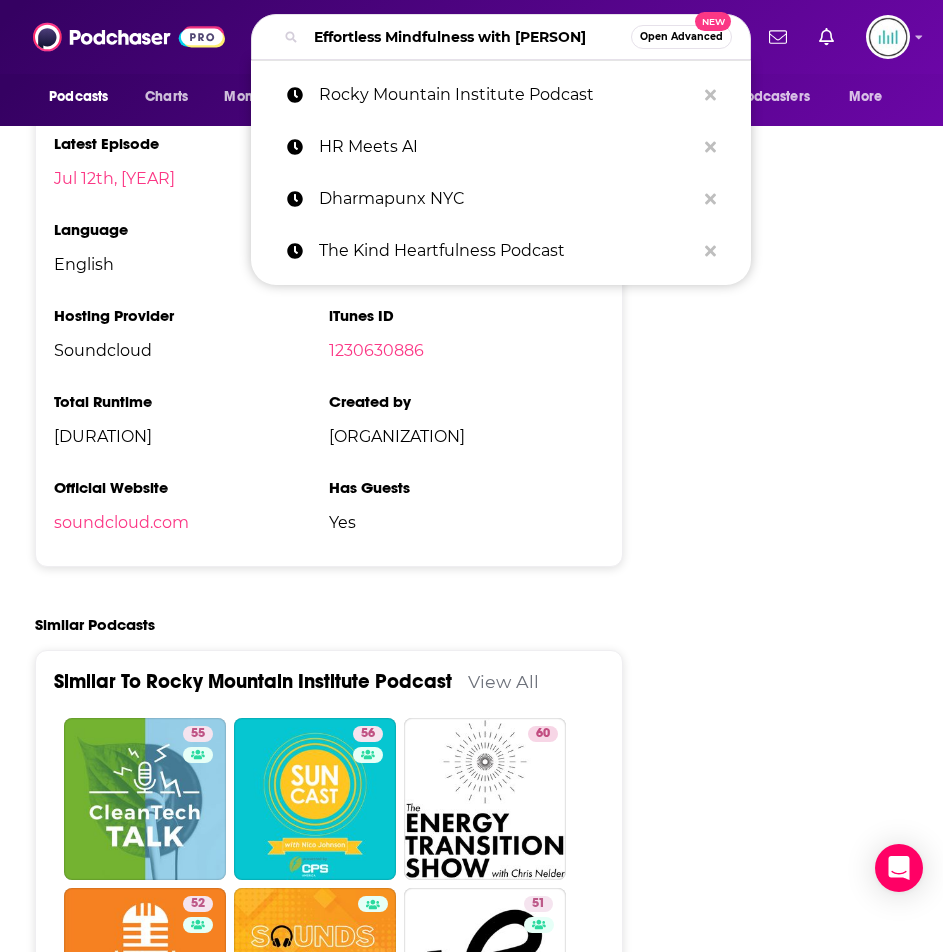 scroll, scrollTop: 0, scrollLeft: 11, axis: horizontal 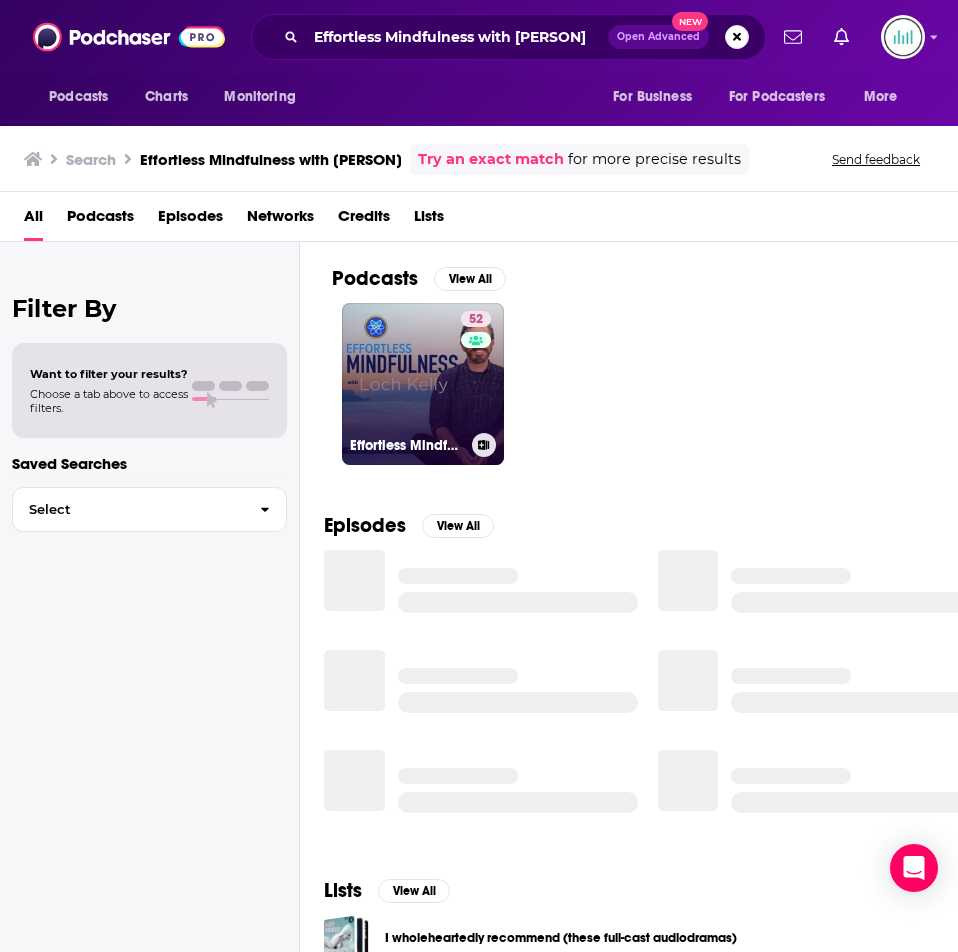 click on "[NUMBER] [PERSON] [LAST]" at bounding box center (423, 384) 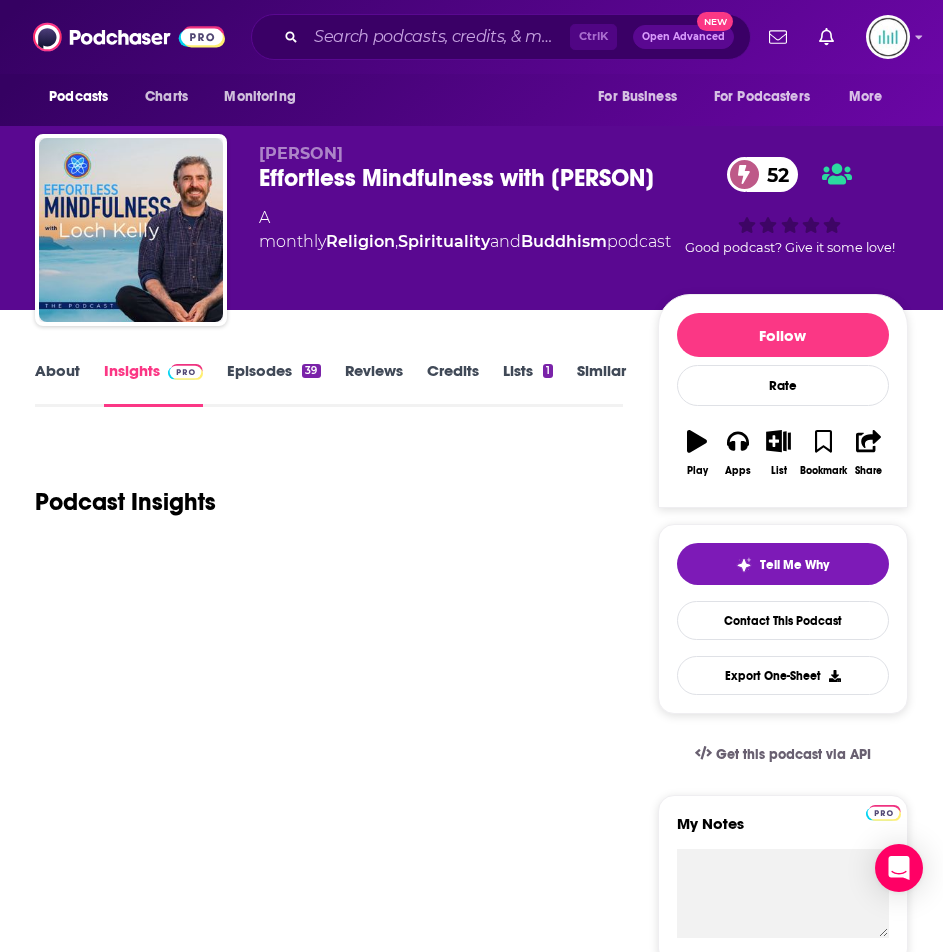 click on "About" at bounding box center [57, 384] 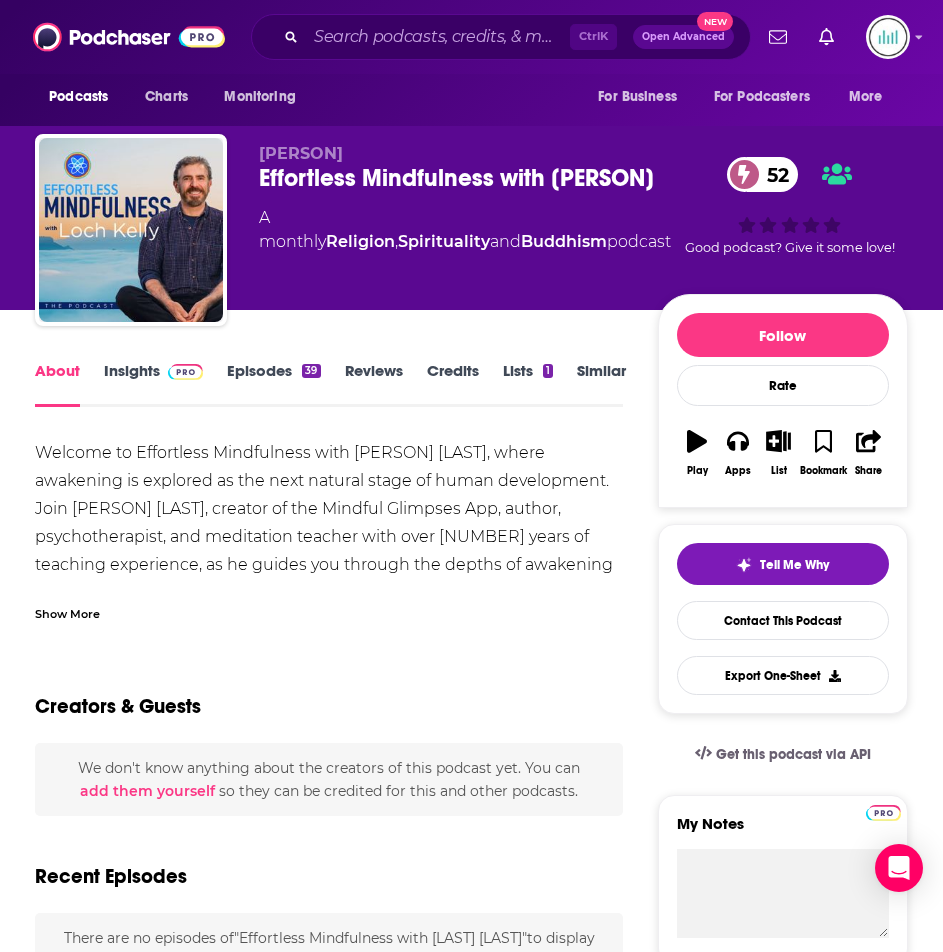 click on "Welcome to Effortless Mindfulness with [FIRST] [LAST], where awakening is explored as the next natural stage of human development. Join [FIRST] [LAST], creator of the Mindful Glimpses App, author, psychotherapist, and meditation teacher with over 35 years of teaching experience, as he guides you through the depths of awakening rooted in modern neuroscience and psychology. Discover Effortless Mindfulness, a contemporary form of ancient nondual meditations that directly uncovers your innate calm, clarity, and peace. [FIRST] [LAST]'s practices and teachings can be explored in the Mindful Glimpses app, offering micro-meditations, step by step programs, and advanced awakening tools. Download a free 14-day trial of the app: https://mindfulglimpses.com/ Show More Creators & Guests We don't know anything about the creators of this podcast yet . You can   add them yourself   so they can be credited for this and other podcasts. Recent Episodes There are no episodes of  "Effortless Mindfulness with [FIRST] [LAST]"   Podcast Reviews" at bounding box center (329, 1306) 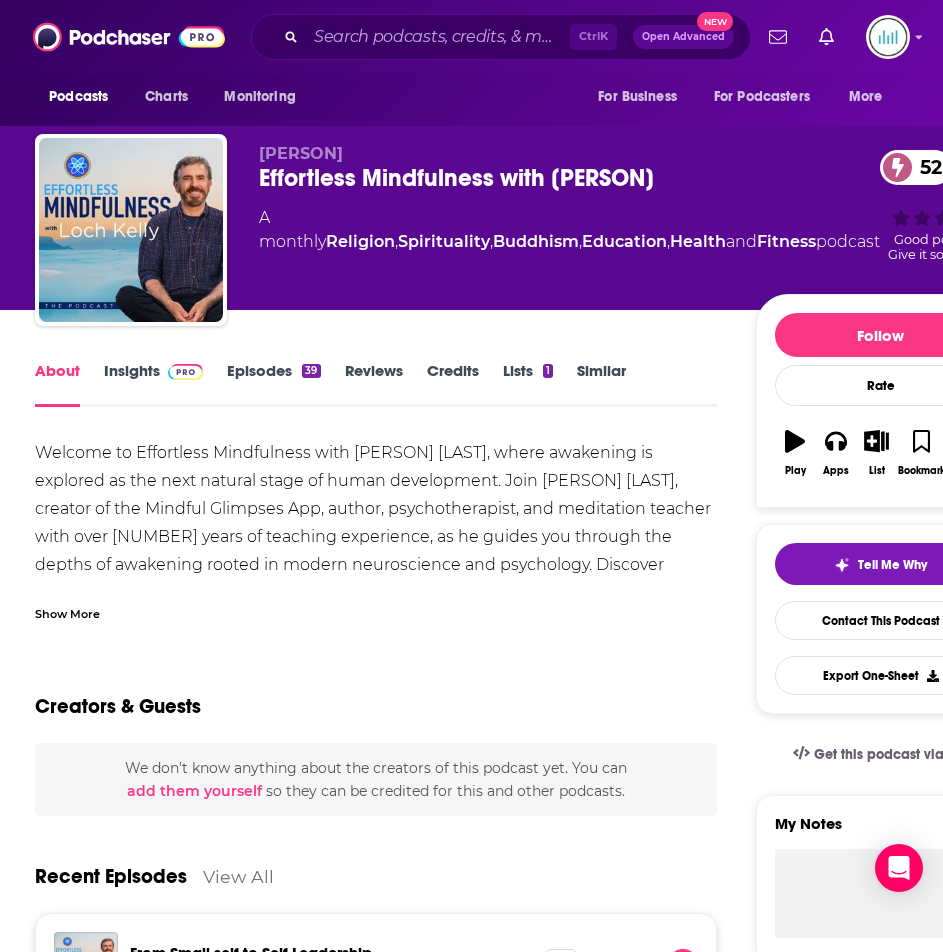 click on "Show More" at bounding box center [67, 612] 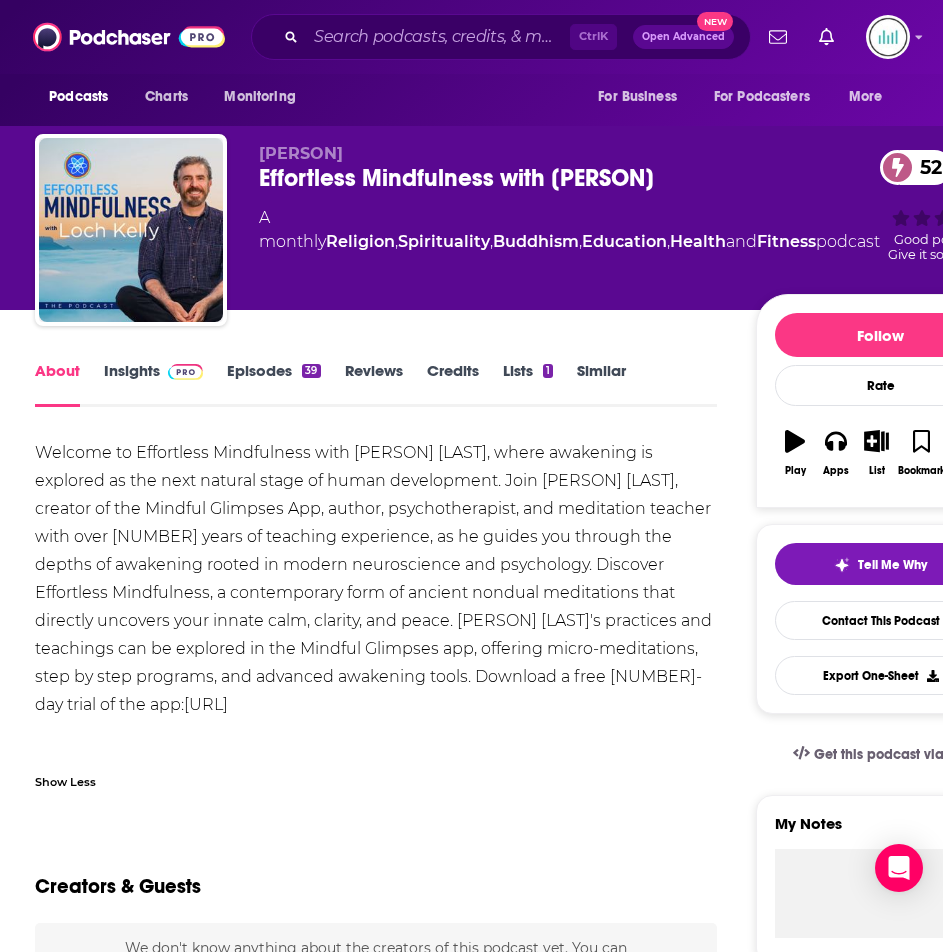 drag, startPoint x: 393, startPoint y: 724, endPoint x: 20, endPoint y: 464, distance: 454.67462 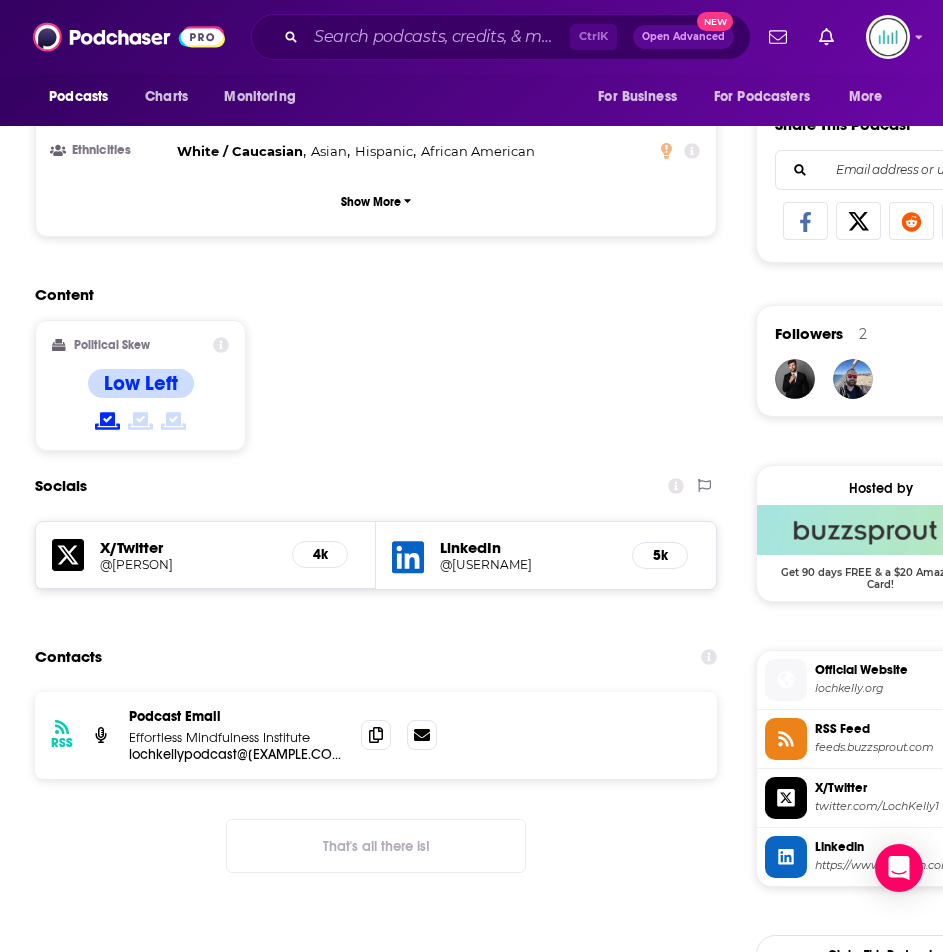scroll, scrollTop: 1300, scrollLeft: 0, axis: vertical 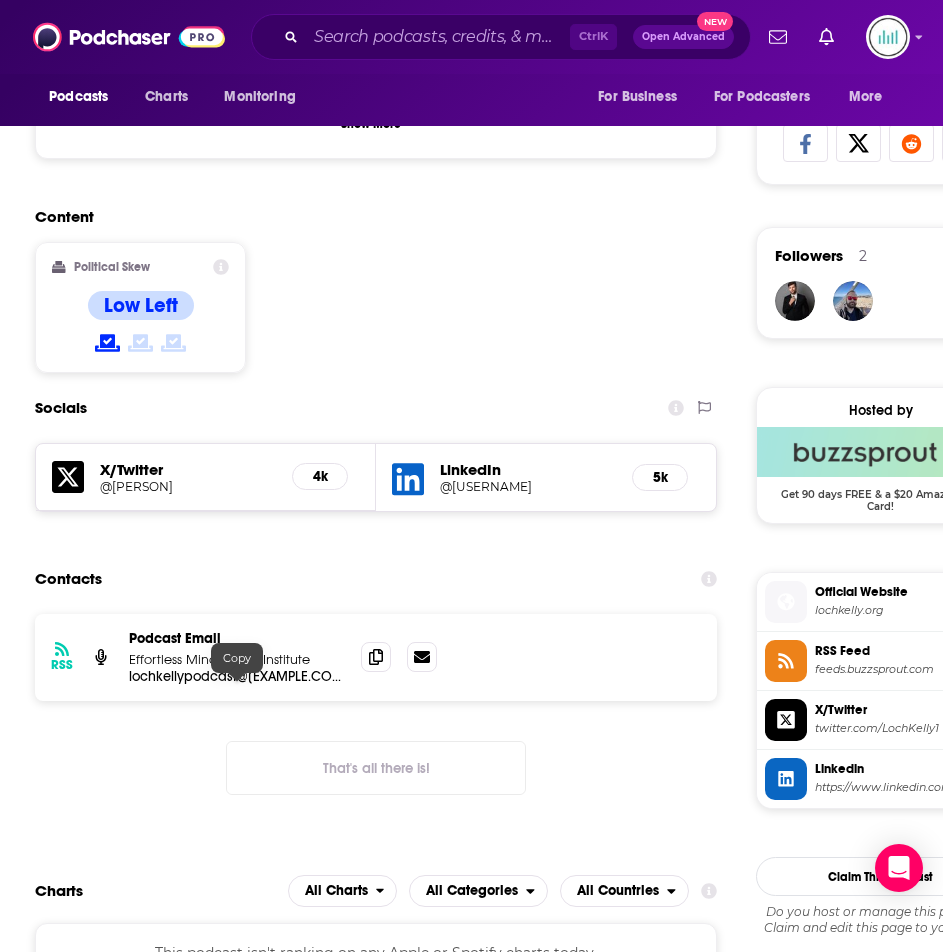 click on "lochkellypodcast@[EXAMPLE.COM]" at bounding box center [237, 676] 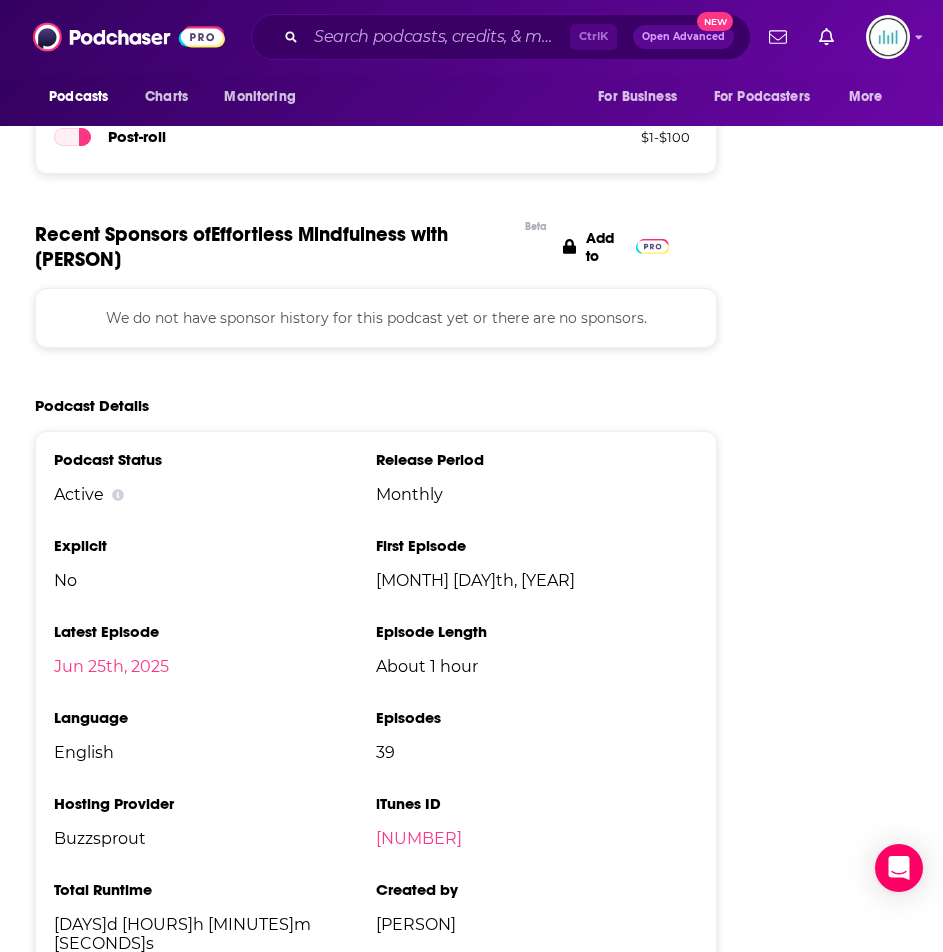 scroll, scrollTop: 3100, scrollLeft: 0, axis: vertical 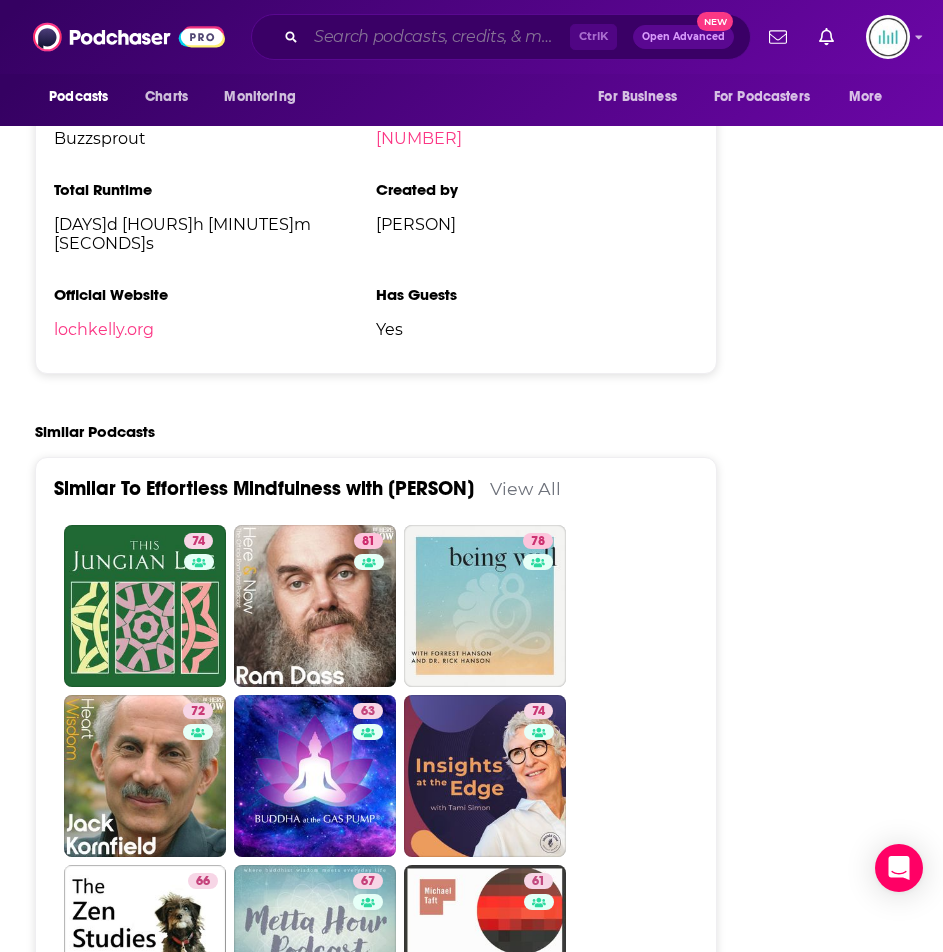 click at bounding box center [438, 37] 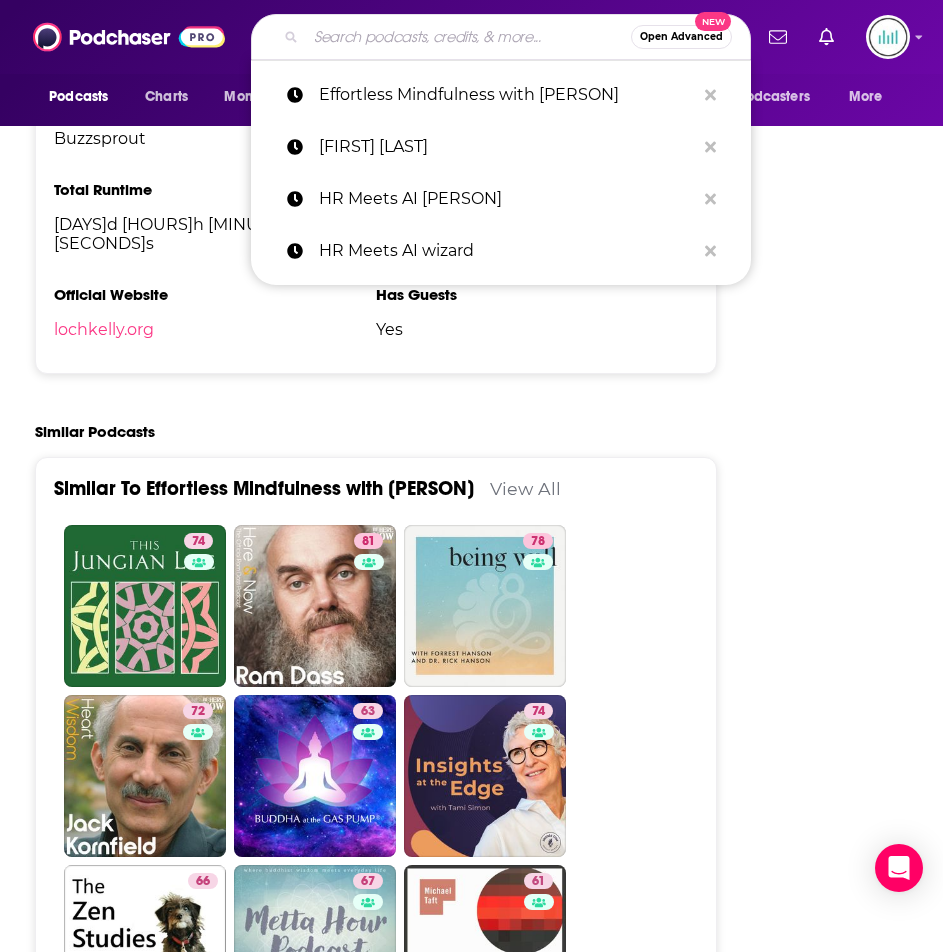 paste on "Institute For Jewish Spirituality" 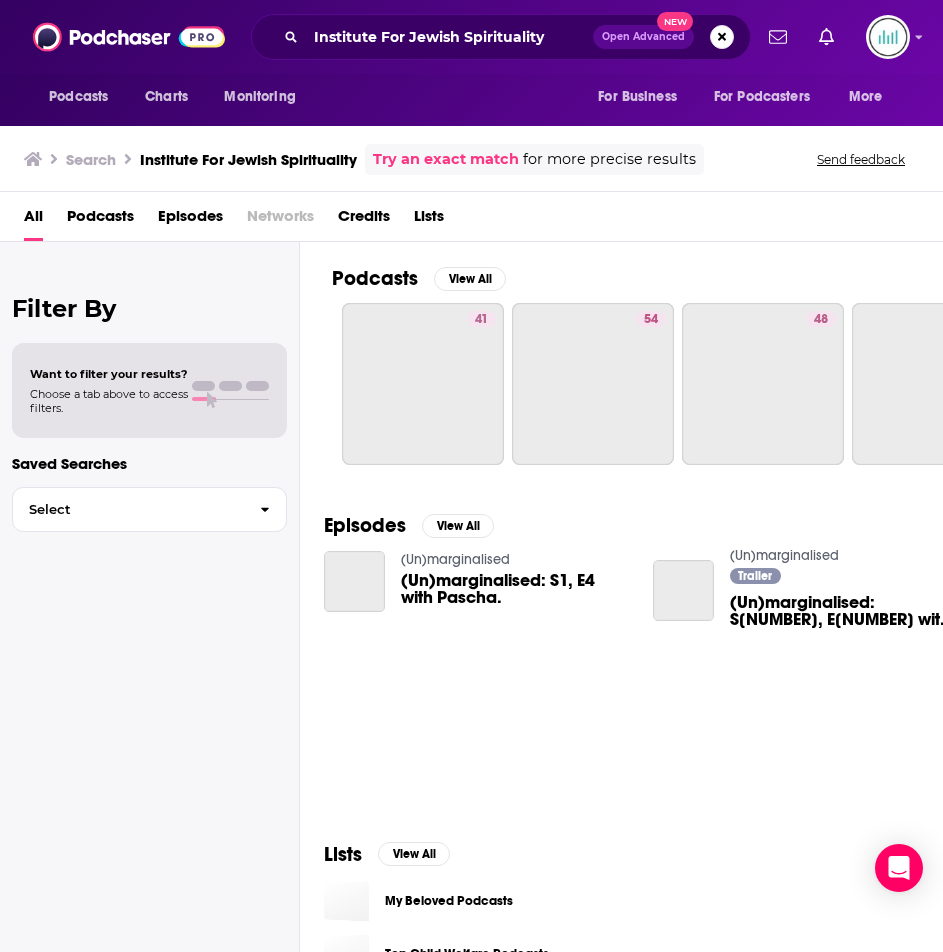 scroll, scrollTop: 0, scrollLeft: 0, axis: both 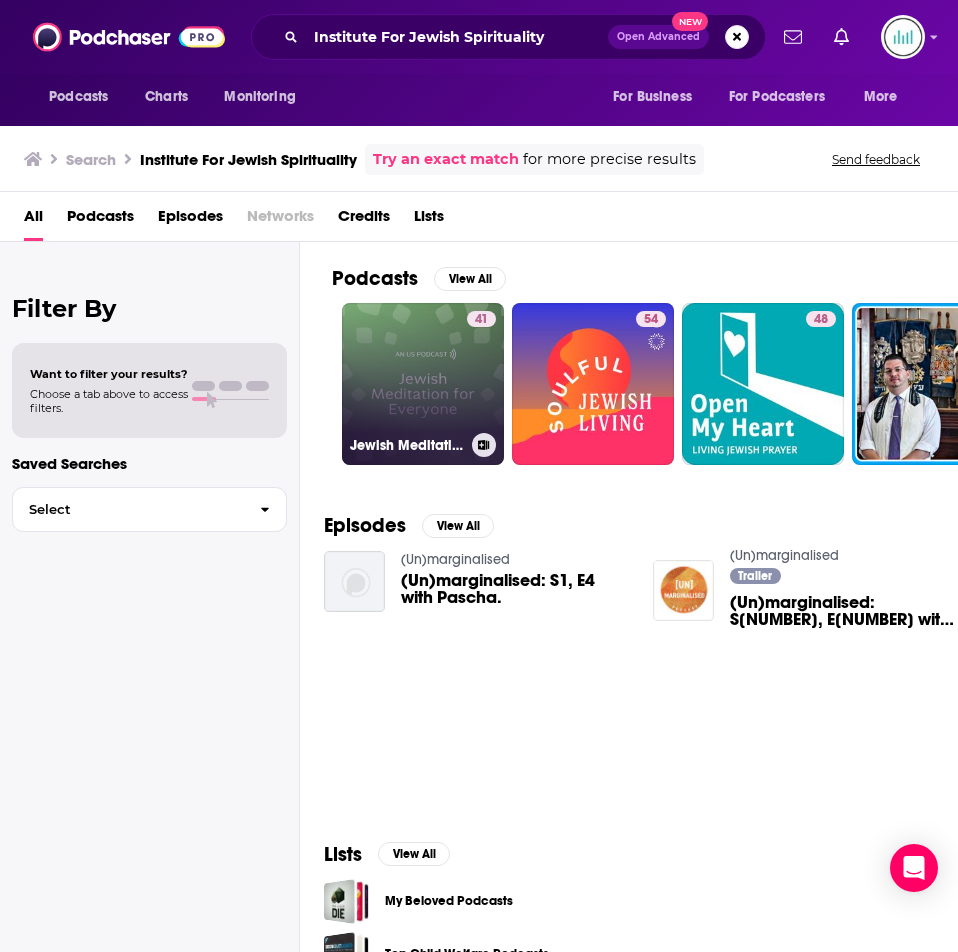 click on "41 Jewish Meditation for Everyone" at bounding box center (423, 384) 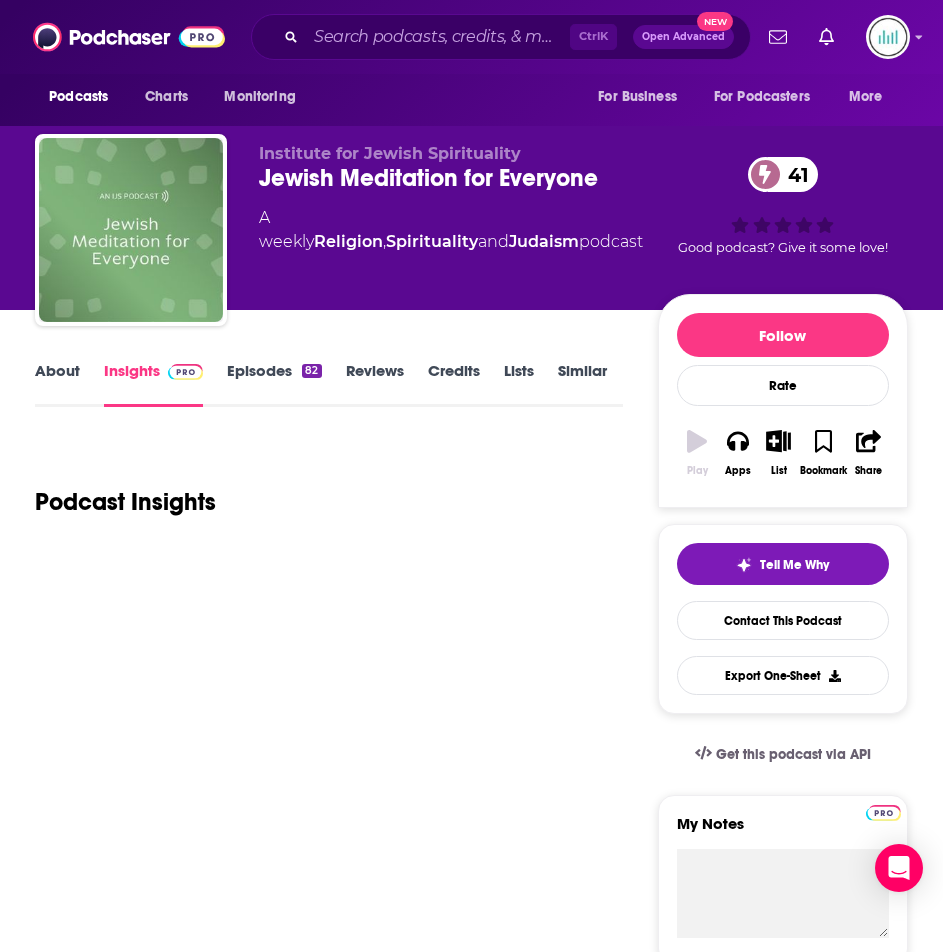 click on "About" at bounding box center [57, 384] 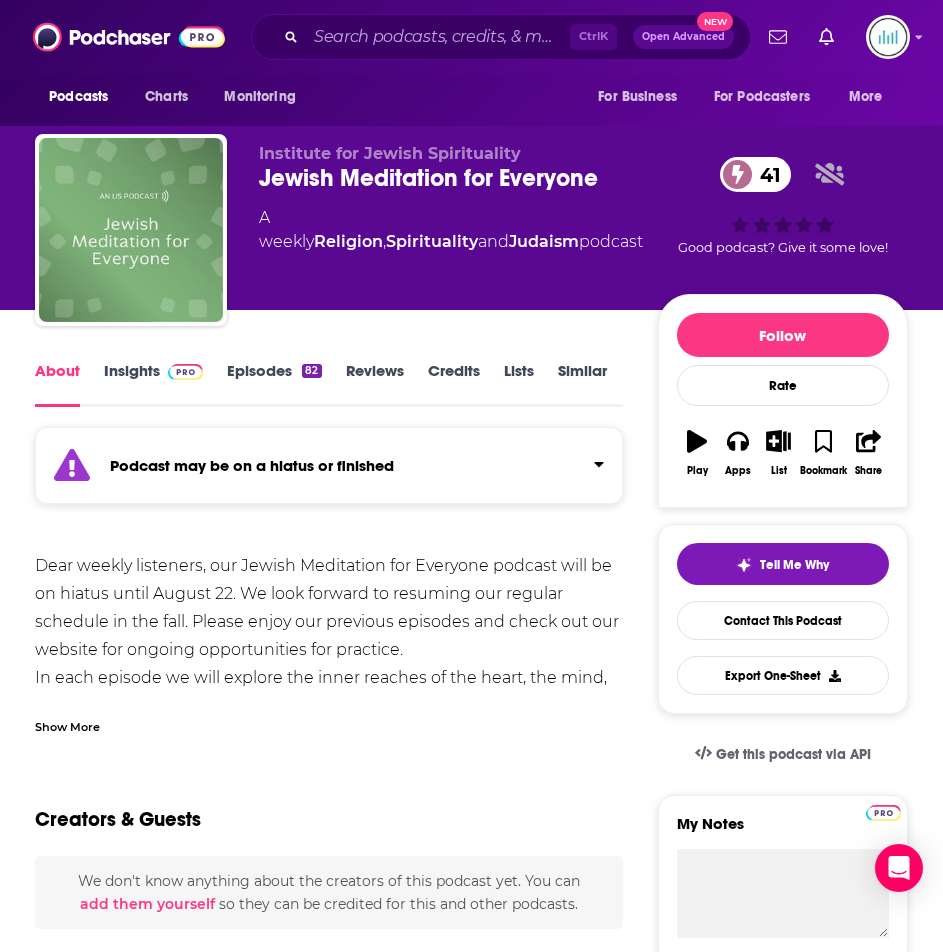 click on "Show More" at bounding box center (67, 725) 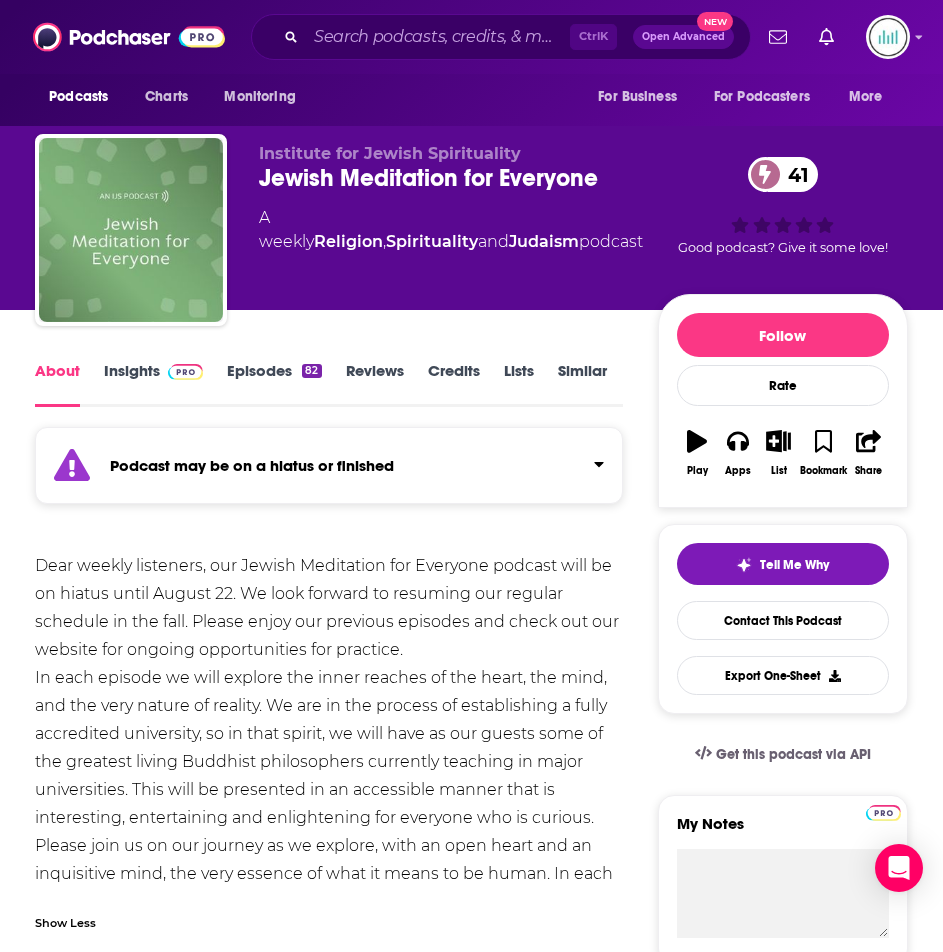 scroll, scrollTop: 100, scrollLeft: 0, axis: vertical 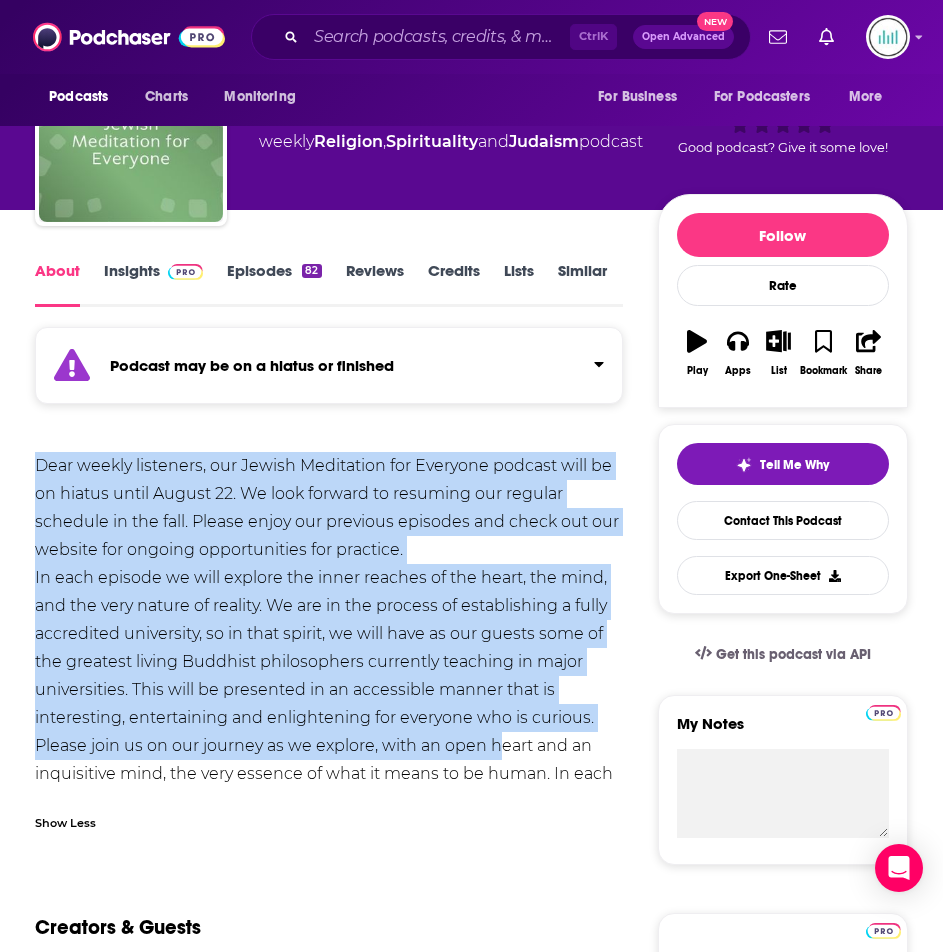 drag, startPoint x: 148, startPoint y: 769, endPoint x: 33, endPoint y: 463, distance: 326.896 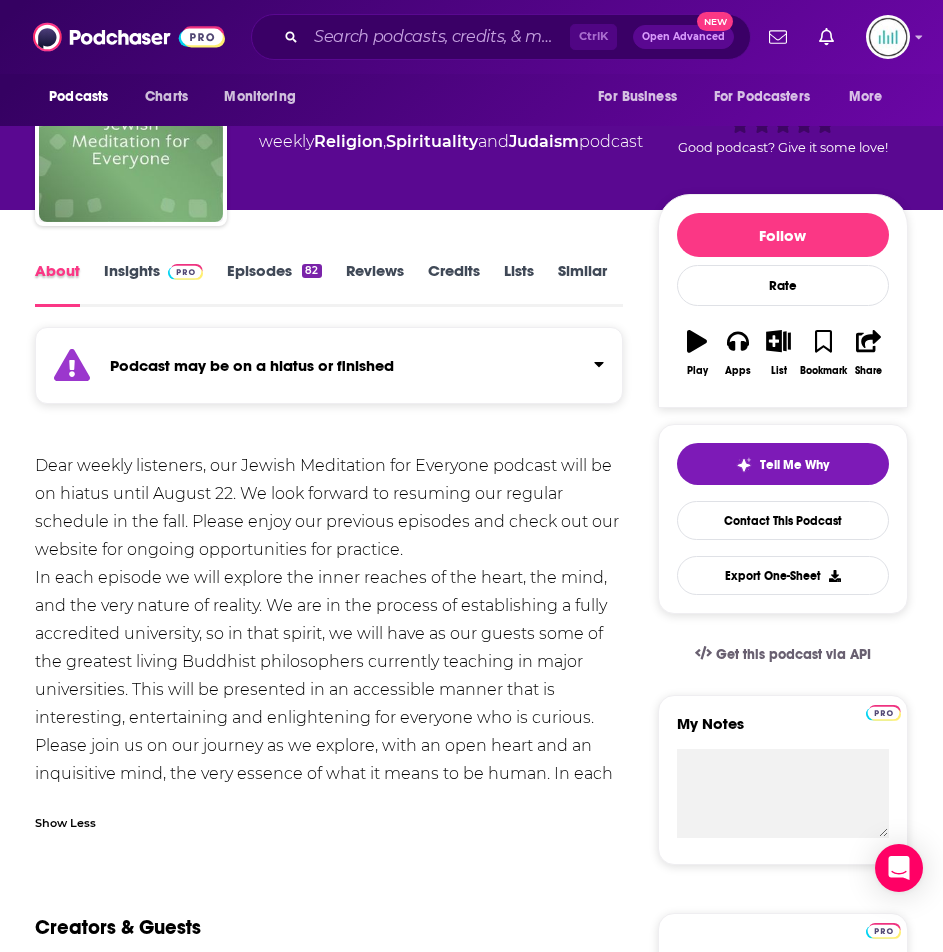click on "About" at bounding box center [69, 284] 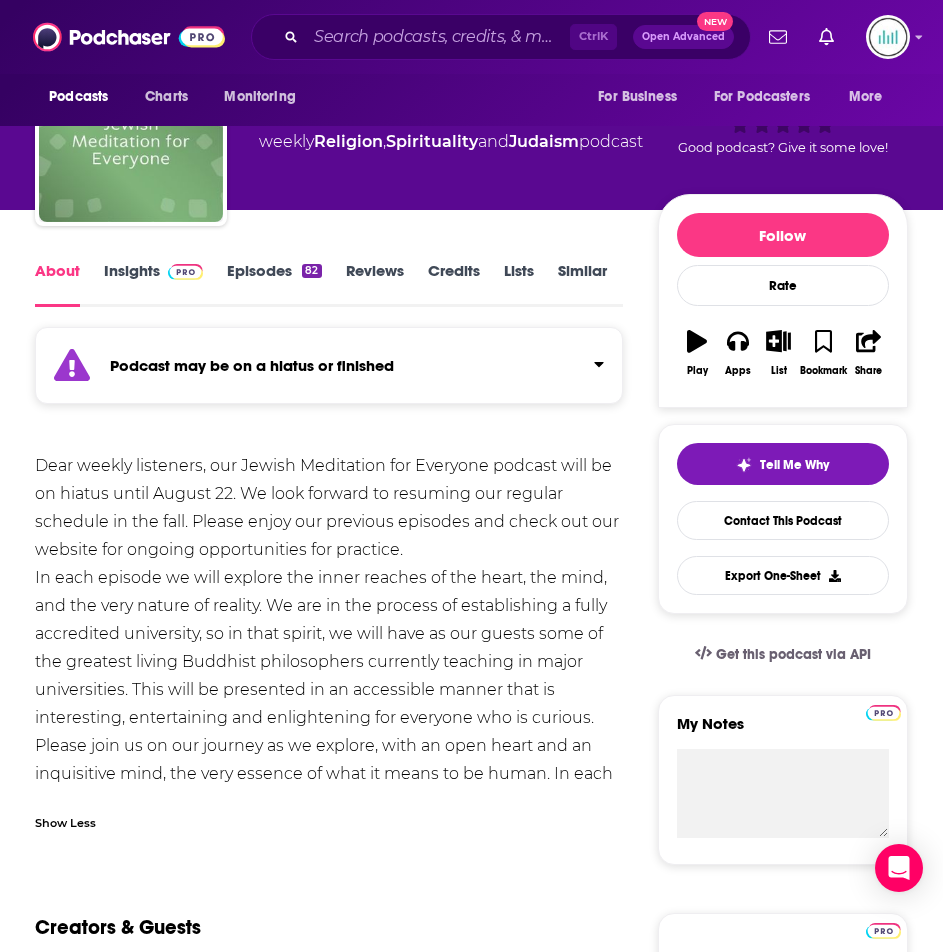 click on "Insights" at bounding box center (153, 284) 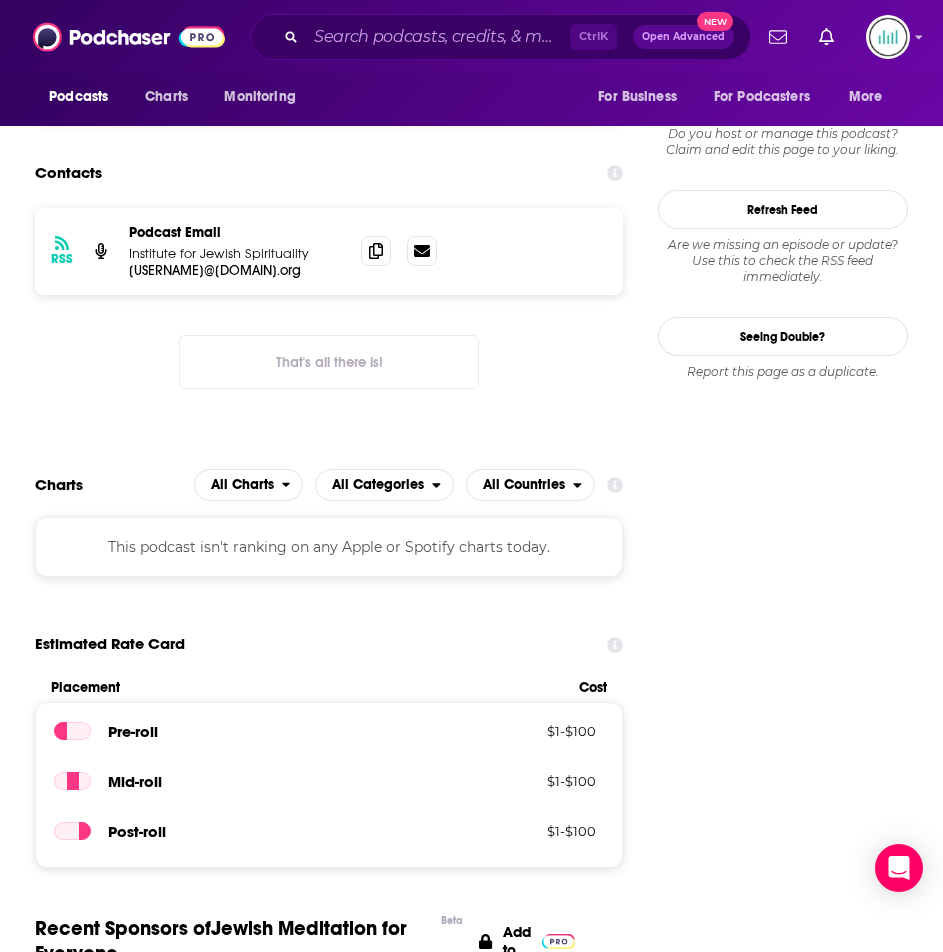 scroll, scrollTop: 1600, scrollLeft: 0, axis: vertical 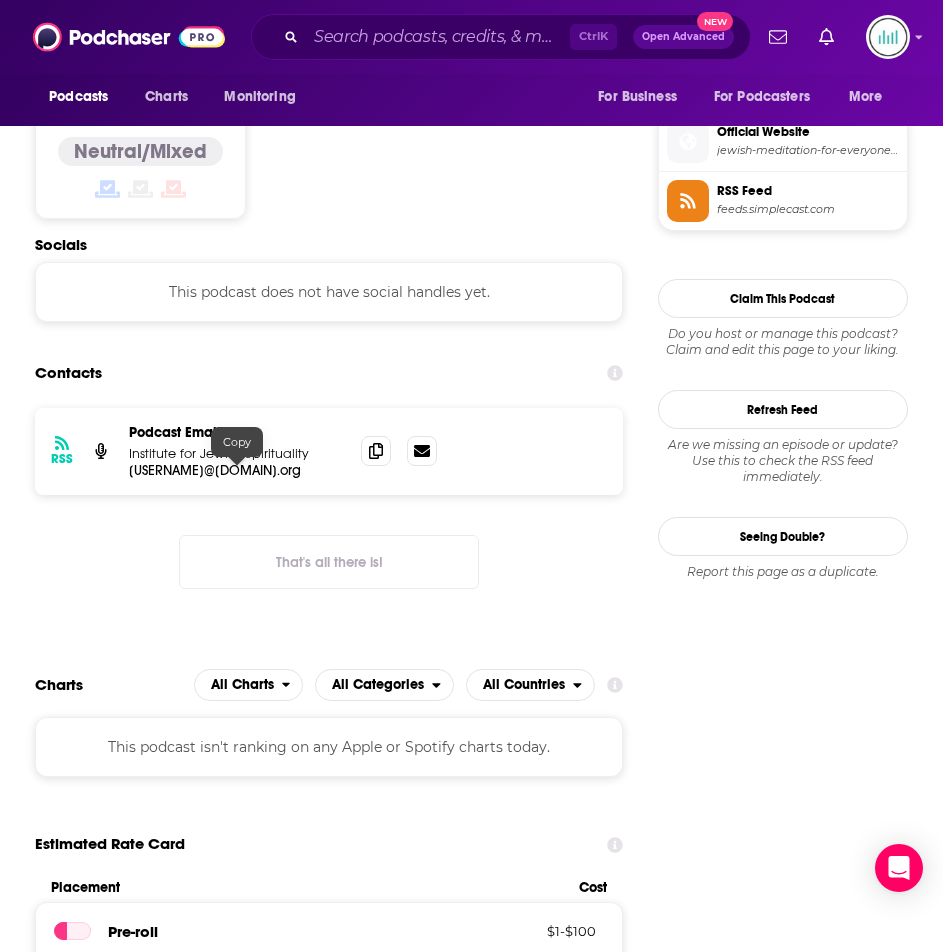 click on "[USERNAME]@[DOMAIN].org" at bounding box center [237, 470] 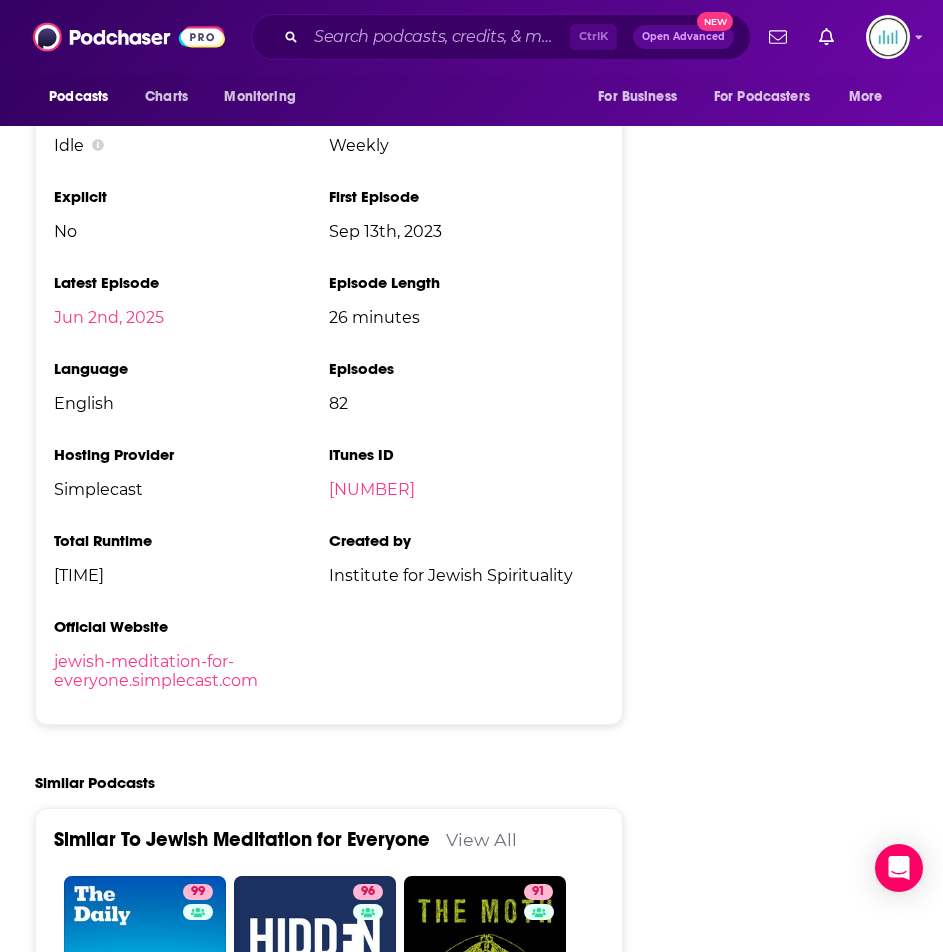 scroll, scrollTop: 2900, scrollLeft: 0, axis: vertical 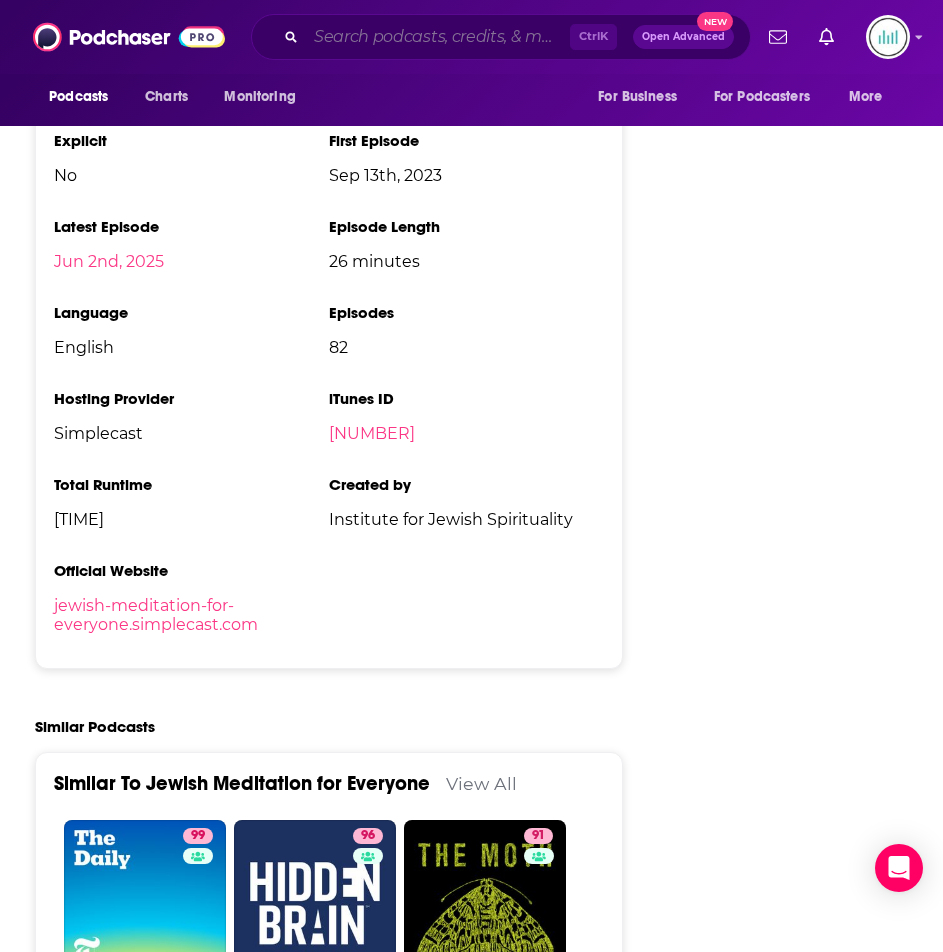 click at bounding box center (438, 37) 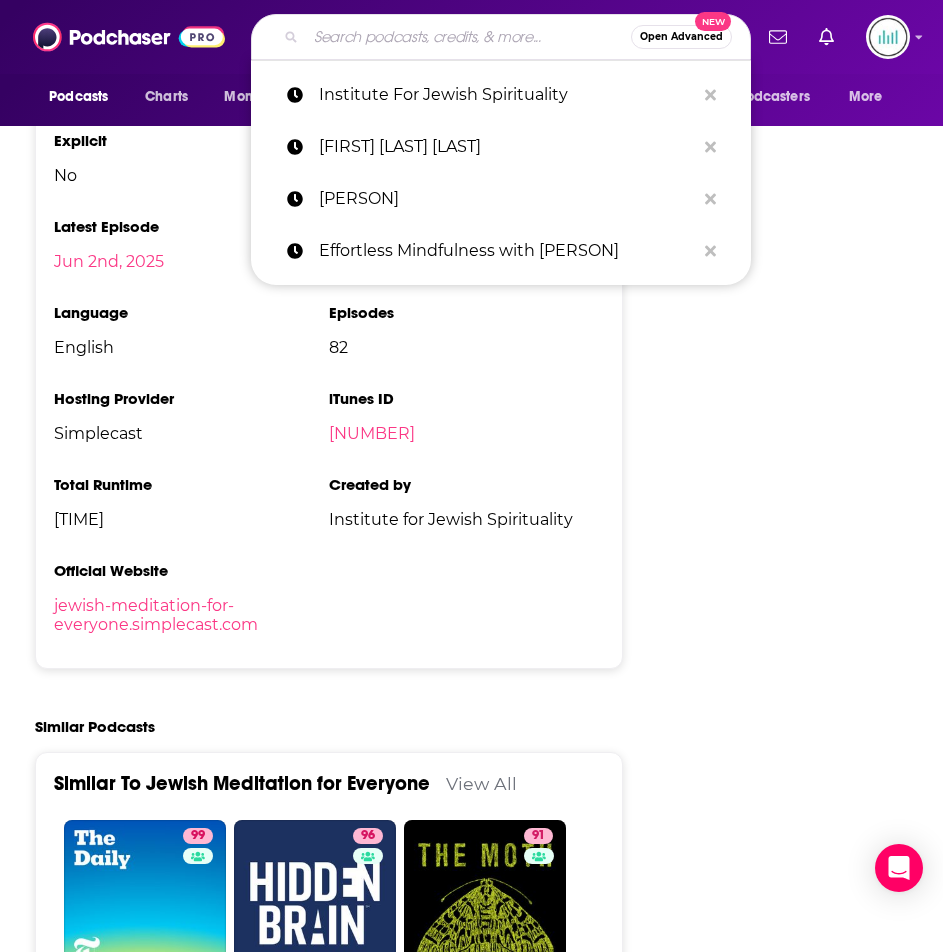paste on "Weekly Meditation with [PERSON] [LAST] [PERSON]" 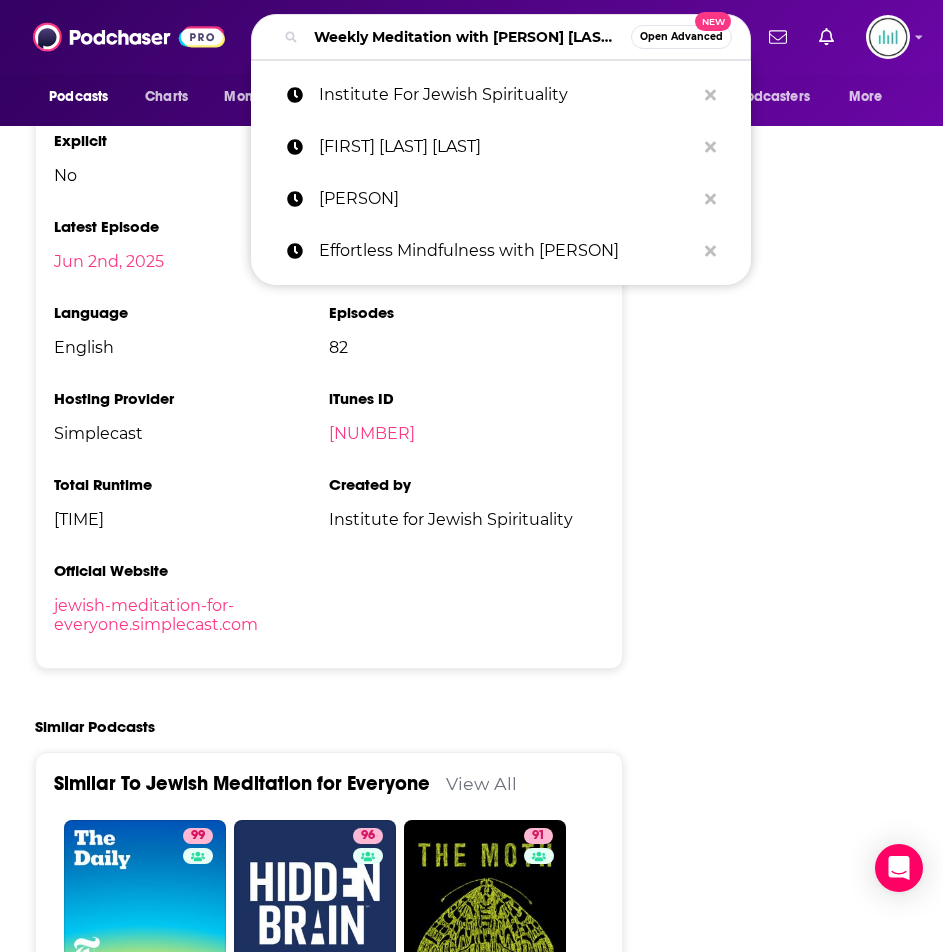 scroll, scrollTop: 0, scrollLeft: 84, axis: horizontal 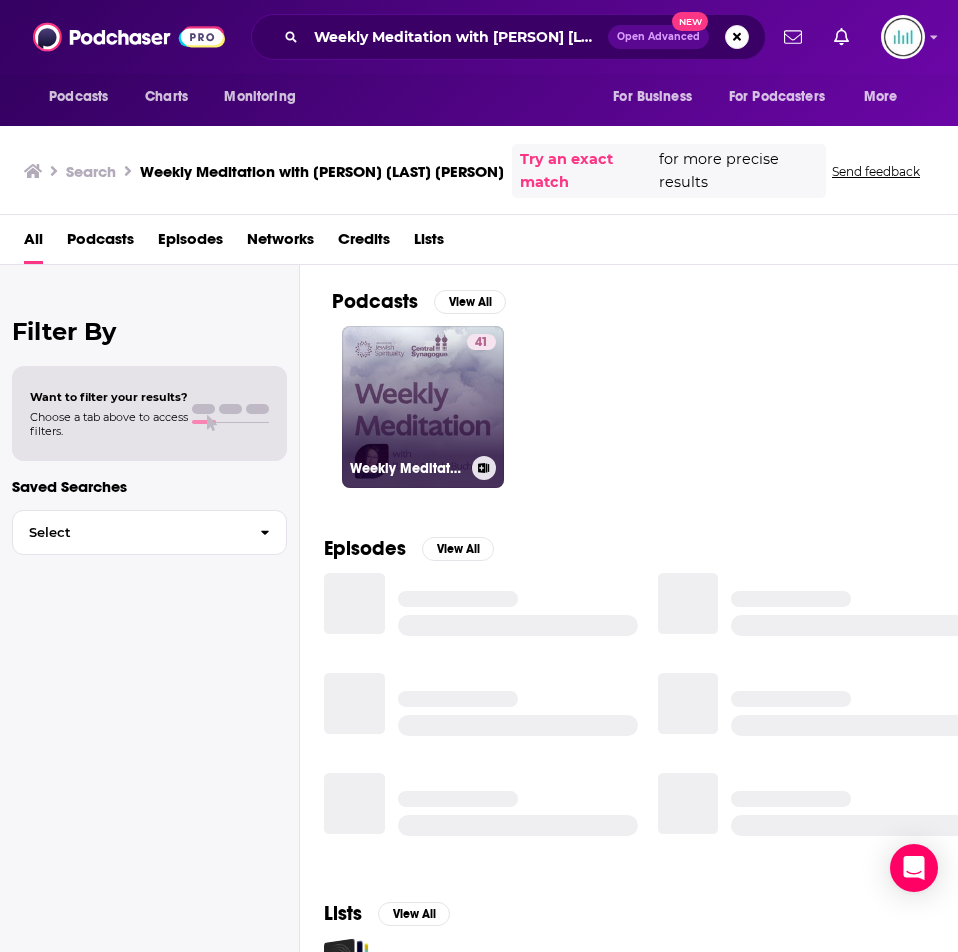 click on "[NUMBER] Weekly Meditation with Rabbi [LAST_NAME]" at bounding box center [423, 407] 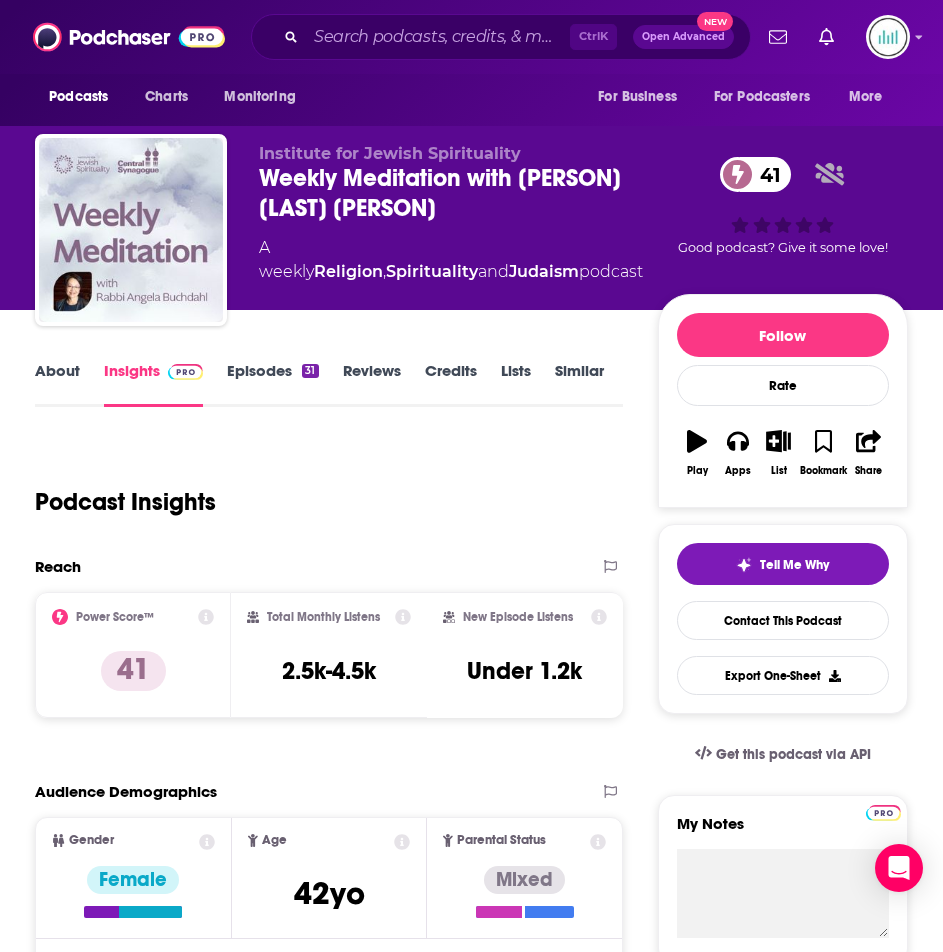 click on "About" at bounding box center (57, 384) 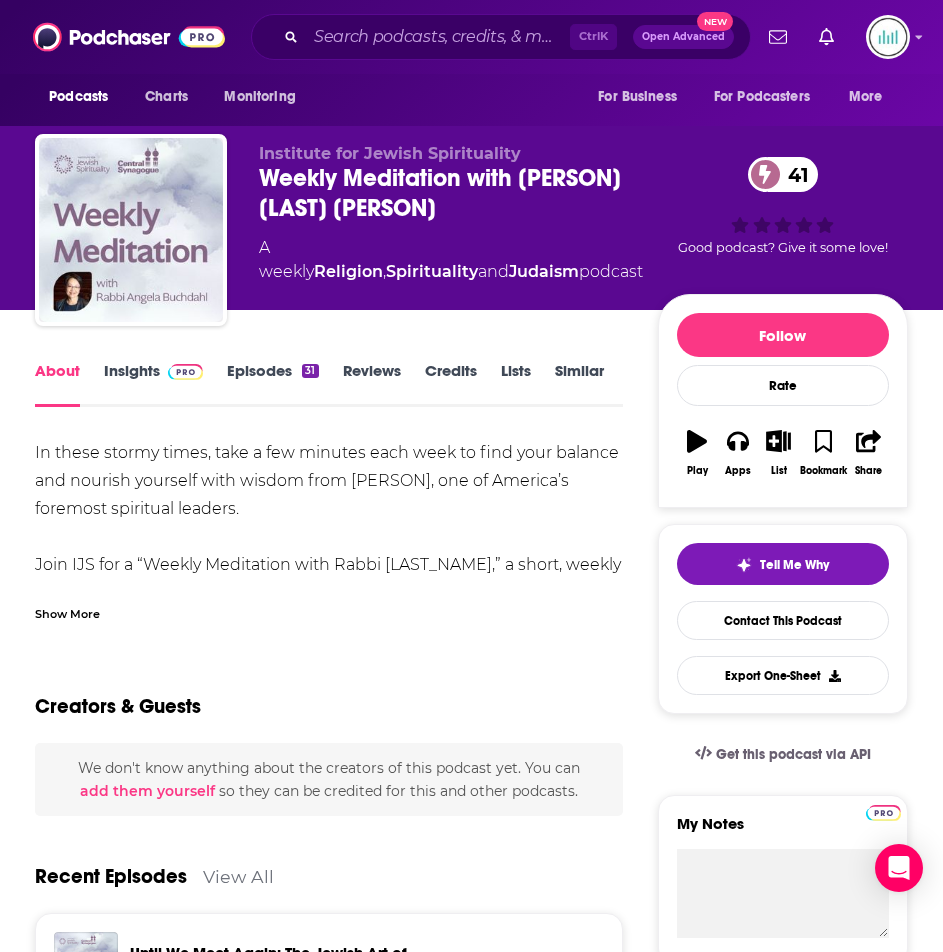 click on "Show More" at bounding box center [67, 612] 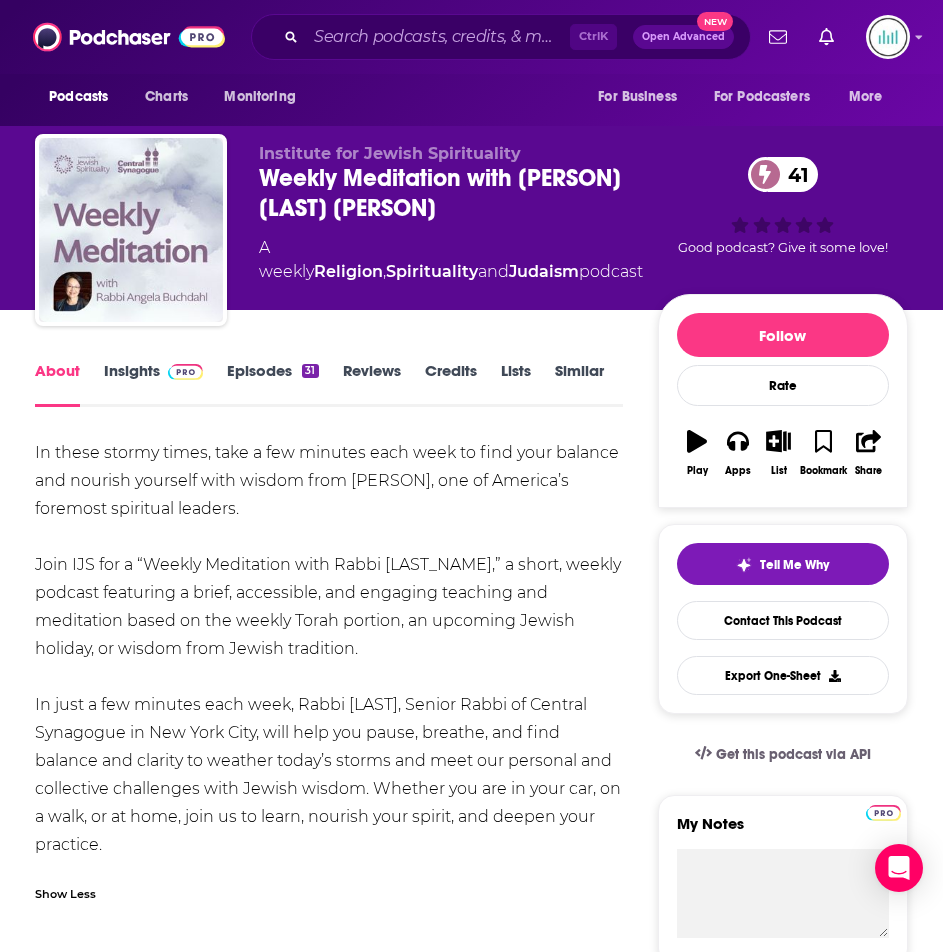 drag, startPoint x: 116, startPoint y: 844, endPoint x: 28, endPoint y: 453, distance: 400.7805 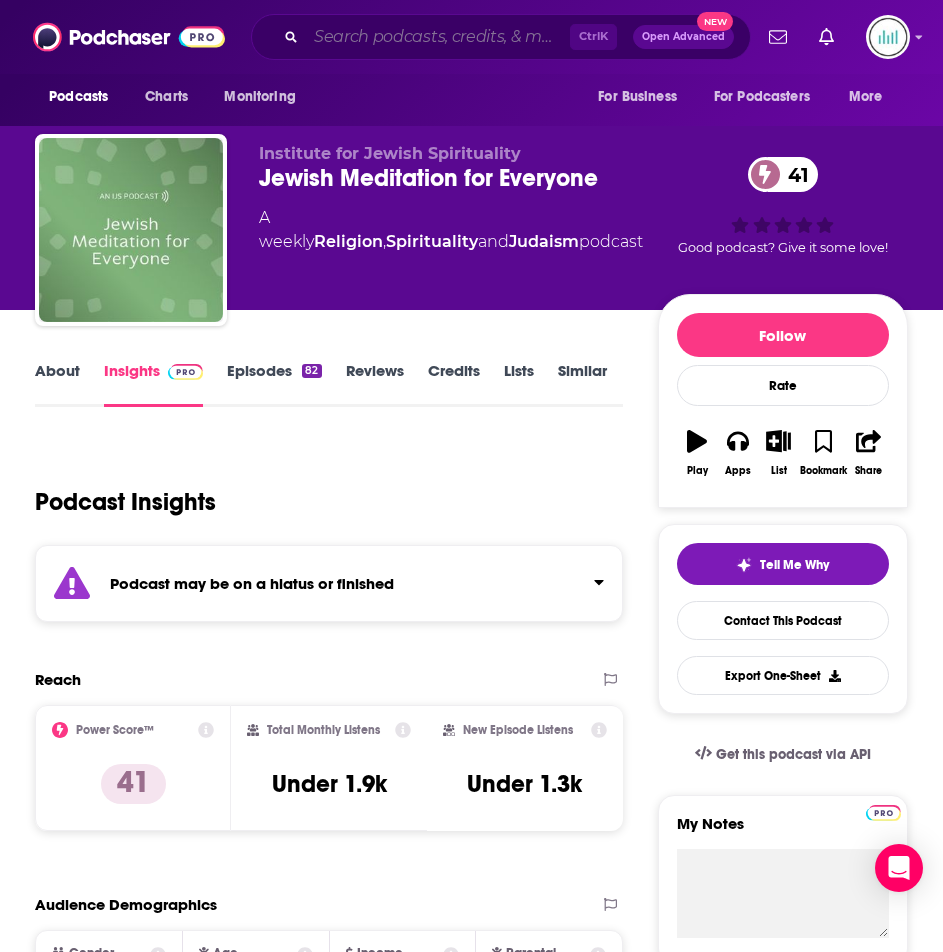 click at bounding box center [438, 37] 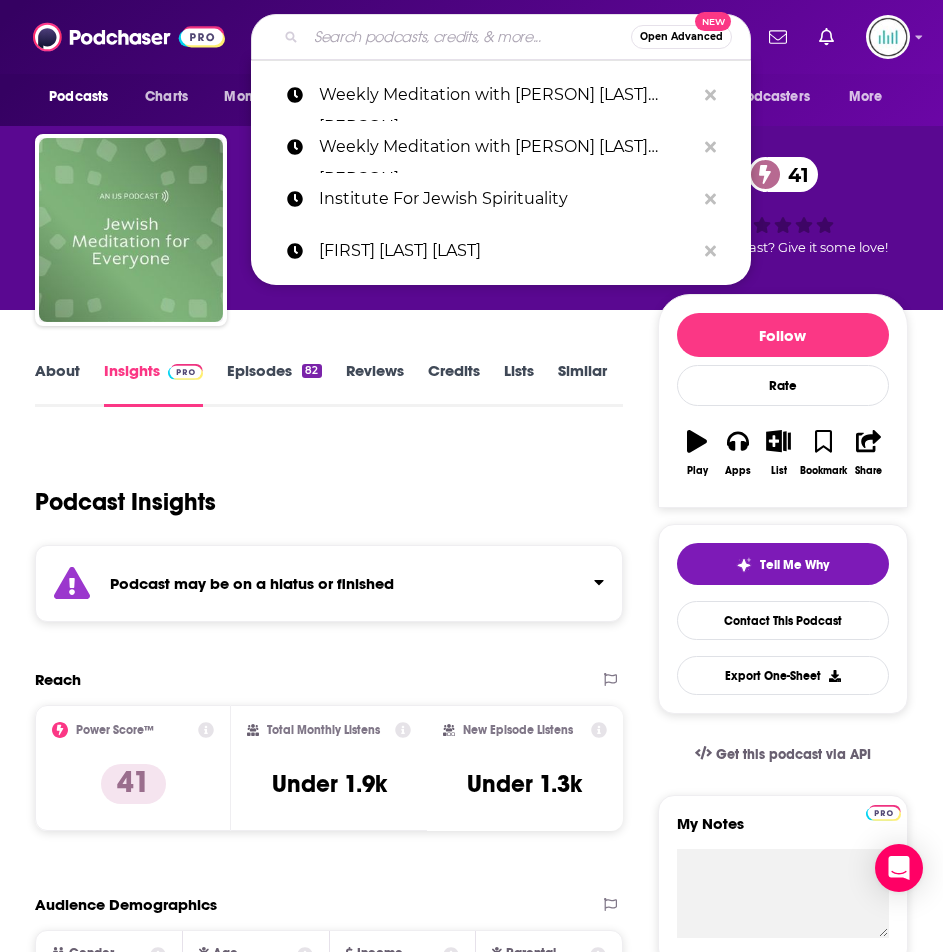 paste on "[TITLE] [LAST]" 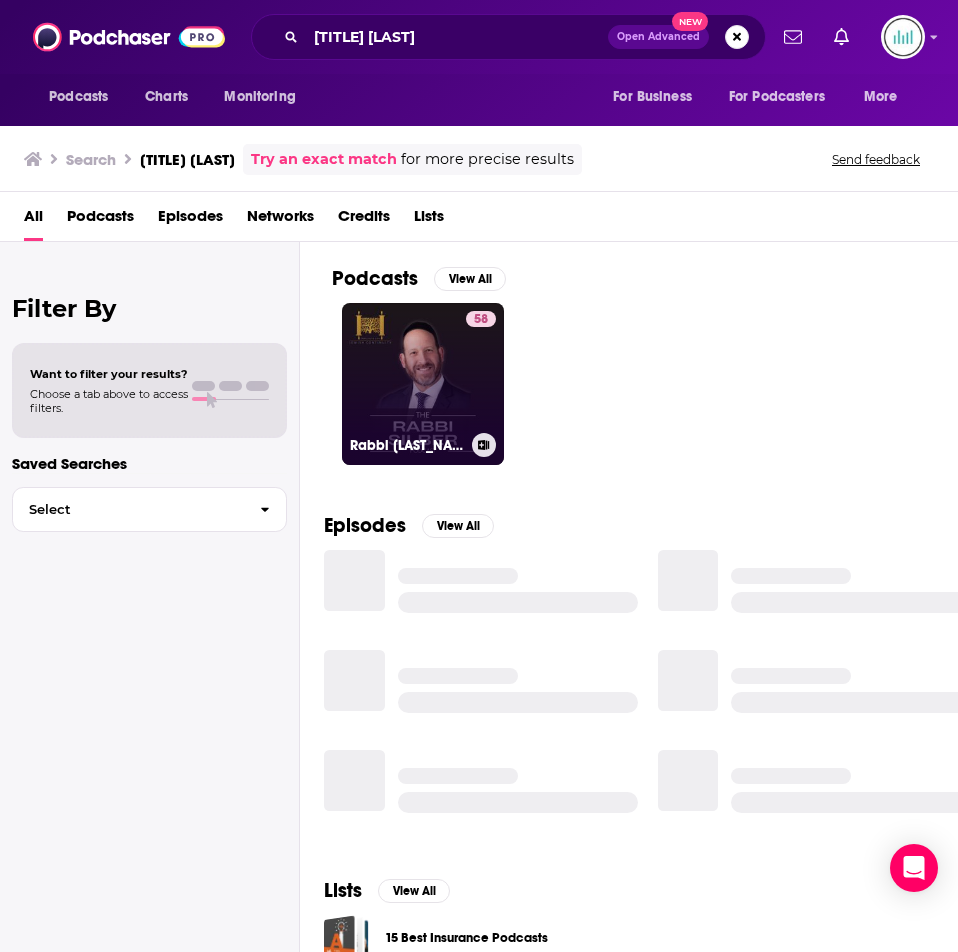 click on "[NUMBER] Rabbi [LAST]" at bounding box center (423, 384) 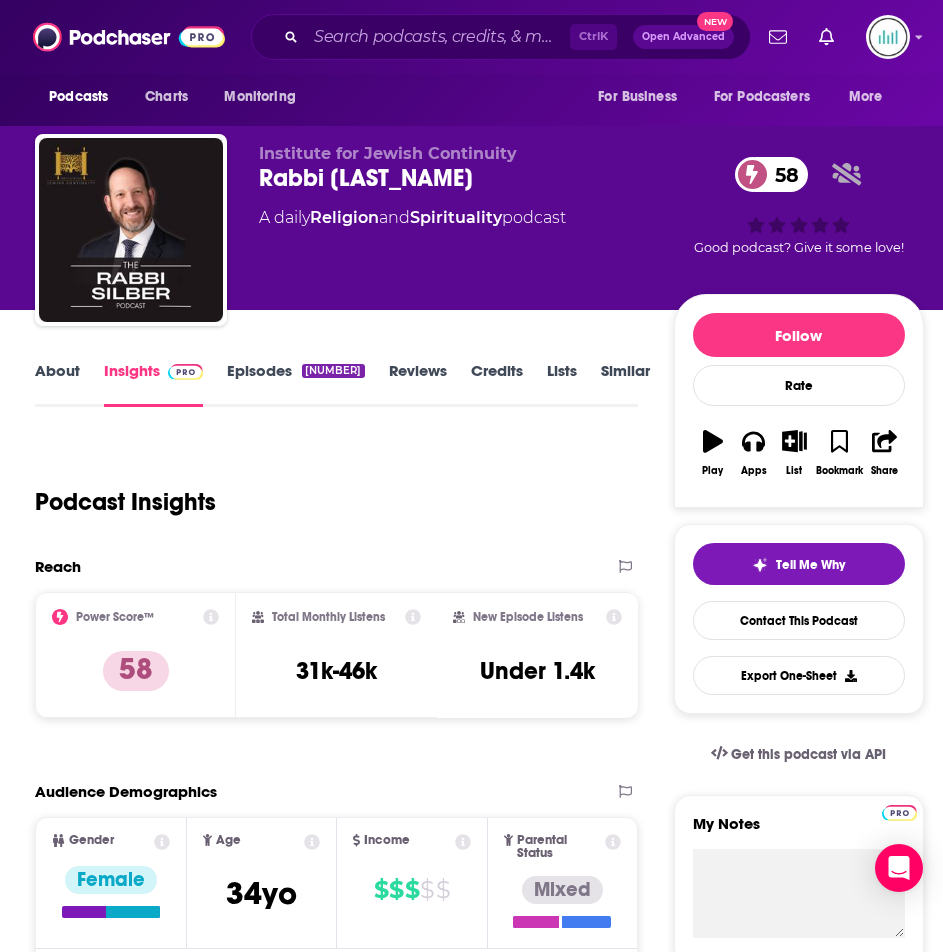 click on "About" at bounding box center [57, 384] 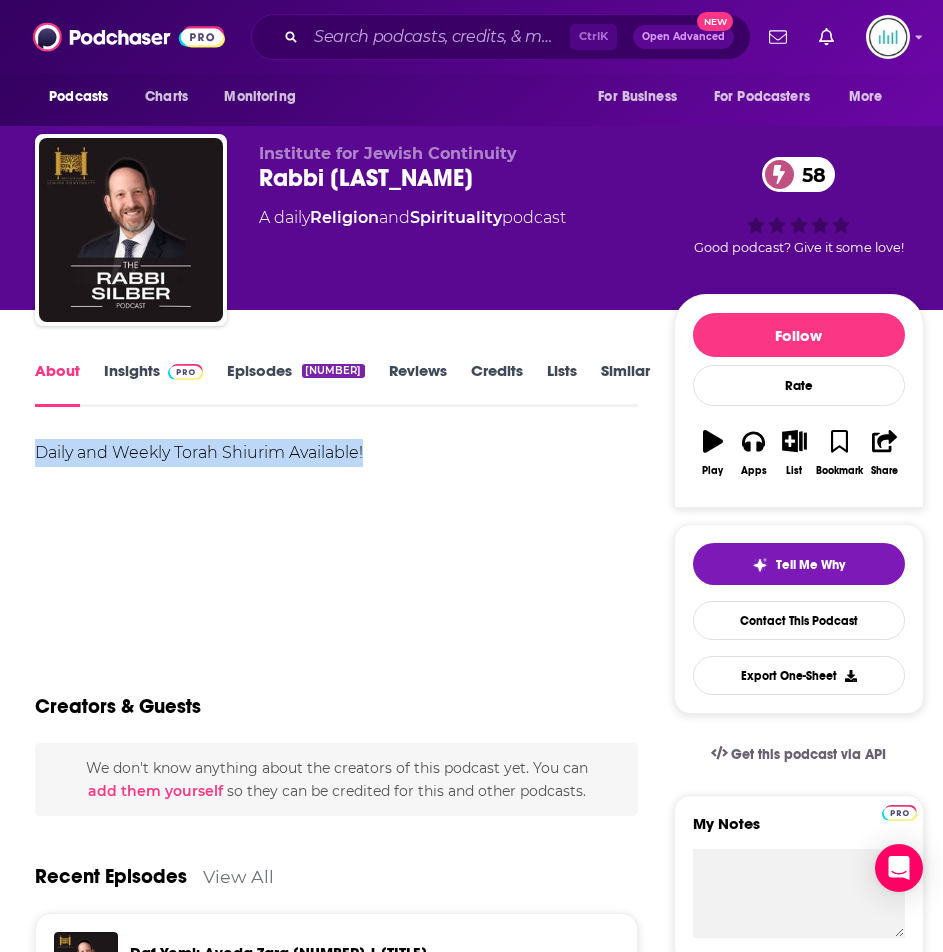 drag, startPoint x: 388, startPoint y: 455, endPoint x: 2, endPoint y: 429, distance: 386.87466 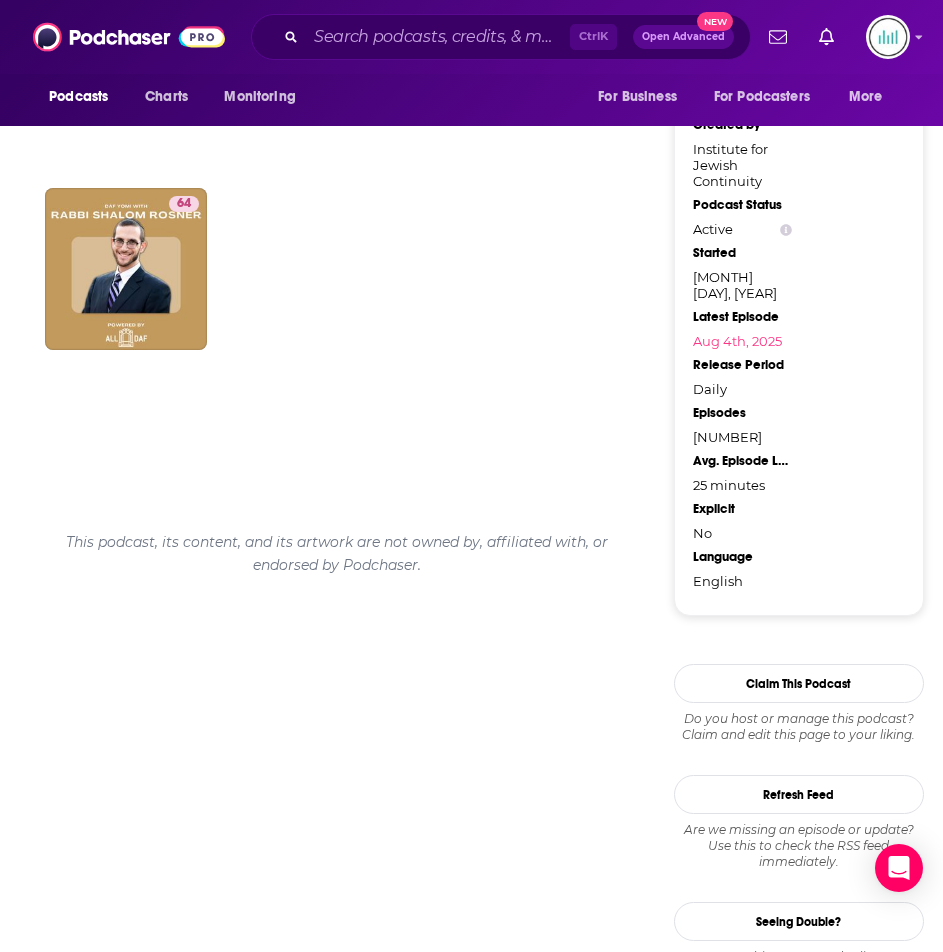 scroll, scrollTop: 1804, scrollLeft: 0, axis: vertical 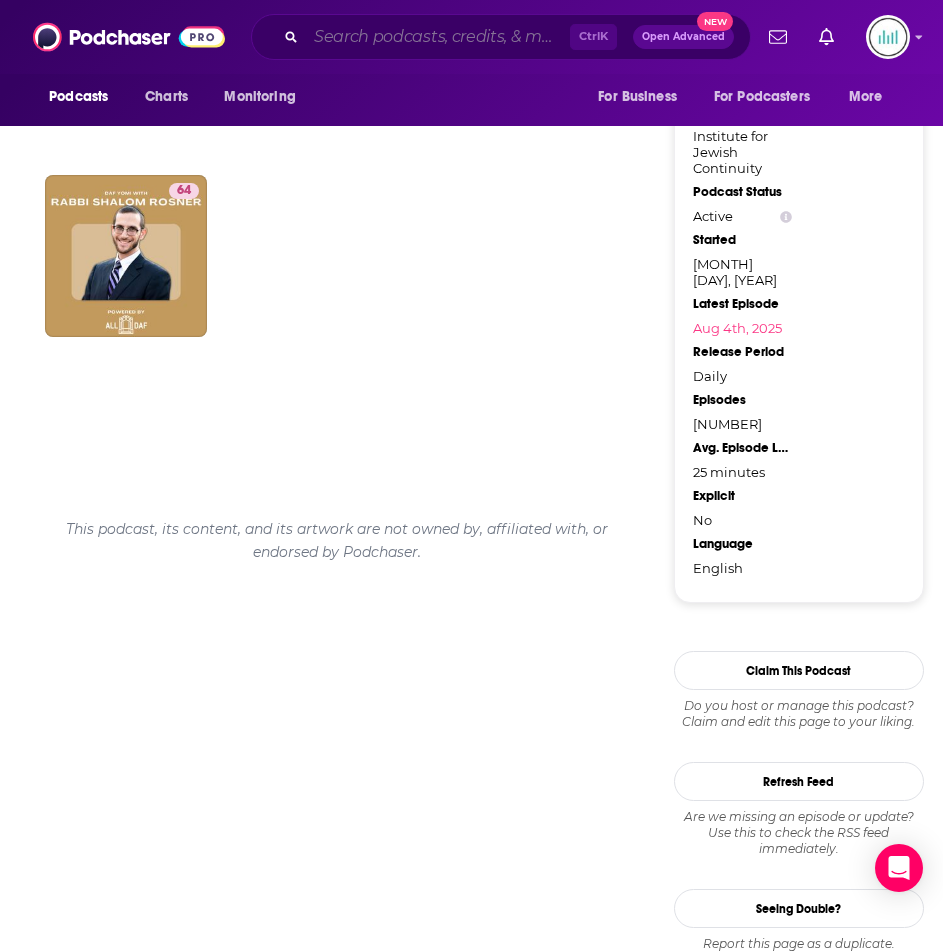 click at bounding box center (438, 37) 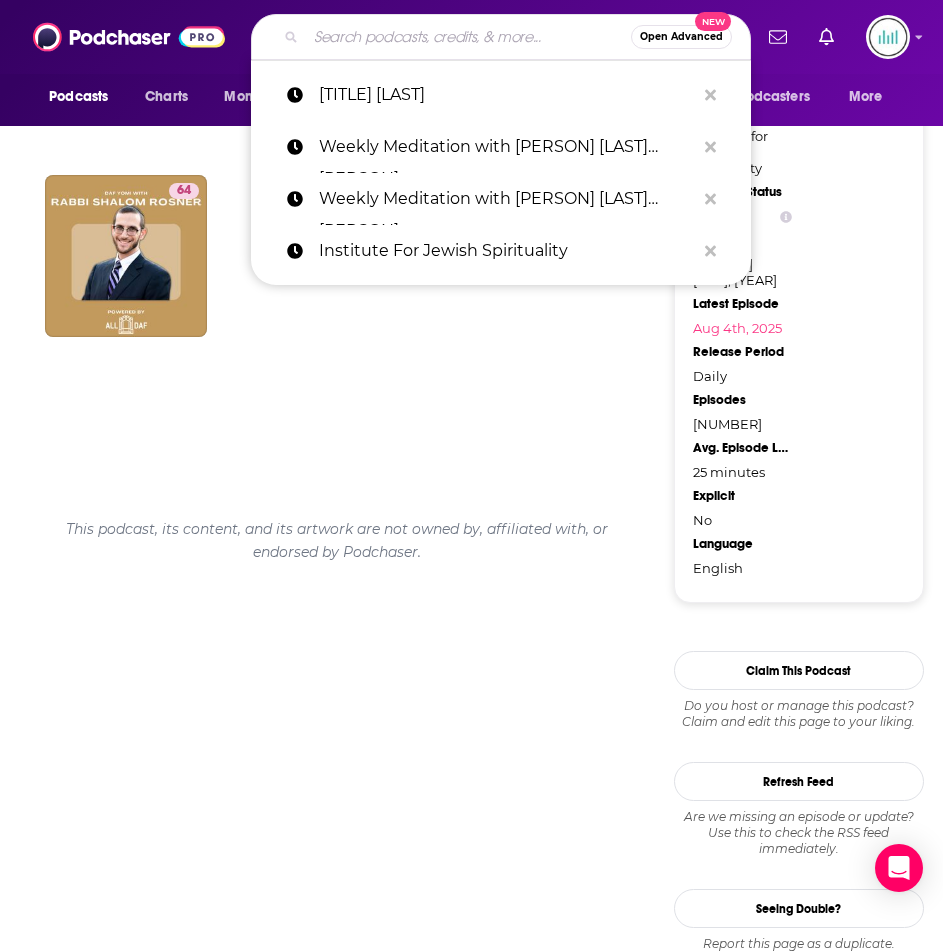 paste on "Weekly Meditation with [PERSON] [LAST] [PERSON]" 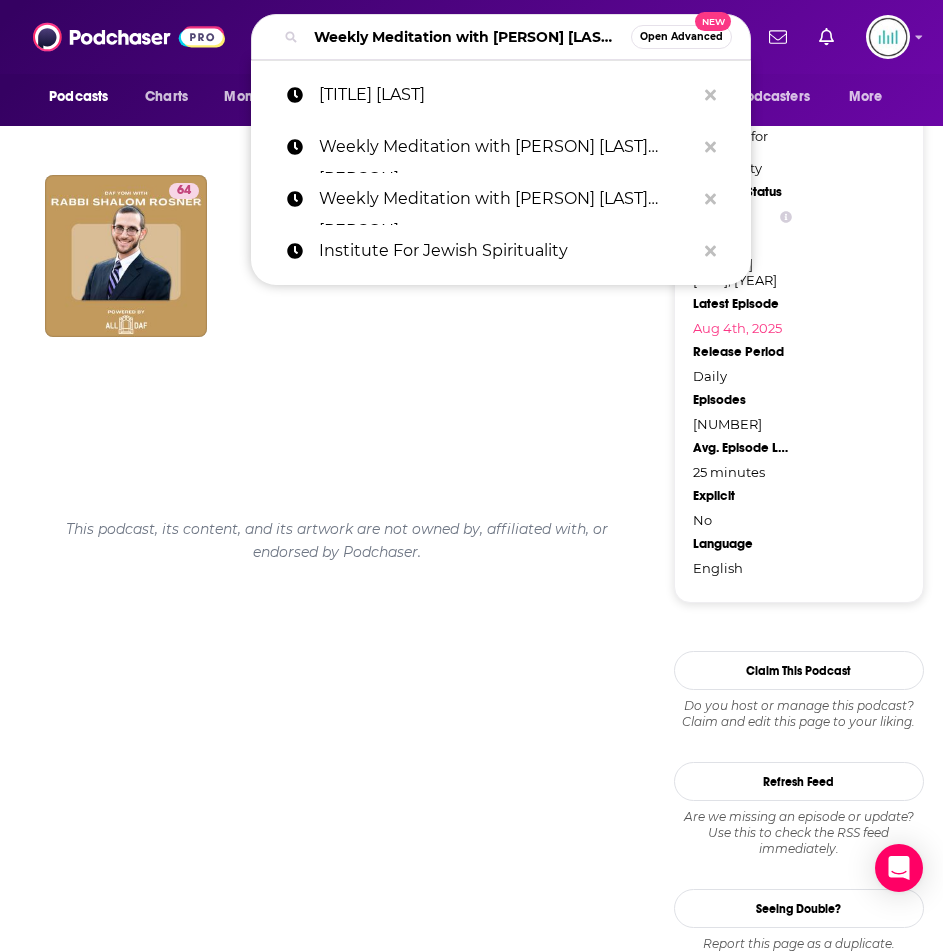 scroll, scrollTop: 0, scrollLeft: 84, axis: horizontal 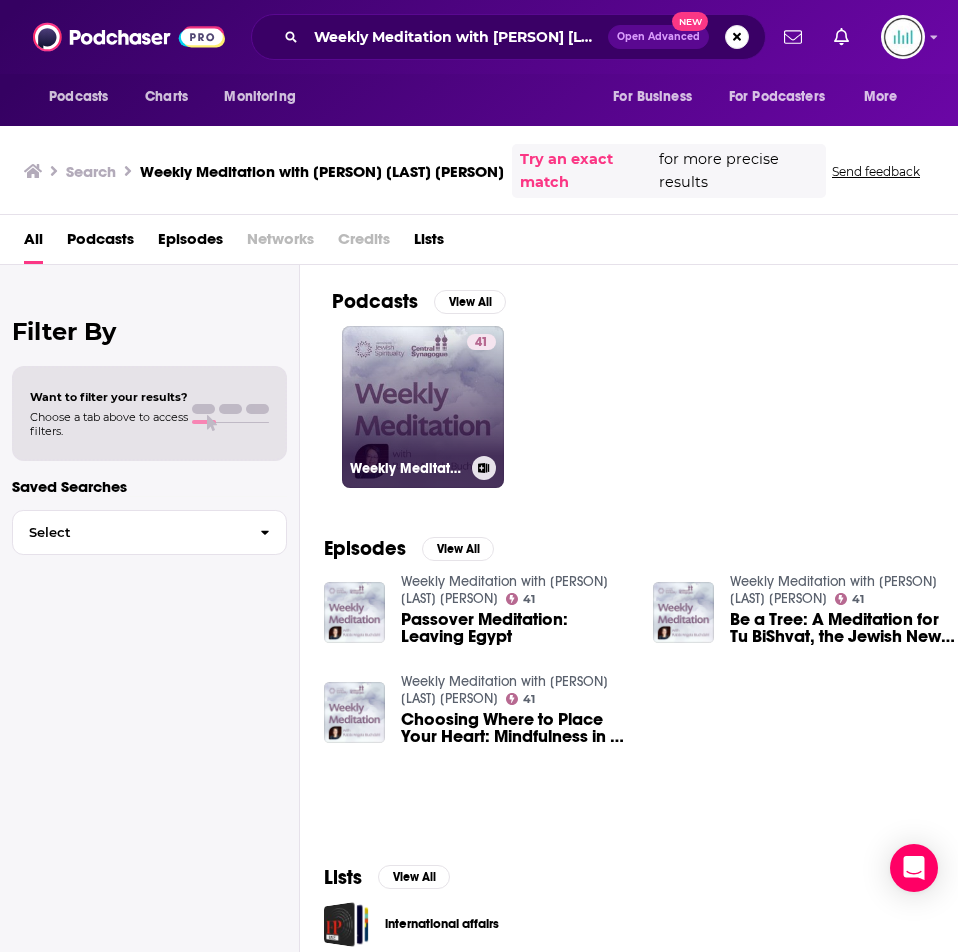 click on "[NUMBER] Weekly Meditation with Rabbi [LAST_NAME]" at bounding box center [423, 407] 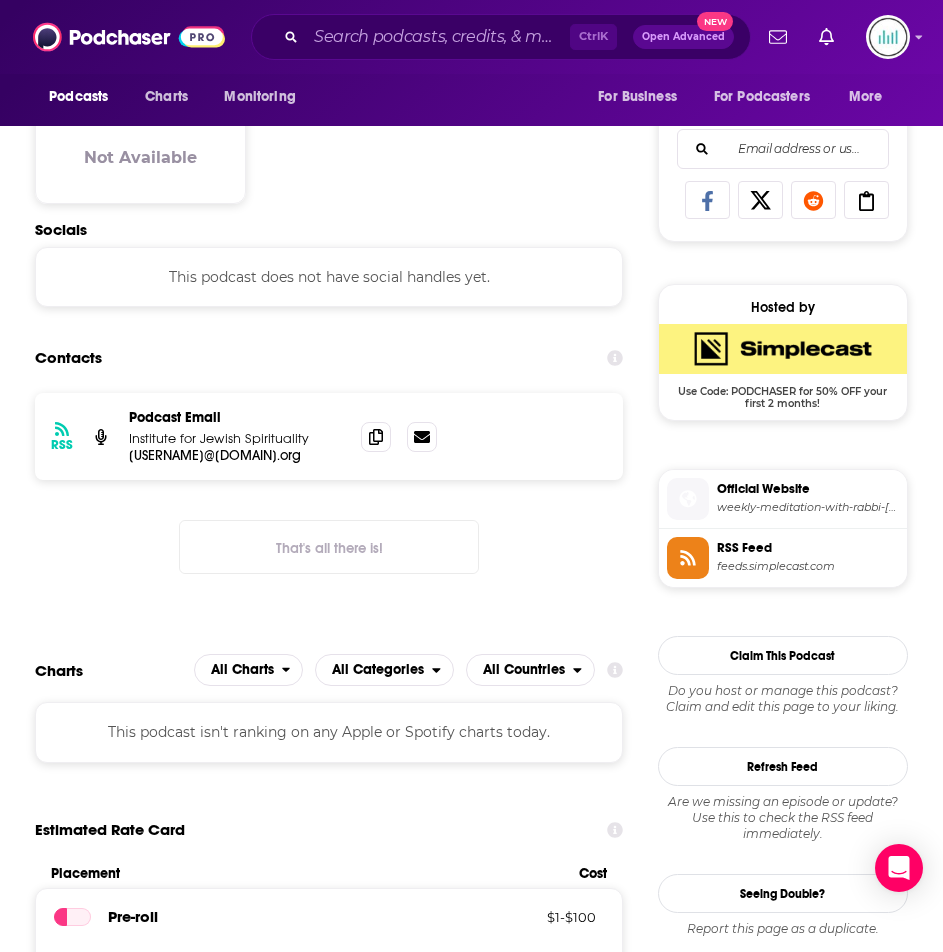 scroll, scrollTop: 1200, scrollLeft: 0, axis: vertical 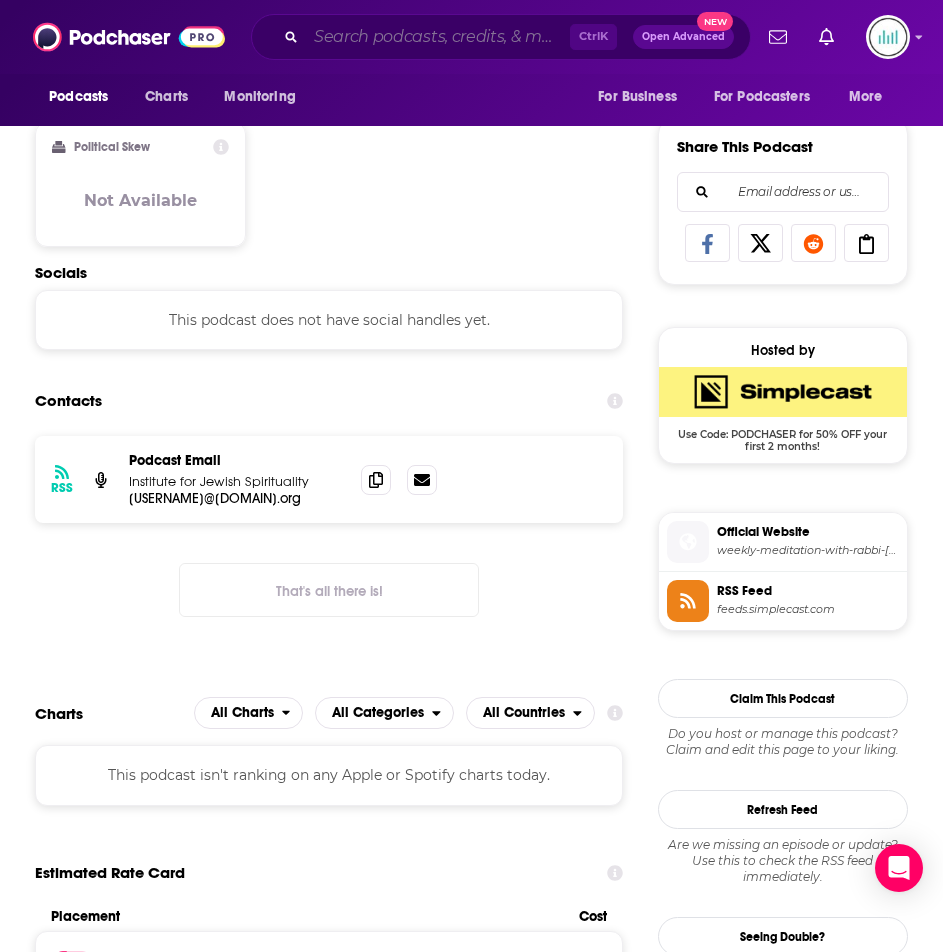 click at bounding box center (438, 37) 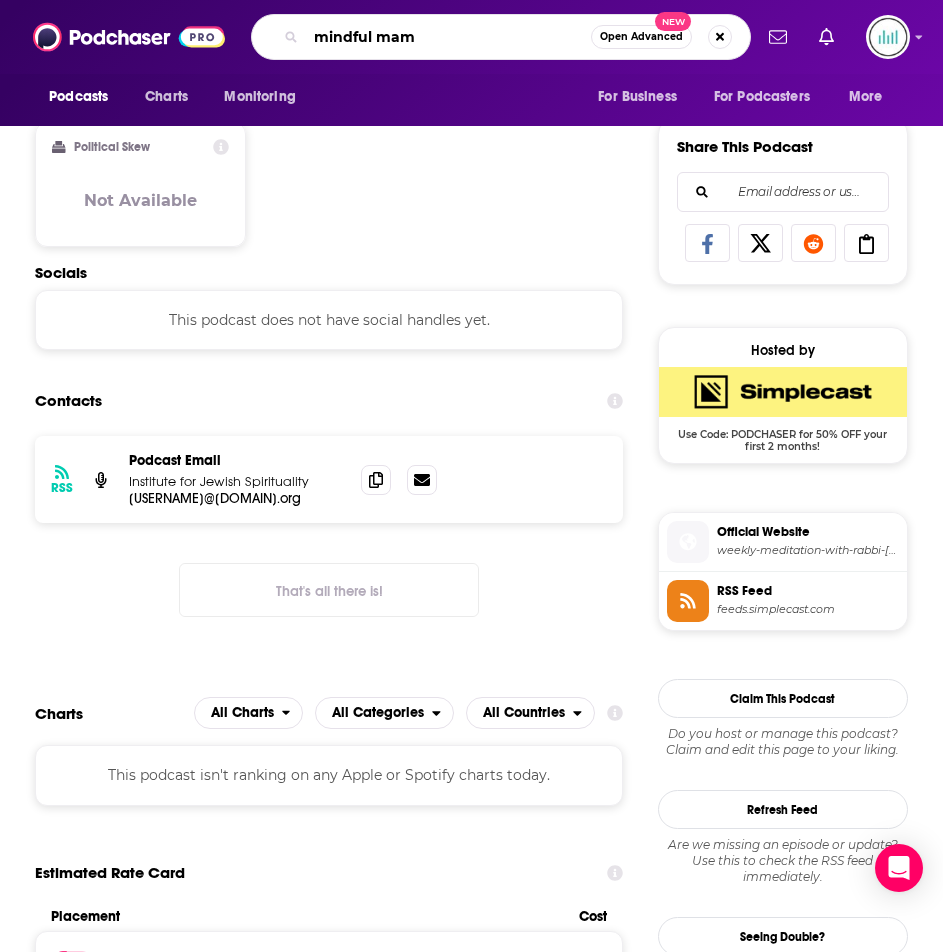 type on "mindful mama" 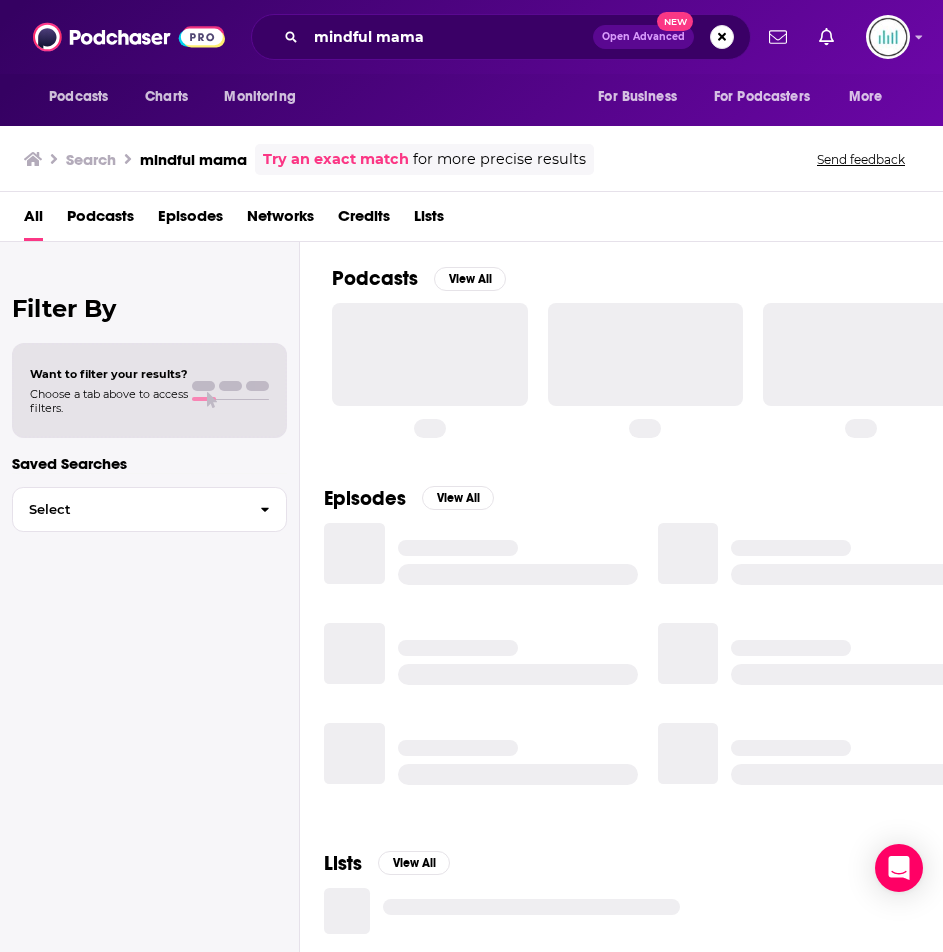 scroll, scrollTop: 0, scrollLeft: 0, axis: both 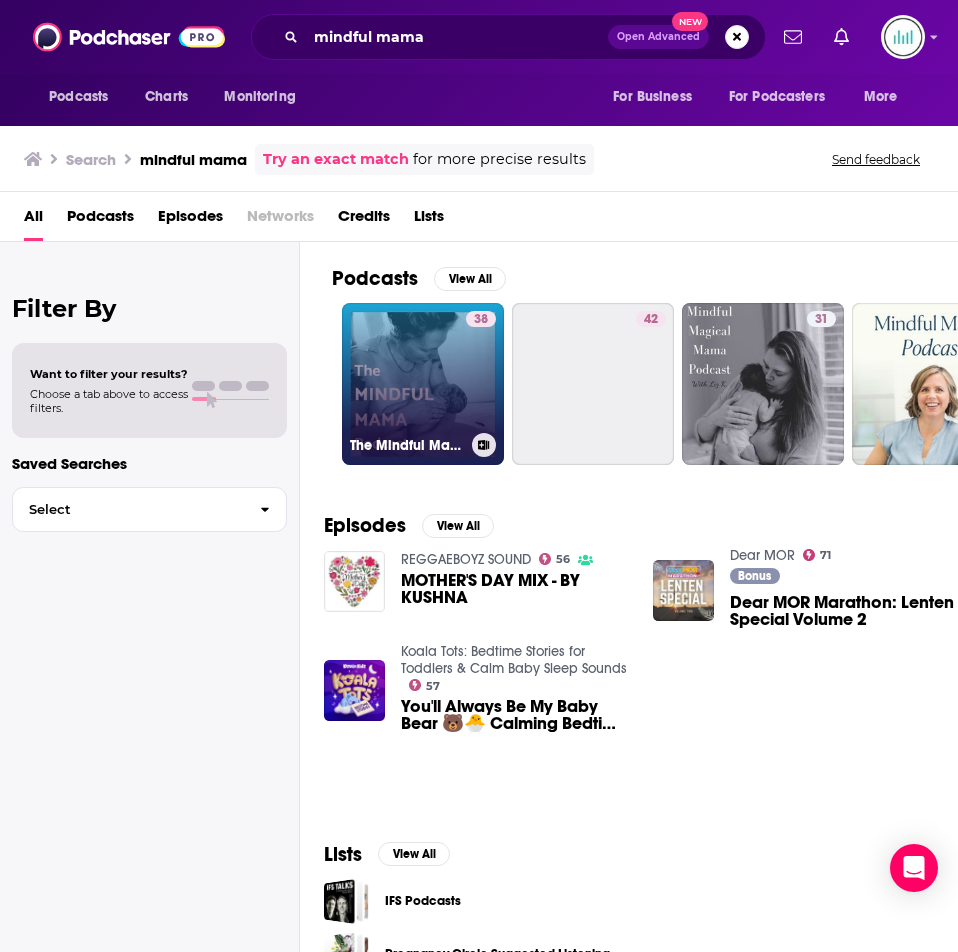 click on "38 The Mindful Mama Birth Podcast" at bounding box center (423, 384) 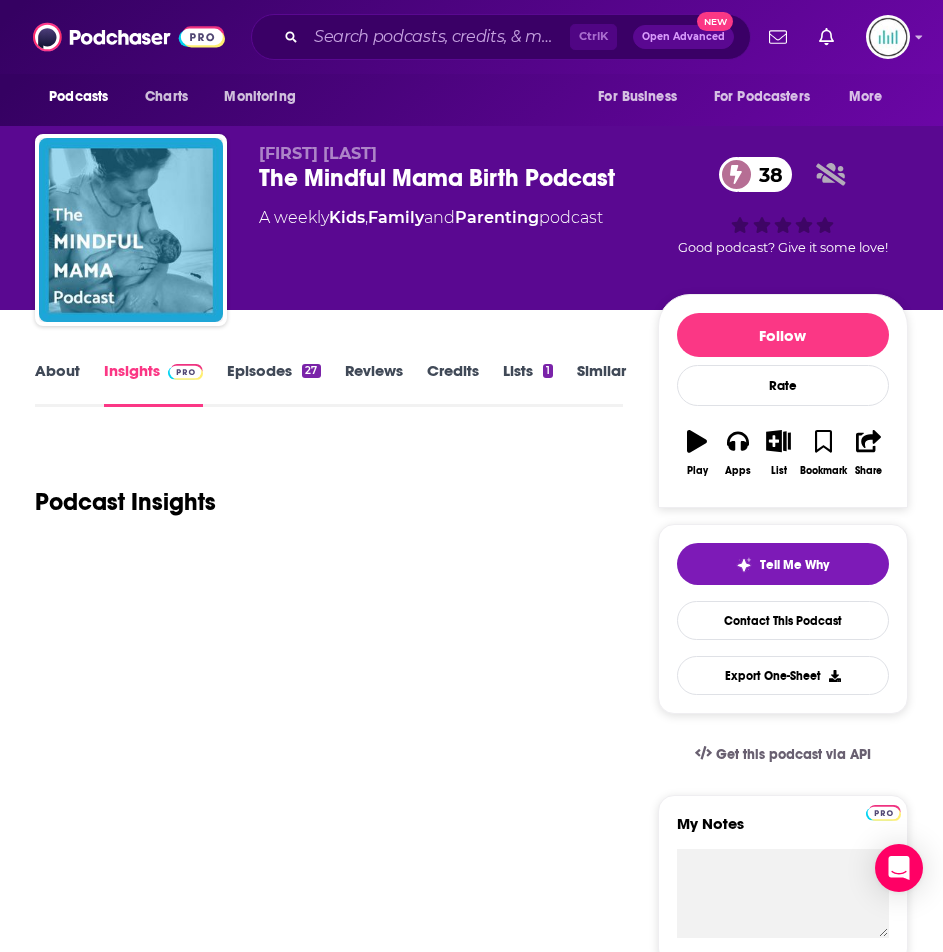 click on "About" at bounding box center (57, 384) 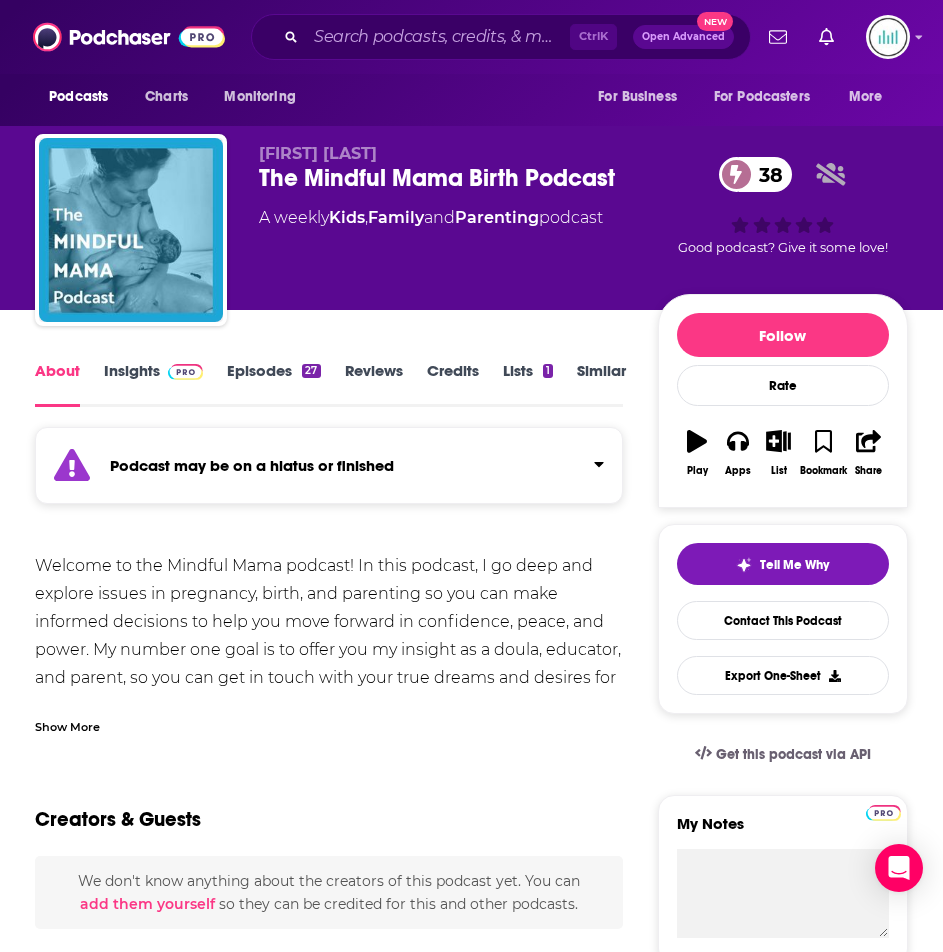 click on "Show More" at bounding box center [329, 719] 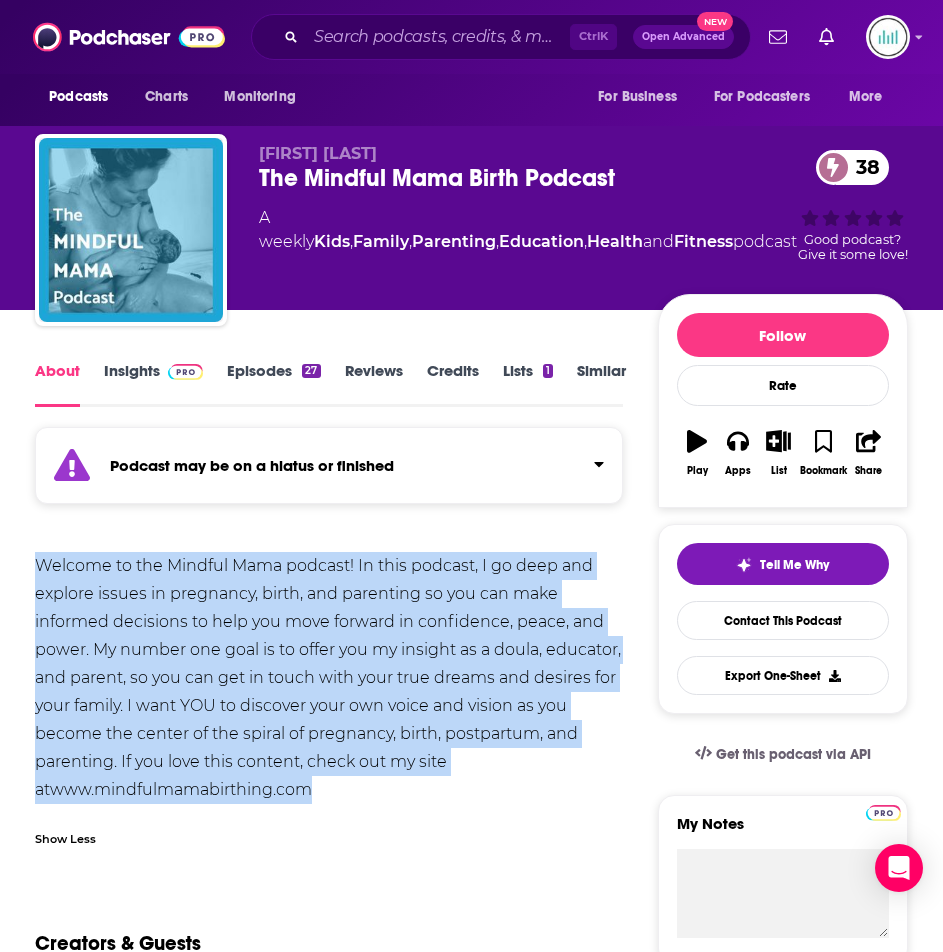 drag, startPoint x: 351, startPoint y: 787, endPoint x: 31, endPoint y: 565, distance: 389.4663 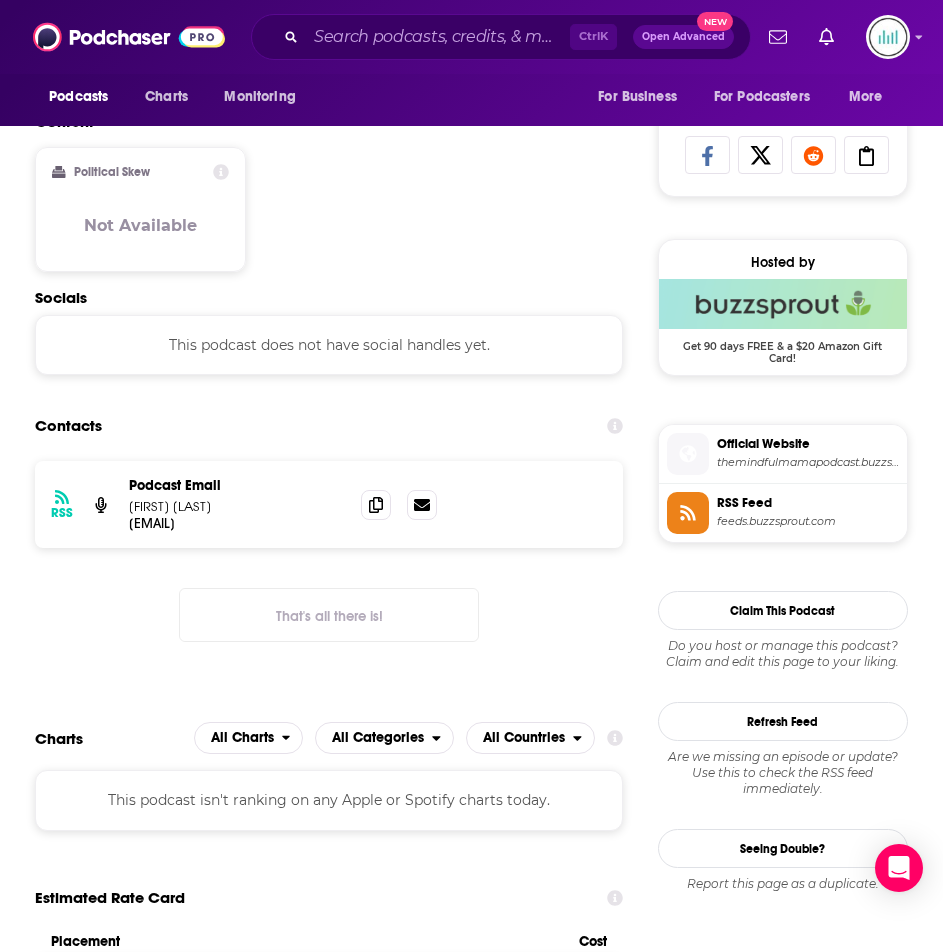 scroll, scrollTop: 1400, scrollLeft: 0, axis: vertical 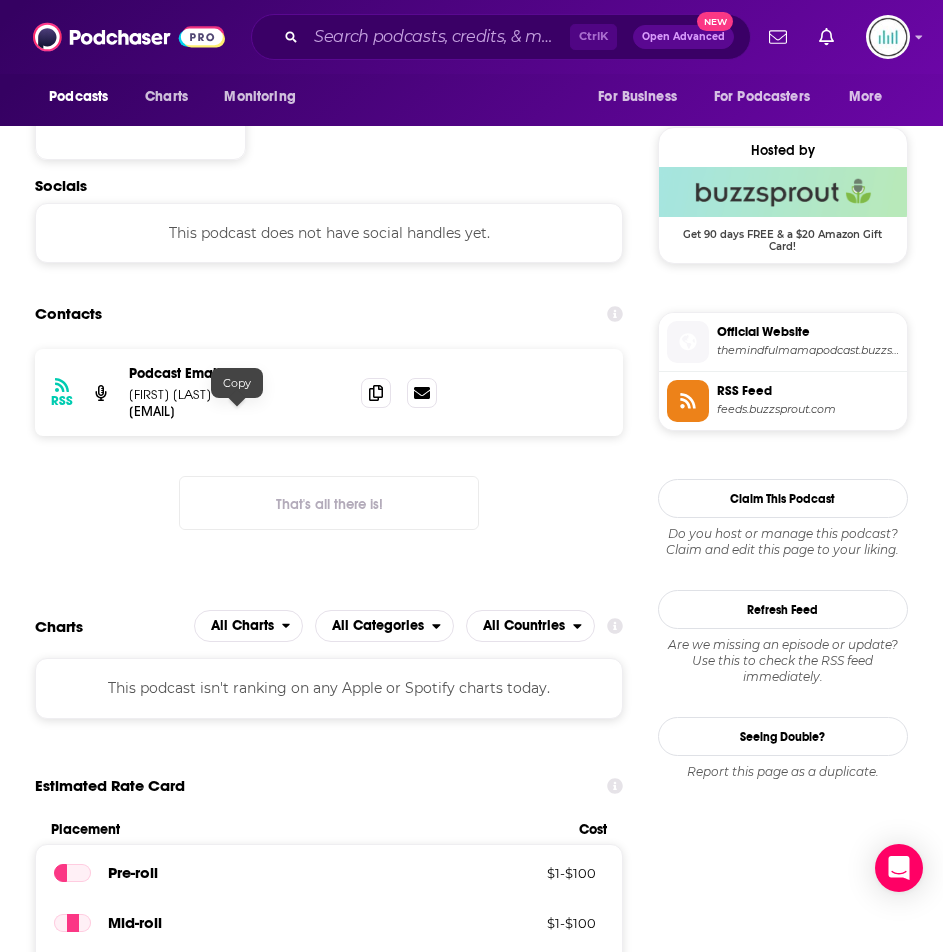 click on "[EMAIL]" at bounding box center [237, 411] 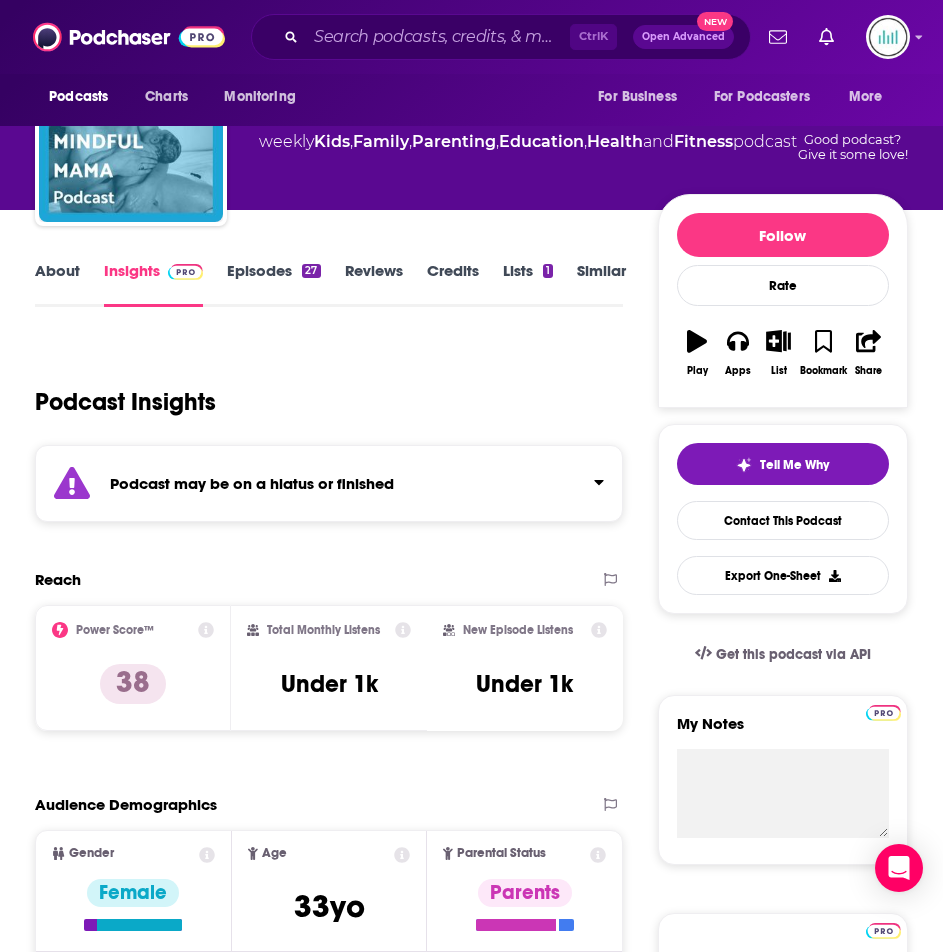 scroll, scrollTop: 0, scrollLeft: 0, axis: both 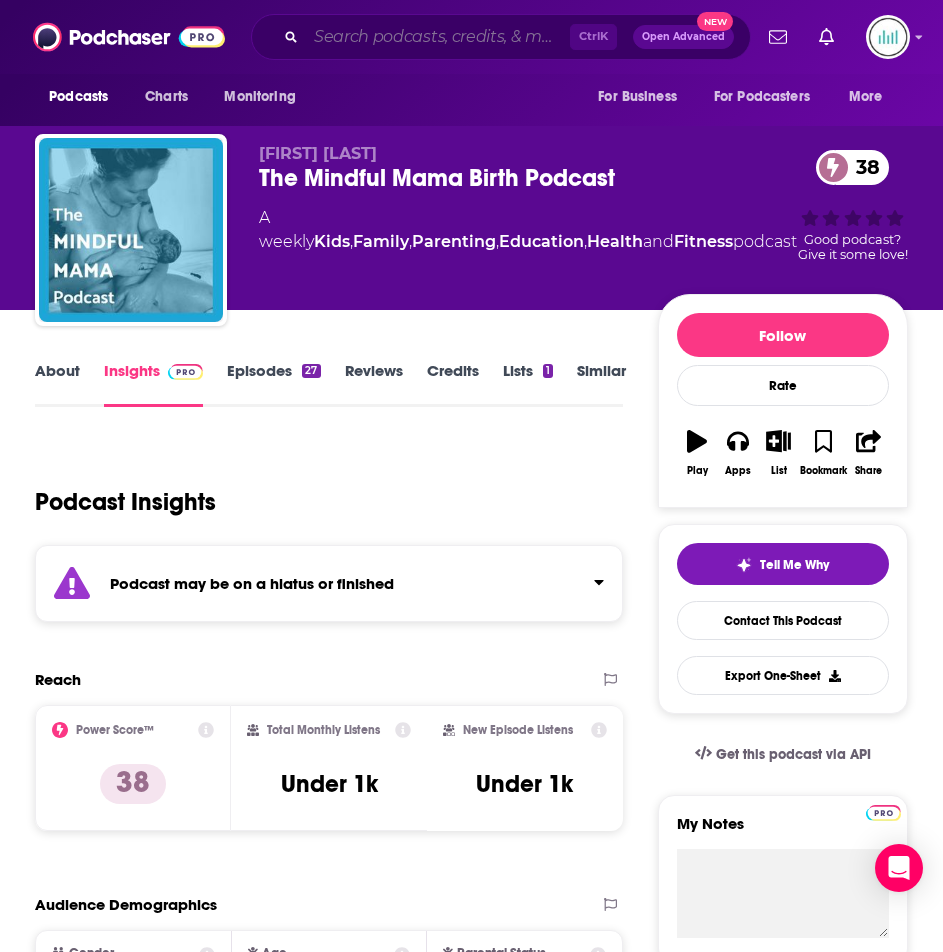 click at bounding box center (438, 37) 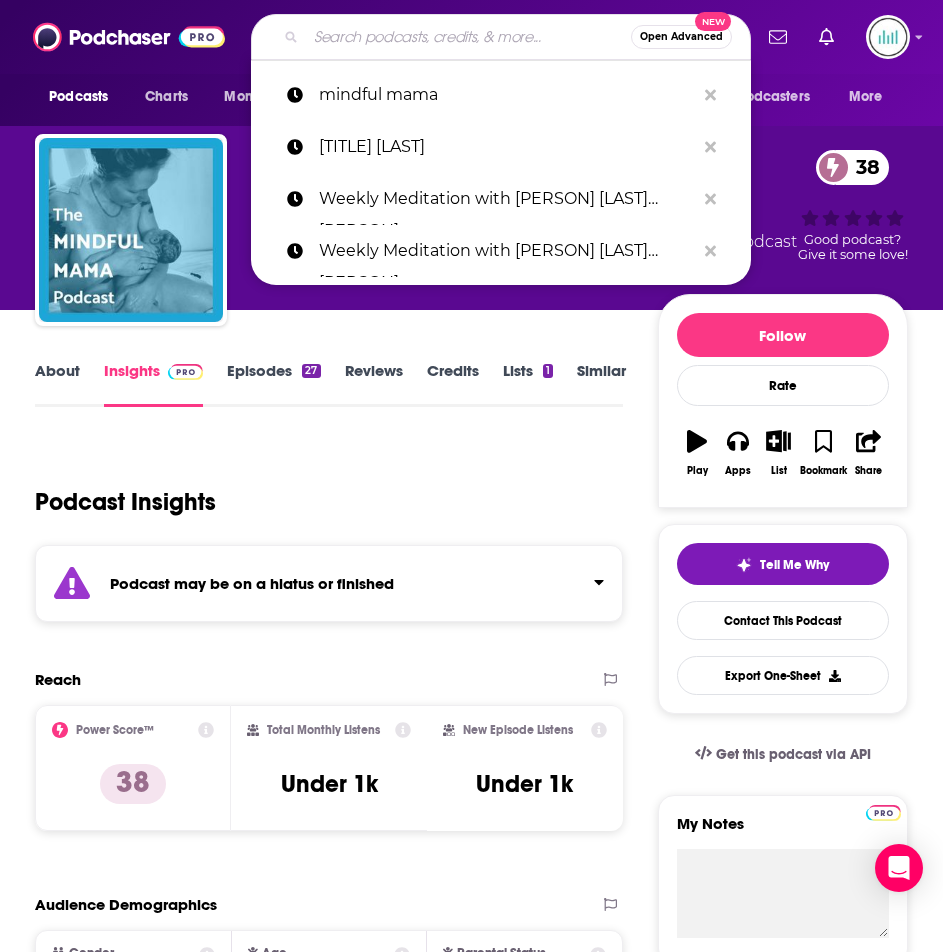 paste on "Holistic Life Navigation" 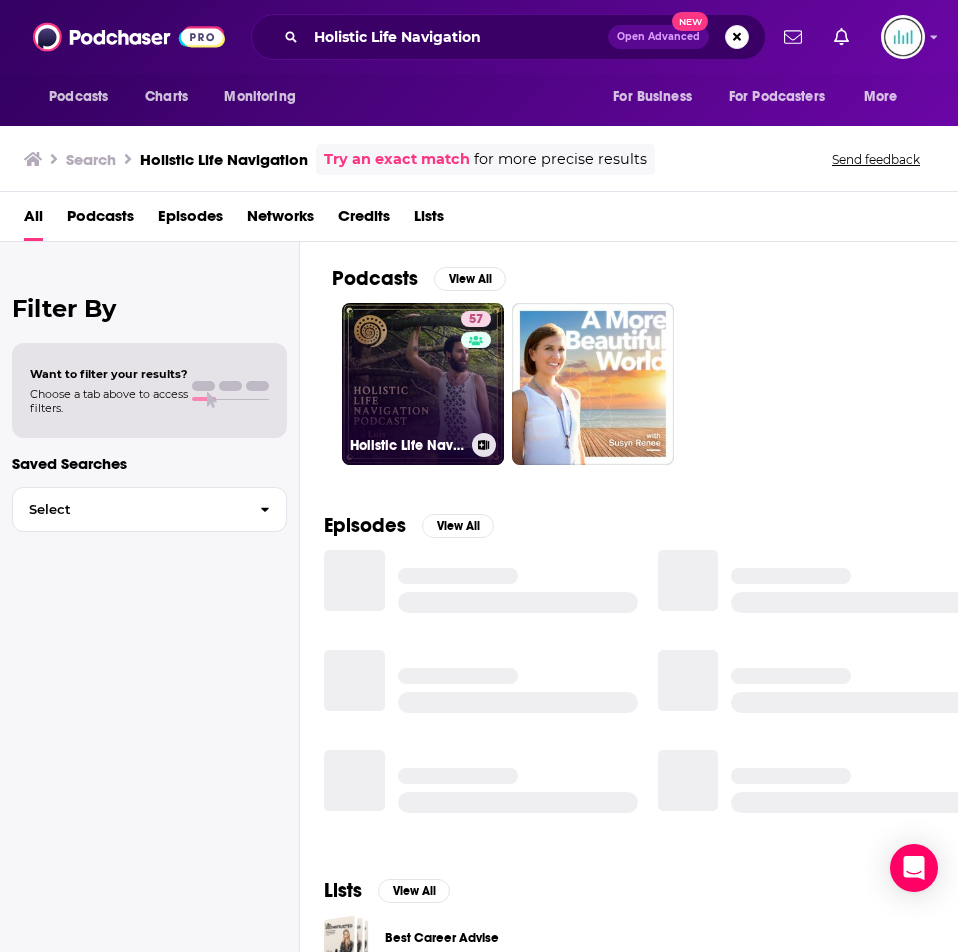 click on "57 Holistic Life Navigation" at bounding box center (423, 384) 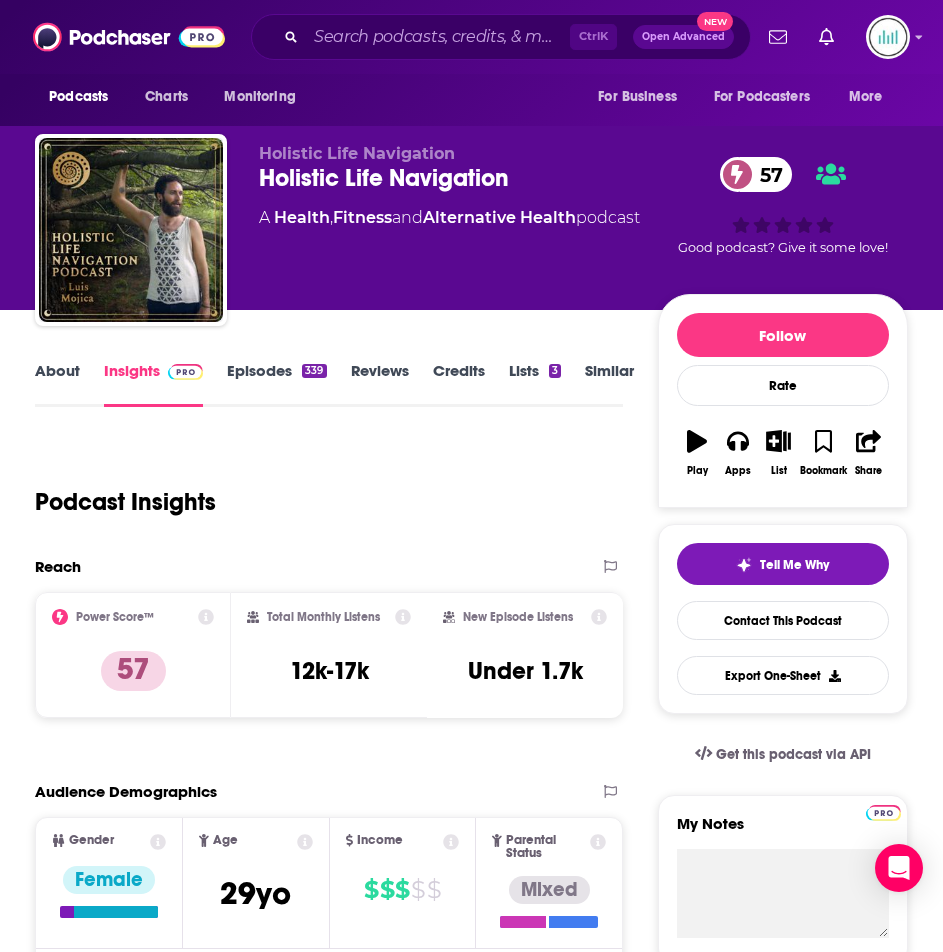 click on "About" at bounding box center [57, 384] 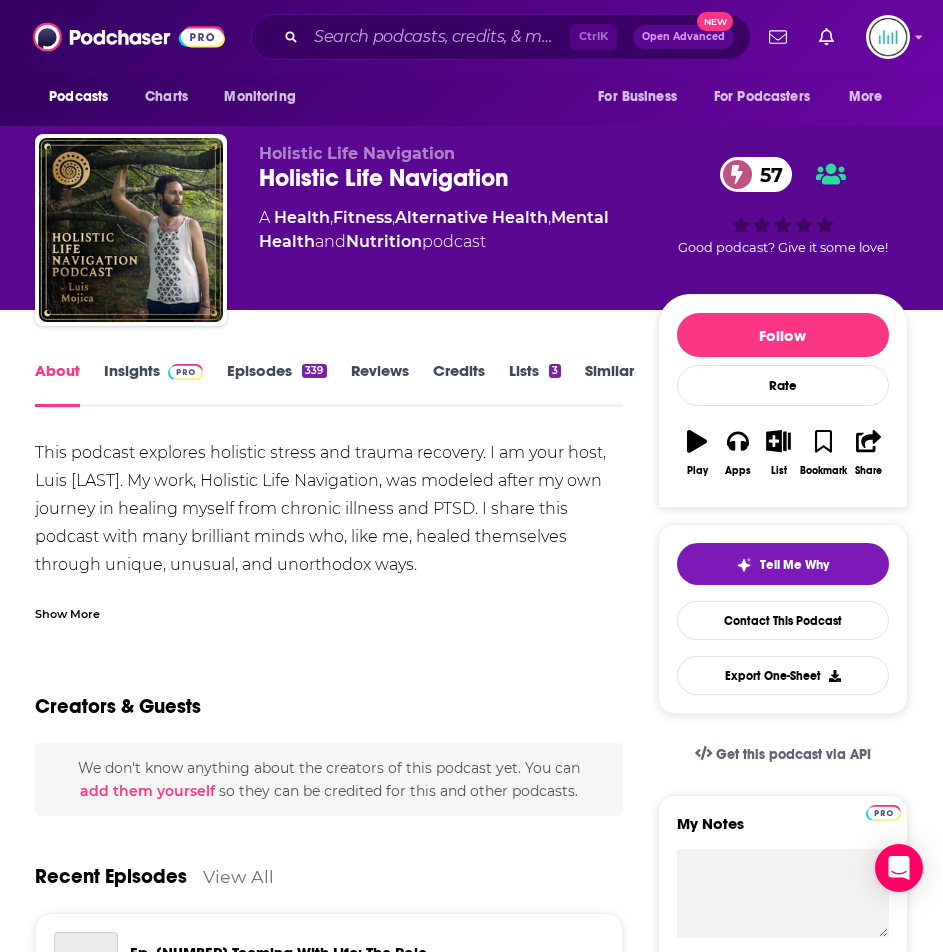 click on "Show More" at bounding box center [67, 612] 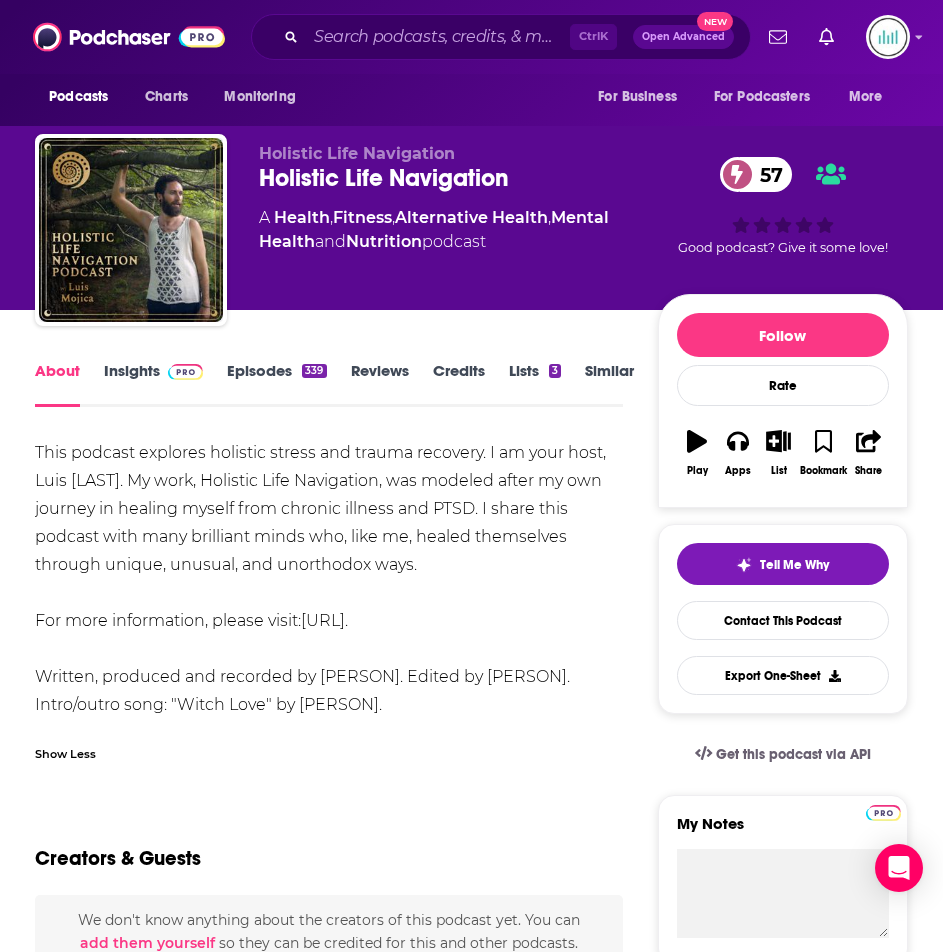 scroll, scrollTop: 100, scrollLeft: 0, axis: vertical 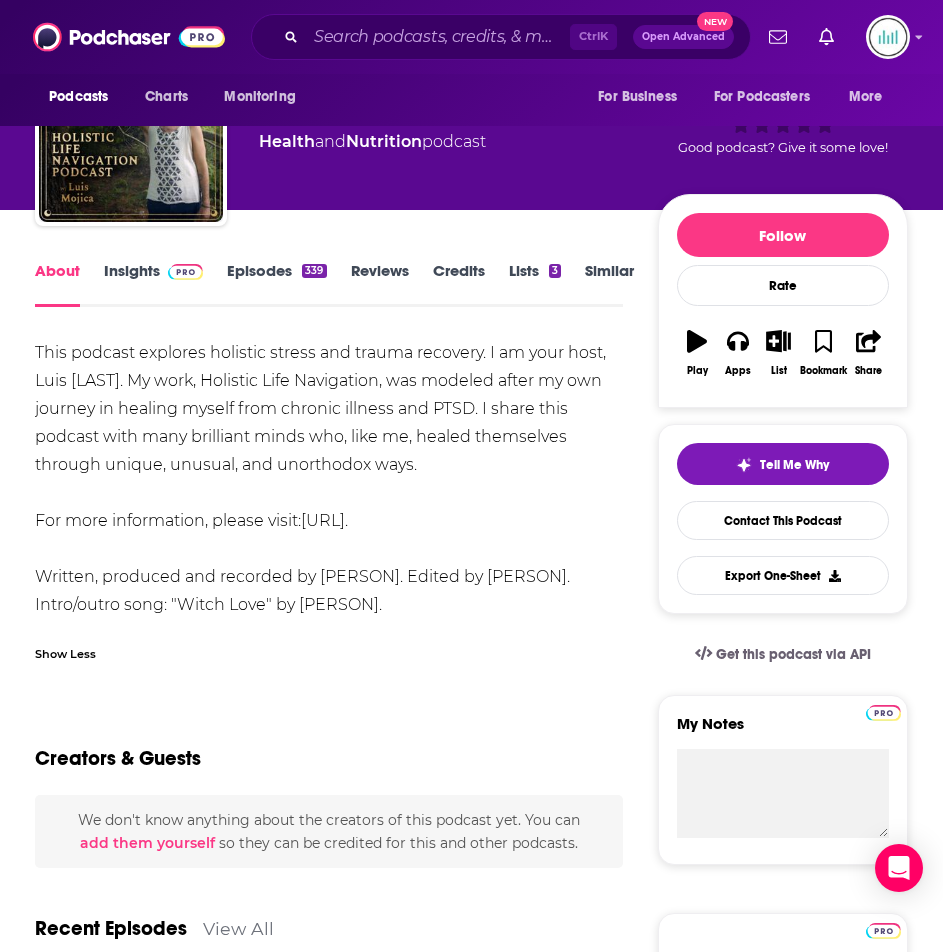 drag, startPoint x: 408, startPoint y: 609, endPoint x: 25, endPoint y: 354, distance: 460.1239 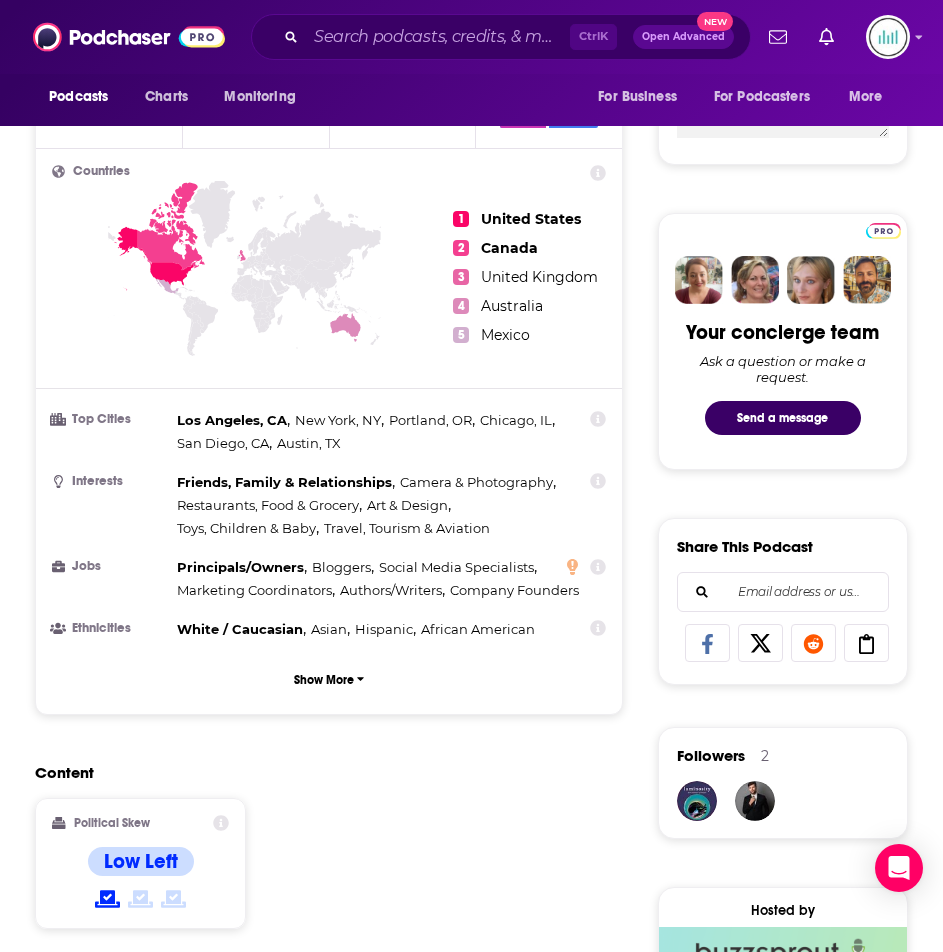scroll, scrollTop: 1500, scrollLeft: 0, axis: vertical 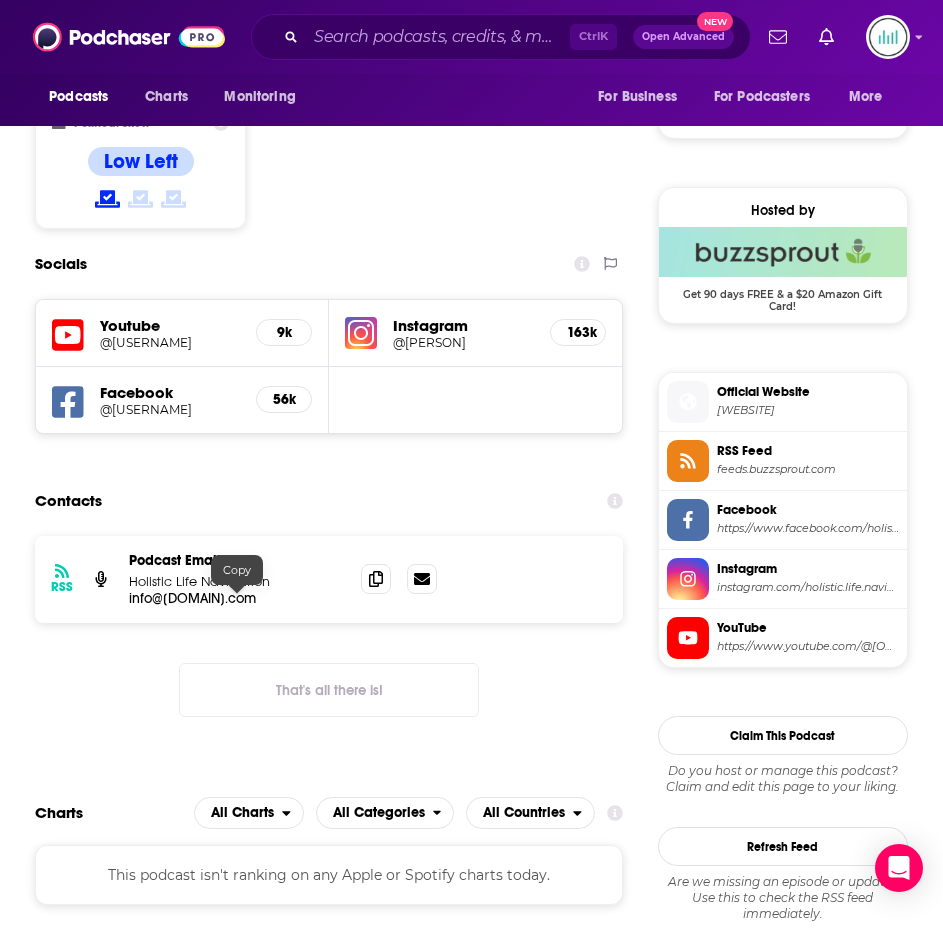 click on "info@[DOMAIN].com" at bounding box center [237, 598] 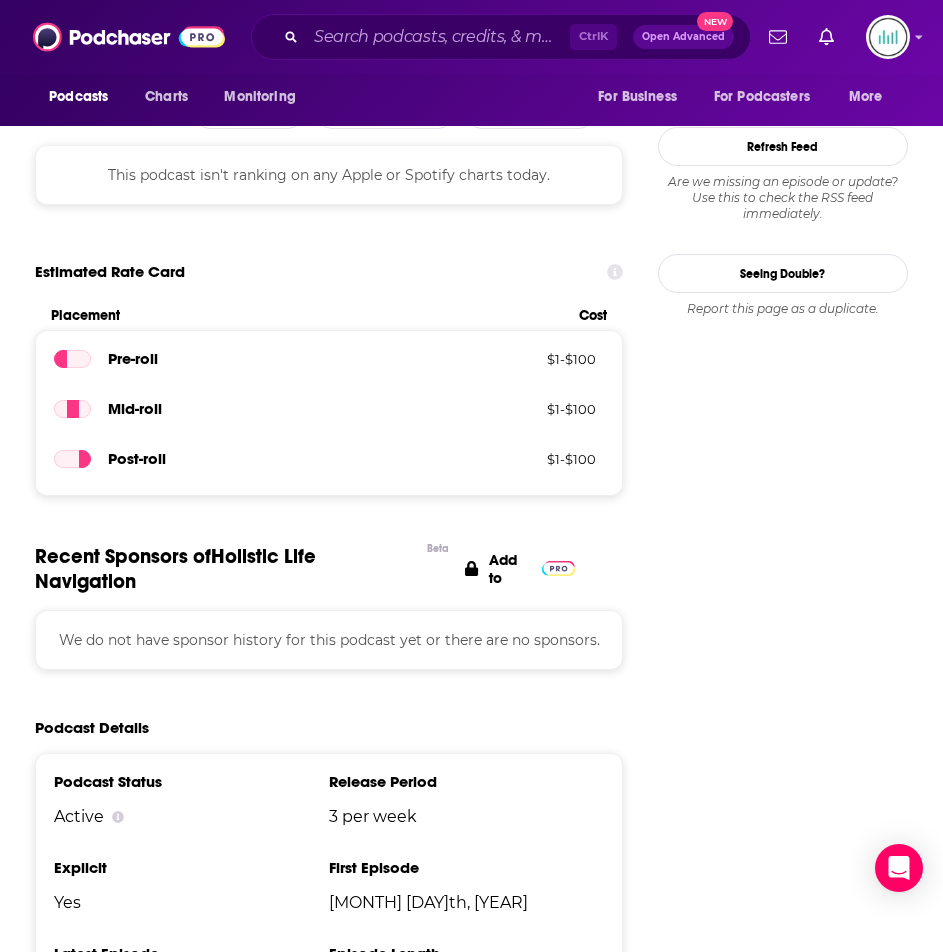 scroll, scrollTop: 2900, scrollLeft: 0, axis: vertical 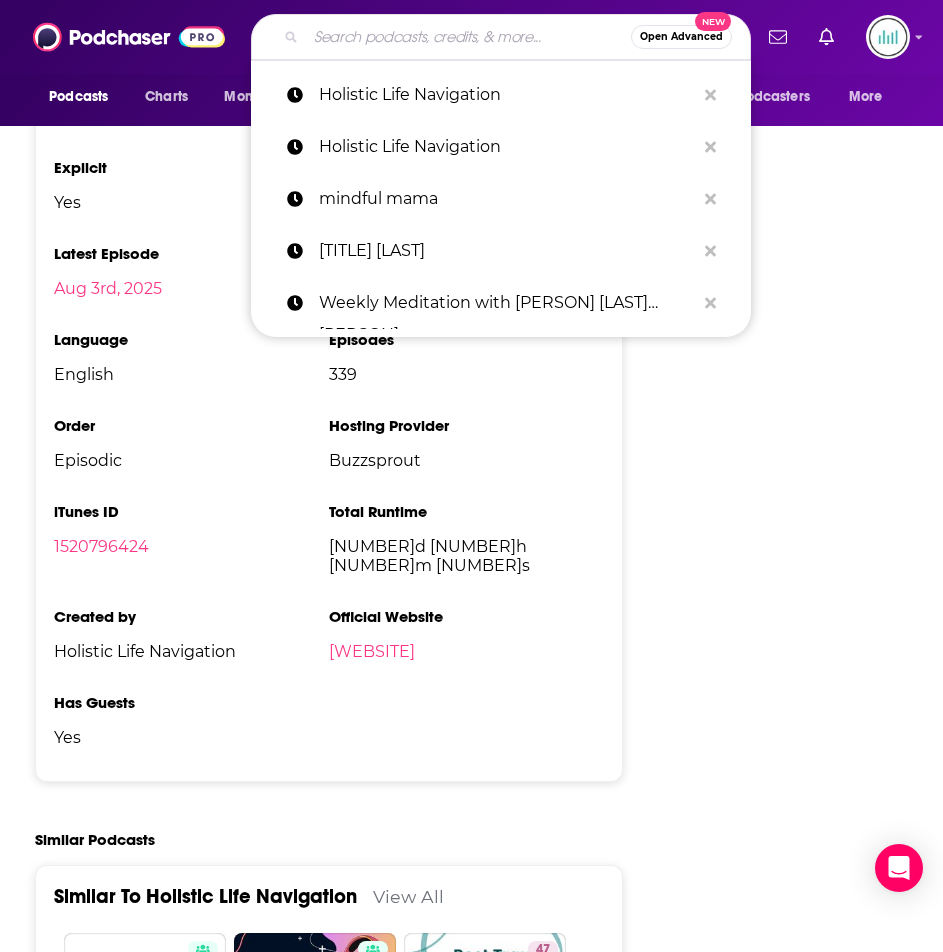 click at bounding box center (468, 37) 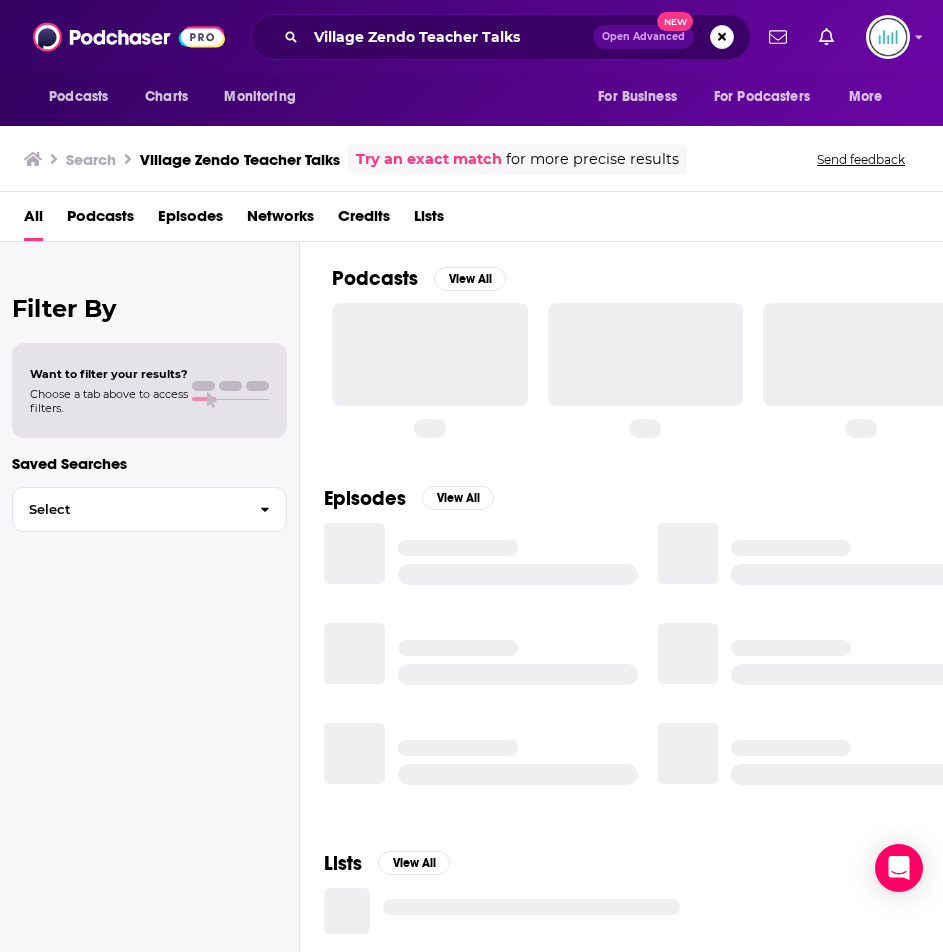 scroll, scrollTop: 0, scrollLeft: 0, axis: both 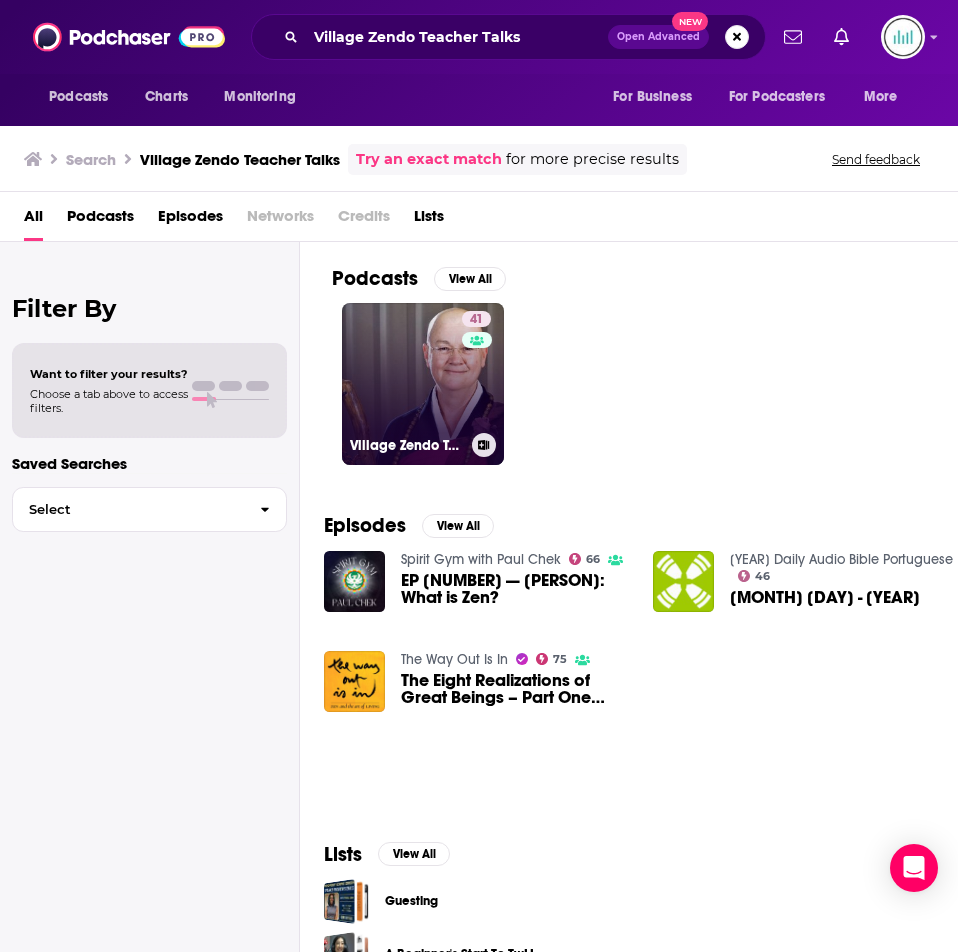 click on "[NUMBER] Village Zendo Teacher Talks" at bounding box center (423, 384) 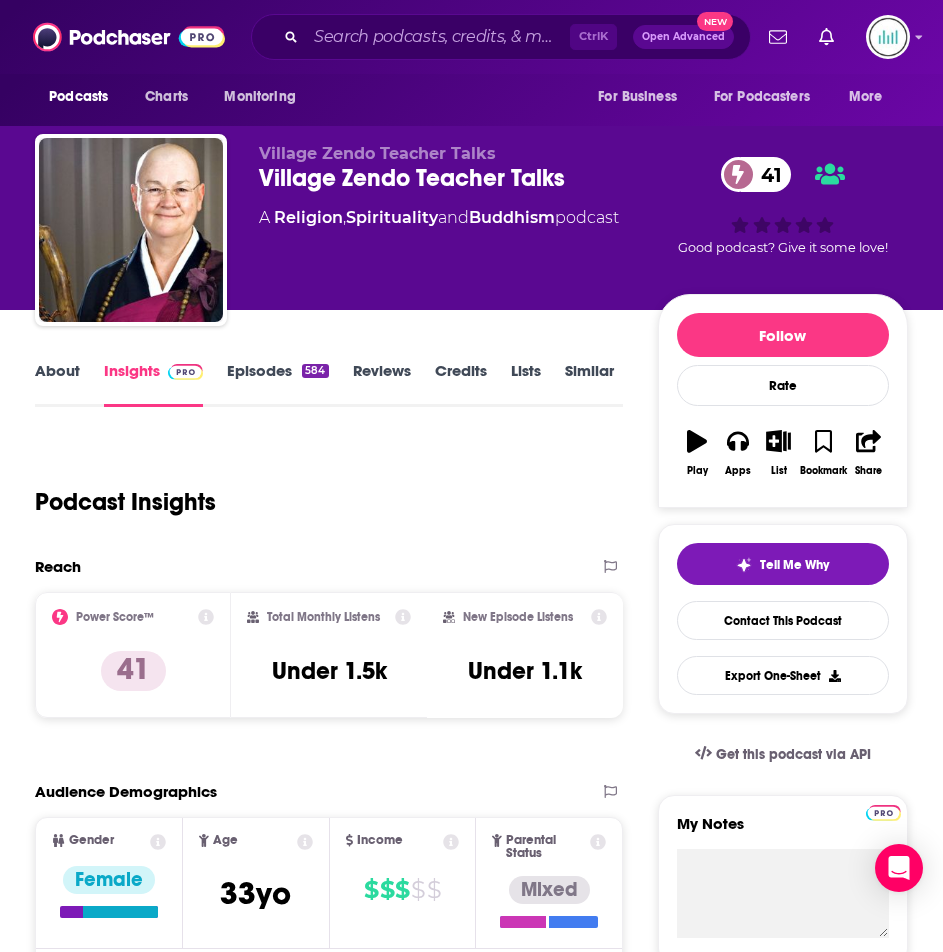 click on "About" at bounding box center (57, 384) 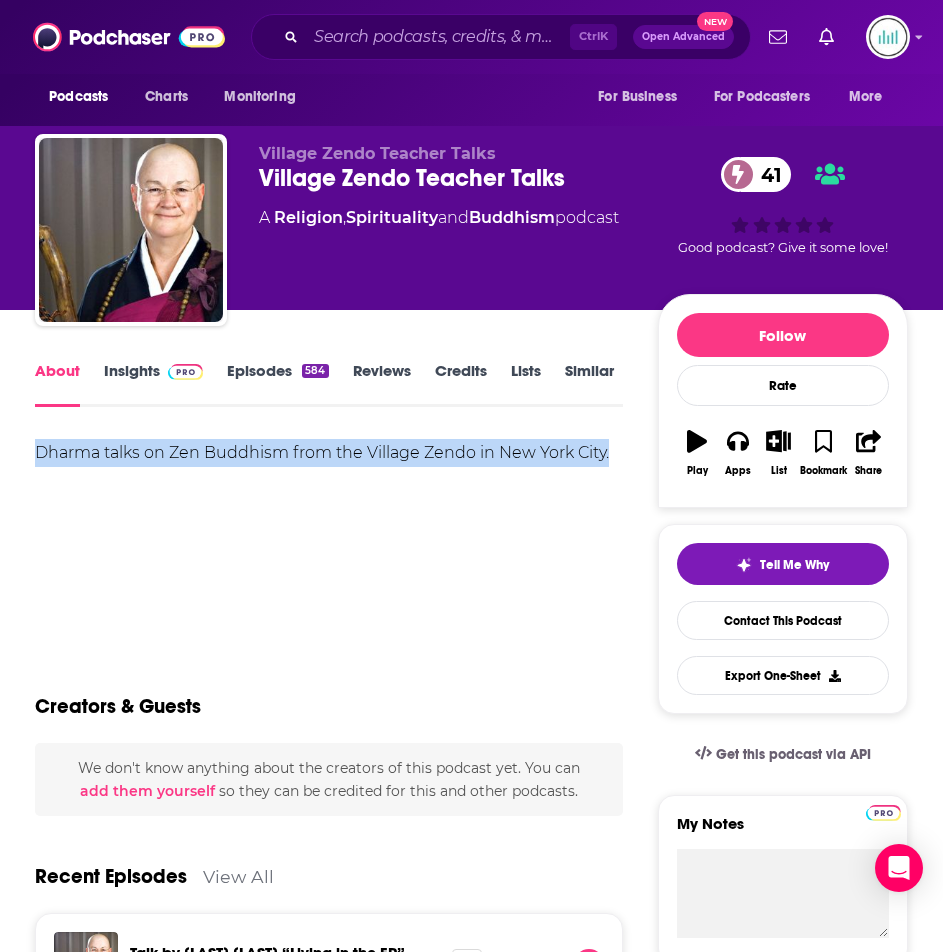 drag, startPoint x: 616, startPoint y: 452, endPoint x: 24, endPoint y: 461, distance: 592.0684 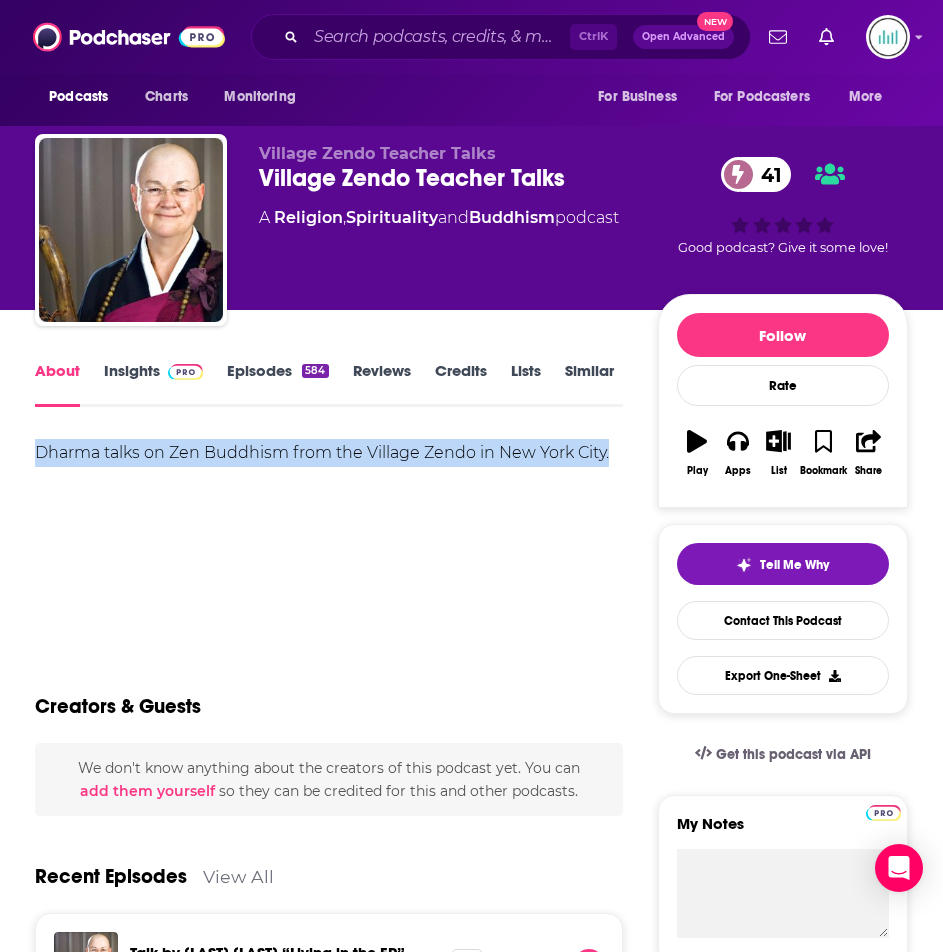 click on "Insights" at bounding box center [153, 384] 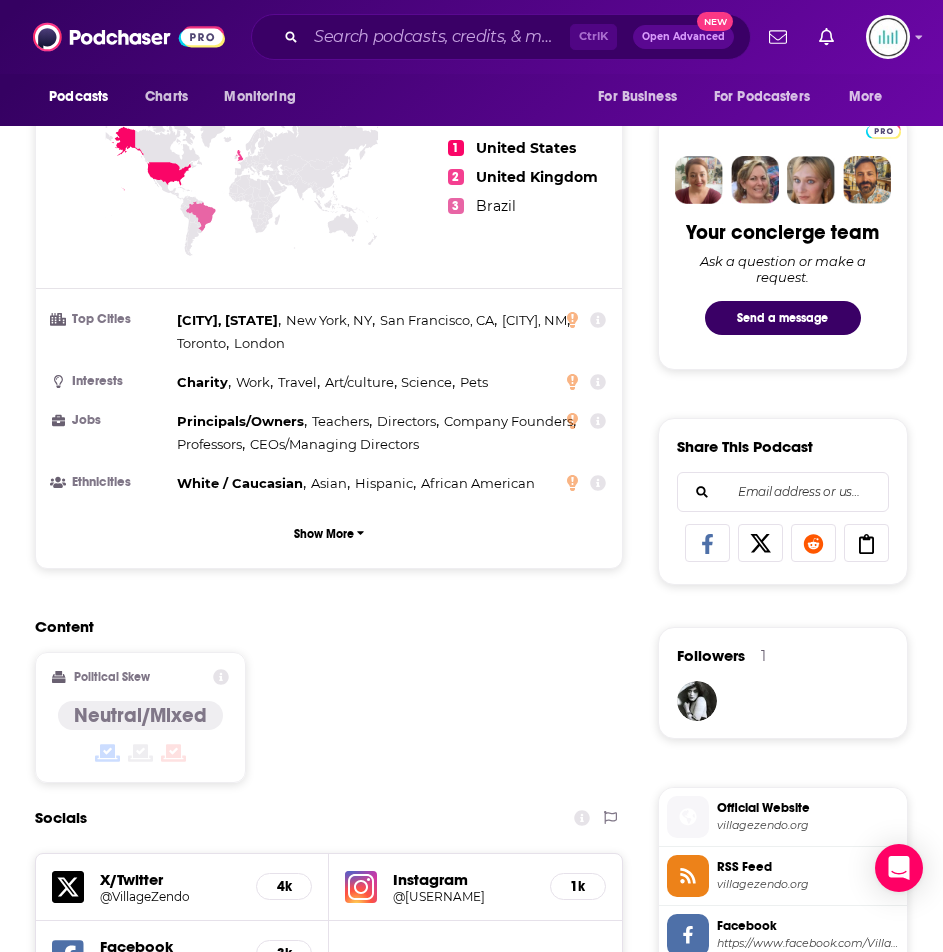 scroll, scrollTop: 1800, scrollLeft: 0, axis: vertical 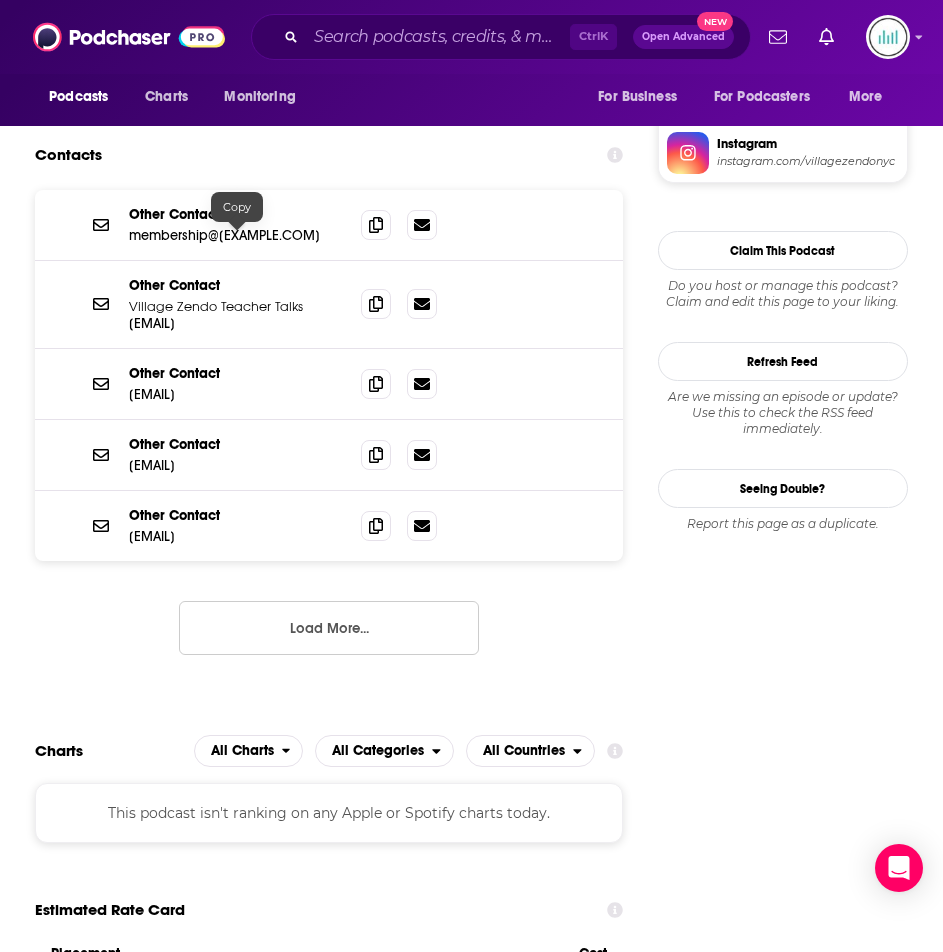 click on "membership@[EXAMPLE.COM]" at bounding box center (237, 235) 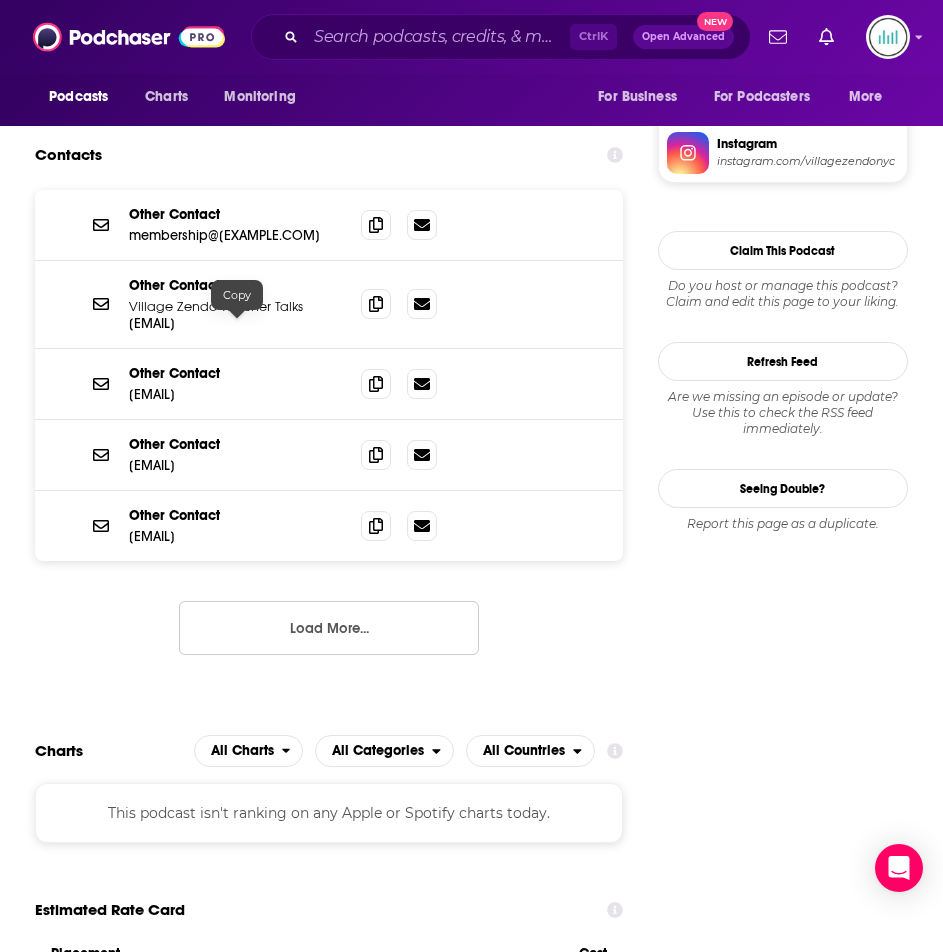 click on "[EMAIL]" at bounding box center [237, 323] 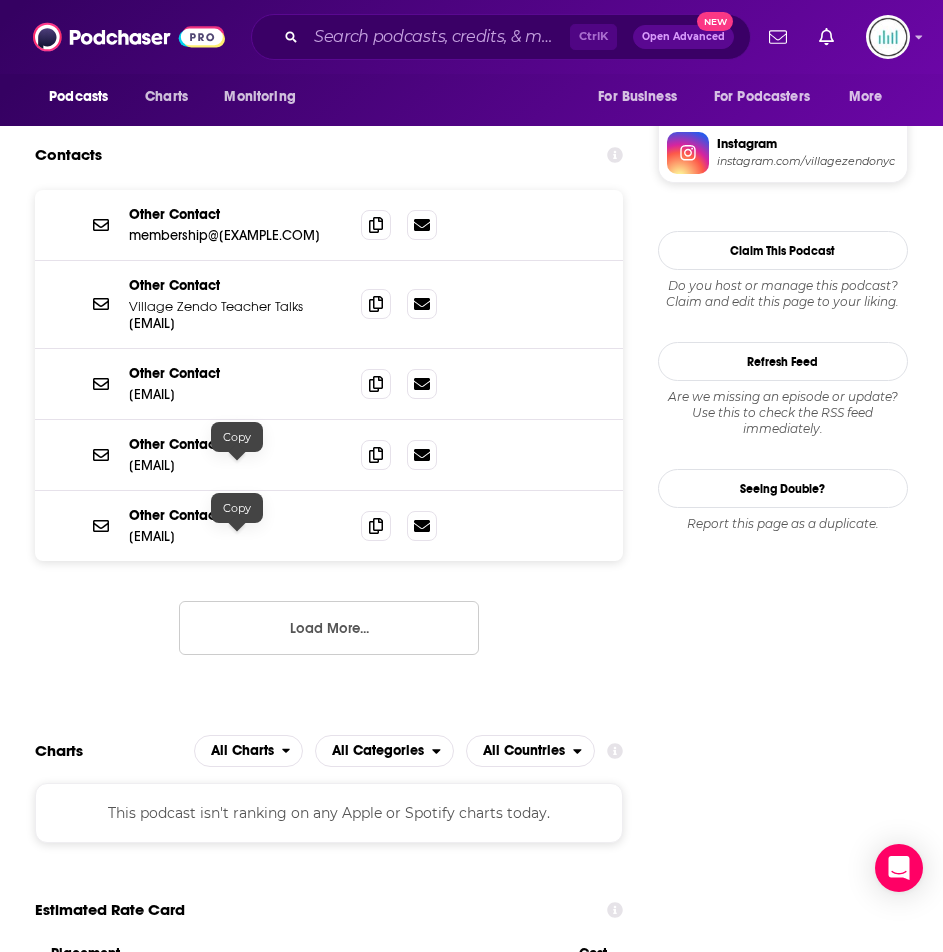 click on "[EMAIL]" at bounding box center (237, 536) 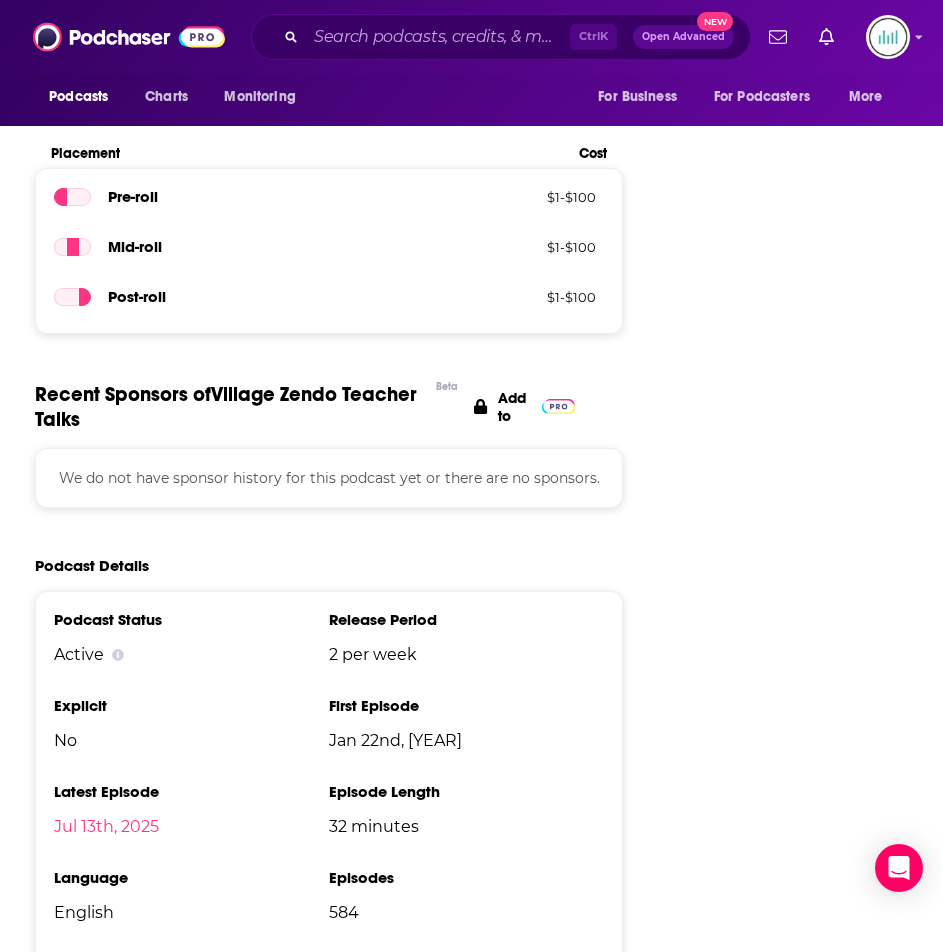 scroll, scrollTop: 3200, scrollLeft: 0, axis: vertical 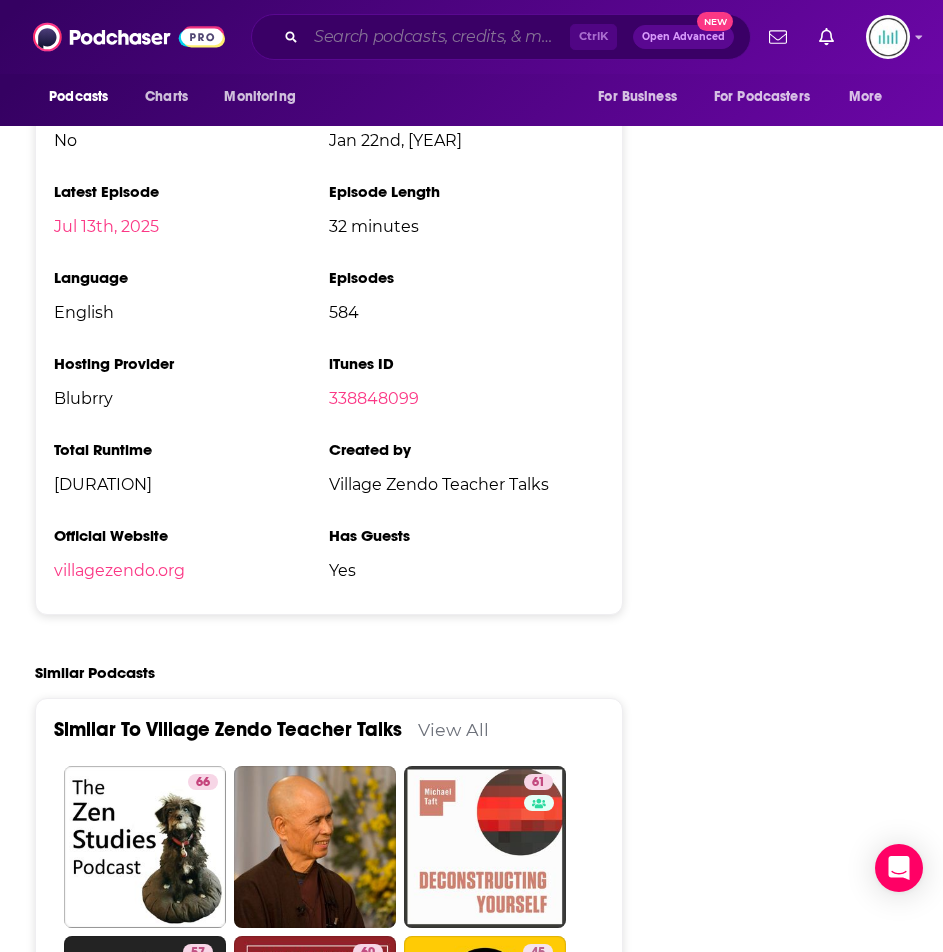 click at bounding box center [438, 37] 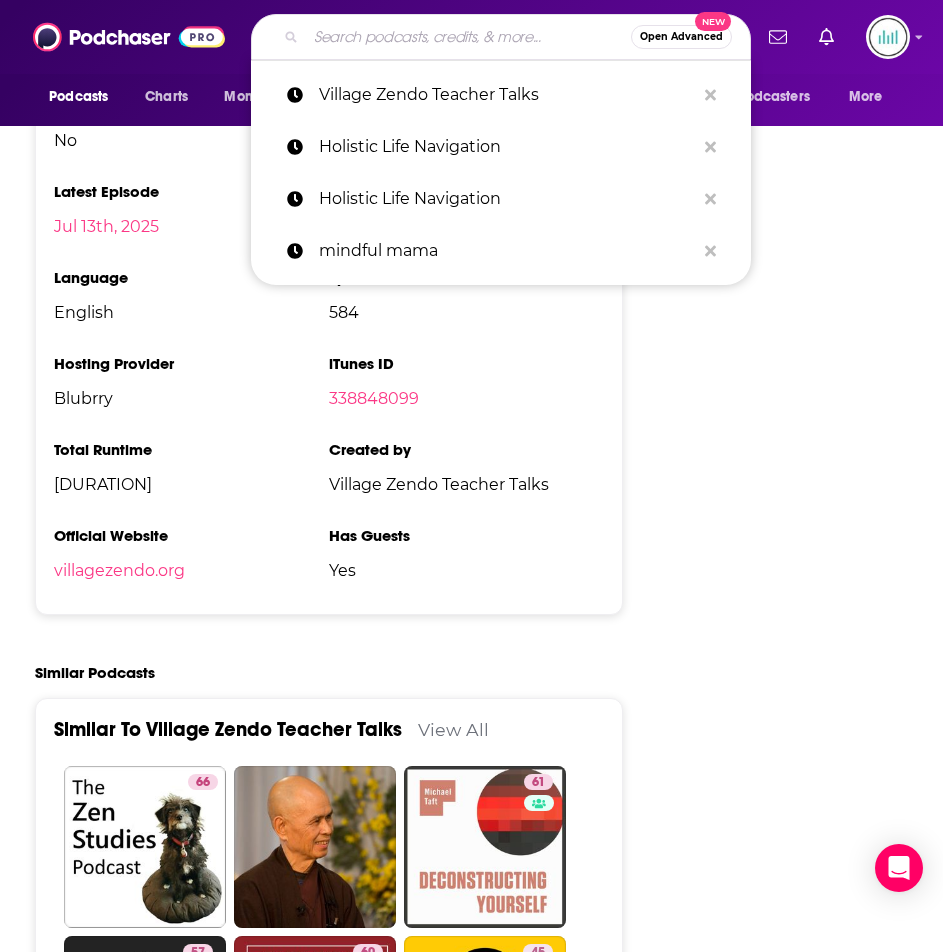 paste on "The Alchemical Life" 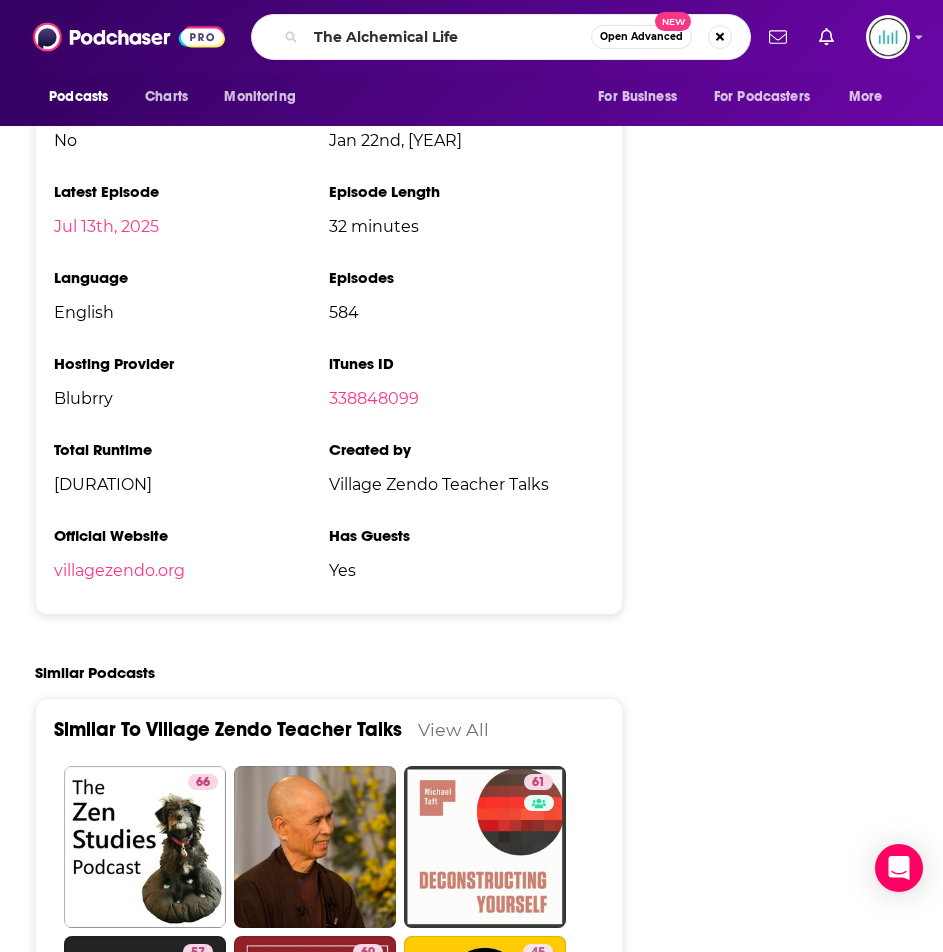 scroll, scrollTop: 0, scrollLeft: 0, axis: both 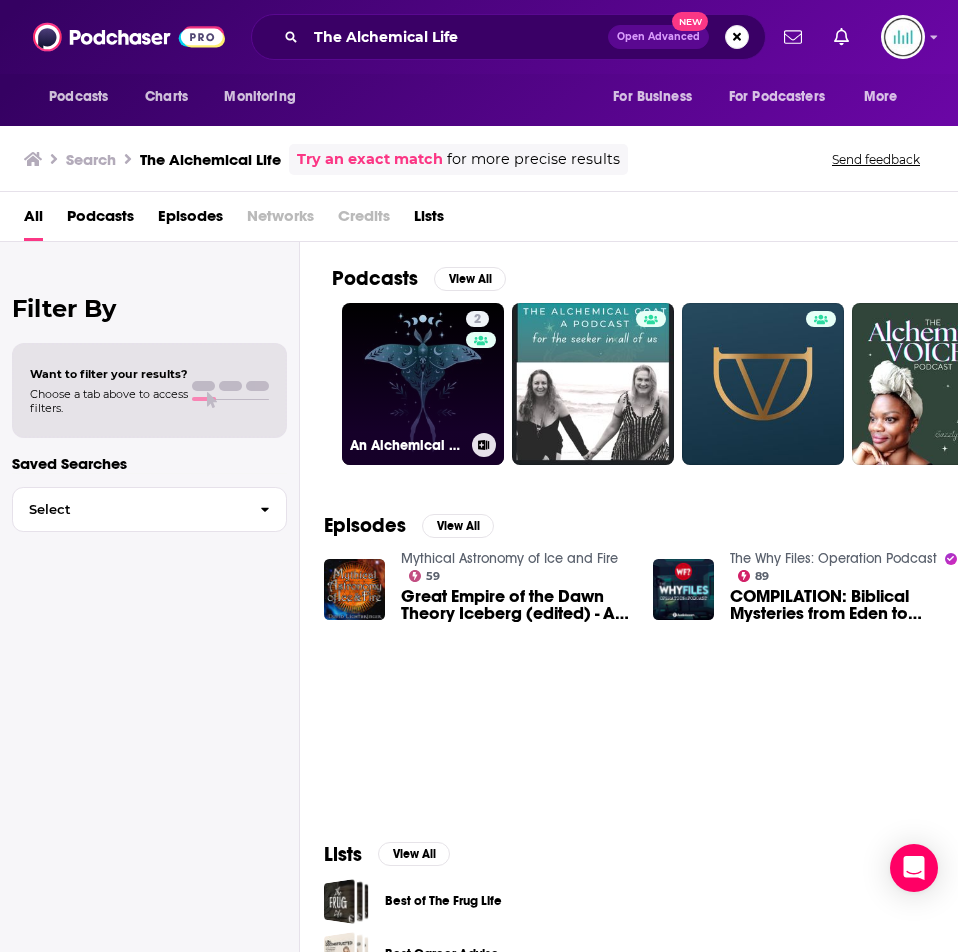 click on "2 An Alchemical Life" at bounding box center [423, 384] 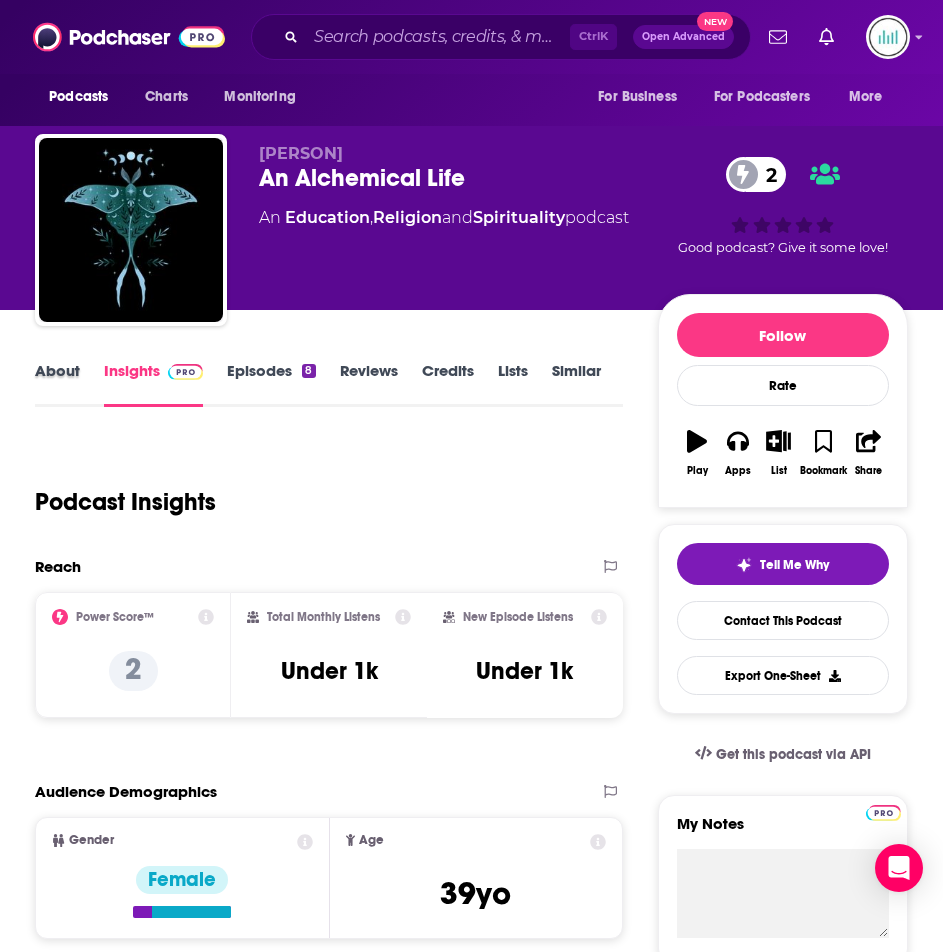 click on "About" at bounding box center [69, 384] 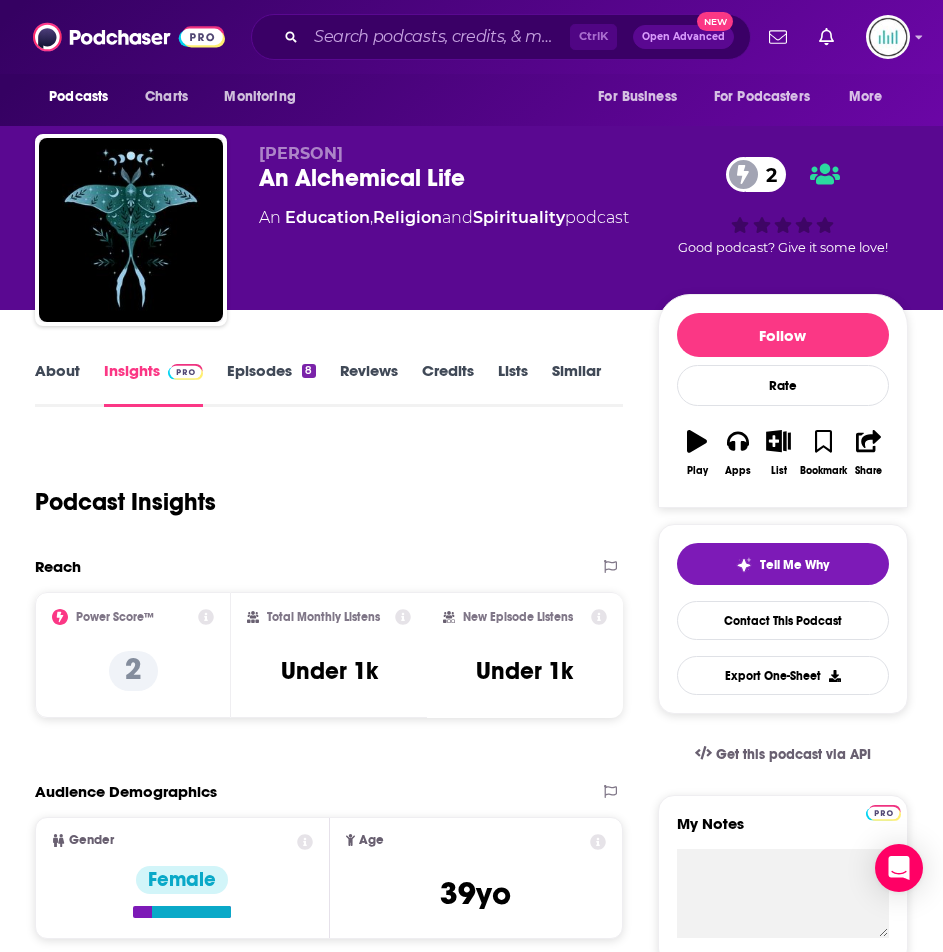 click on "About" at bounding box center (57, 384) 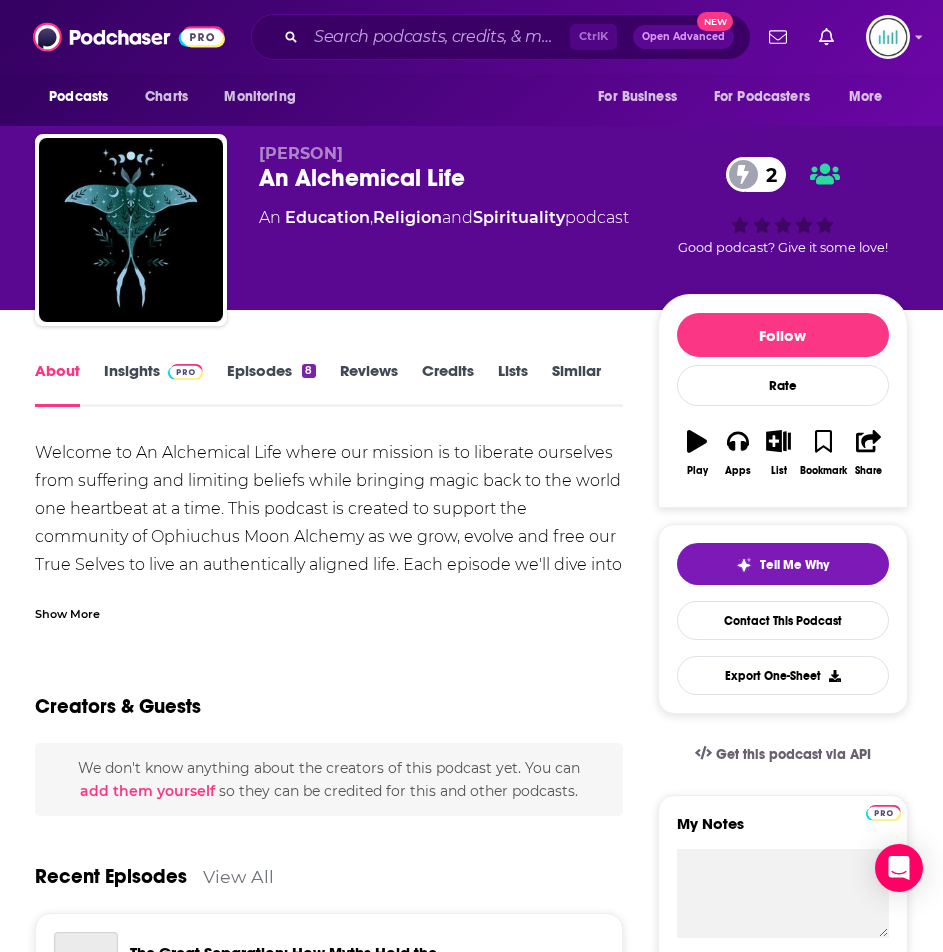 click on "Show More" at bounding box center [67, 612] 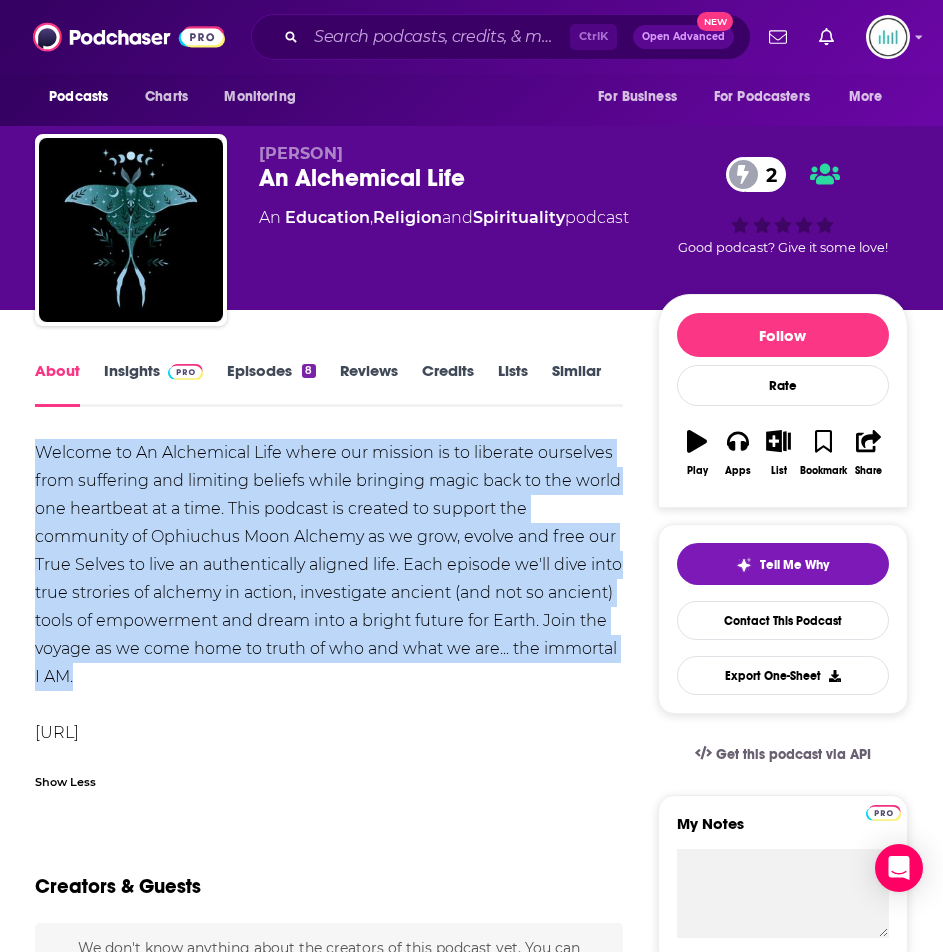 drag, startPoint x: 103, startPoint y: 669, endPoint x: 40, endPoint y: 431, distance: 246.19708 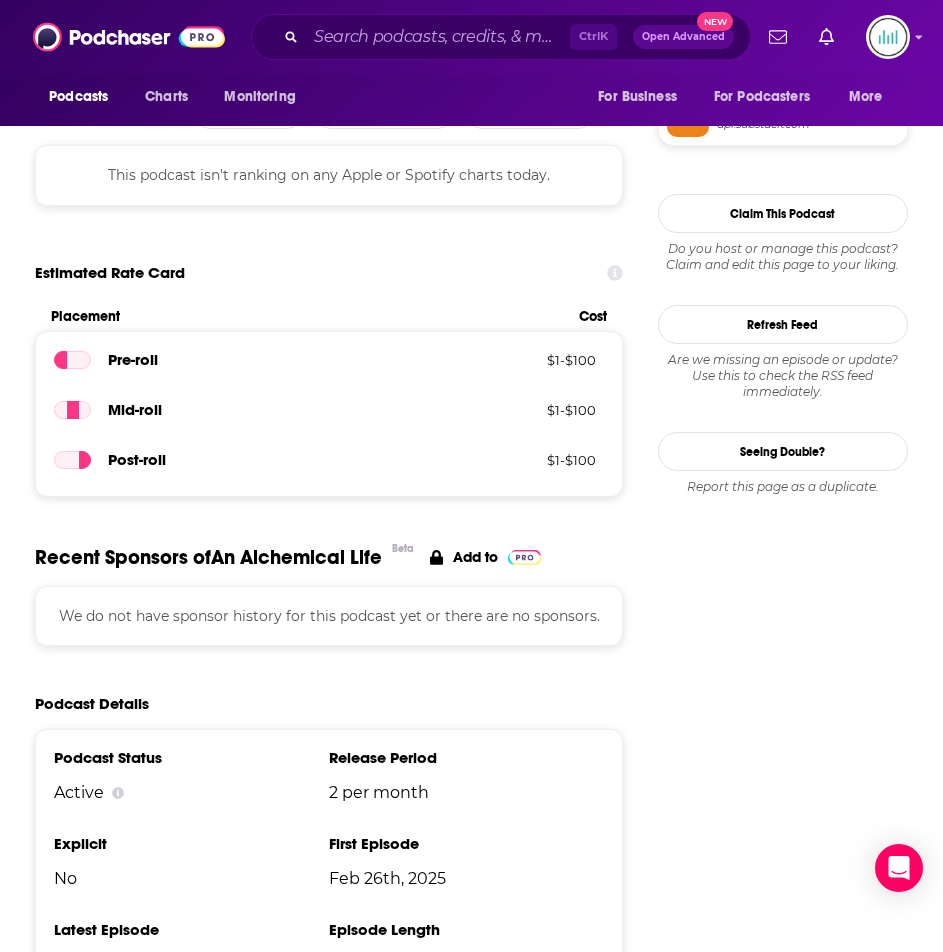 scroll, scrollTop: 1000, scrollLeft: 0, axis: vertical 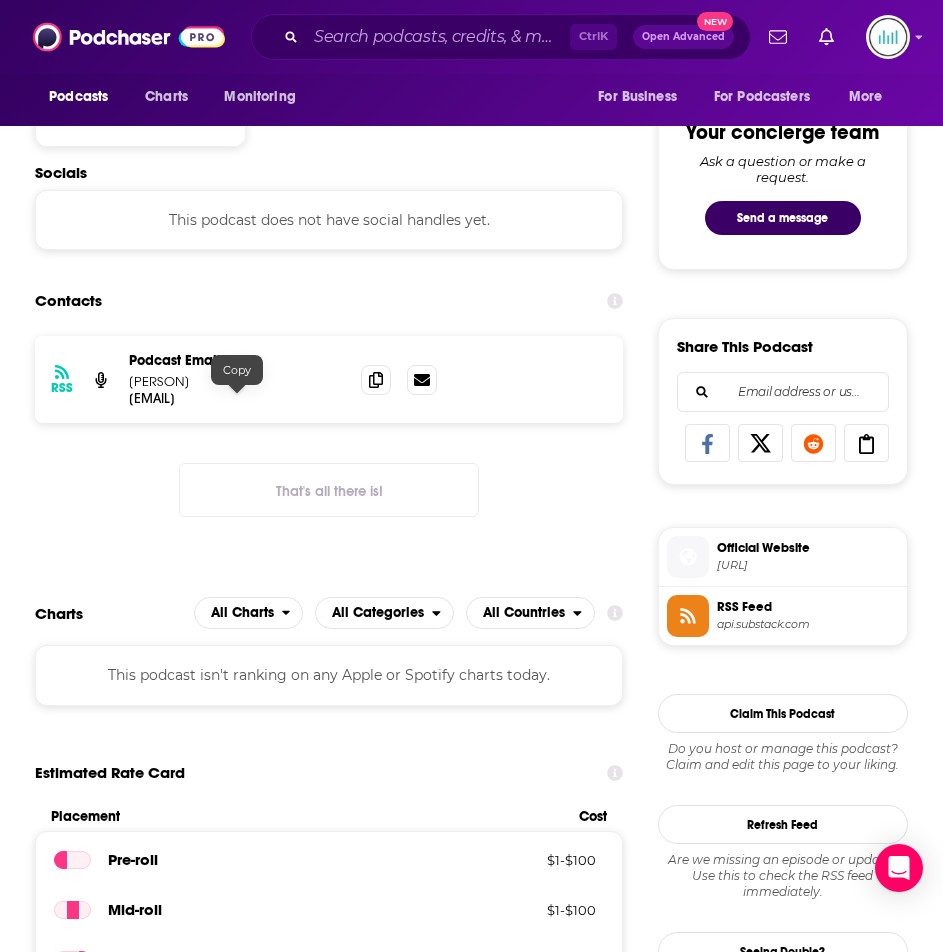 click on "[EMAIL]" at bounding box center [237, 398] 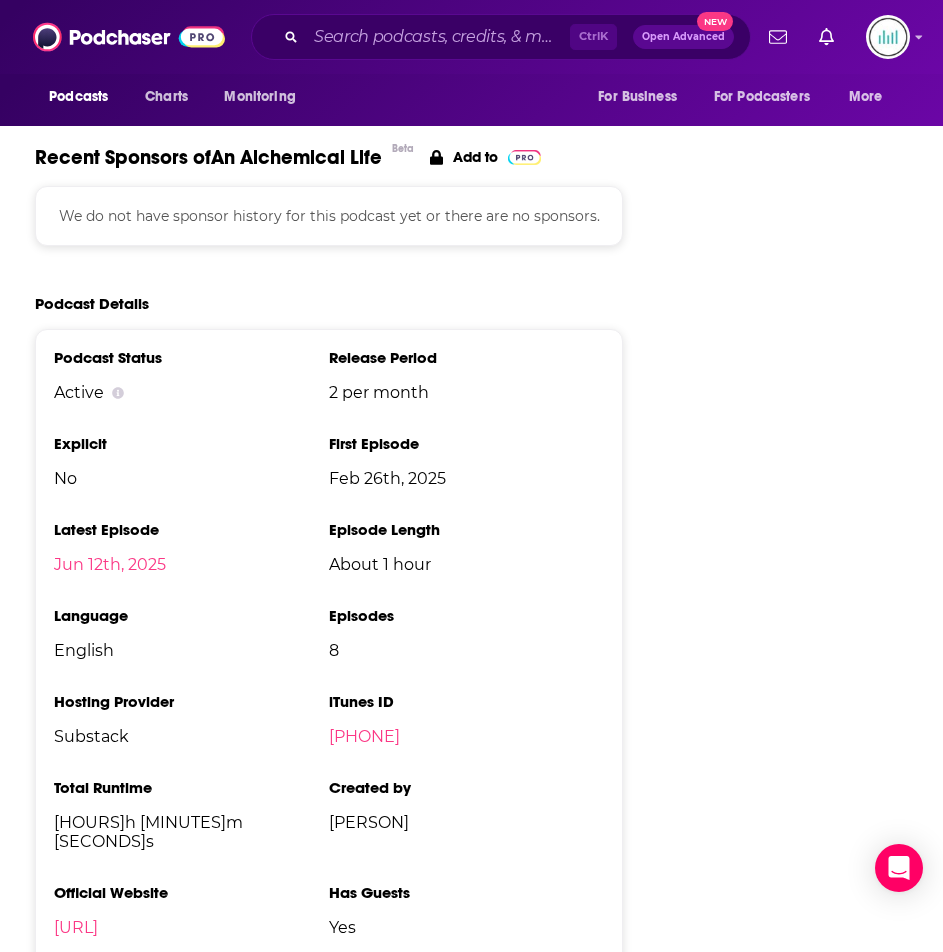 scroll, scrollTop: 2500, scrollLeft: 0, axis: vertical 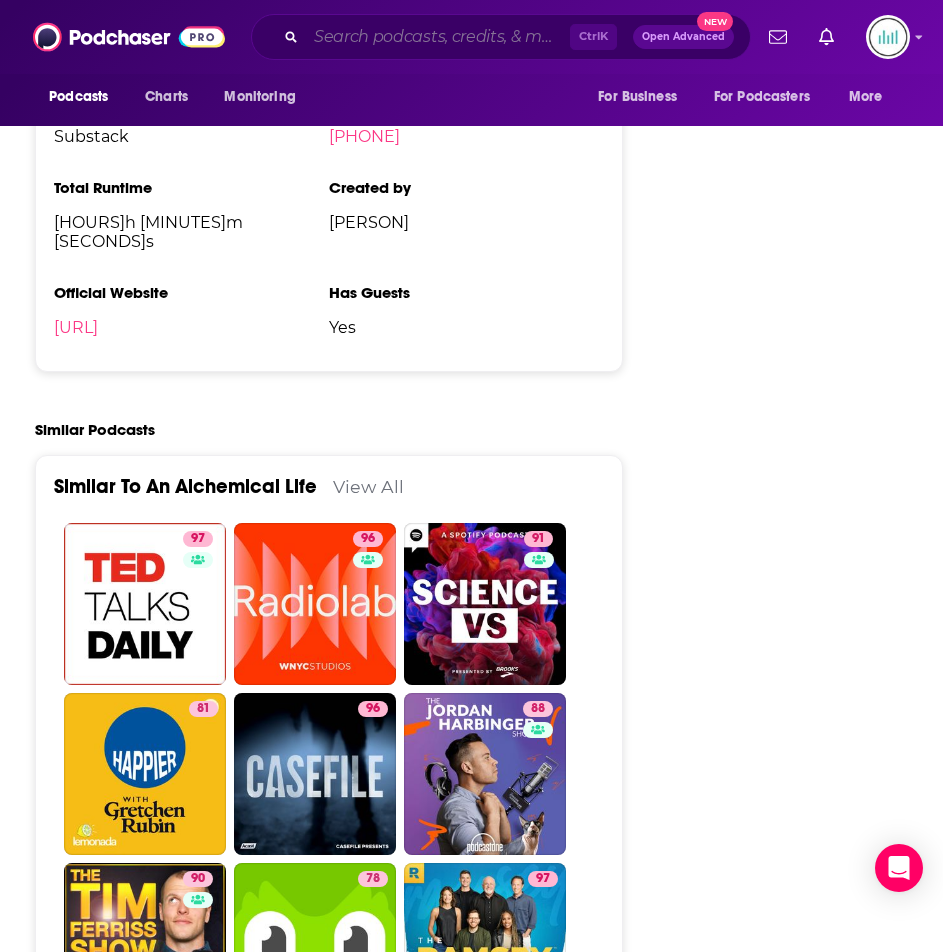 click at bounding box center (438, 37) 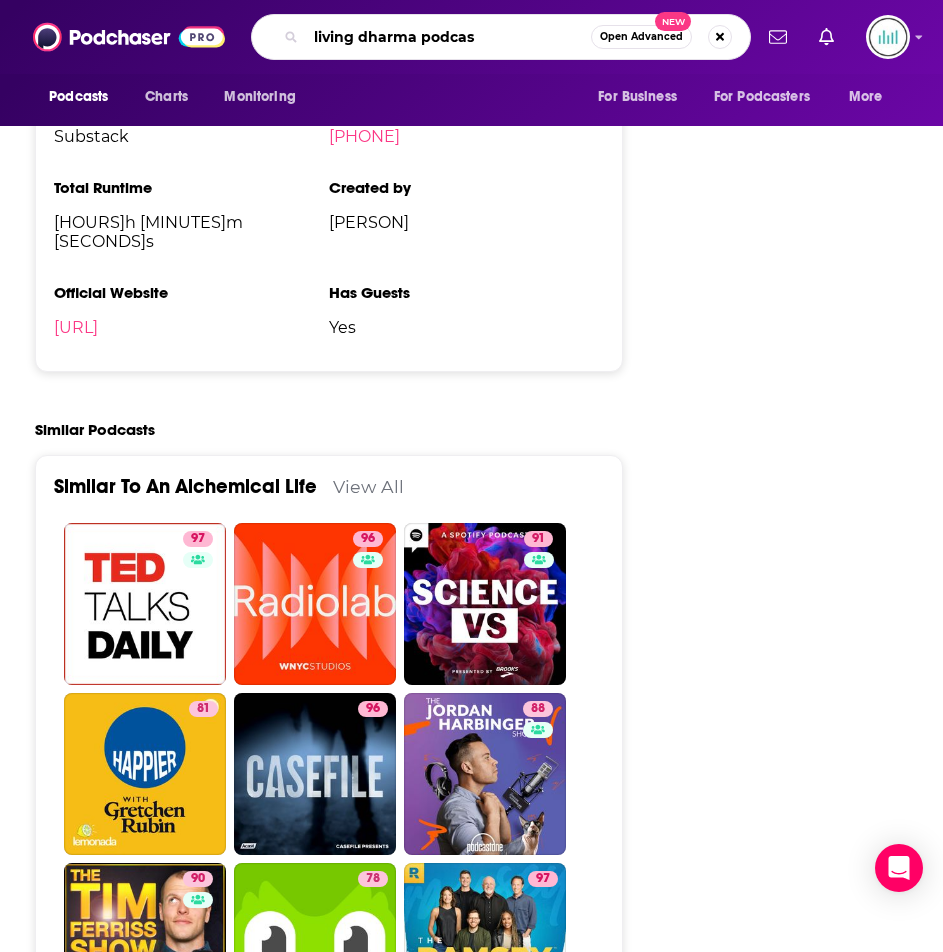 type on "living dharma podcast" 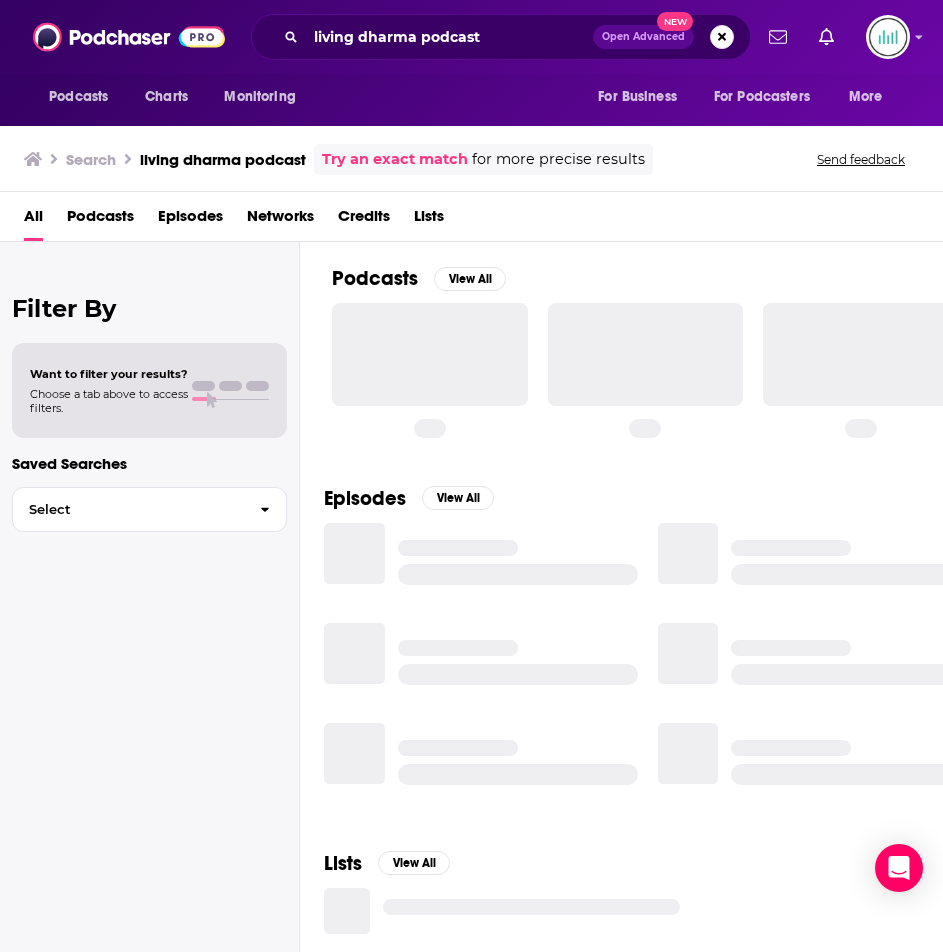 scroll, scrollTop: 0, scrollLeft: 0, axis: both 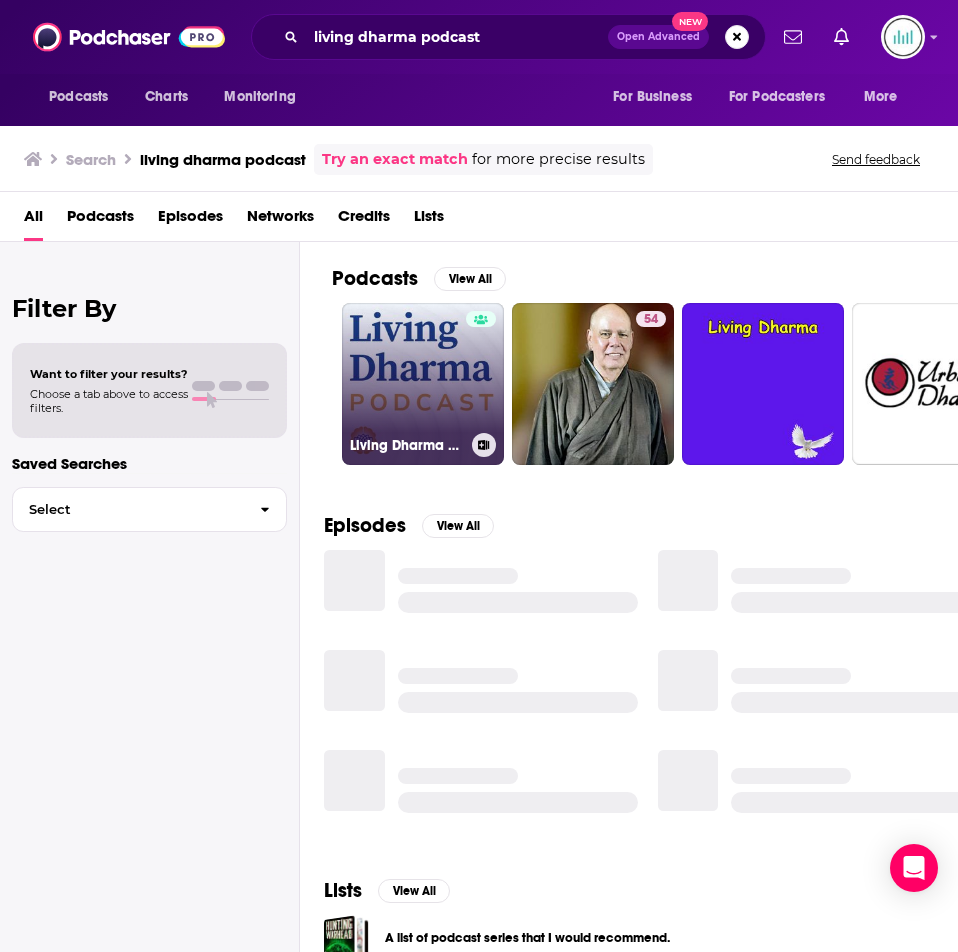 click on "Living Dharma Podcast" at bounding box center (423, 384) 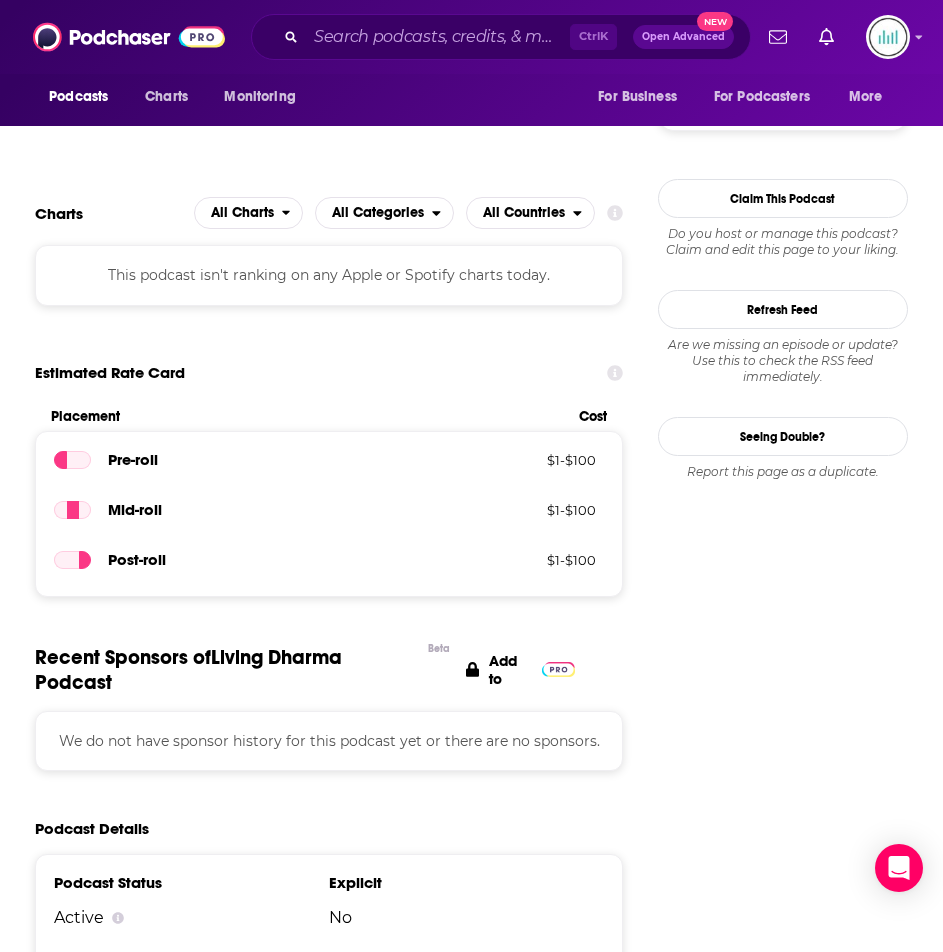 scroll, scrollTop: 1300, scrollLeft: 0, axis: vertical 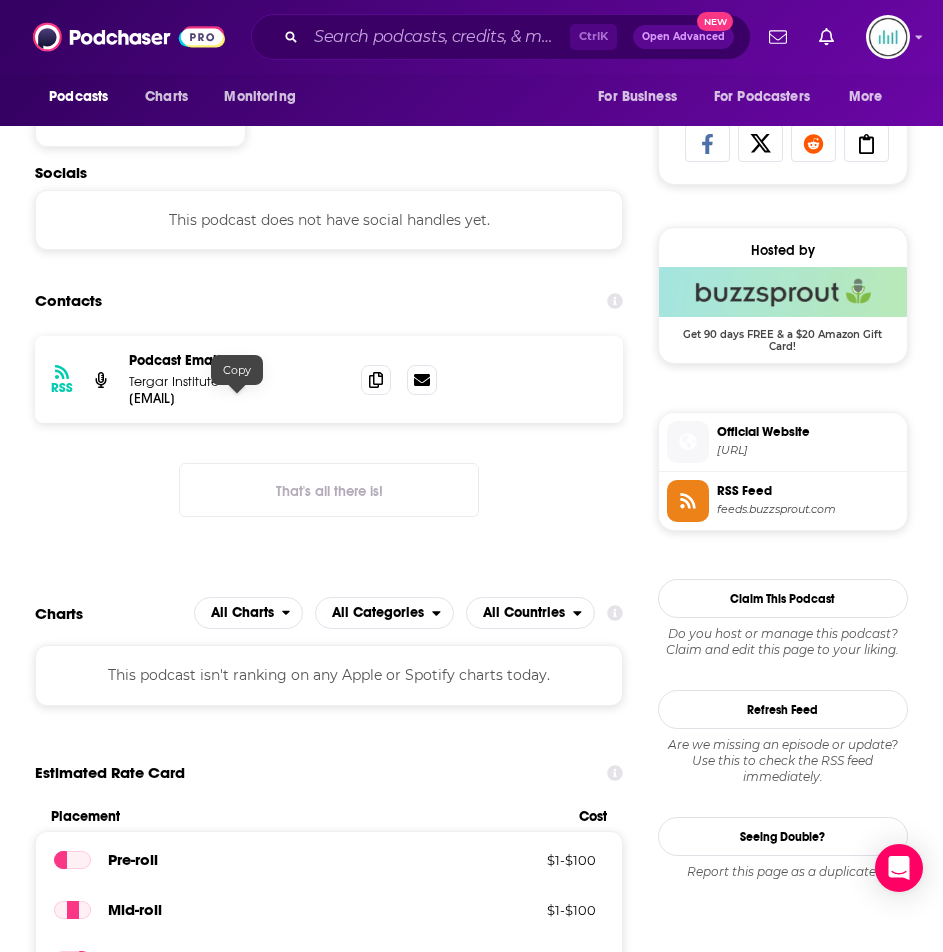 click on "[EMAIL]" at bounding box center [237, 398] 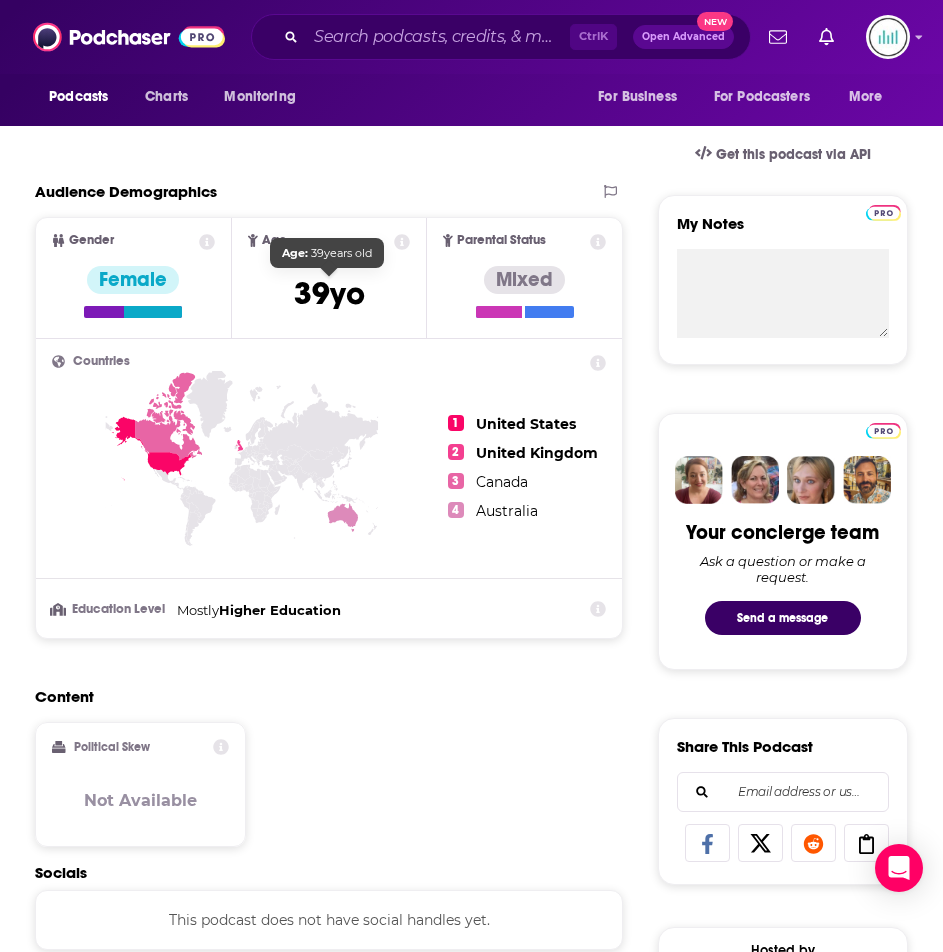 scroll, scrollTop: 0, scrollLeft: 0, axis: both 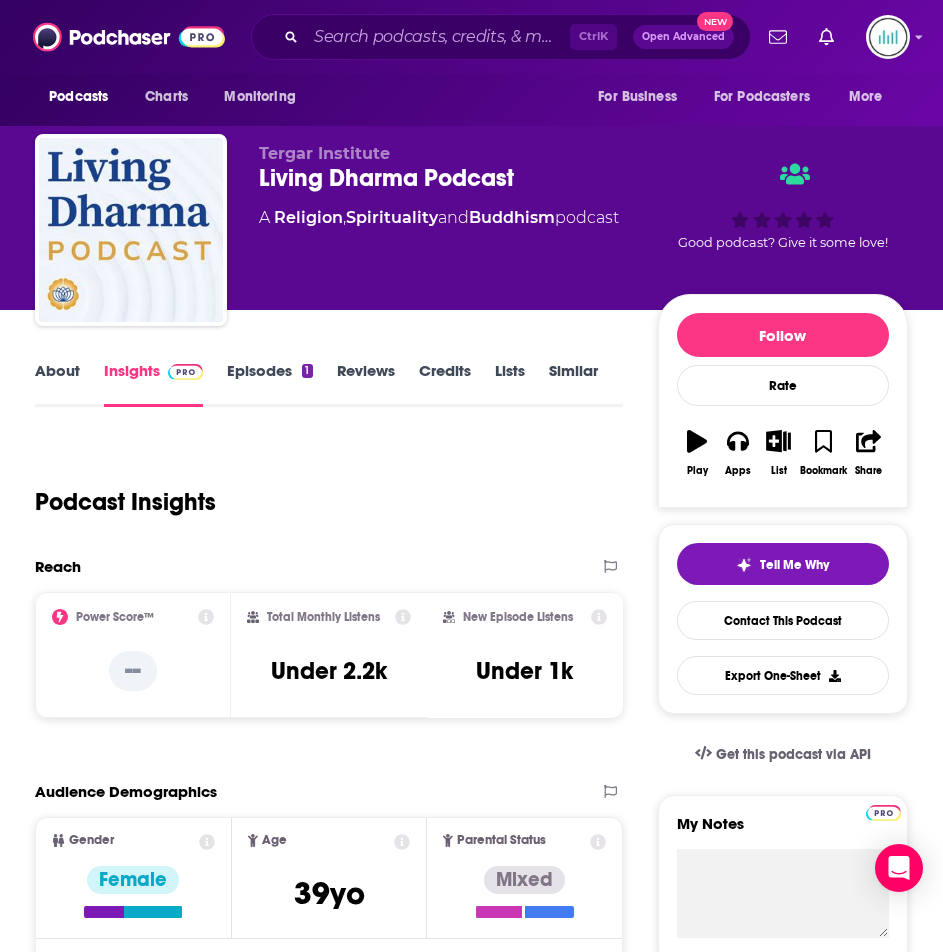 click on "About" at bounding box center (57, 384) 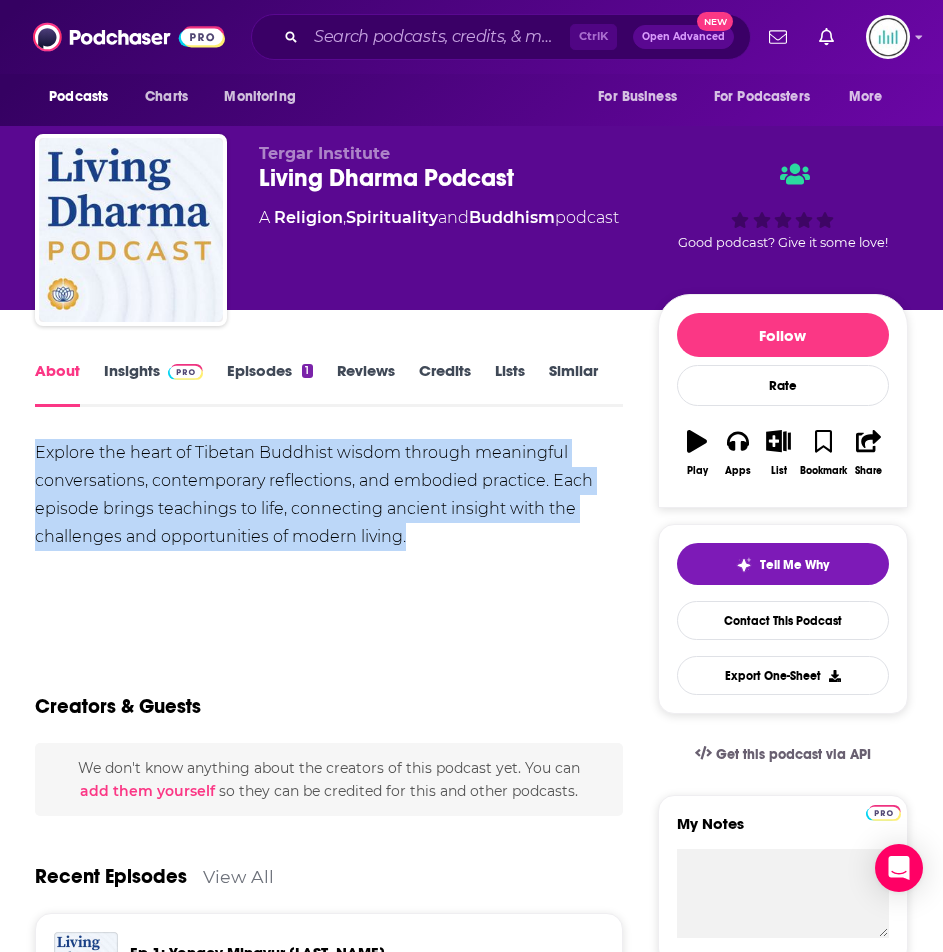 drag, startPoint x: 439, startPoint y: 541, endPoint x: 11, endPoint y: 458, distance: 435.97363 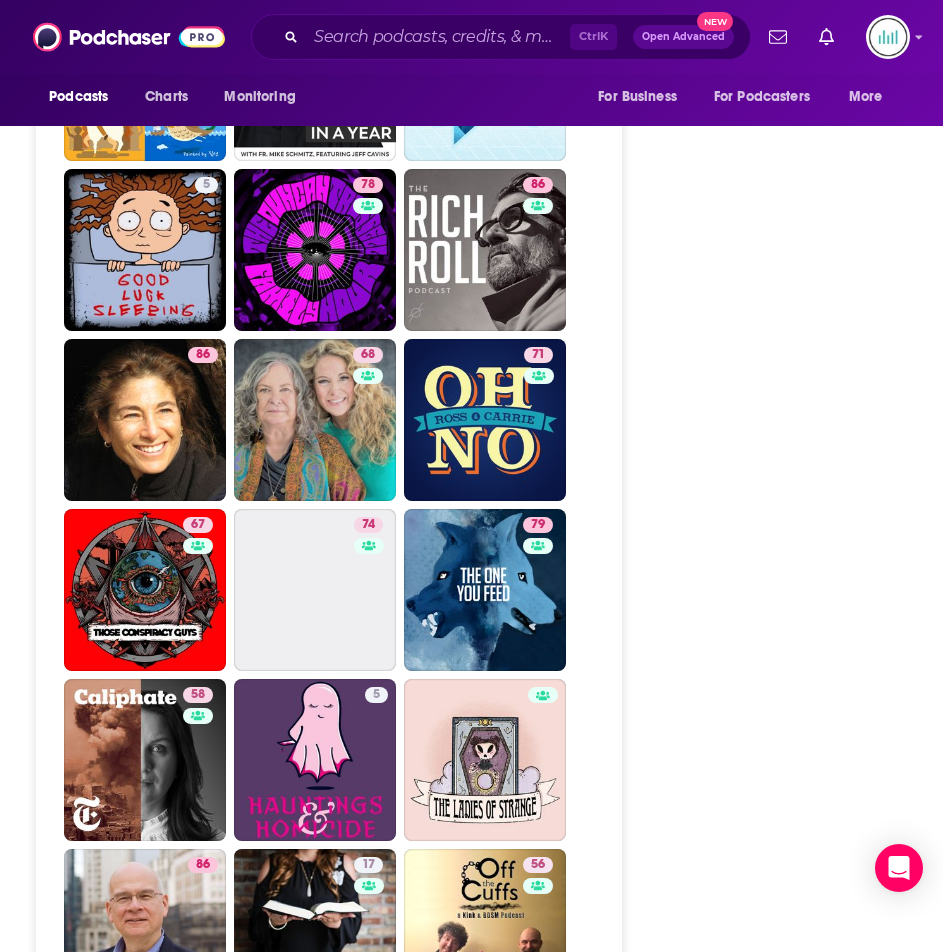 scroll, scrollTop: 2800, scrollLeft: 0, axis: vertical 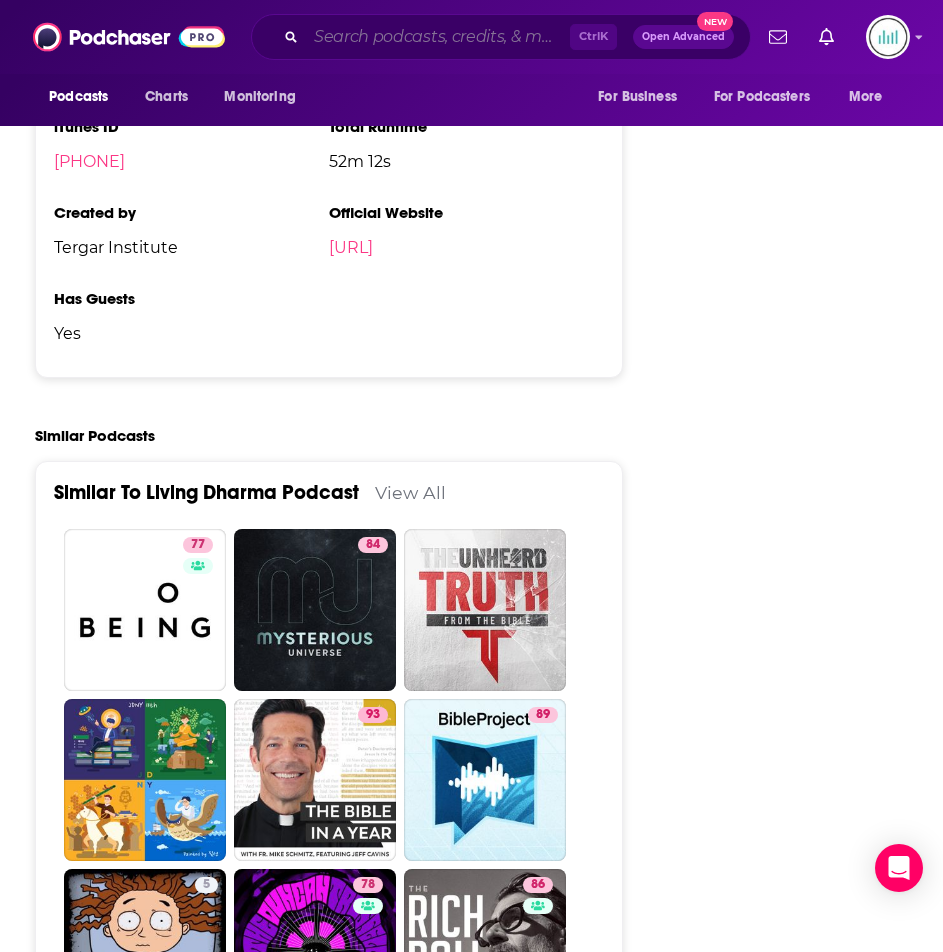 click at bounding box center [438, 37] 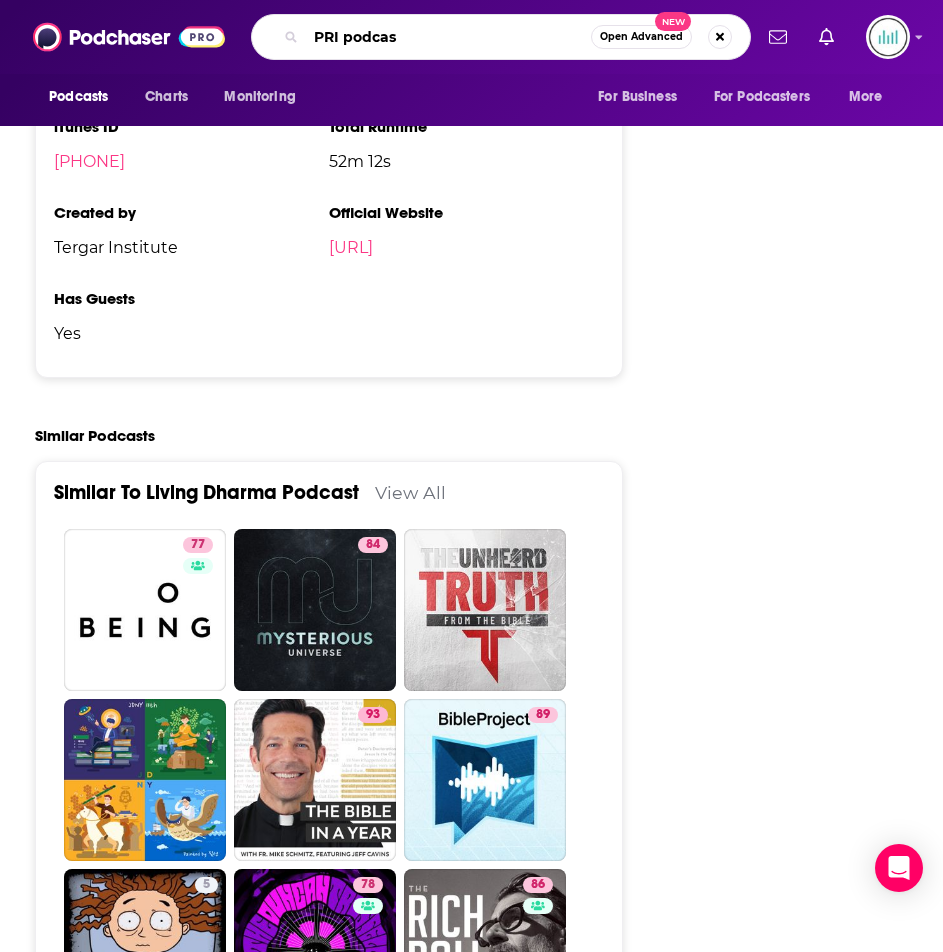 type on "PRI podcast" 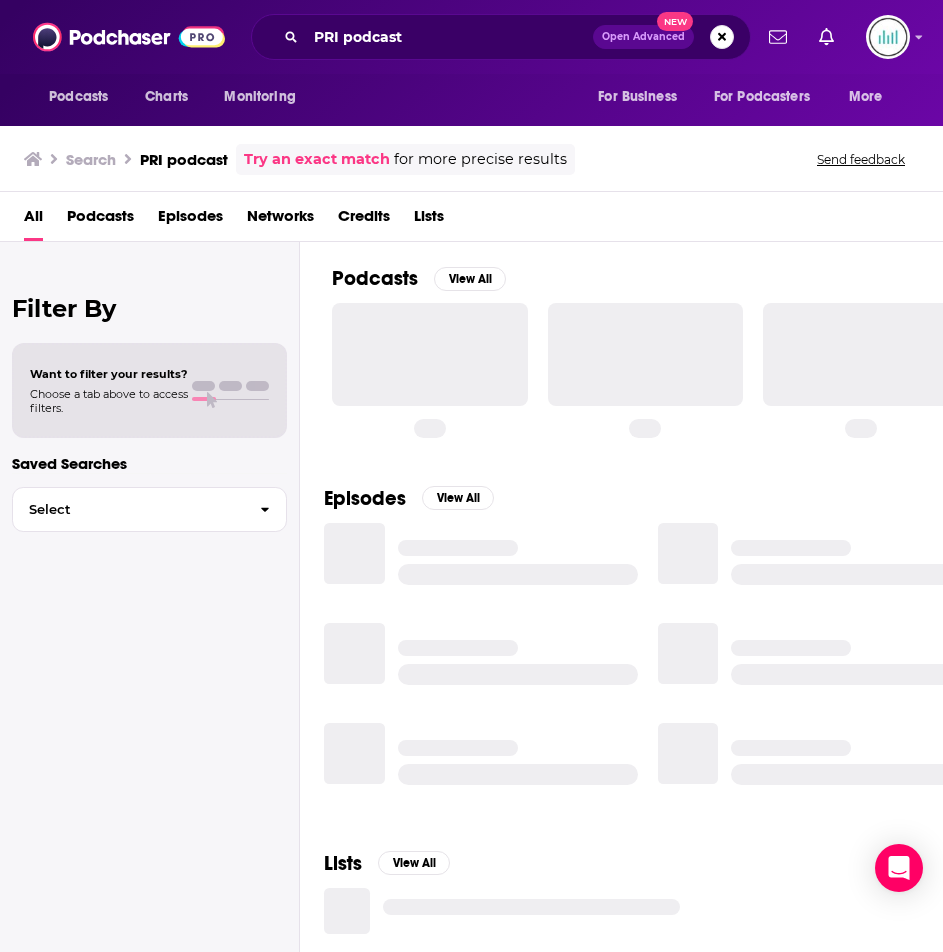 scroll, scrollTop: 0, scrollLeft: 0, axis: both 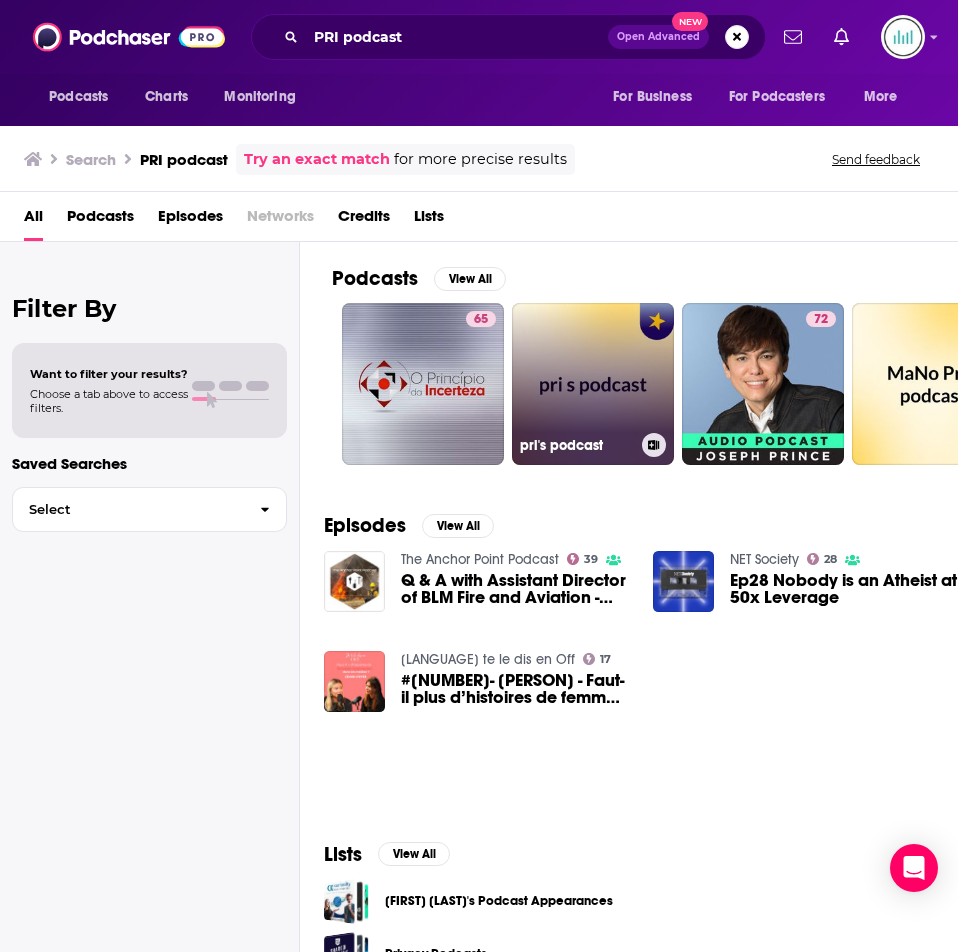 click on "pri's podcast" at bounding box center [593, 384] 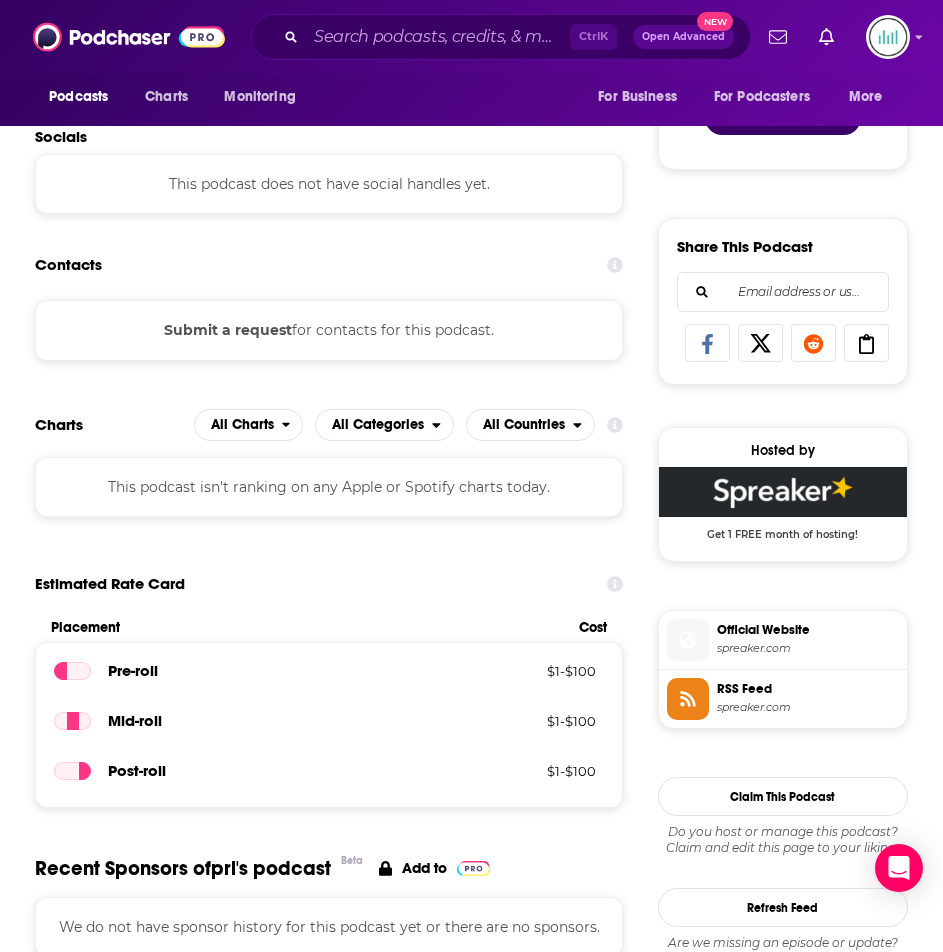 scroll, scrollTop: 500, scrollLeft: 0, axis: vertical 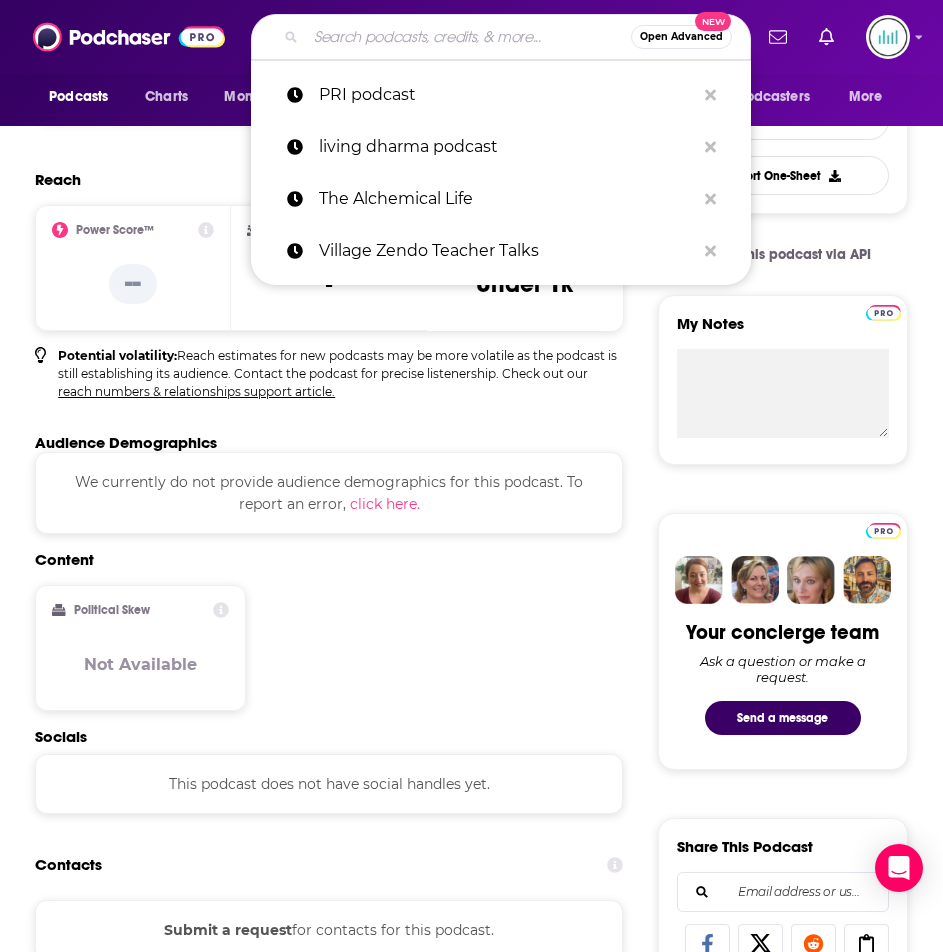 click at bounding box center (468, 37) 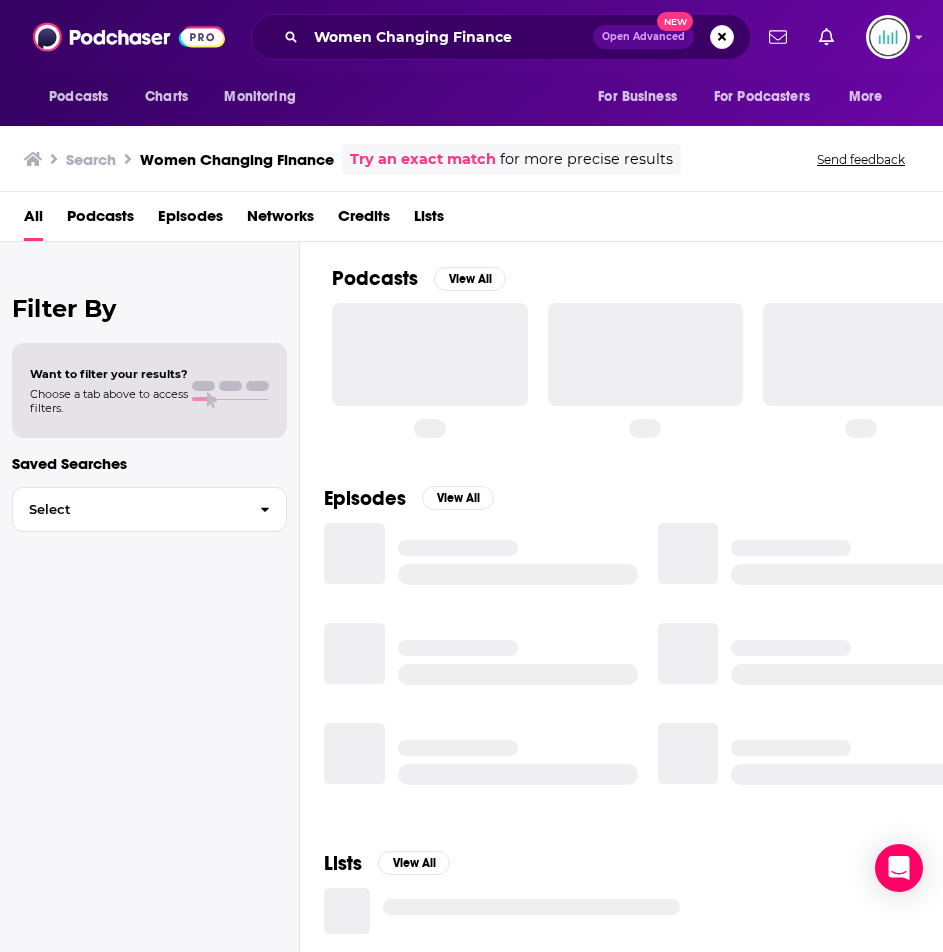 scroll, scrollTop: 0, scrollLeft: 0, axis: both 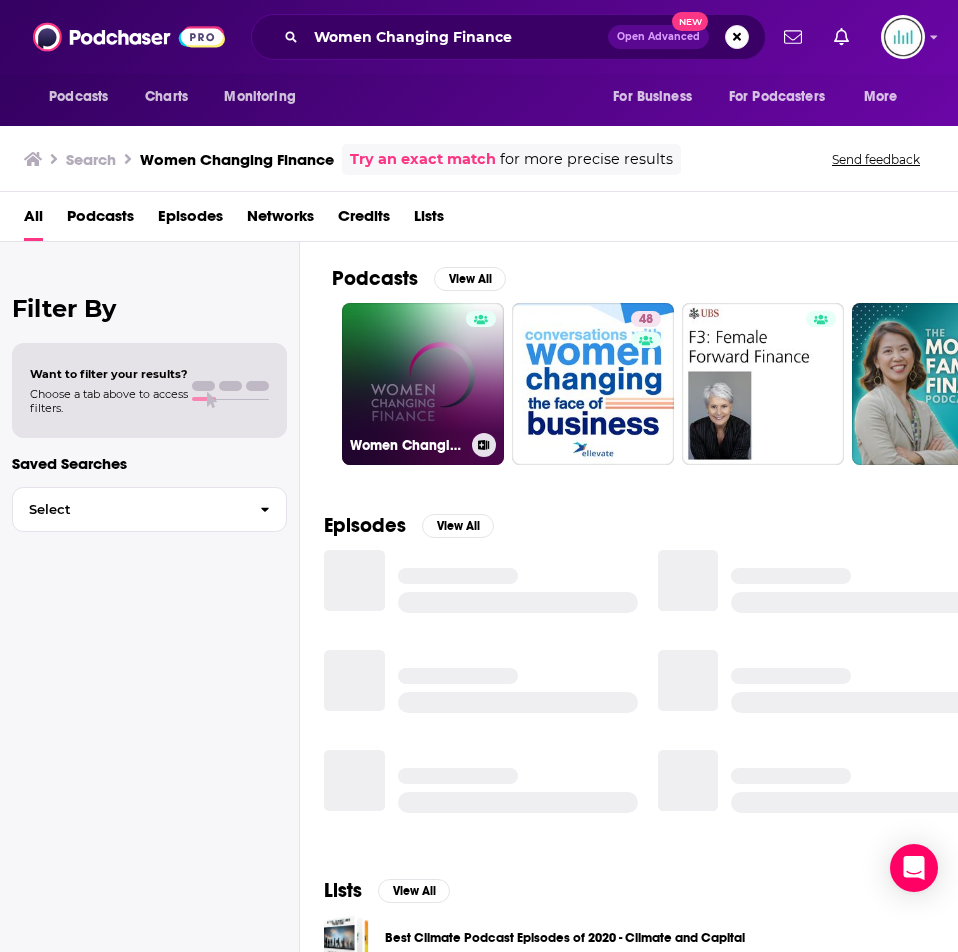 click on "Women Changing Finance" at bounding box center [423, 384] 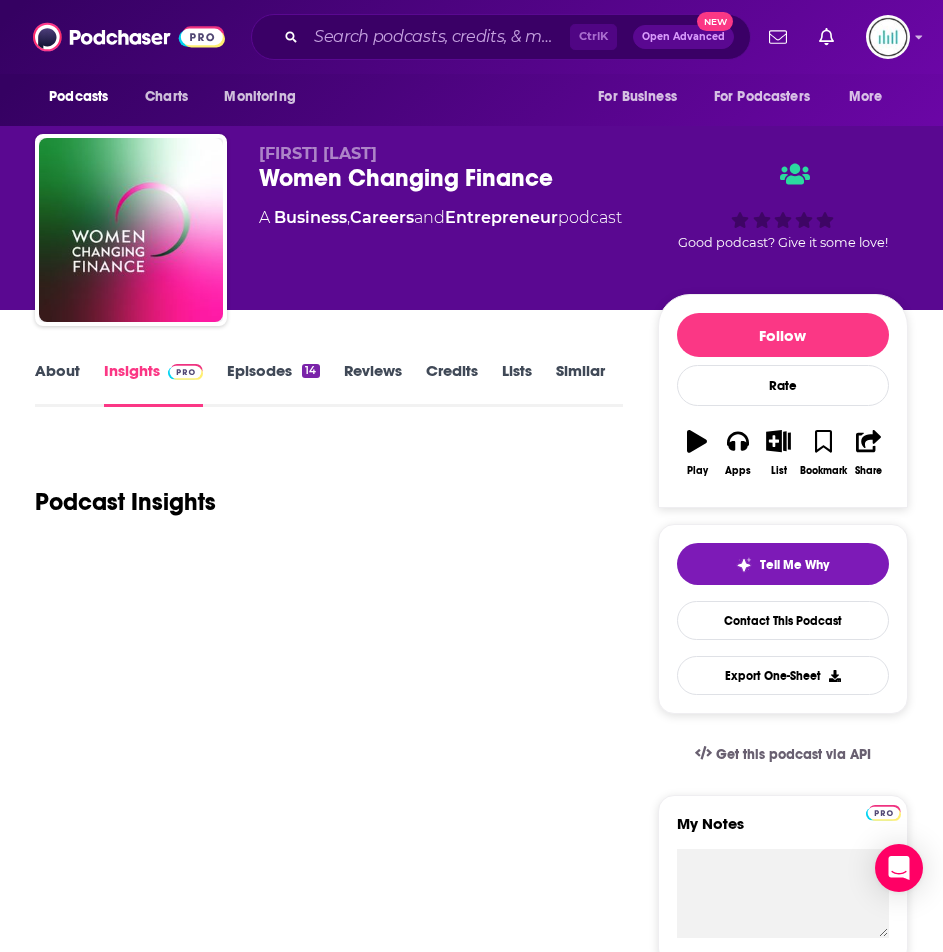 click on "About Insights Episodes 14 Reviews Credits Lists Similar" at bounding box center (329, 382) 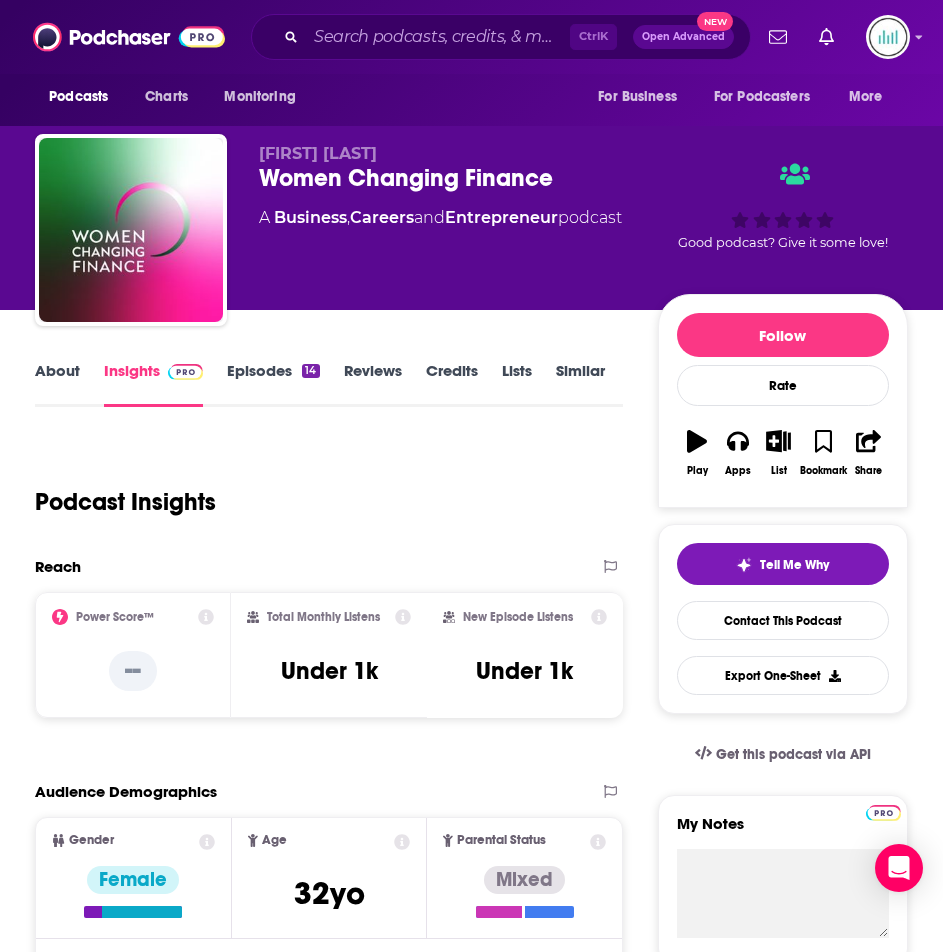 click on "About" at bounding box center [57, 384] 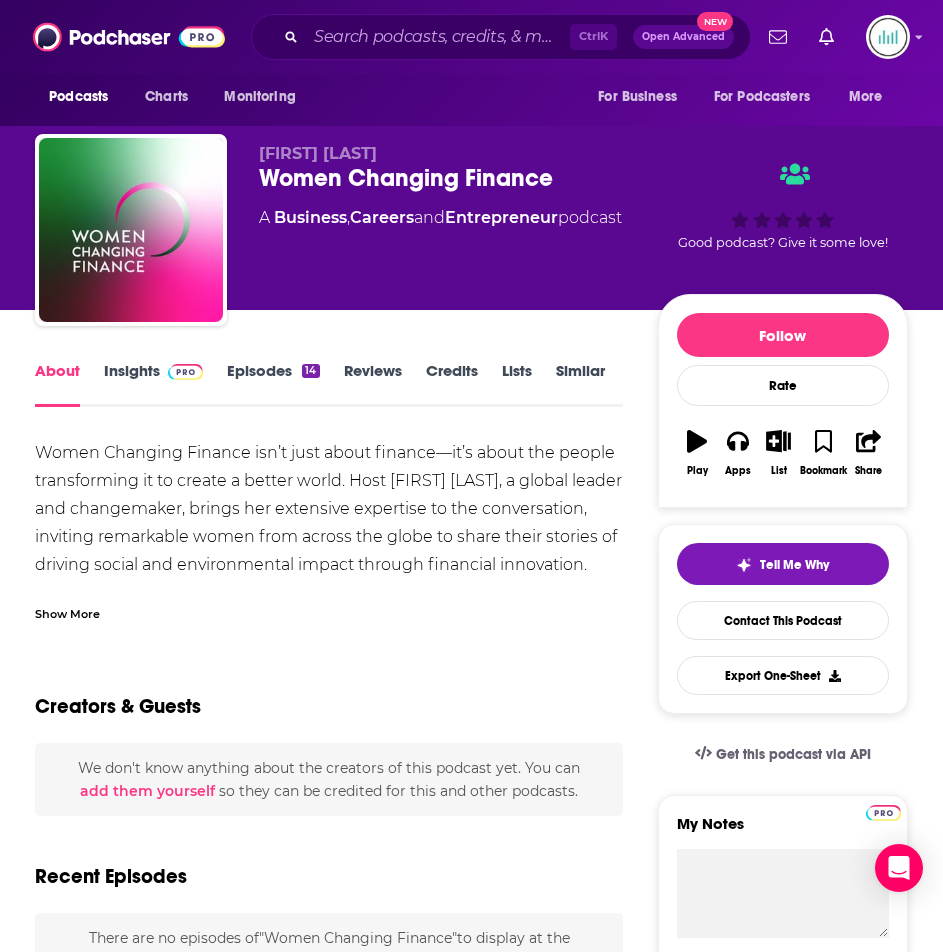 click on "Show More" at bounding box center [67, 612] 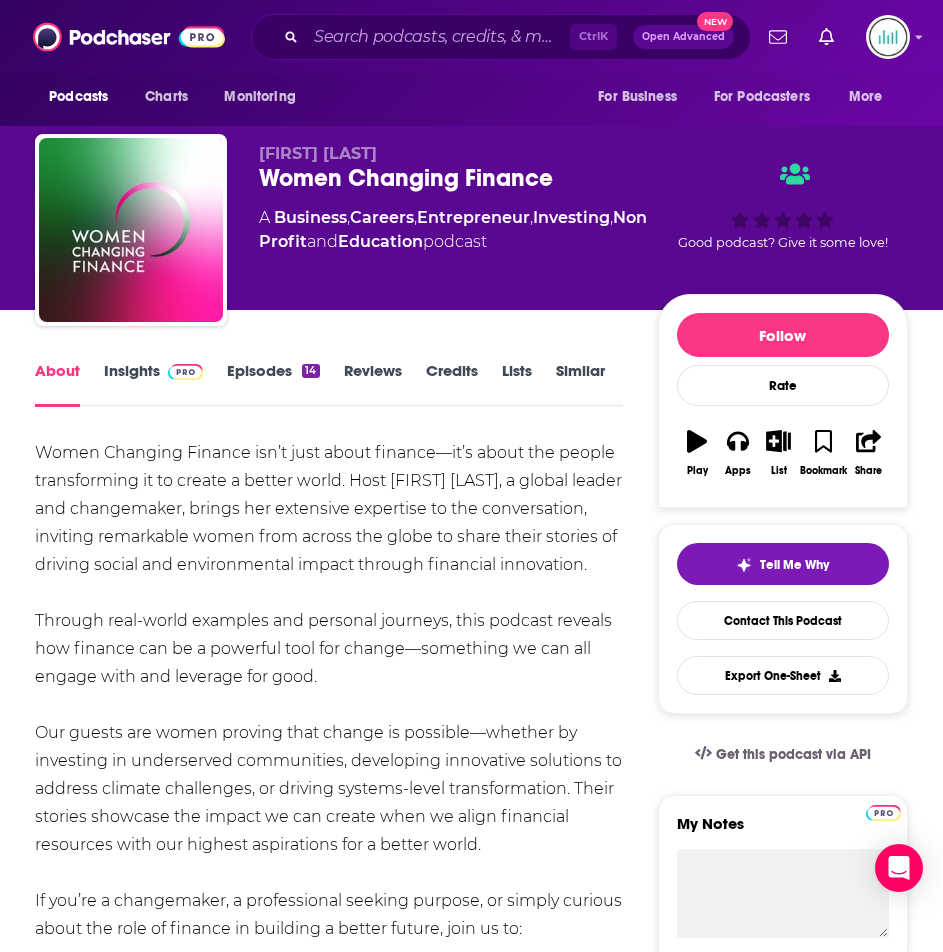 scroll, scrollTop: 800, scrollLeft: 0, axis: vertical 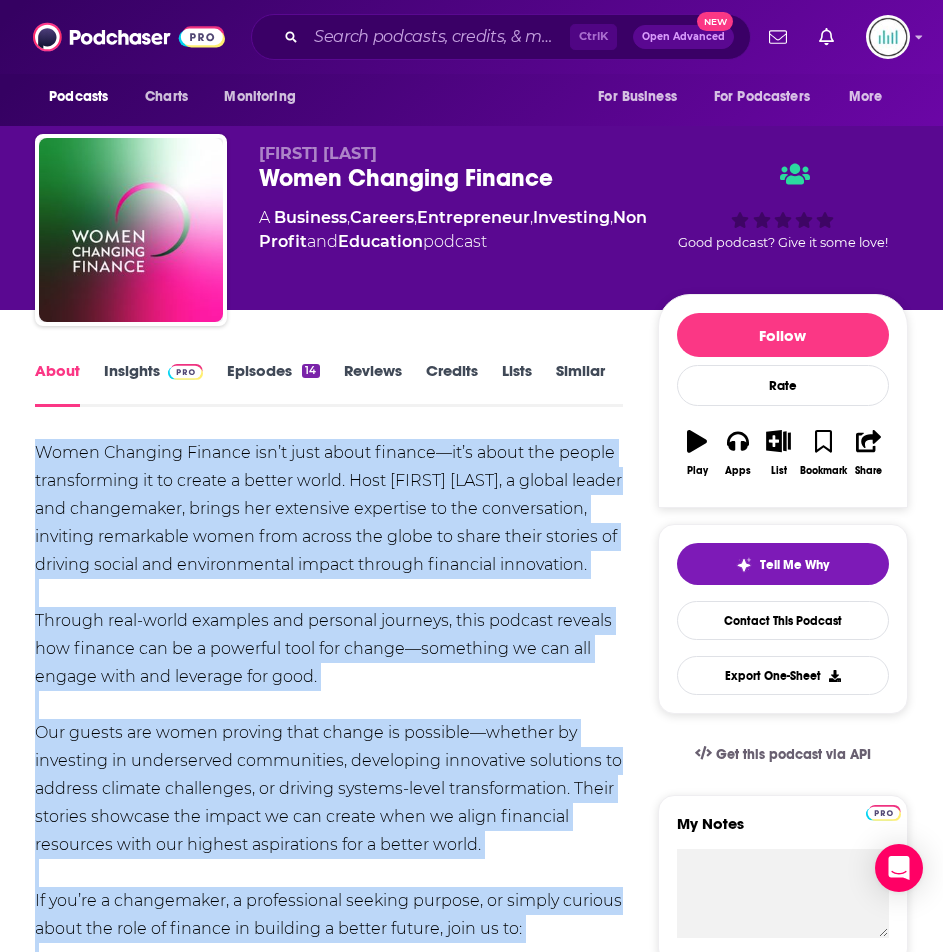 drag, startPoint x: 344, startPoint y: 387, endPoint x: 4, endPoint y: 452, distance: 346.15747 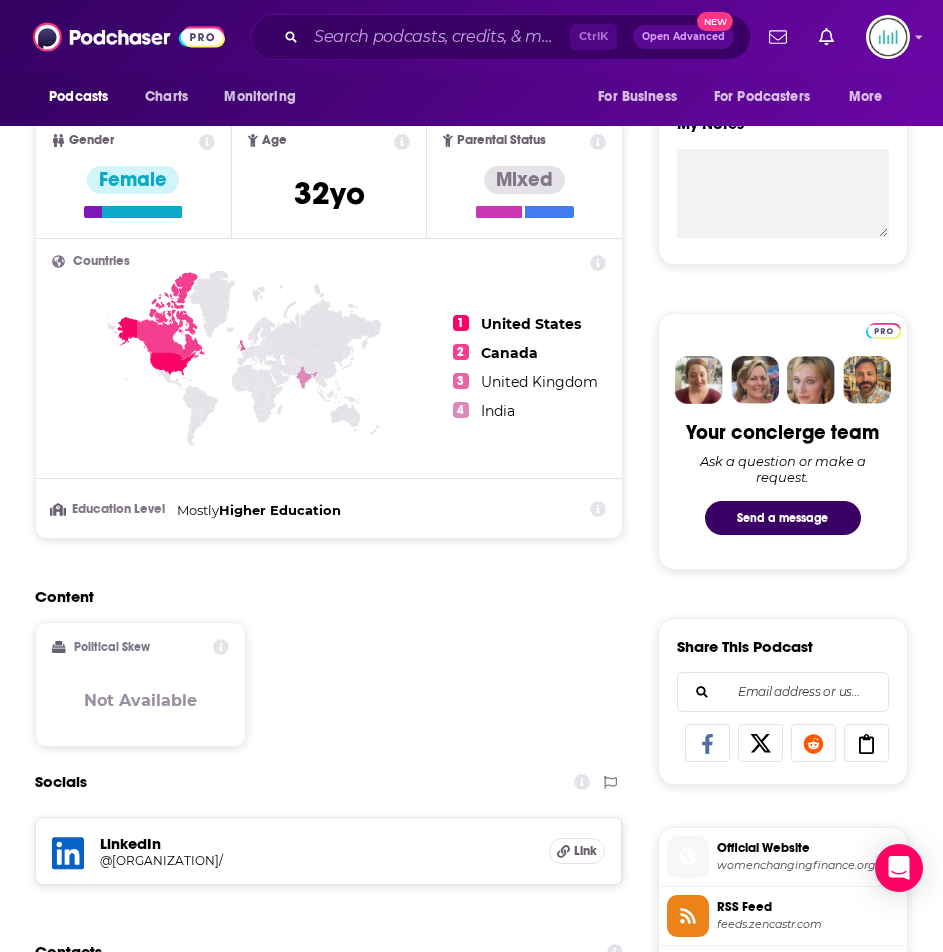 scroll, scrollTop: 1100, scrollLeft: 0, axis: vertical 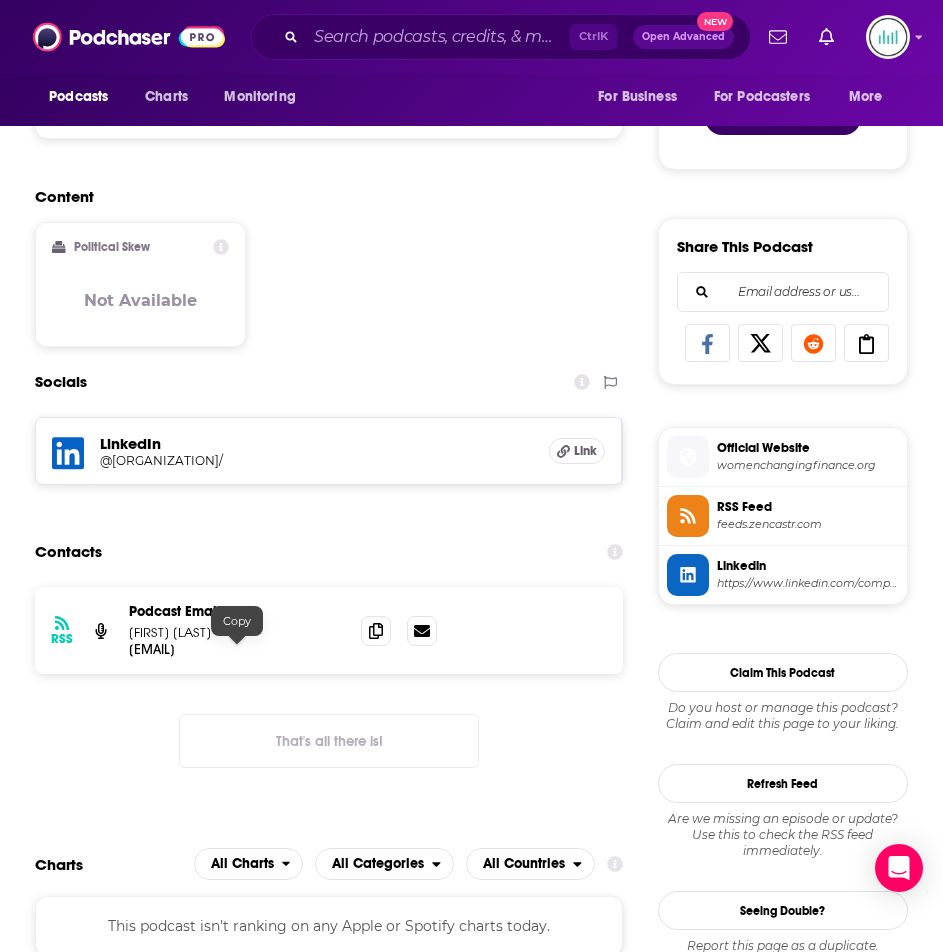 click on "[EMAIL]" at bounding box center (237, 649) 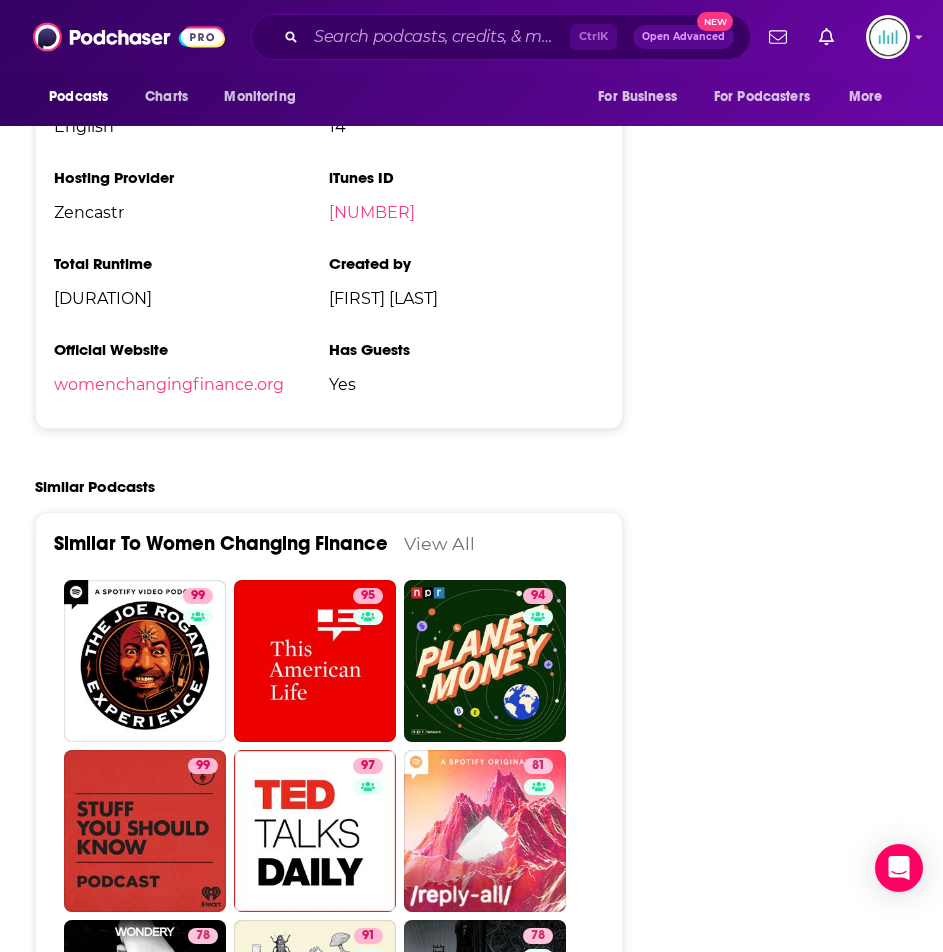 scroll, scrollTop: 2100, scrollLeft: 0, axis: vertical 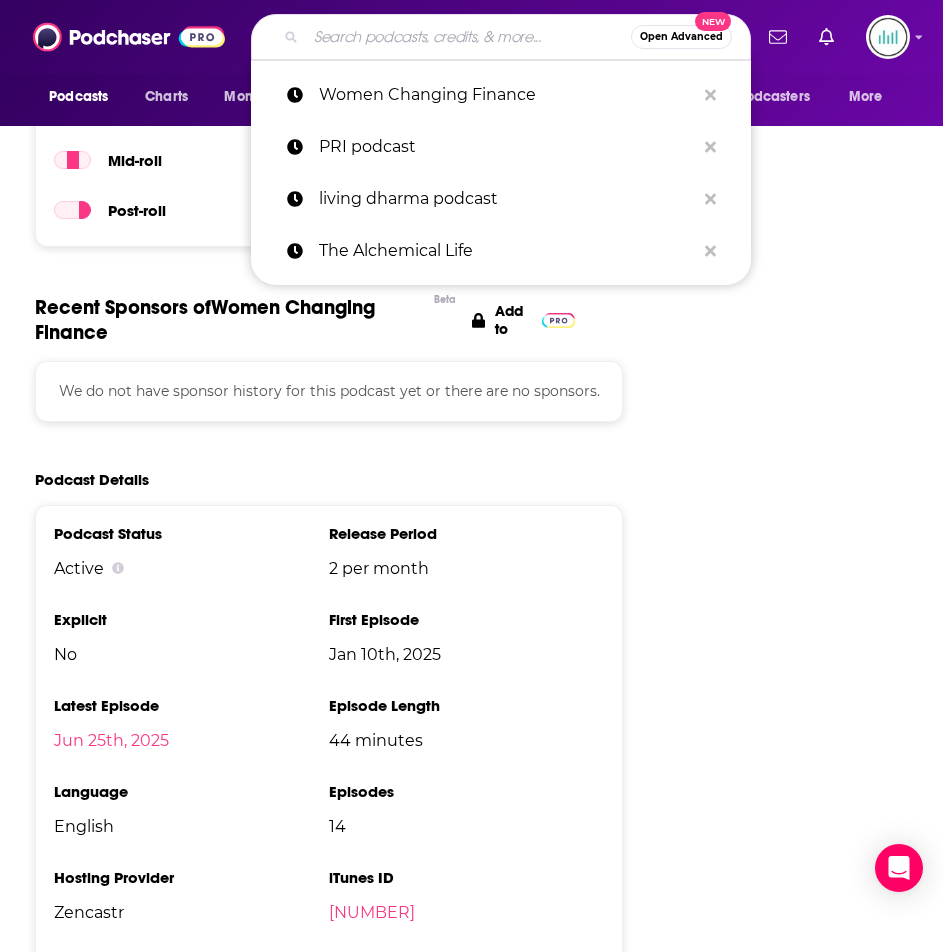 click at bounding box center (468, 37) 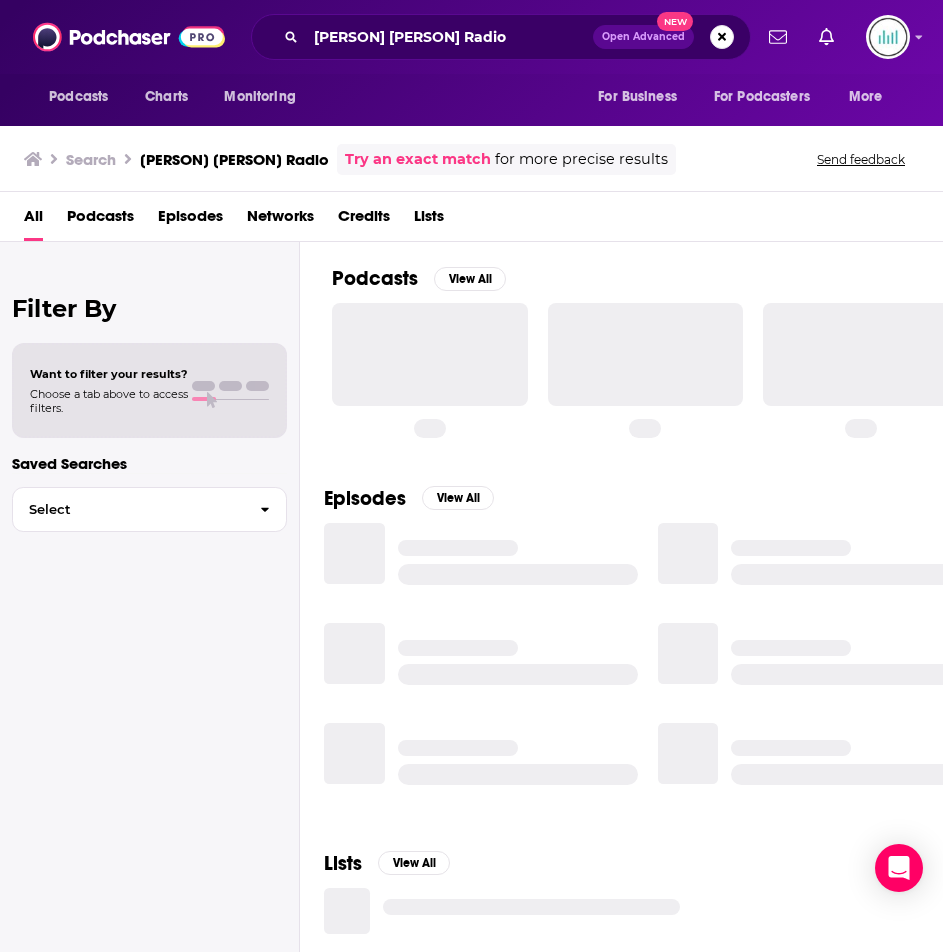 scroll, scrollTop: 0, scrollLeft: 0, axis: both 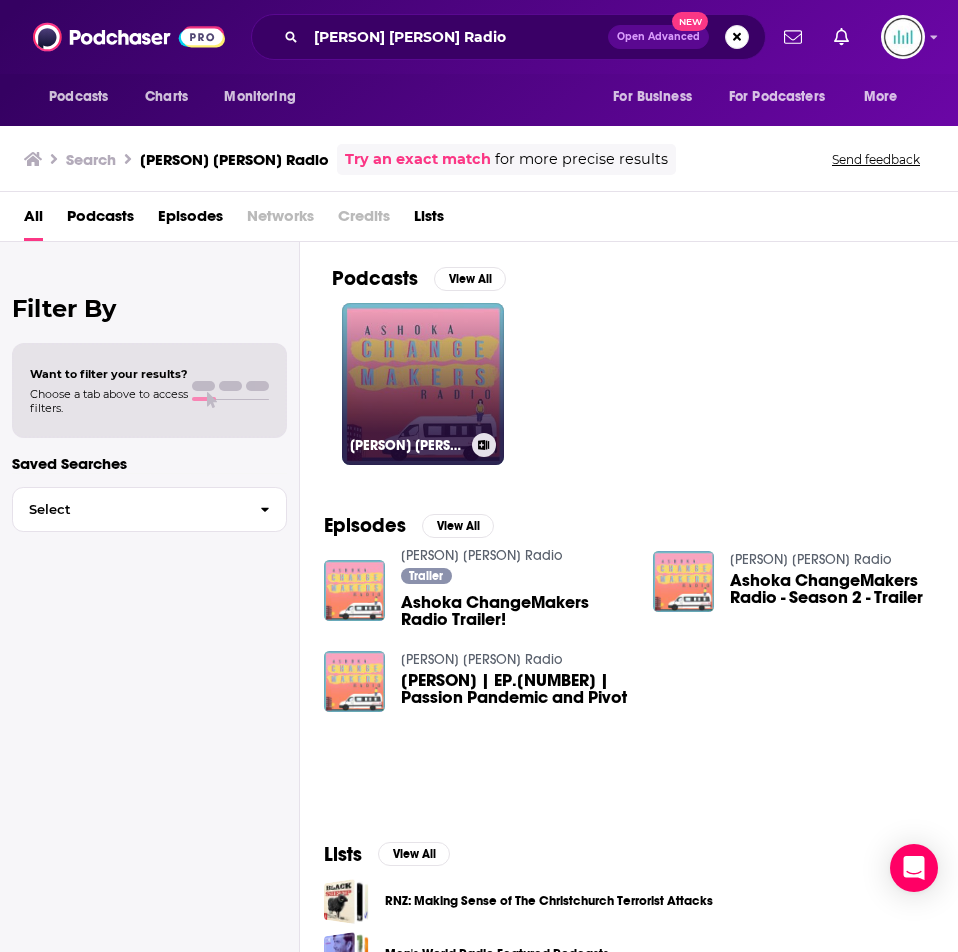 click on "[PERSON] [PERSON] Radio" at bounding box center [423, 384] 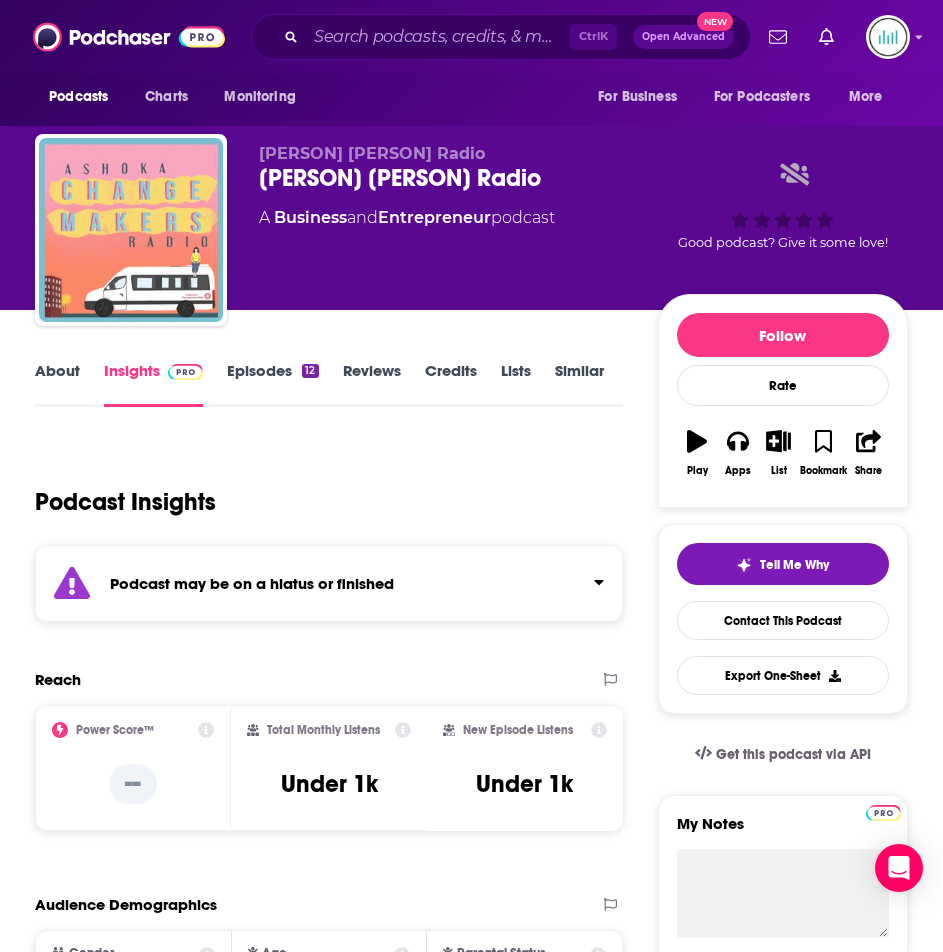 click on "About Insights Episodes 12 Reviews Credits Lists Similar Podcast Insights Reach & Audience Content Social Contacts Charts Rate Card Sponsors Details Similar Contact Podcast Open Website Podcast may be on a hiatus or finished Reach Power Score™ -- Total Monthly Listens Under 1k New Episode Listens Under 1k Export One-Sheet Audience Demographics Gender Female Age 38 yo Parental Status Mixed Countries 1 United States 2 United Kingdom 3 Canada 4 India Education Level Mostly Higher Education Content Political Skew Not Available Socials This podcast does not have social handles yet. Contacts Submit a request for contacts for this podcast. Charts All Charts All Categories All Countries This podcast isn't ranking on any Apple or Spotify charts today. Estimated Rate Card Placement Cost Pre -roll Ads played before an episode . $ 1 - $ 100 Mid -roll Ads played during an episode . $ 1 - $ 100 Post -roll Ads played after an episode . $ 1 - $ 100 Recent Sponsors of Ashoka ChangeMakers Radio Beta Add to Idle" at bounding box center (330, 2638) 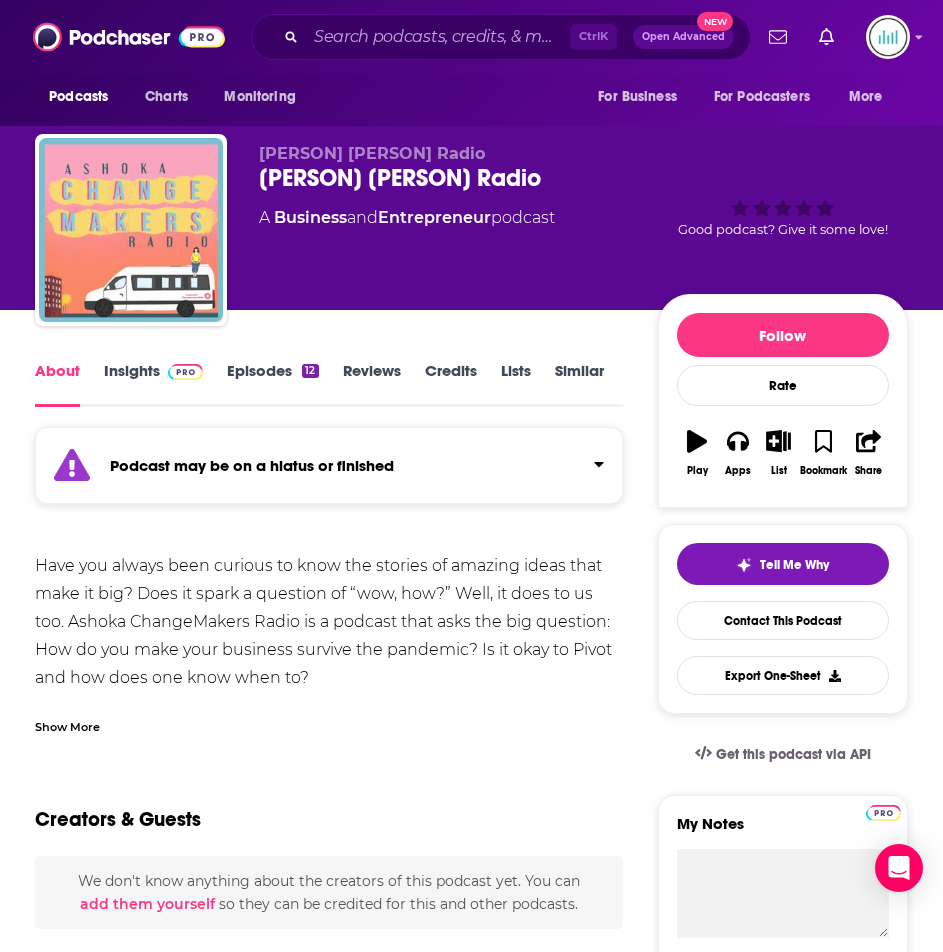 click on "Show More" at bounding box center (67, 725) 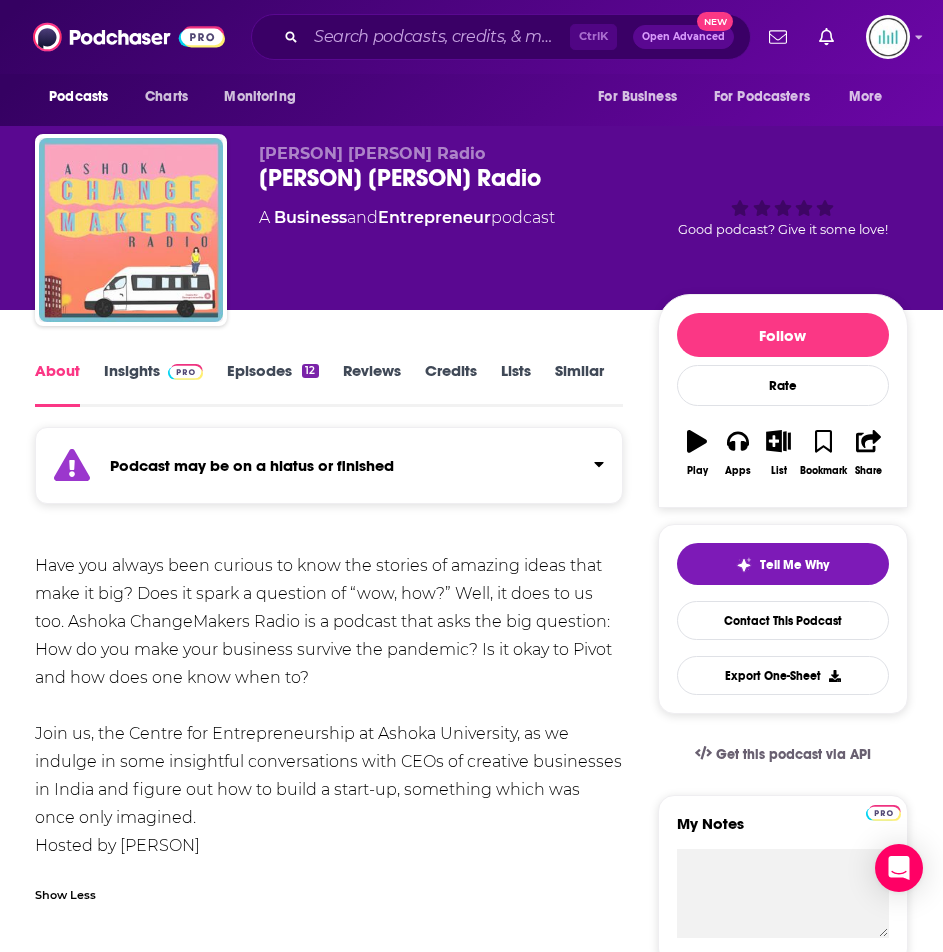 drag, startPoint x: 259, startPoint y: 851, endPoint x: 20, endPoint y: 551, distance: 383.56357 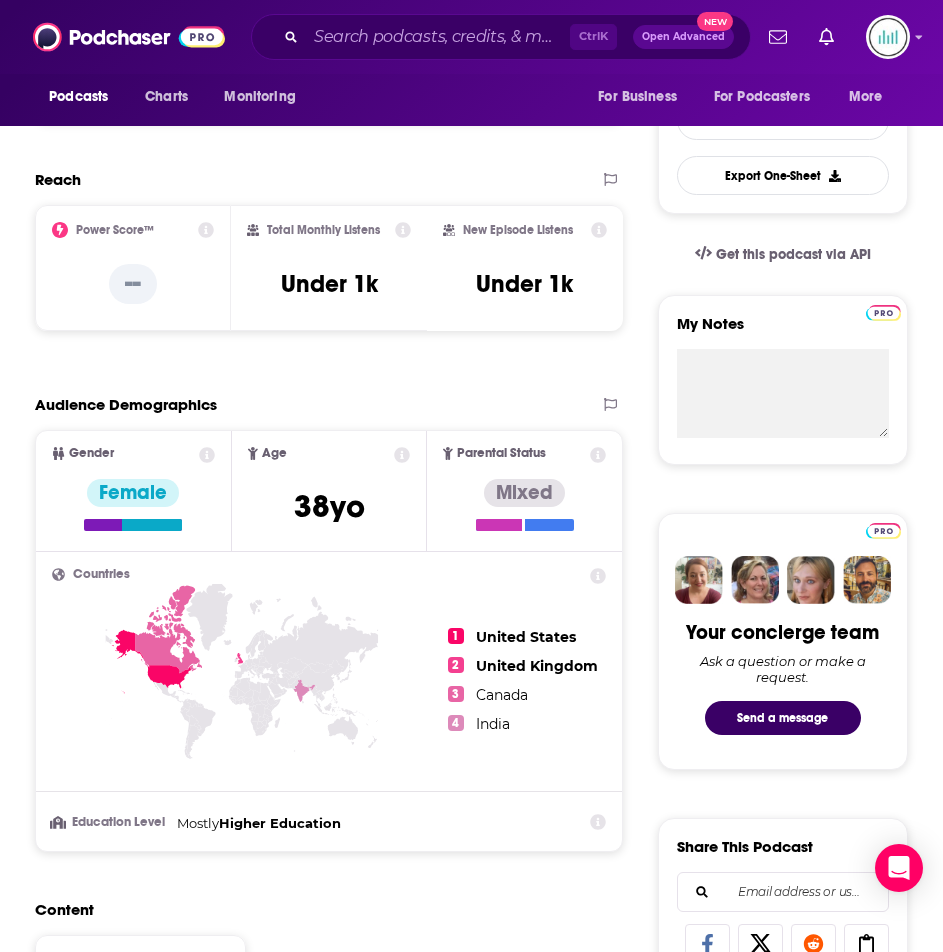 scroll, scrollTop: 0, scrollLeft: 0, axis: both 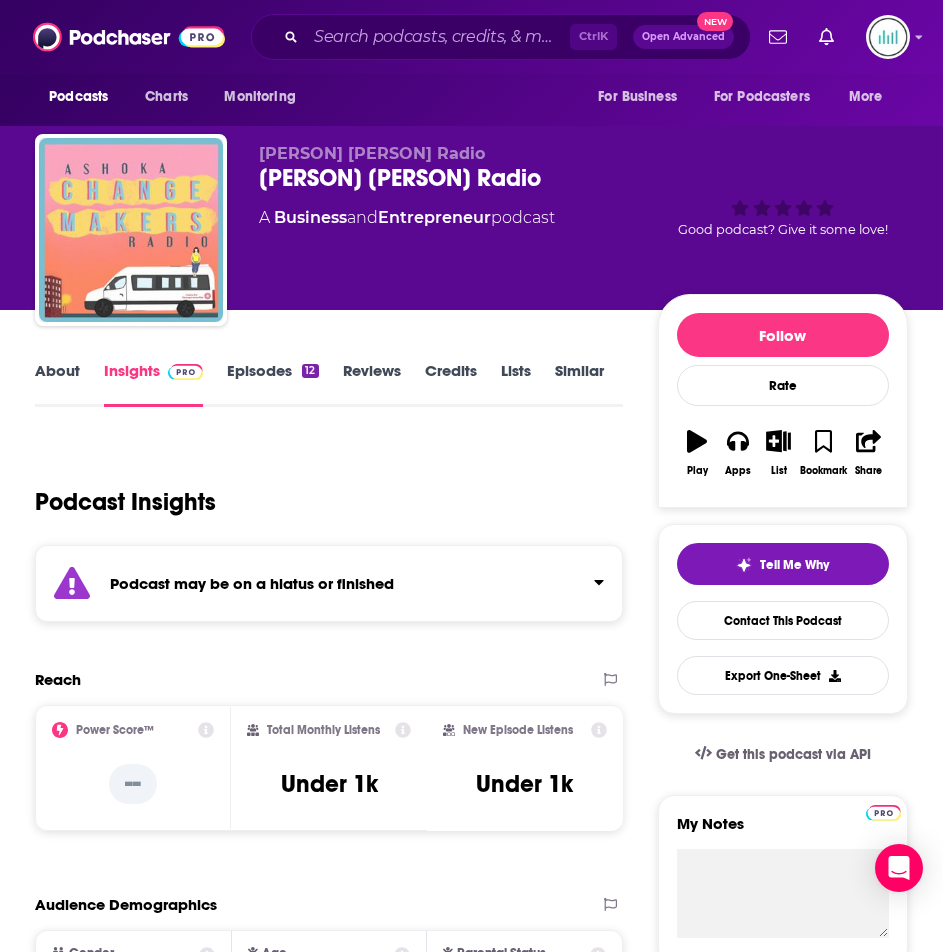 drag, startPoint x: 593, startPoint y: 178, endPoint x: 261, endPoint y: 179, distance: 332.0015 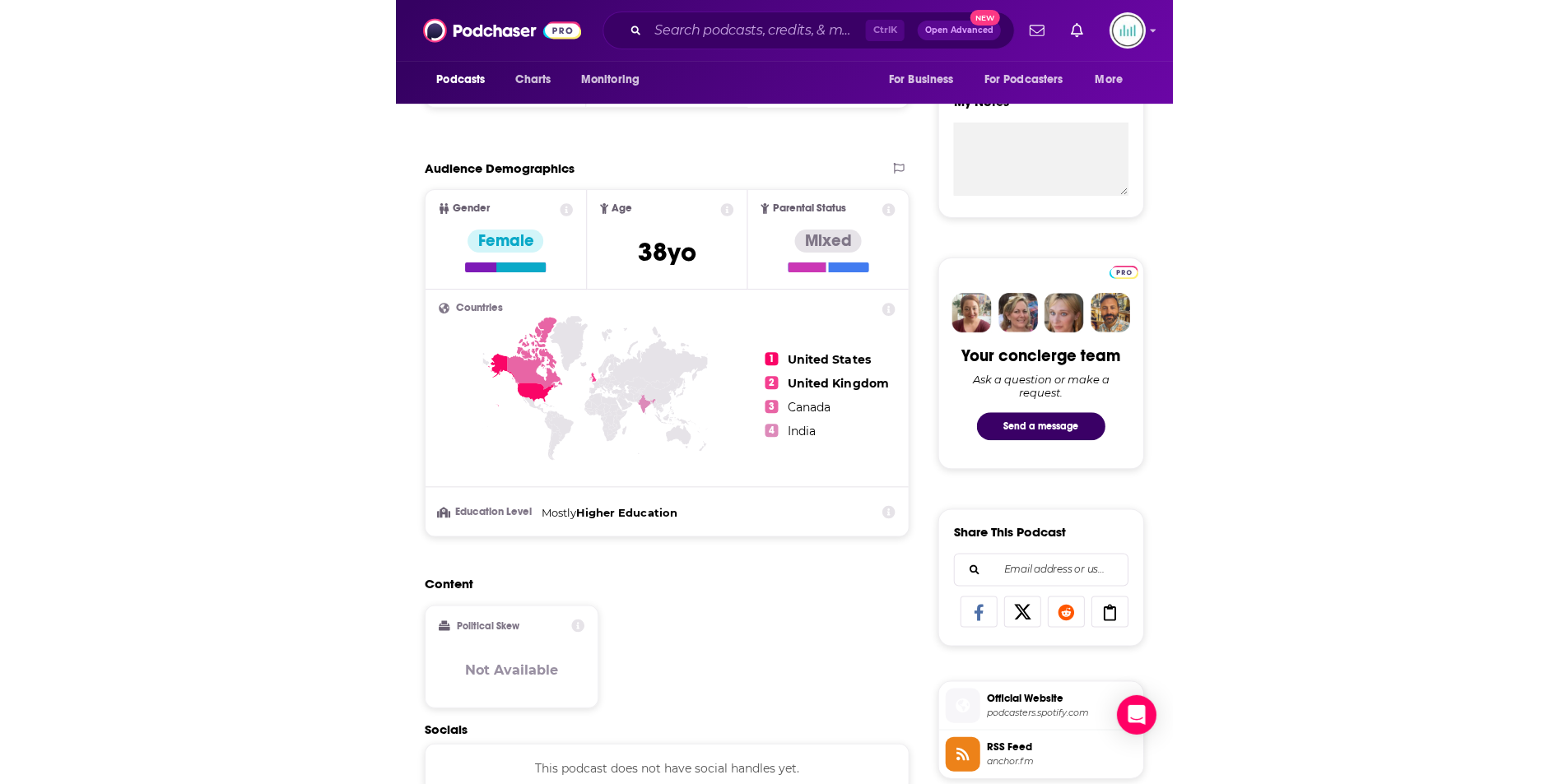 scroll, scrollTop: 1316, scrollLeft: 0, axis: vertical 